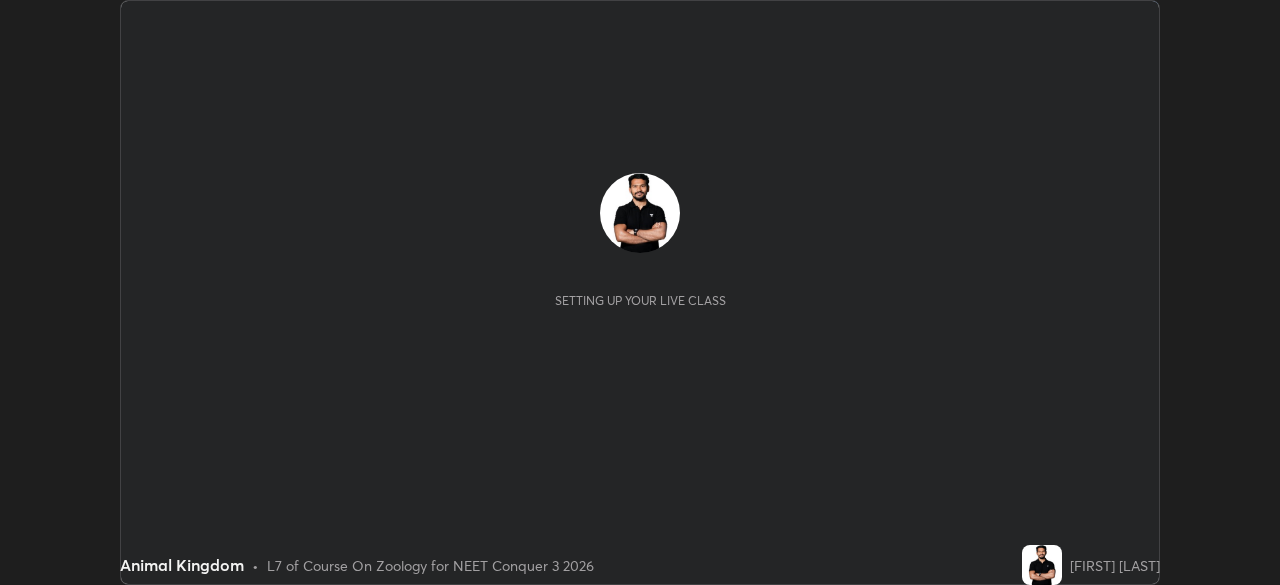 scroll, scrollTop: 0, scrollLeft: 0, axis: both 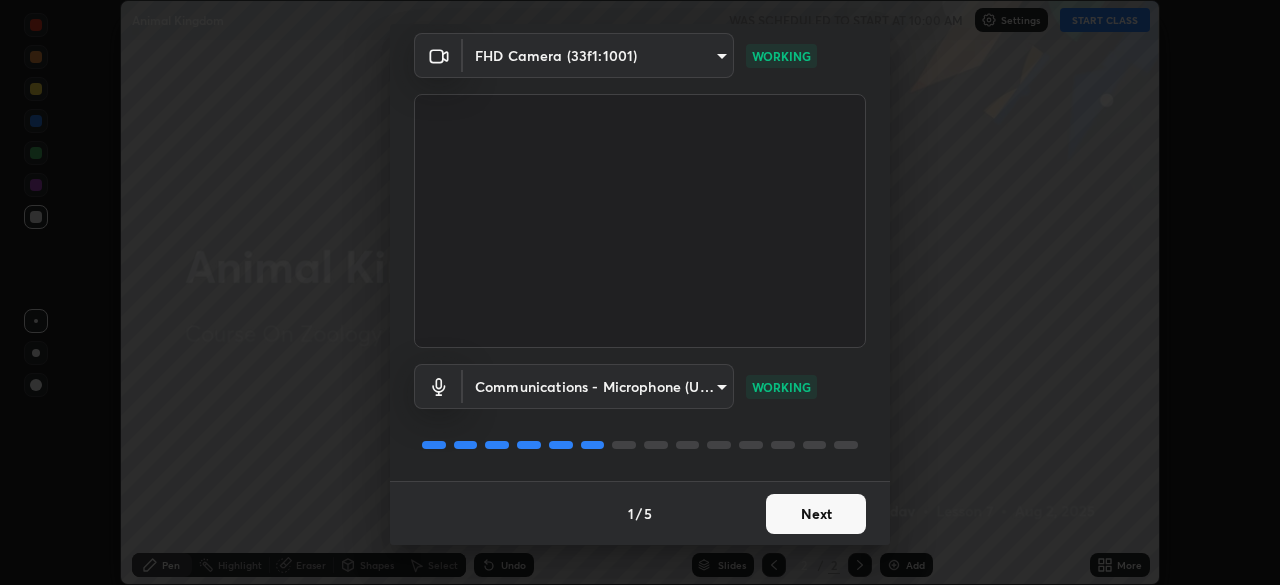 click on "Next" at bounding box center (816, 514) 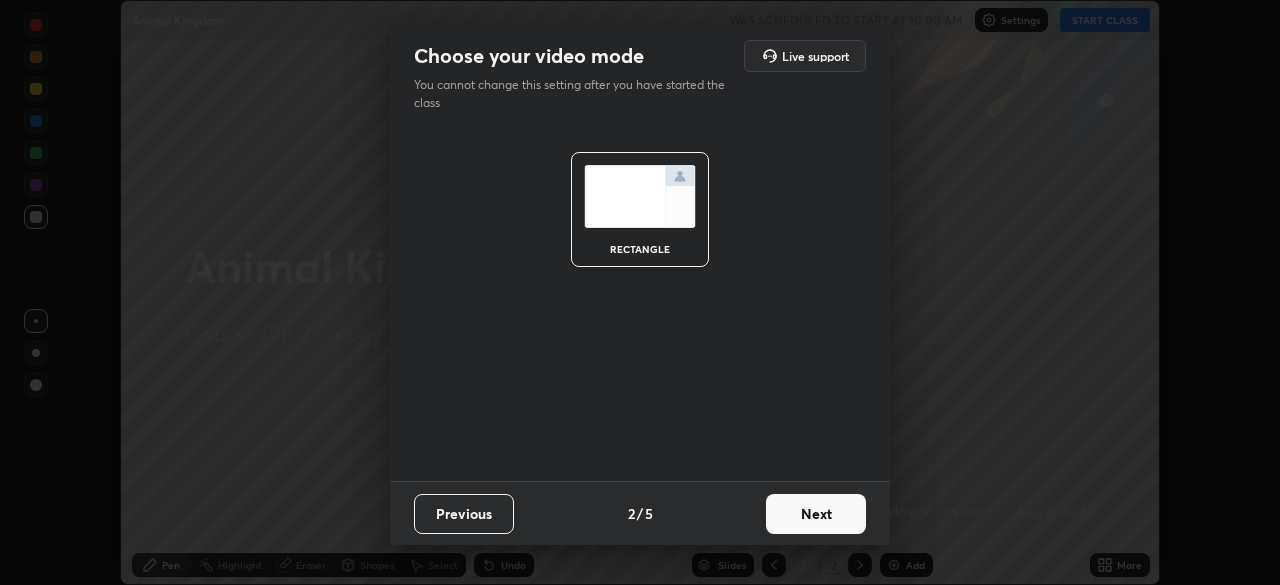 scroll, scrollTop: 0, scrollLeft: 0, axis: both 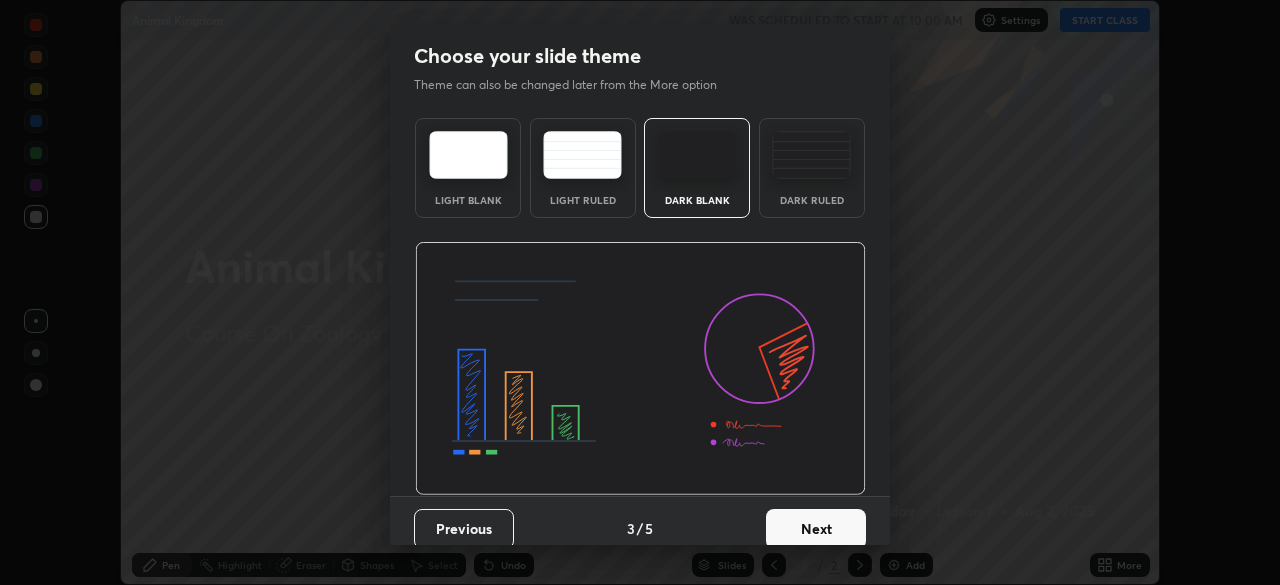 click on "Next" at bounding box center [816, 529] 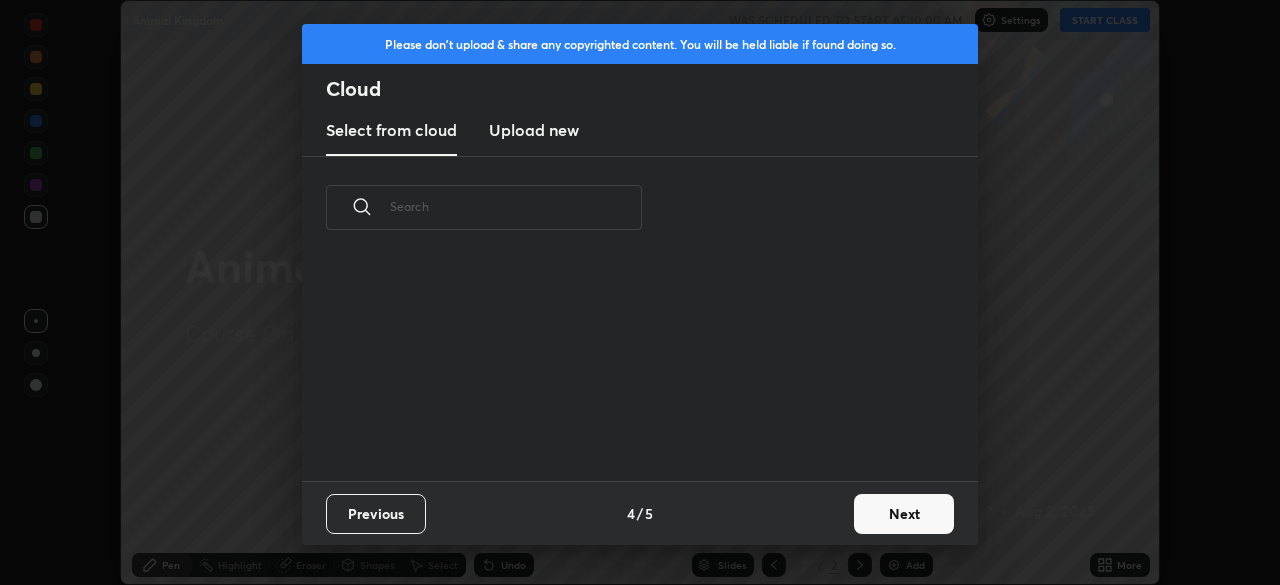 click on "Next" at bounding box center (904, 514) 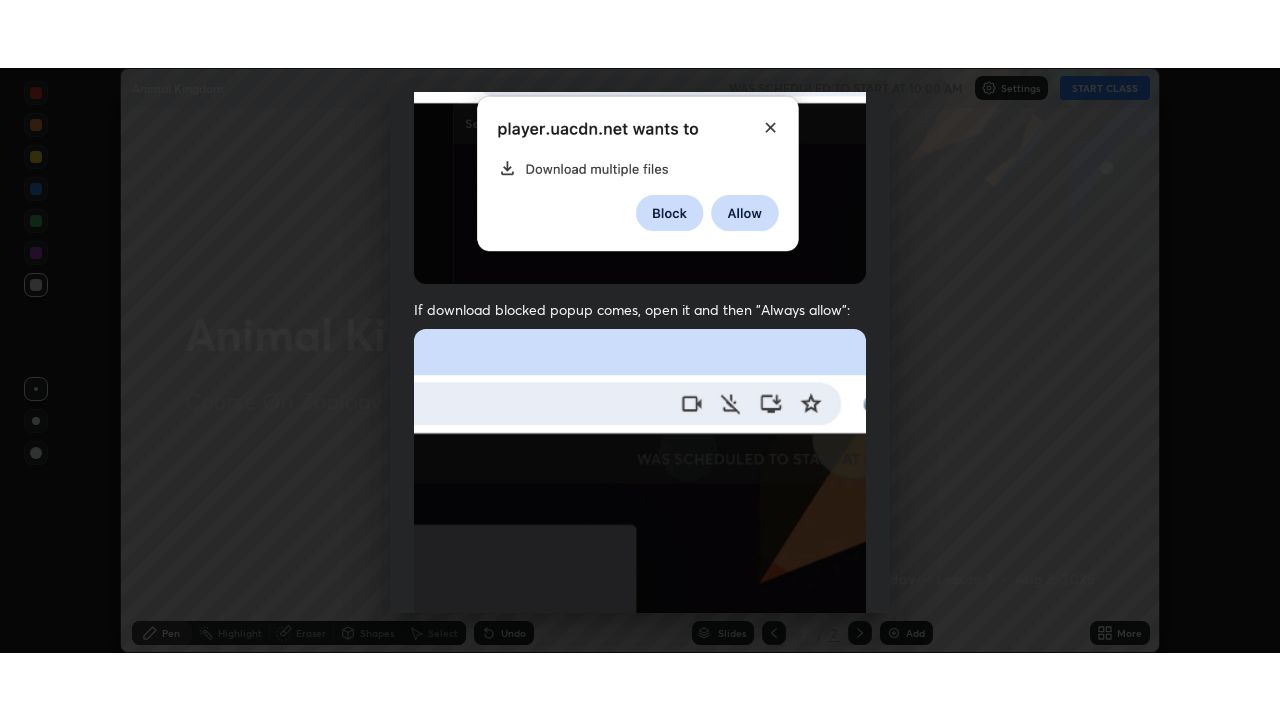 scroll, scrollTop: 479, scrollLeft: 0, axis: vertical 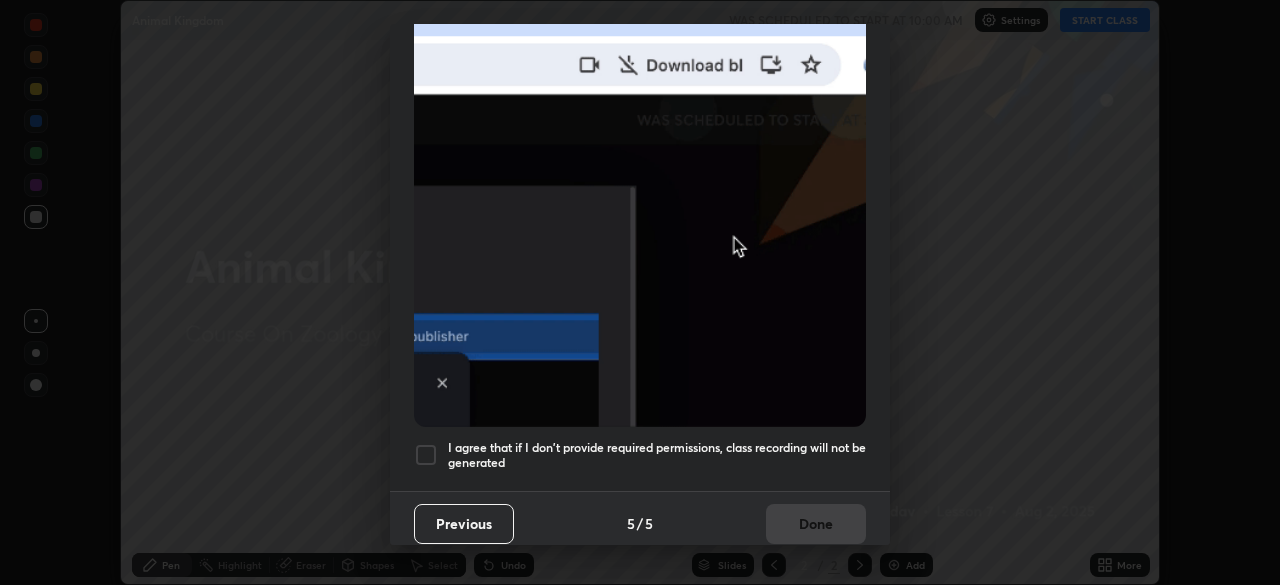 click at bounding box center (426, 455) 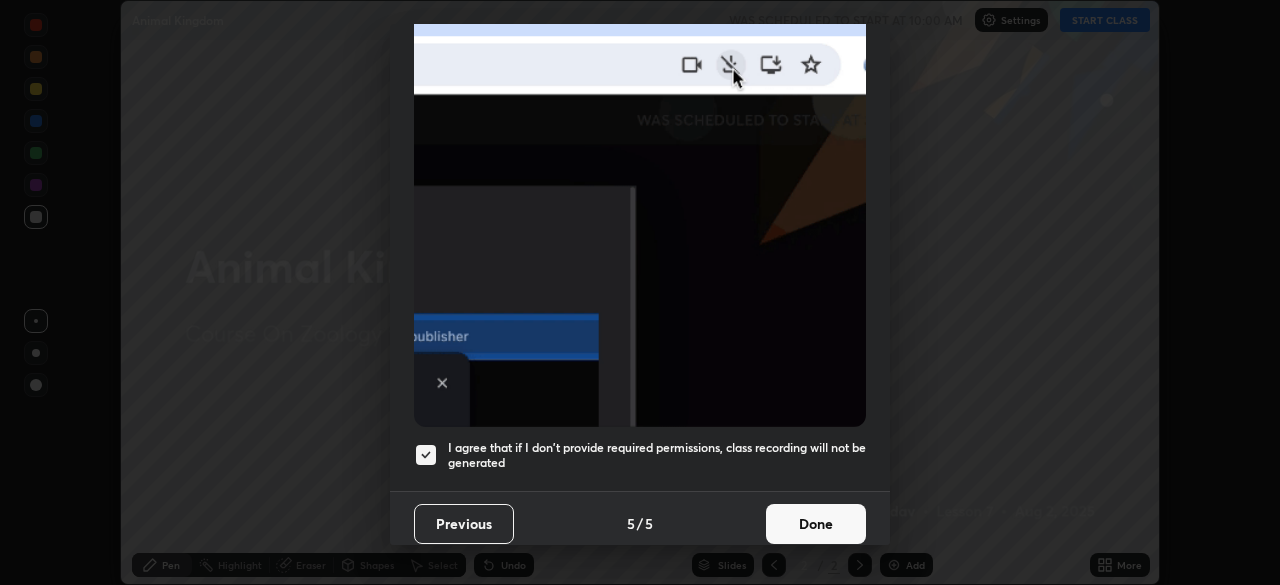 click on "Done" at bounding box center [816, 524] 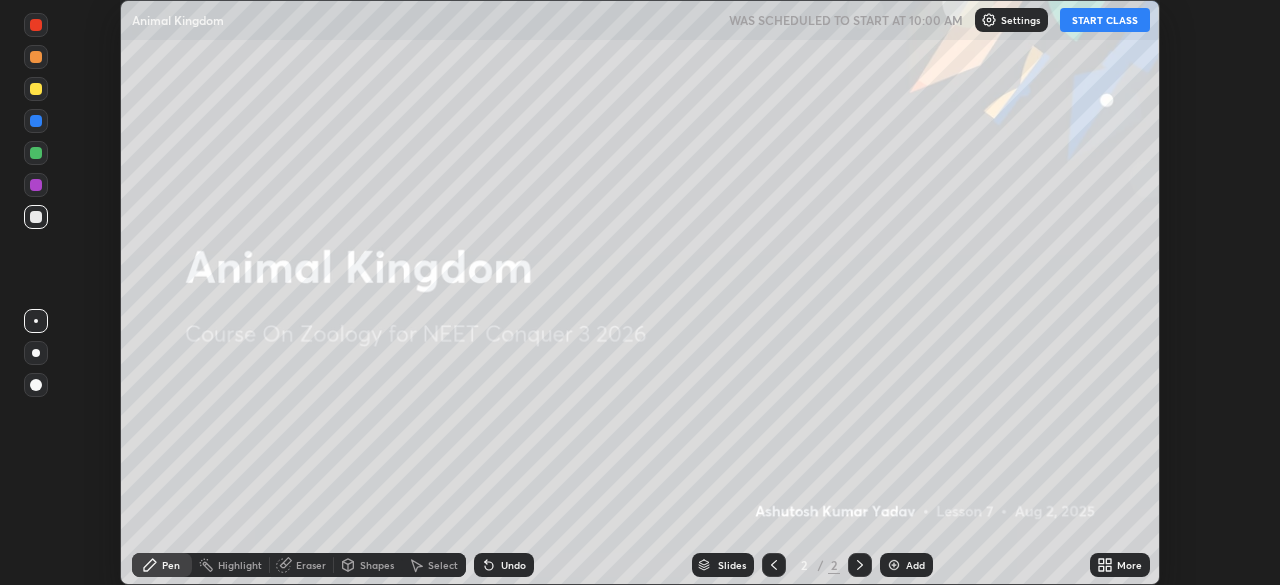 click on "Add" at bounding box center [915, 565] 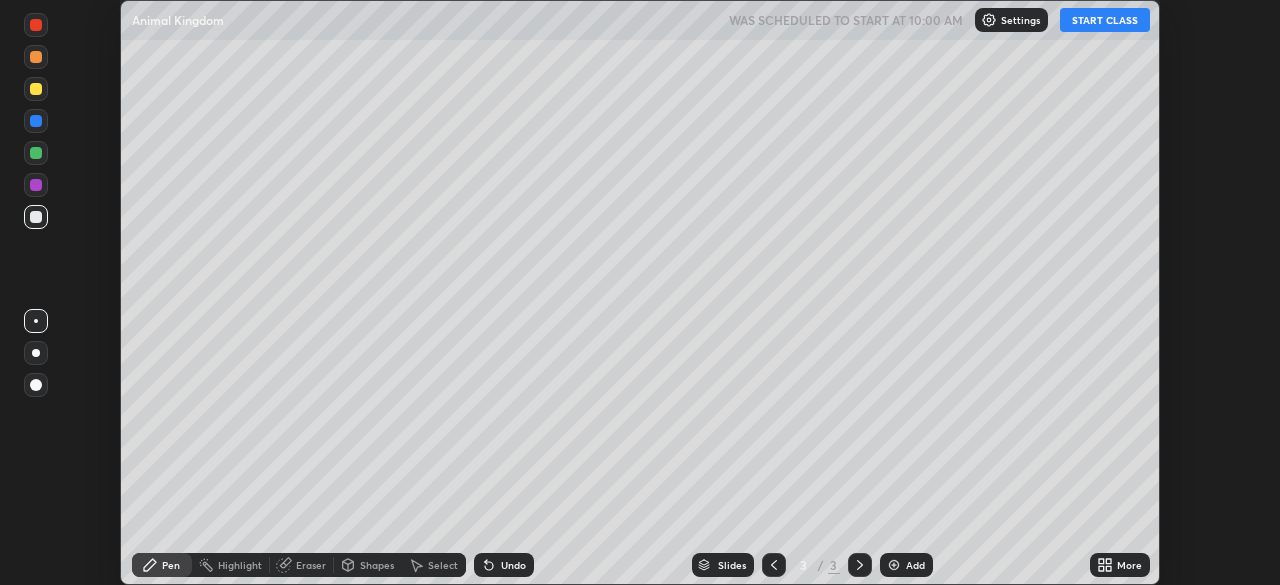 click 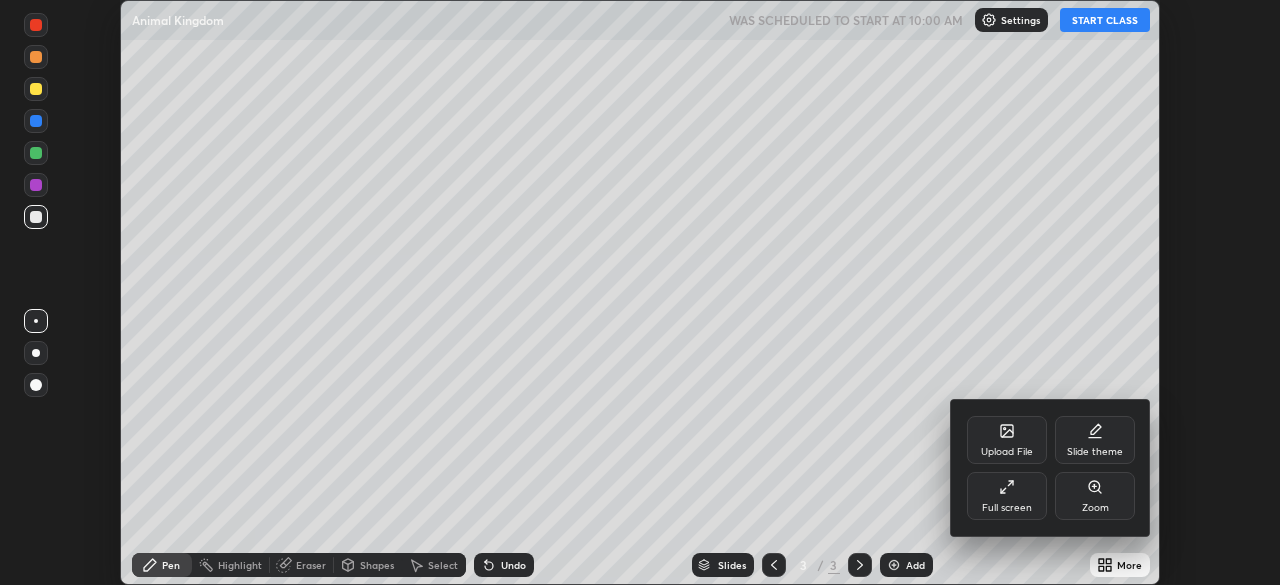 click on "Full screen" at bounding box center (1007, 508) 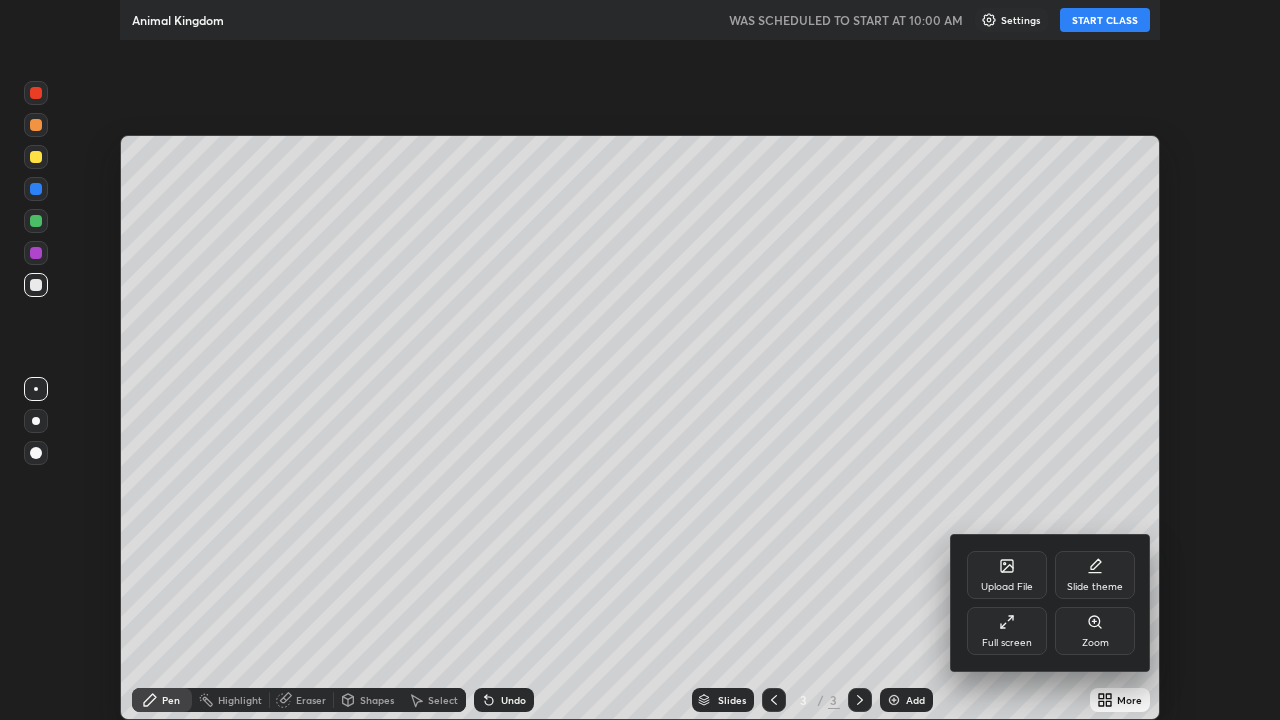 scroll, scrollTop: 99280, scrollLeft: 98720, axis: both 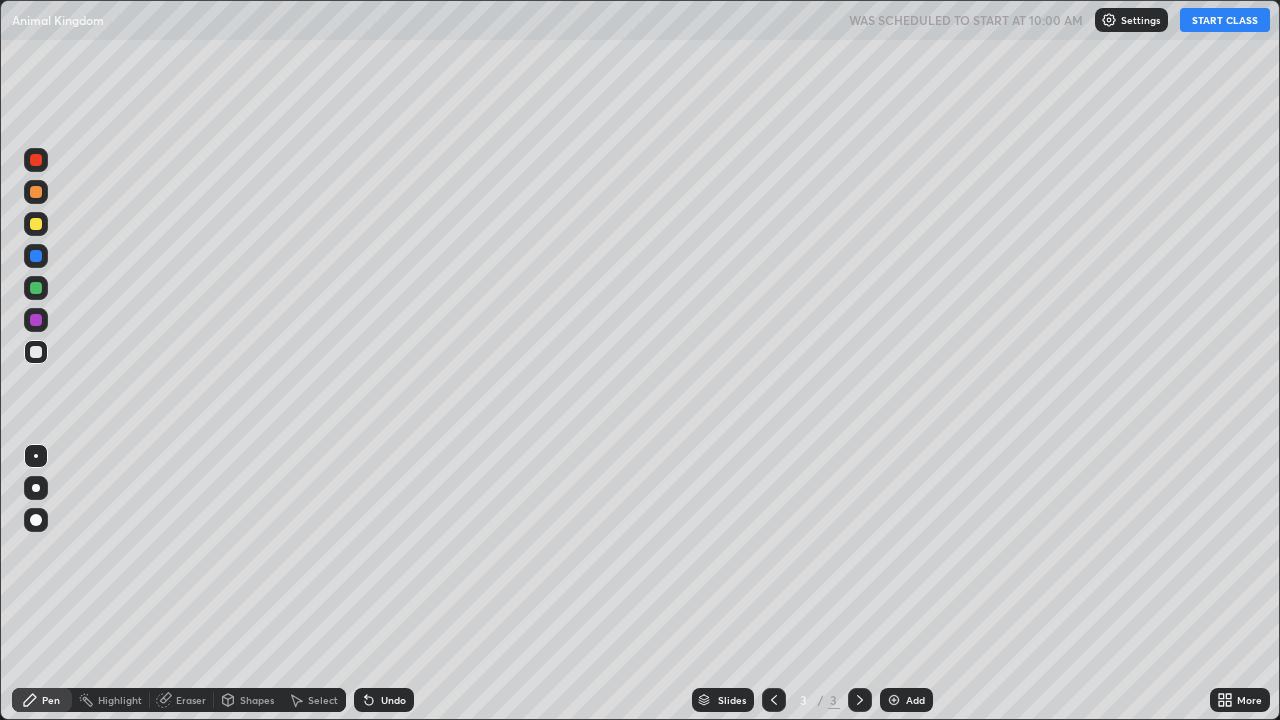 click on "START CLASS" at bounding box center (1225, 20) 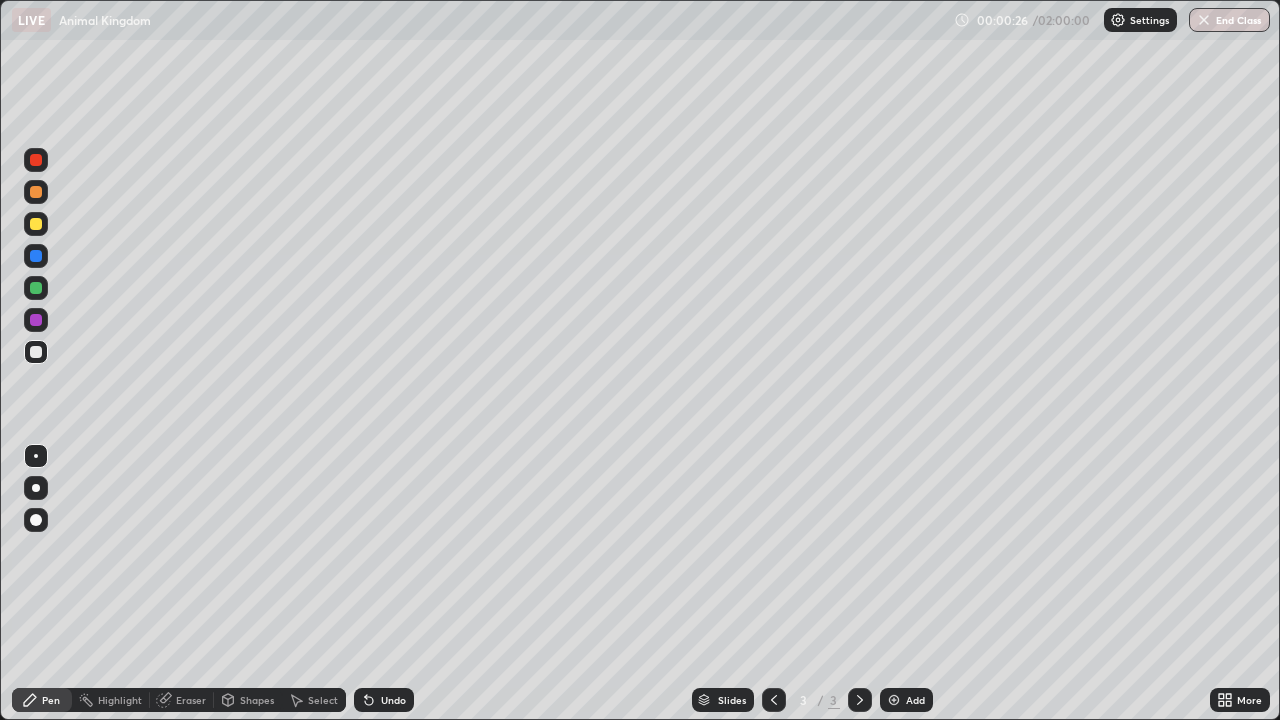 click at bounding box center (36, 224) 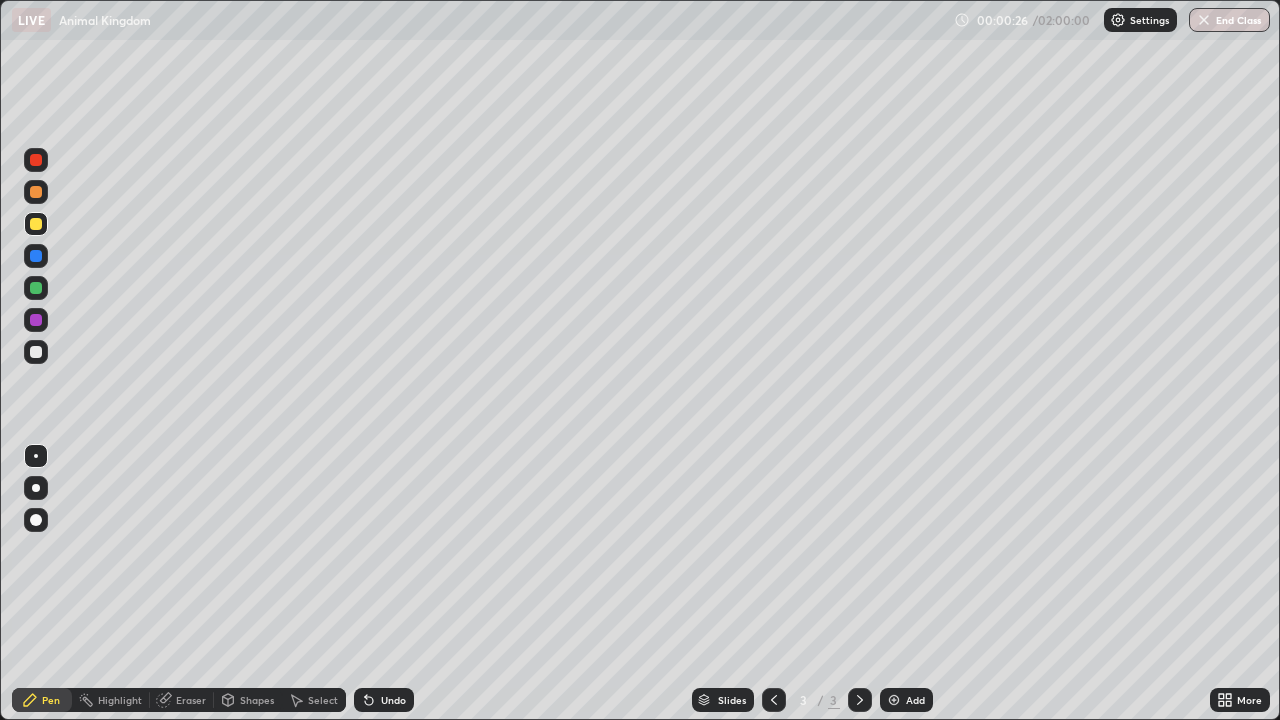 click at bounding box center [36, 520] 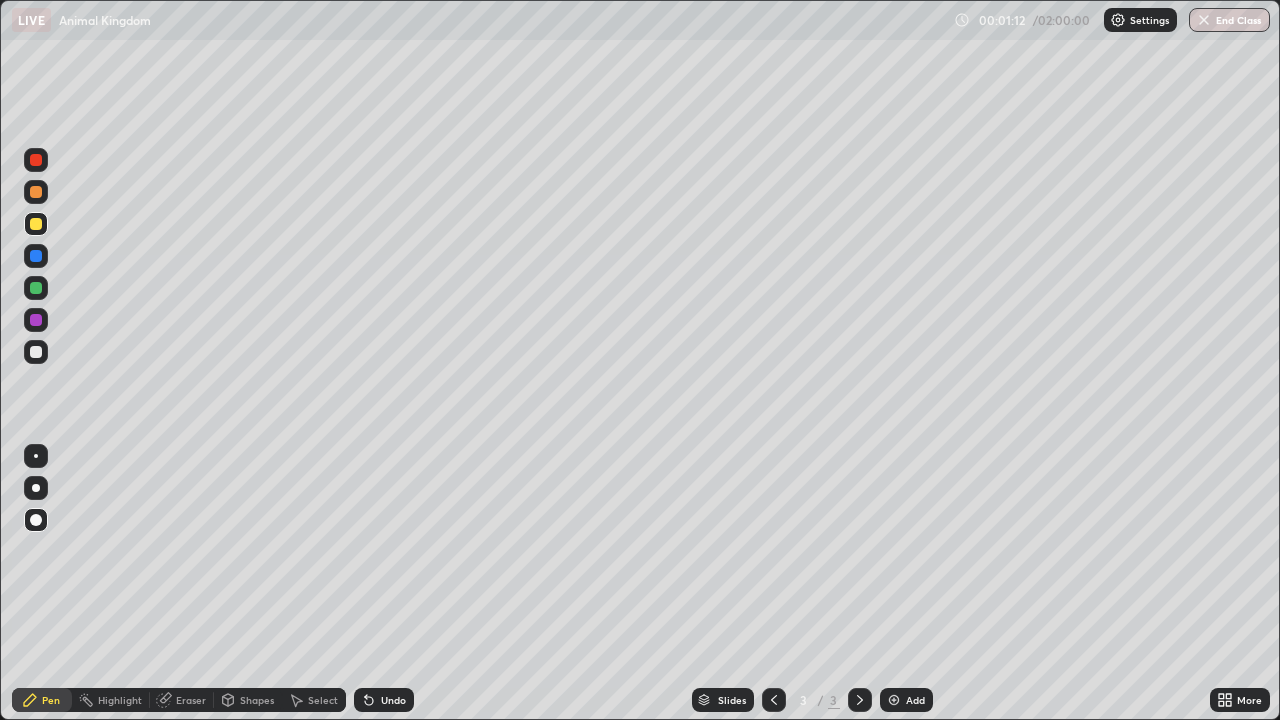 click on "Eraser" at bounding box center (182, 700) 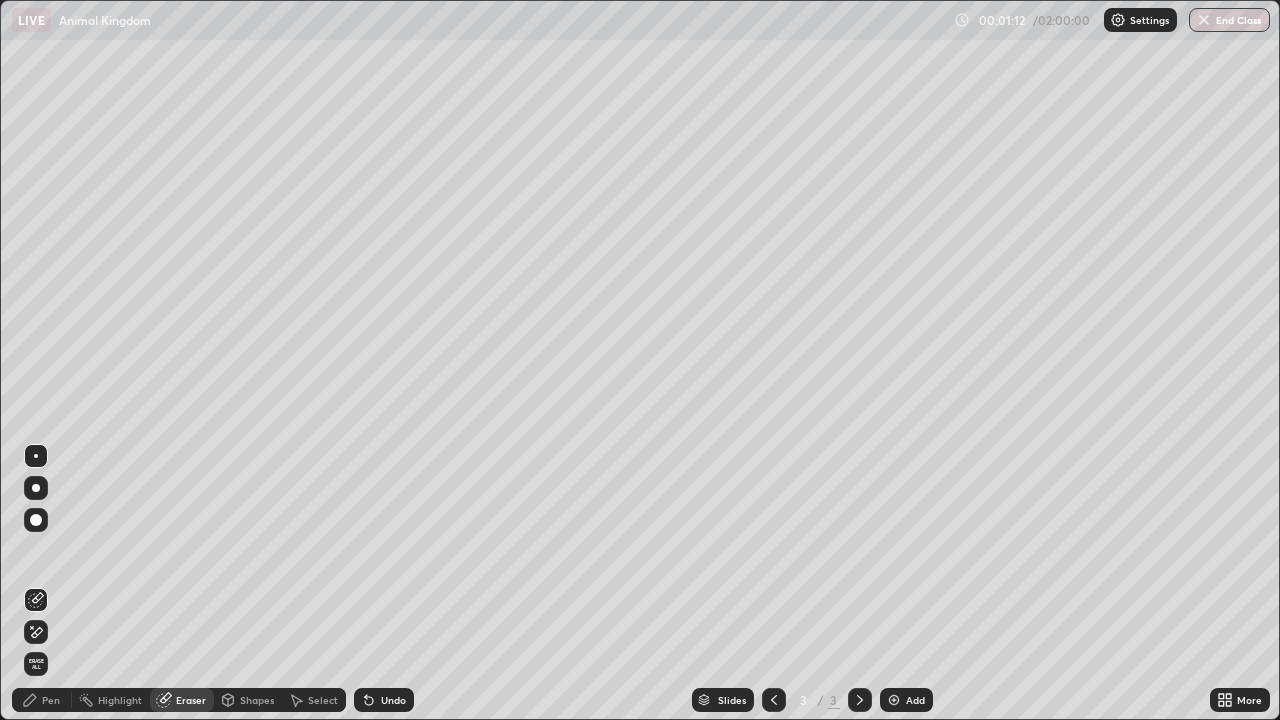 click 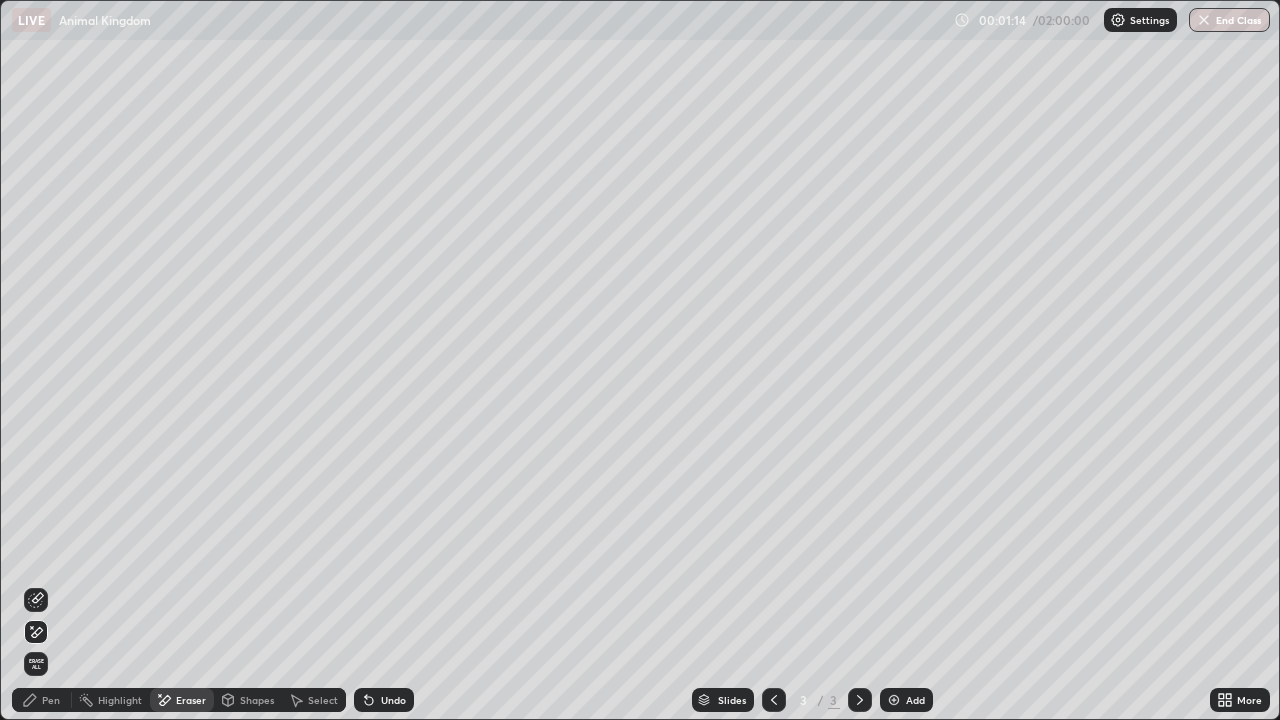 click on "Pen" at bounding box center (51, 700) 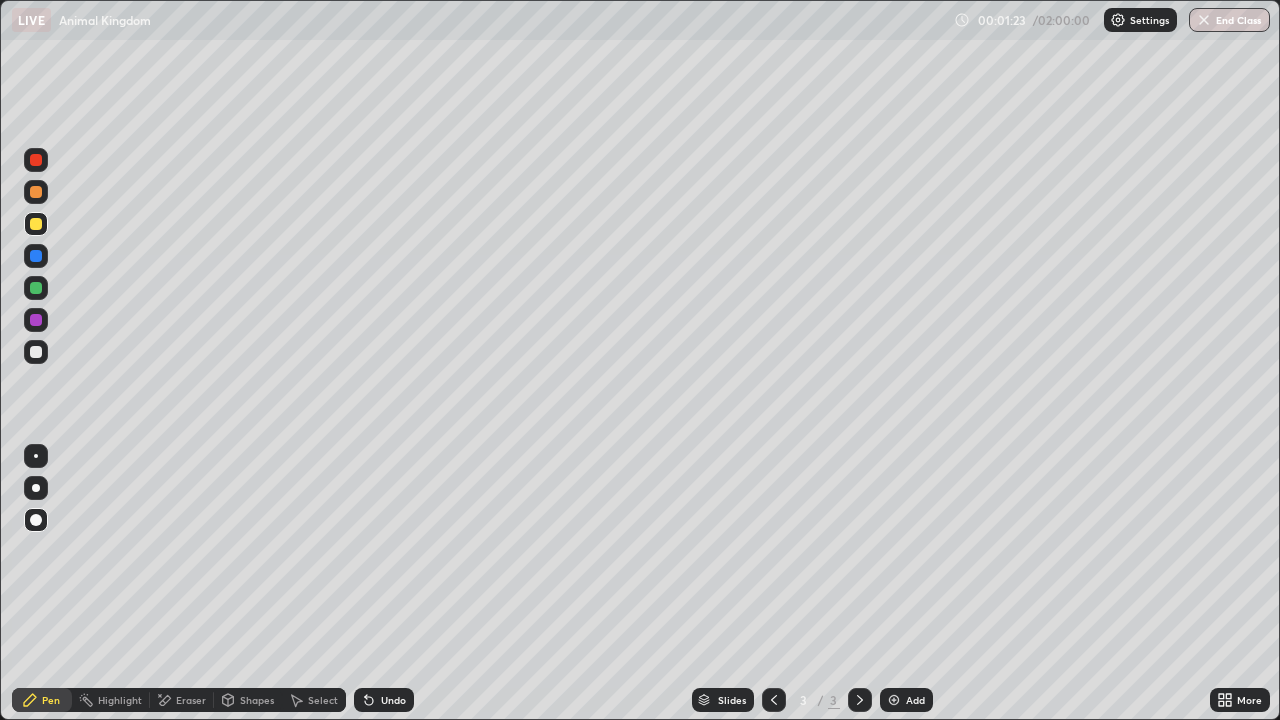 click on "Undo" at bounding box center (393, 700) 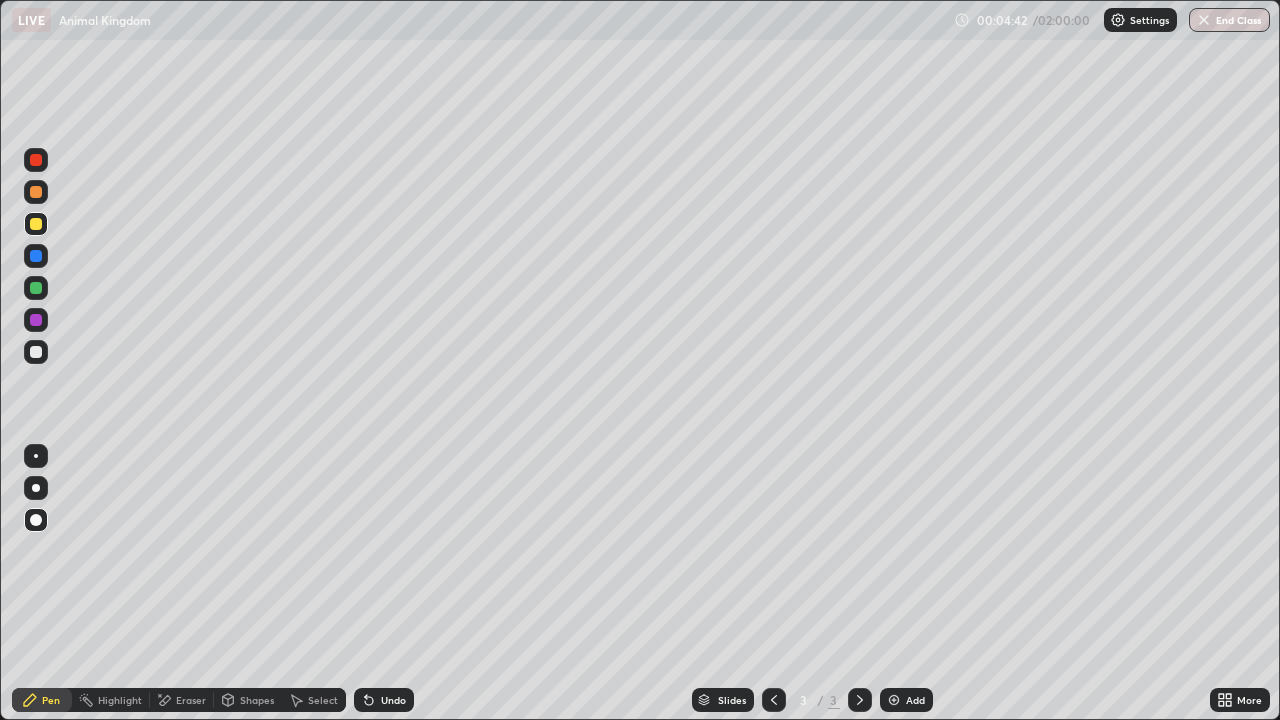 click on "Add" at bounding box center [915, 700] 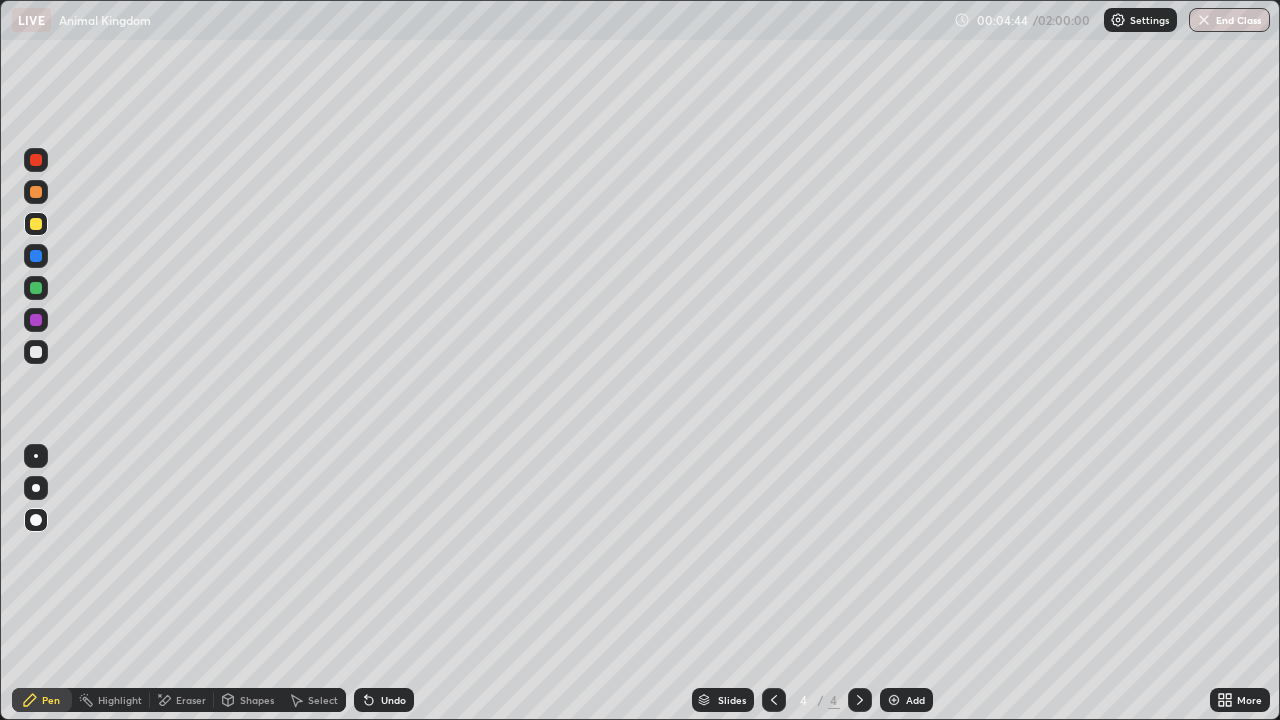 click on "Shapes" at bounding box center (257, 700) 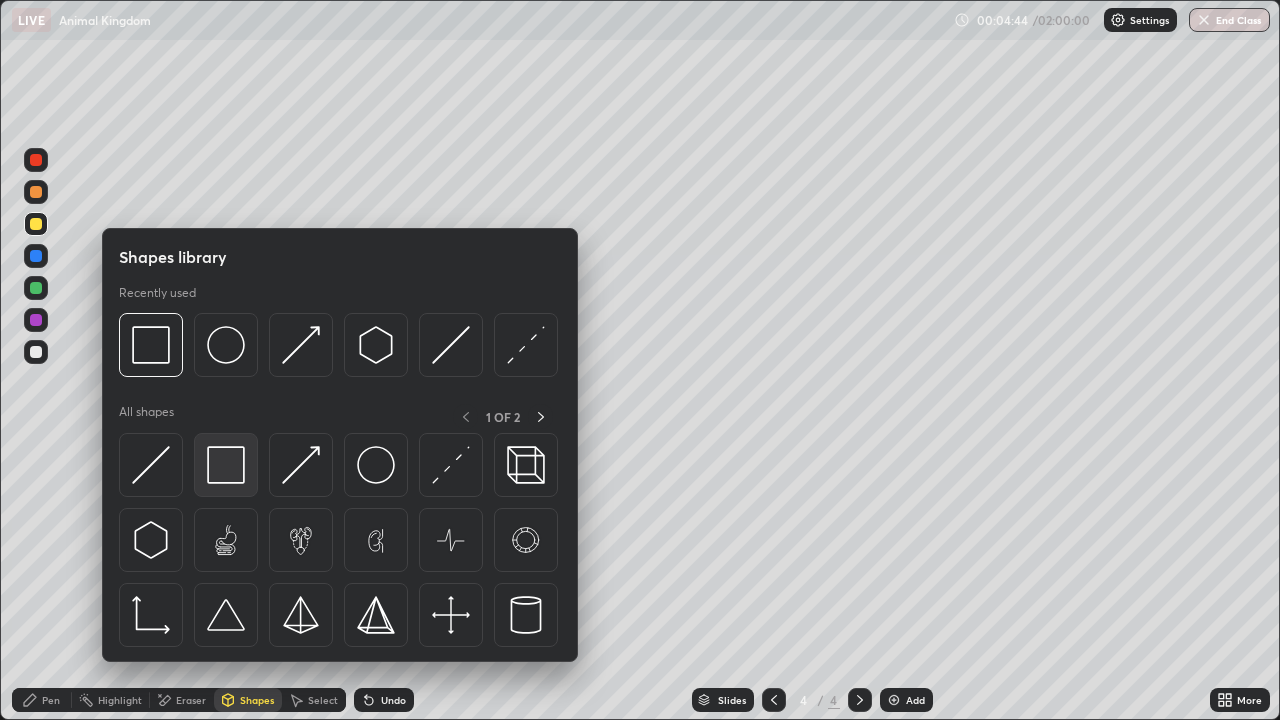 click at bounding box center [226, 465] 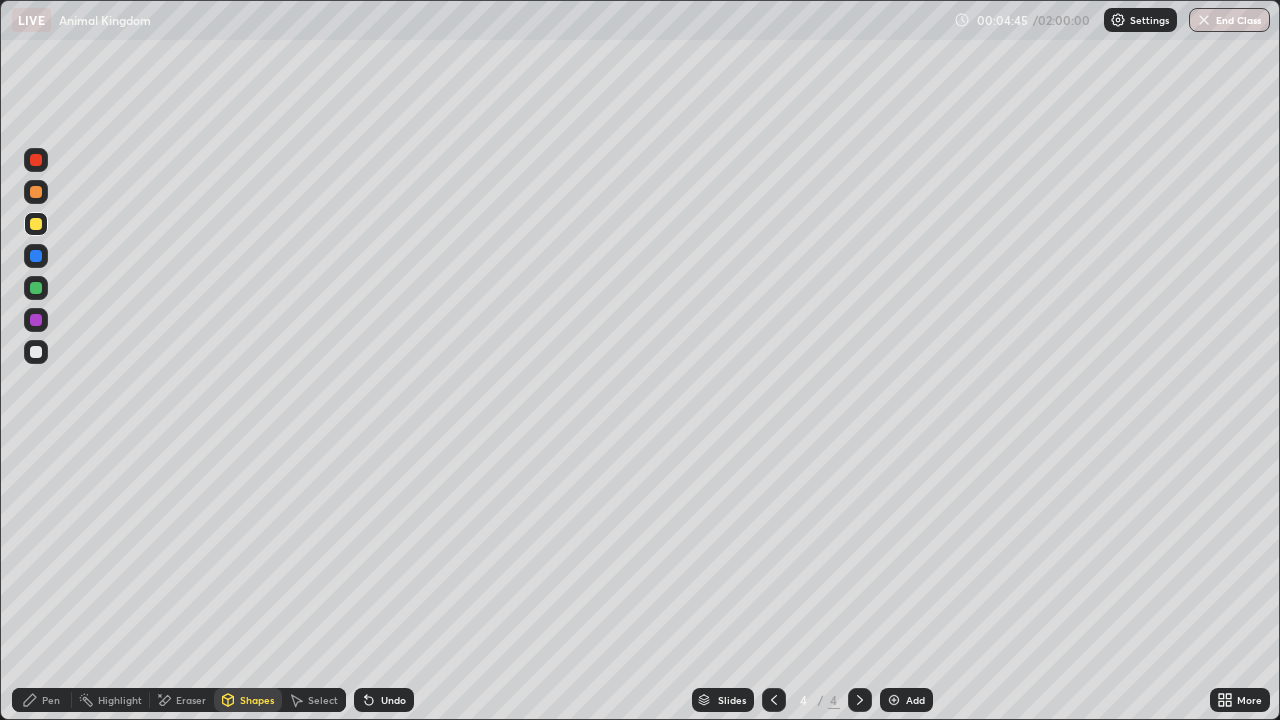 click at bounding box center (36, 352) 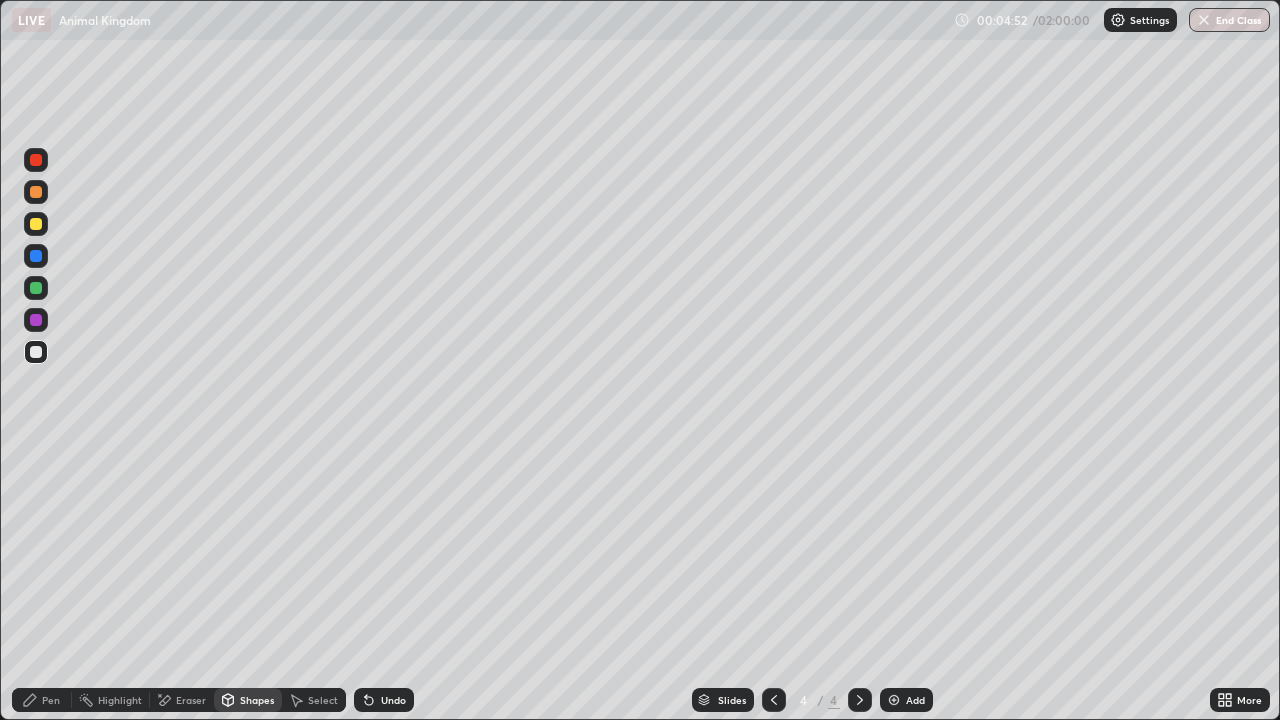 click on "Undo" at bounding box center (393, 700) 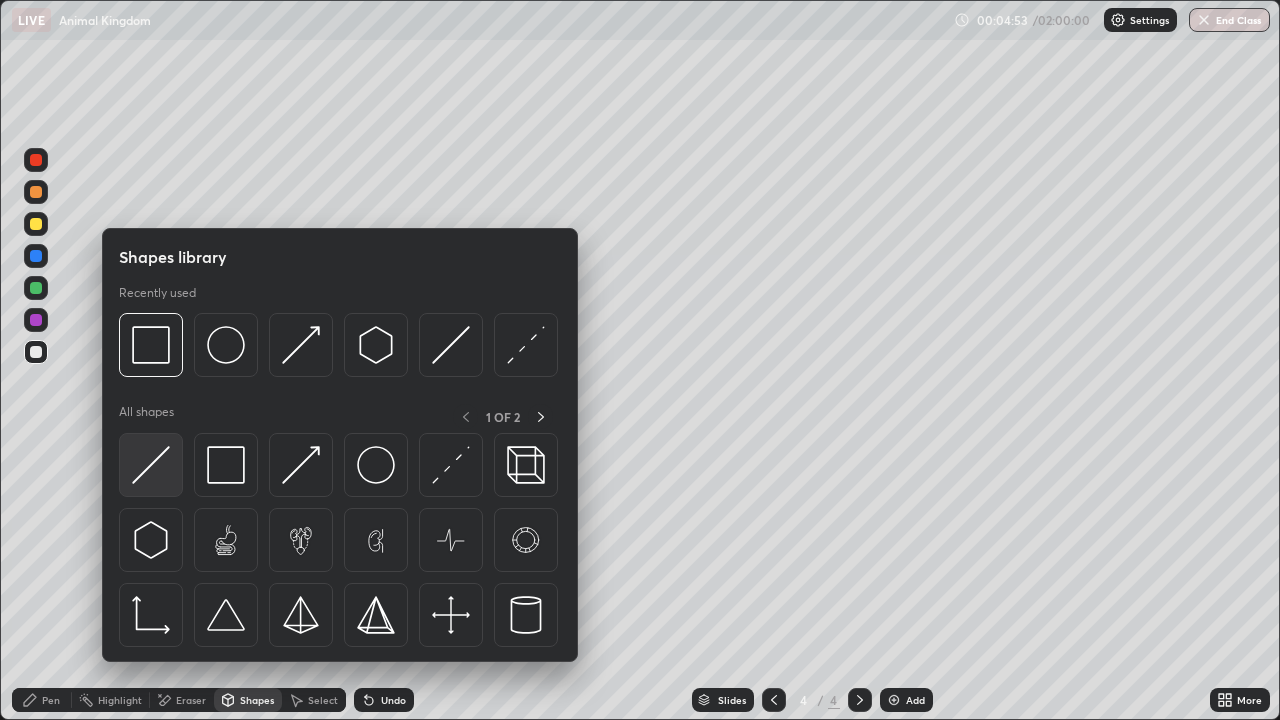 click at bounding box center [151, 465] 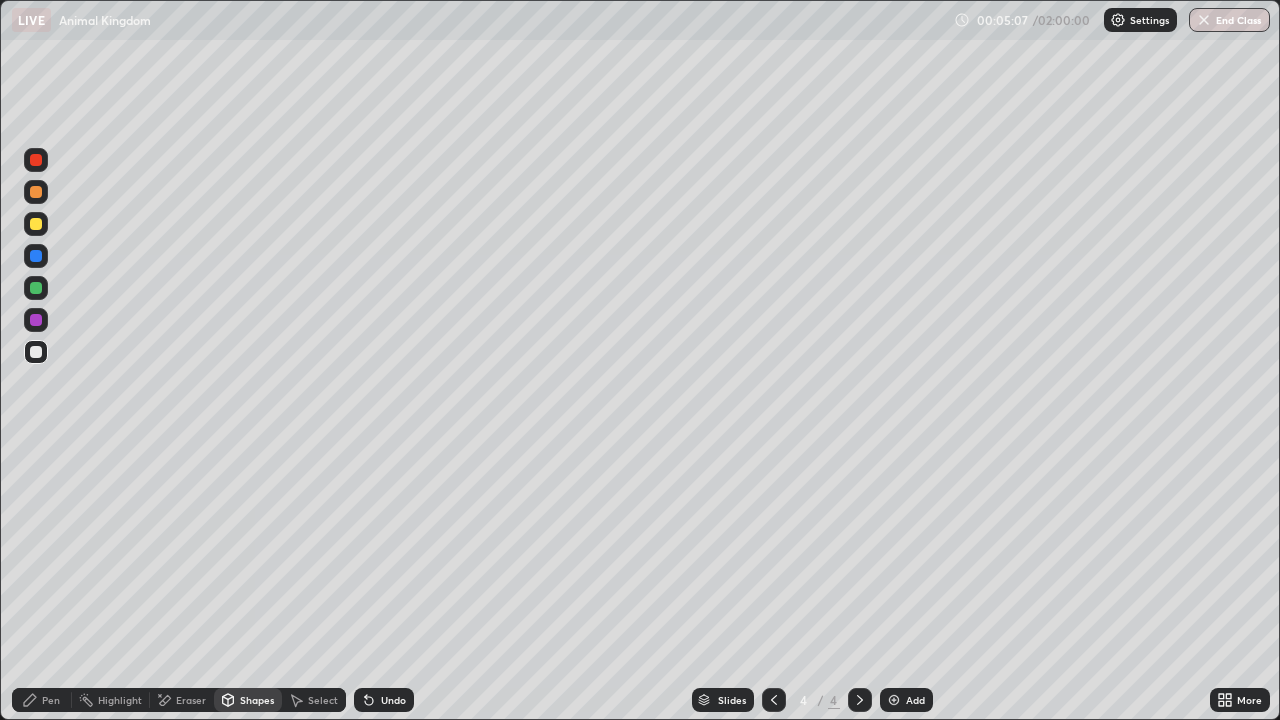 click at bounding box center [36, 224] 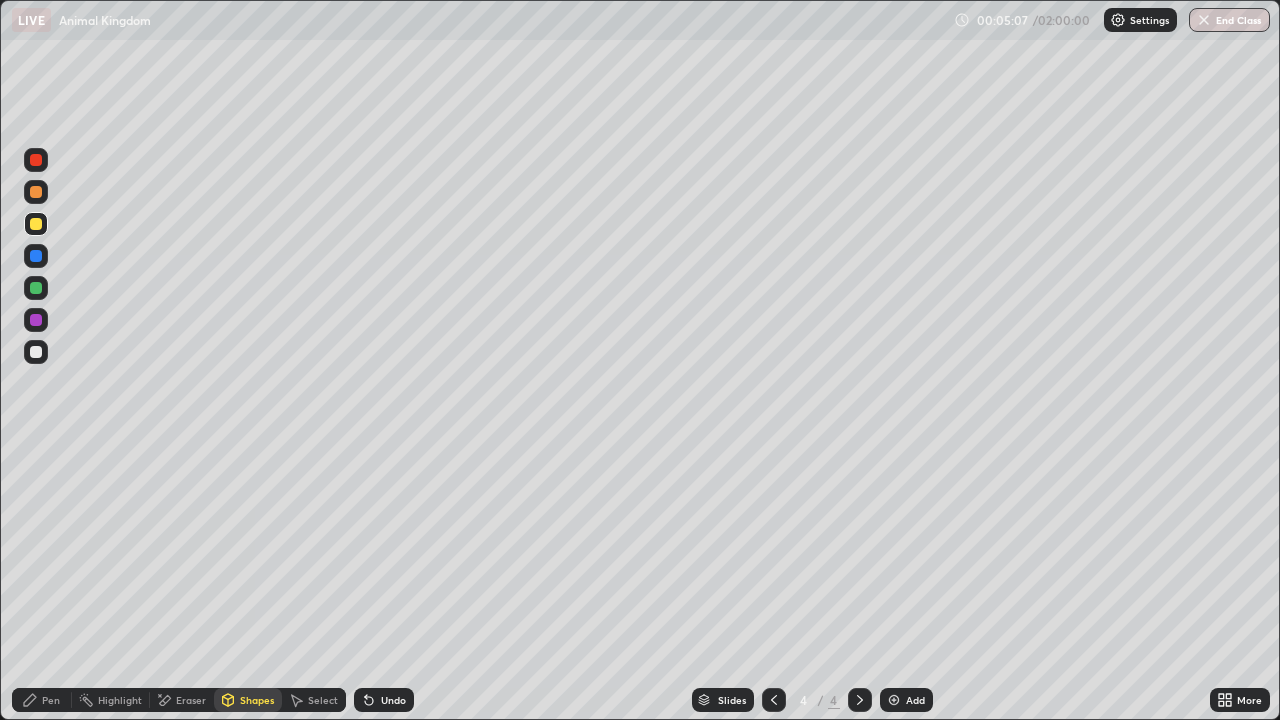 click on "Pen" at bounding box center (51, 700) 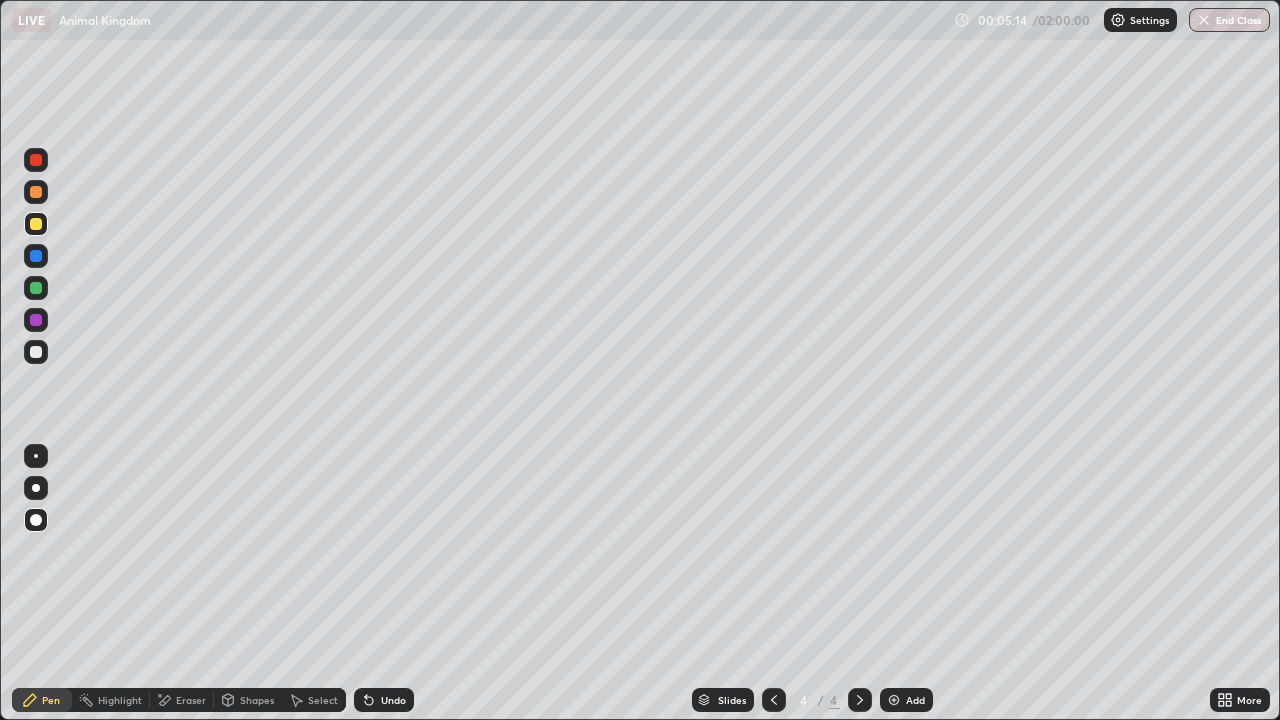 click on "Undo" at bounding box center [384, 700] 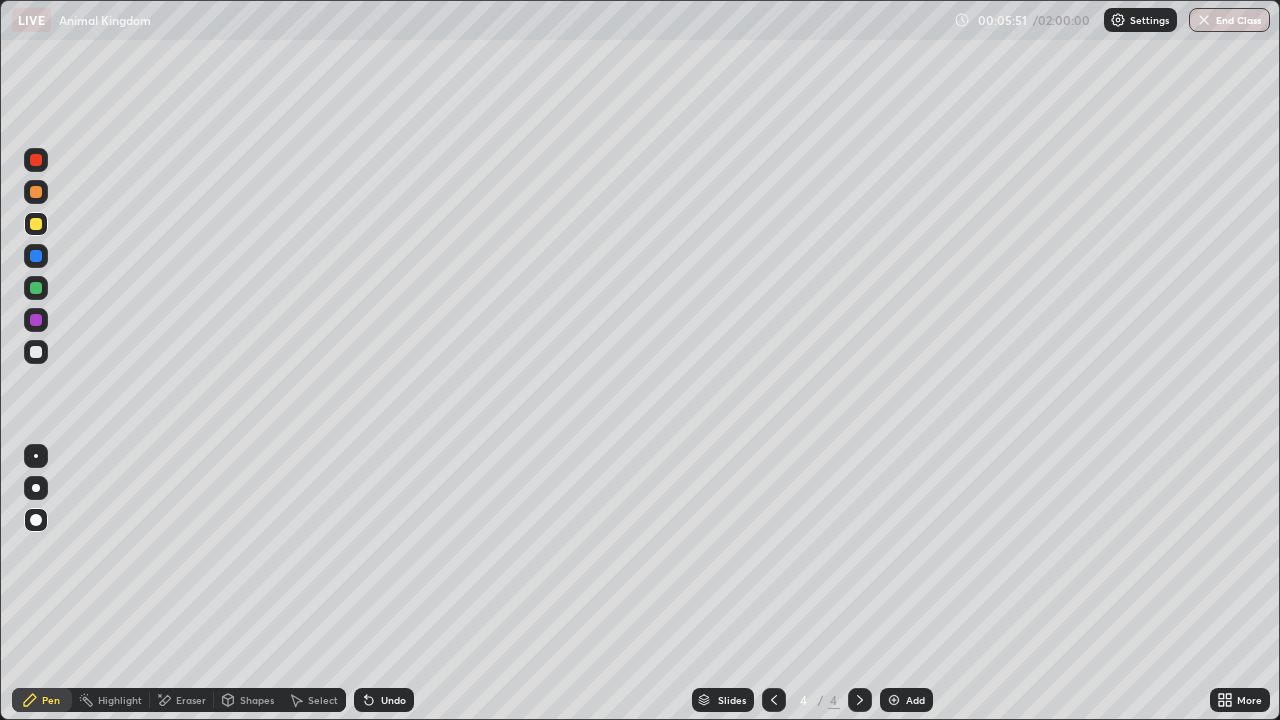 click at bounding box center [36, 352] 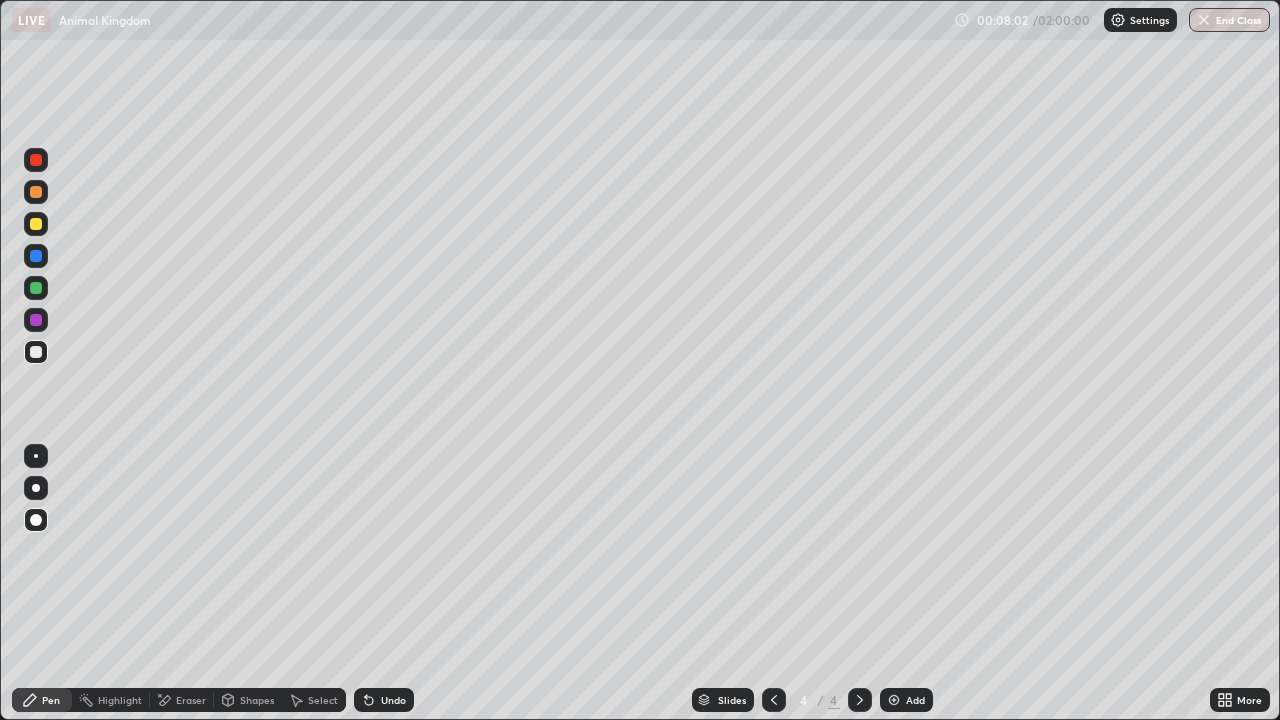click on "Undo" at bounding box center [384, 700] 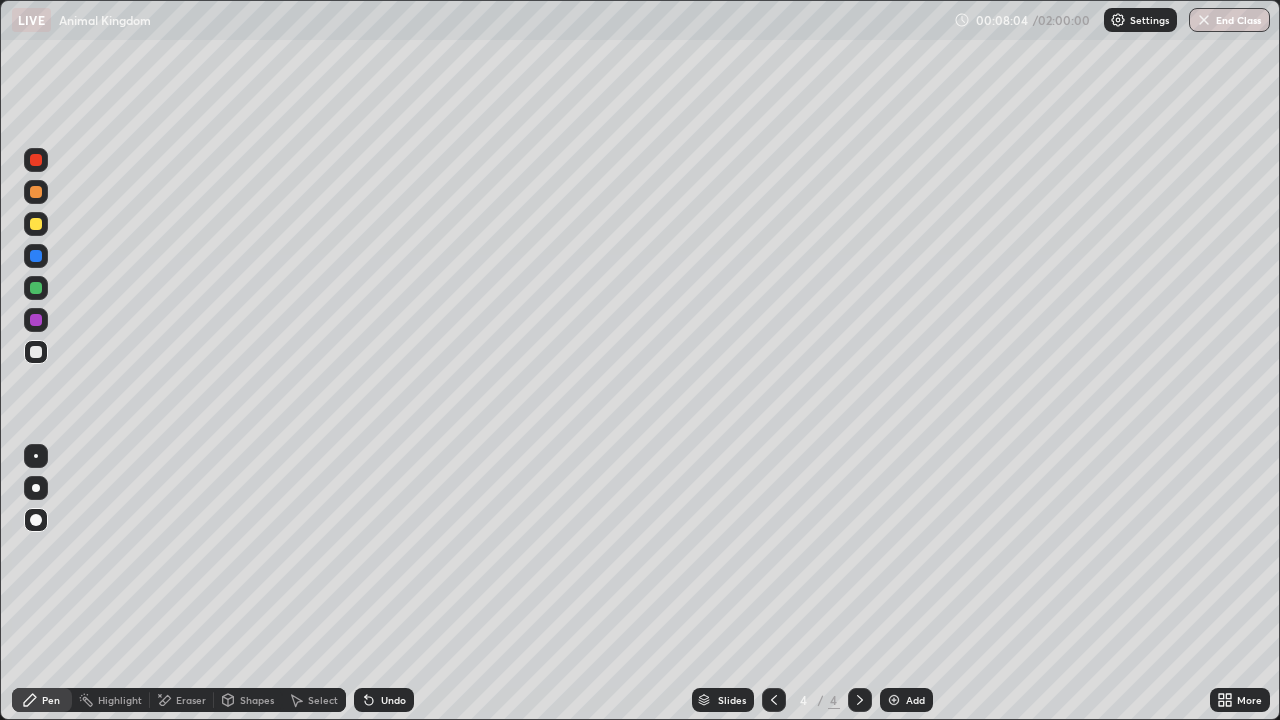 click on "Undo" at bounding box center [384, 700] 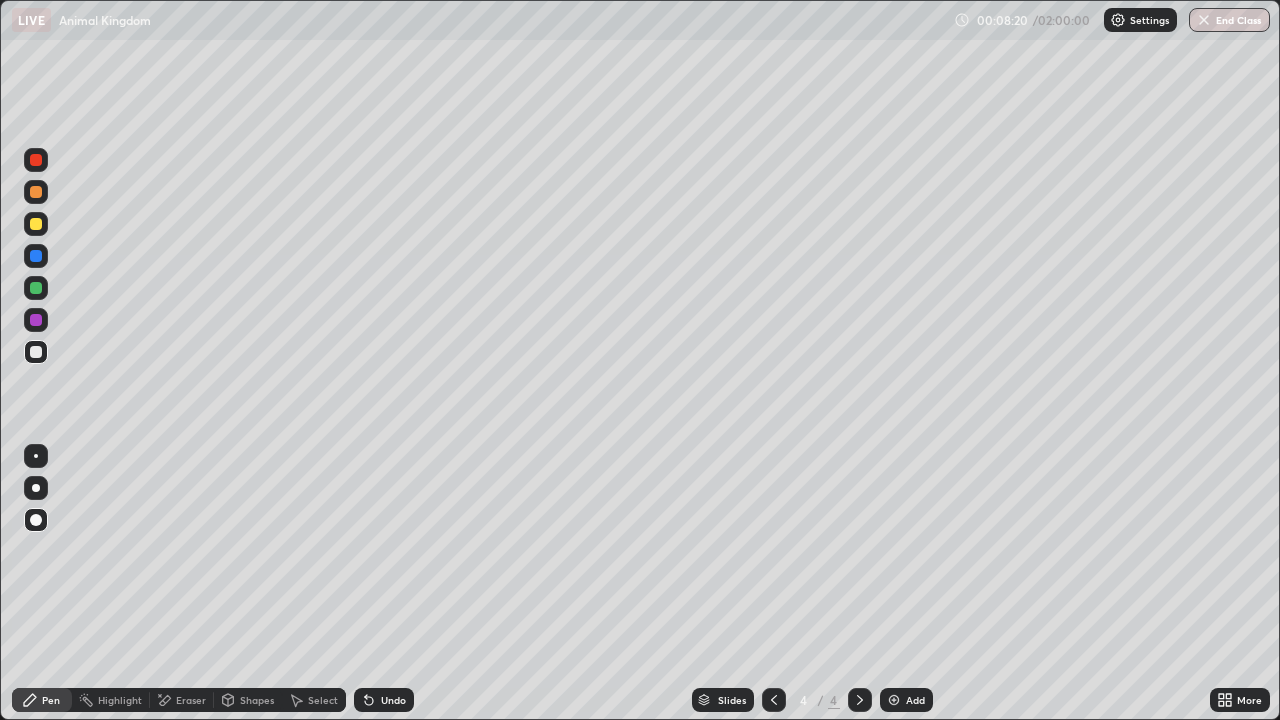 click on "Eraser" at bounding box center [191, 700] 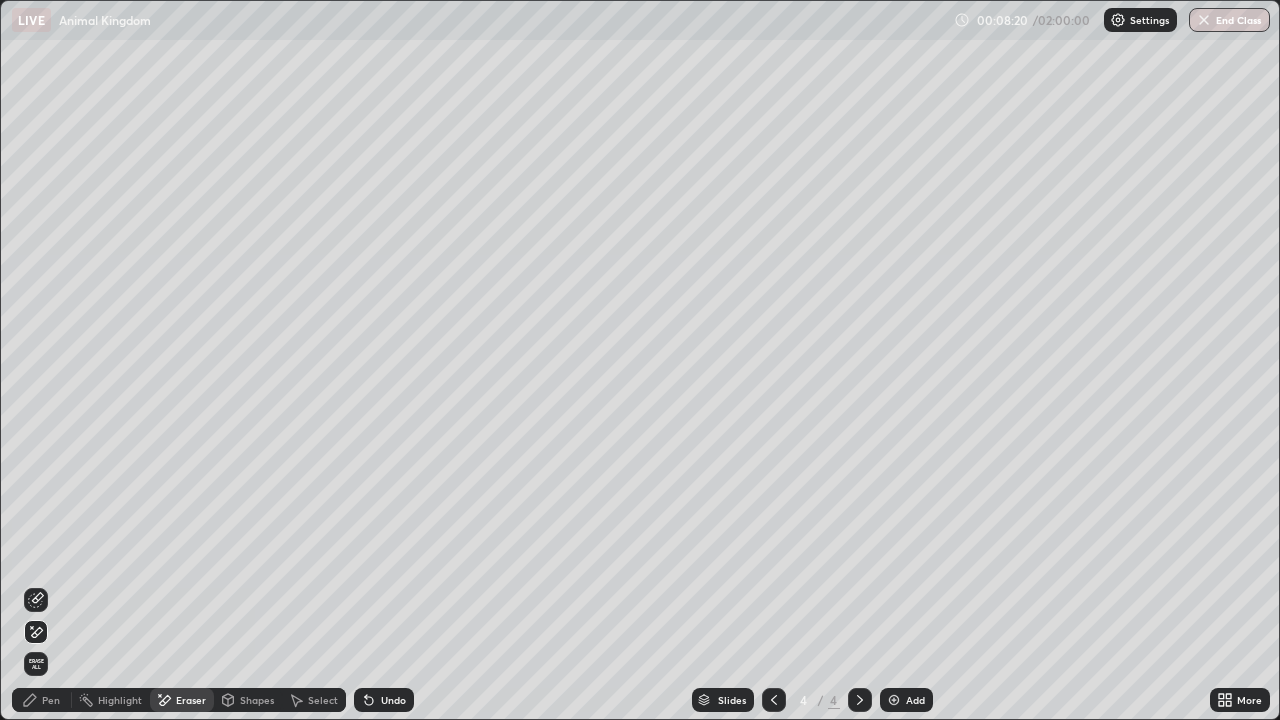 click at bounding box center [36, 600] 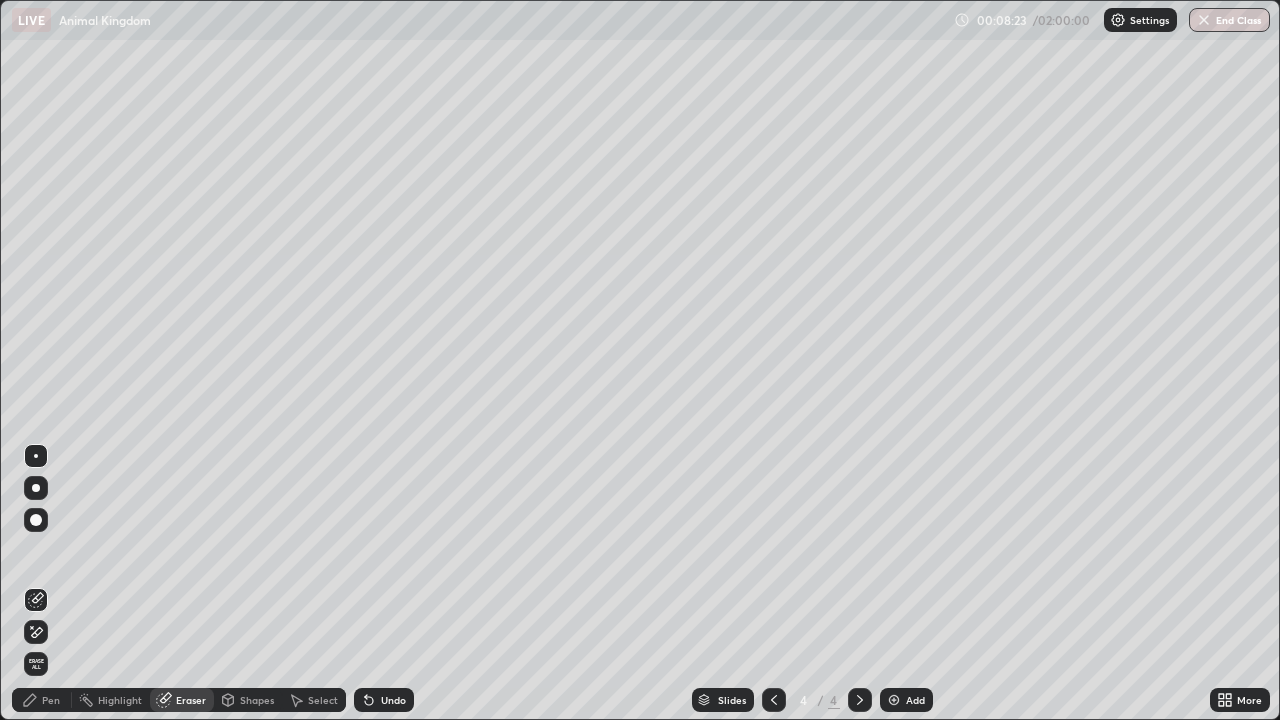 click on "Pen" at bounding box center (51, 700) 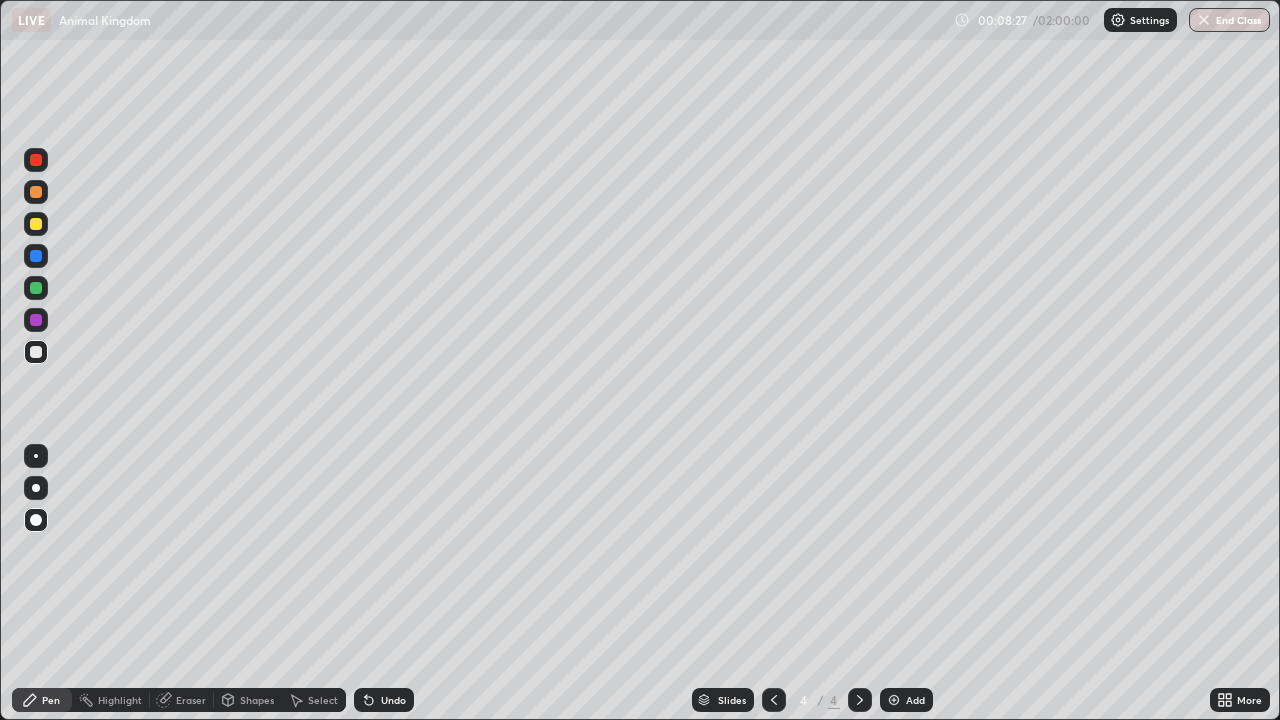 click at bounding box center [36, 288] 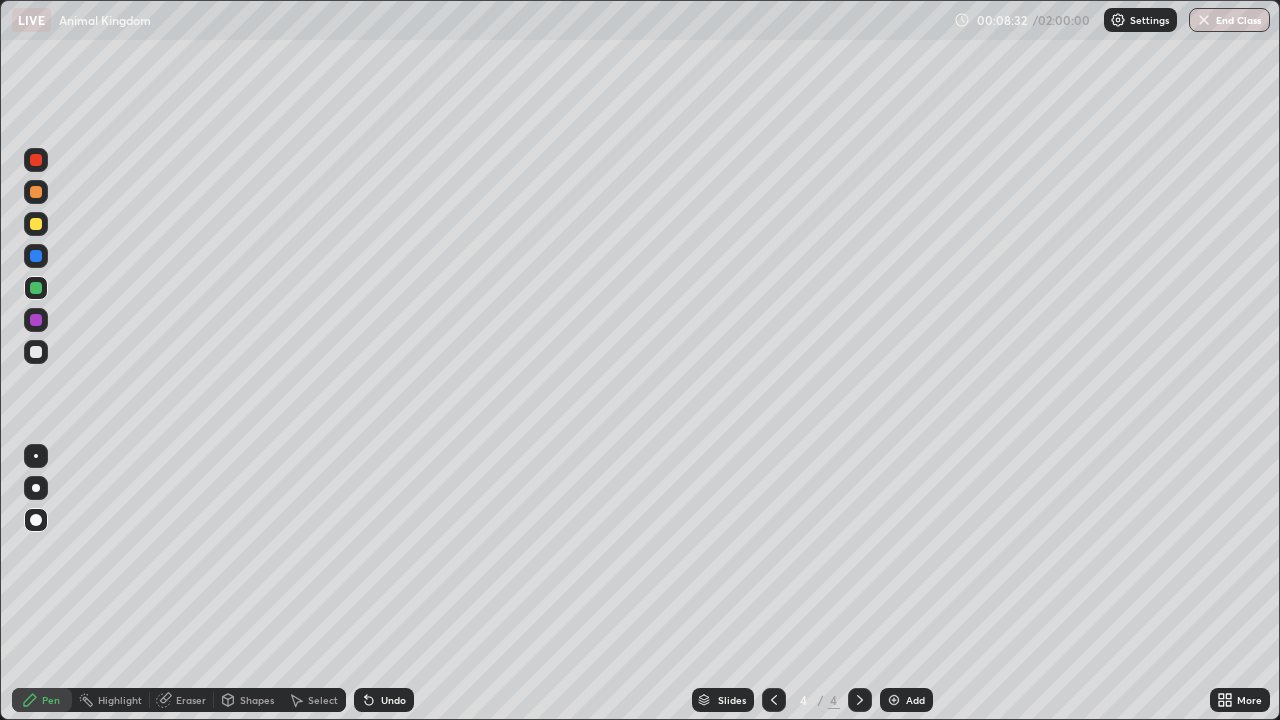 click at bounding box center (36, 320) 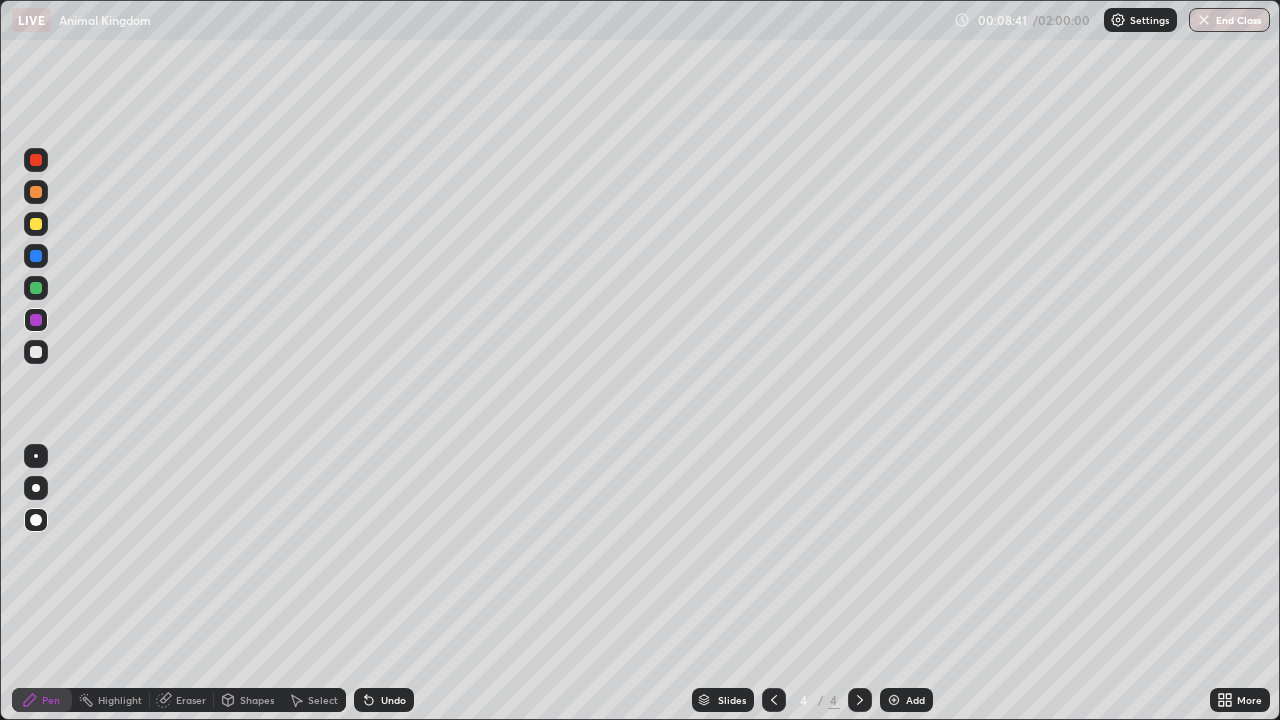 click on "Undo" at bounding box center (393, 700) 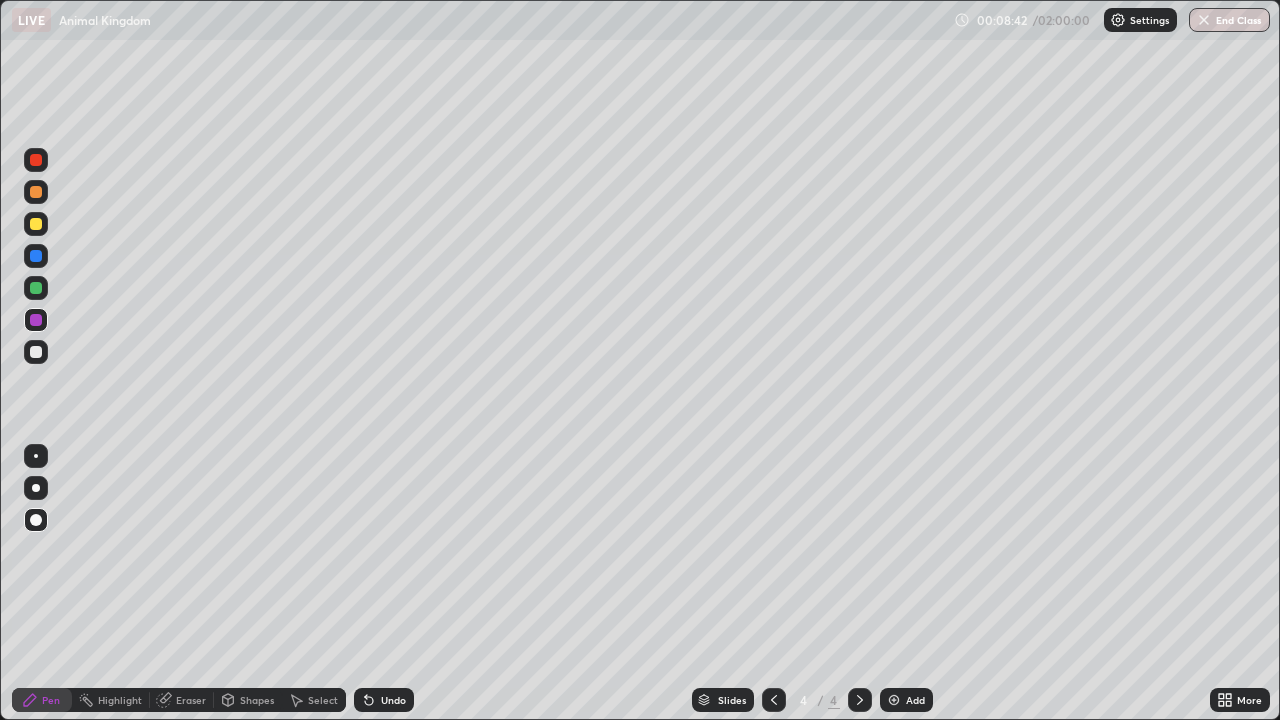 click on "Undo" at bounding box center [393, 700] 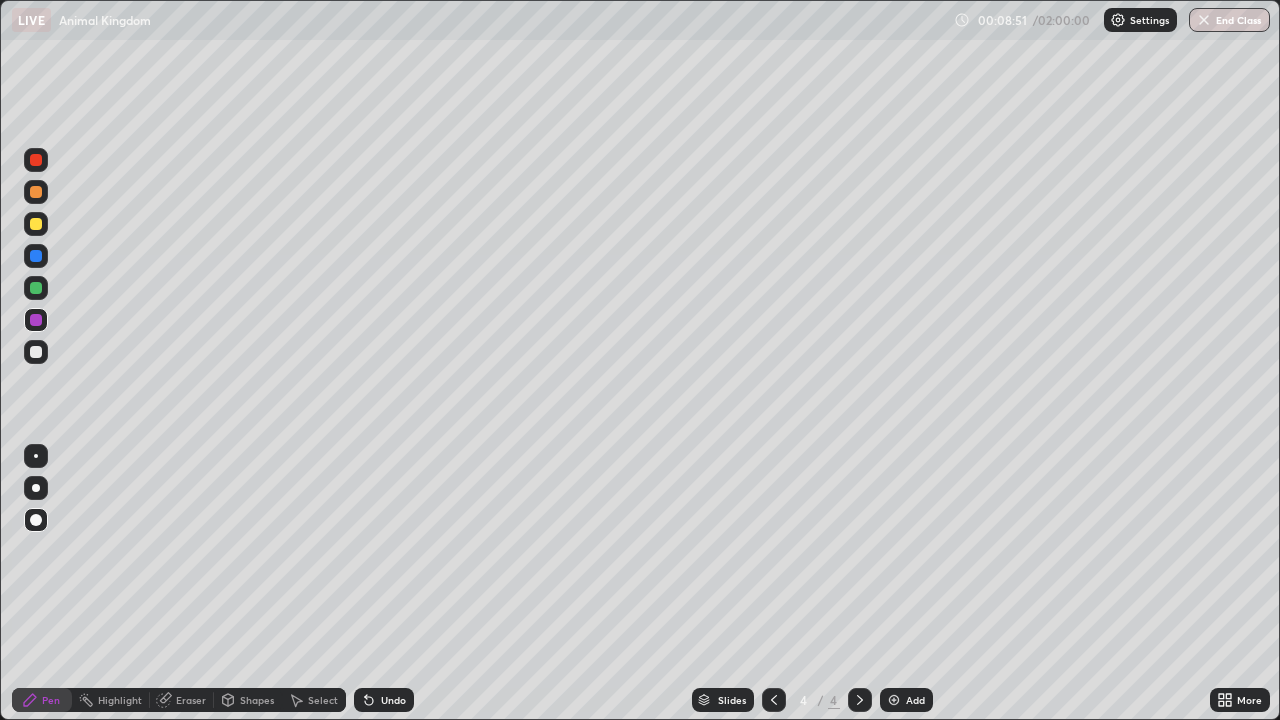 click at bounding box center (36, 352) 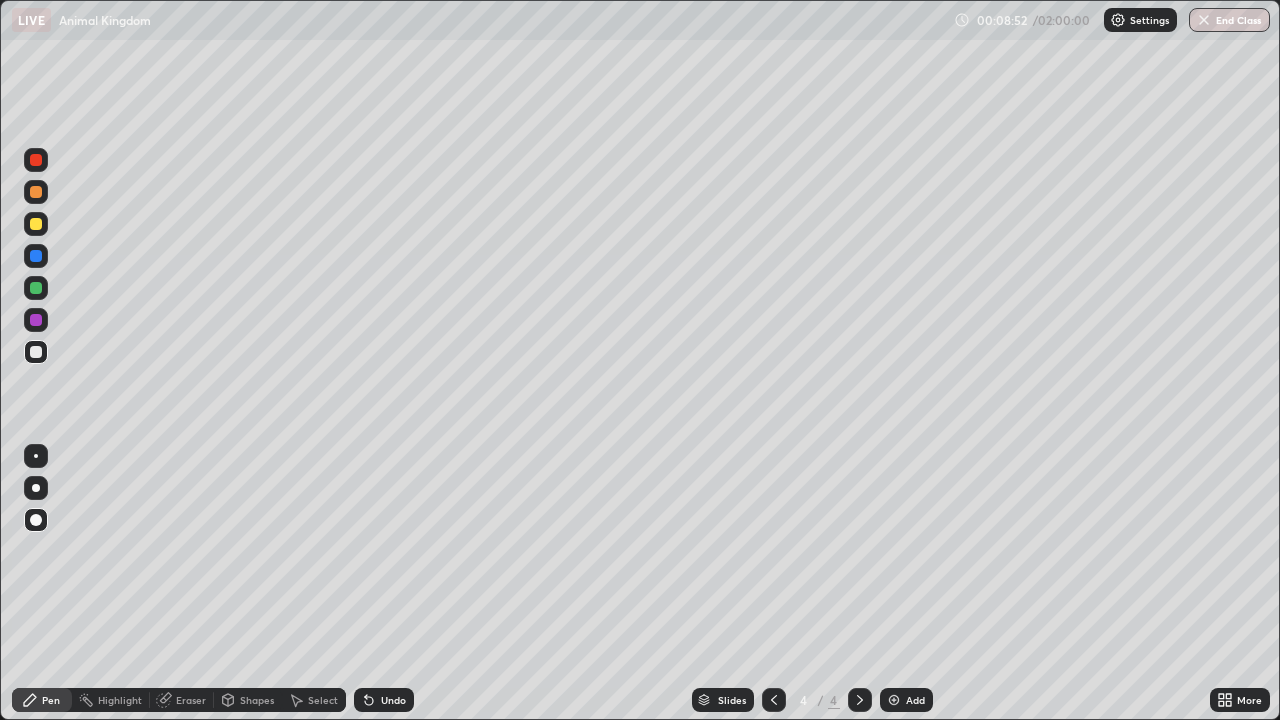 click on "Pen" at bounding box center (51, 700) 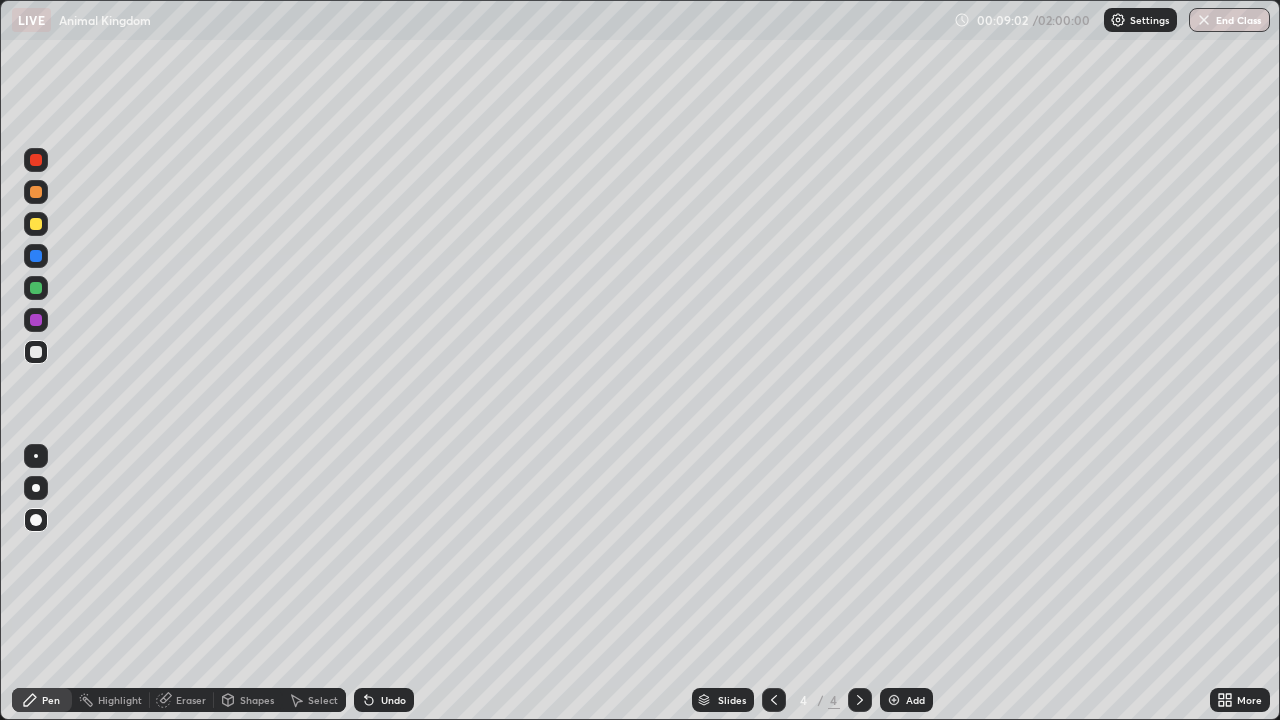 click on "Undo" at bounding box center [384, 700] 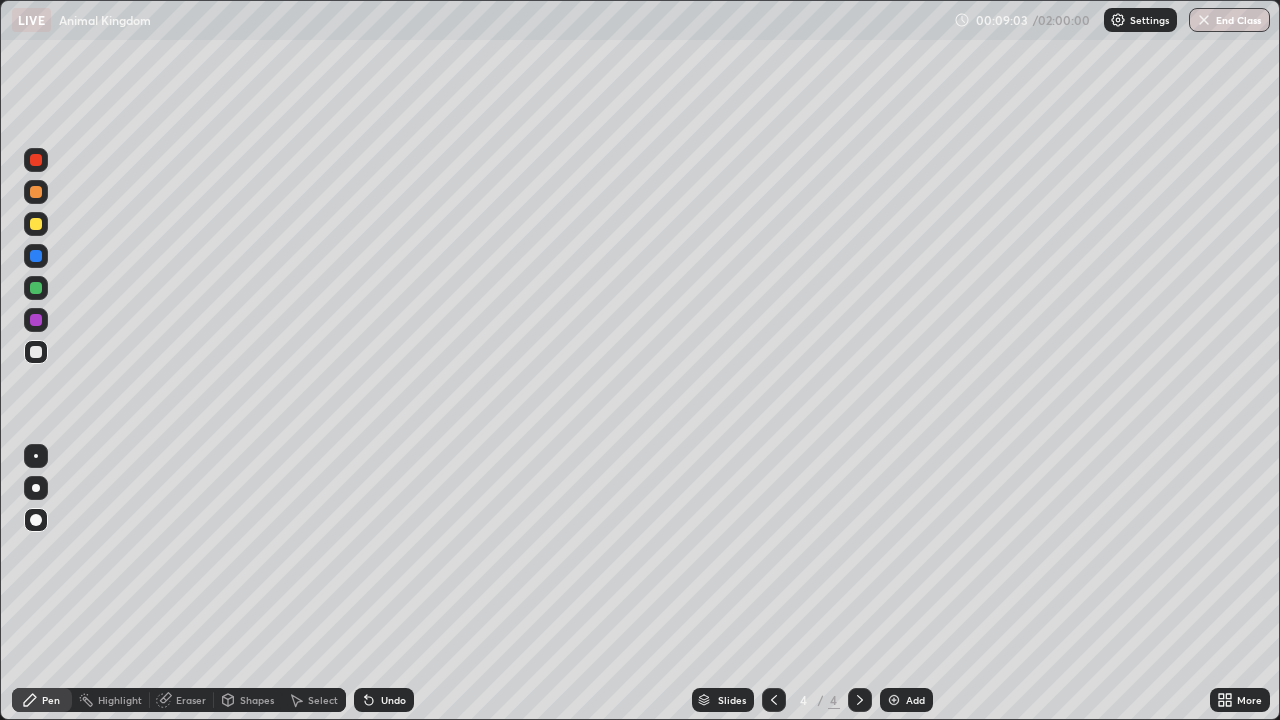 click on "Undo" at bounding box center [393, 700] 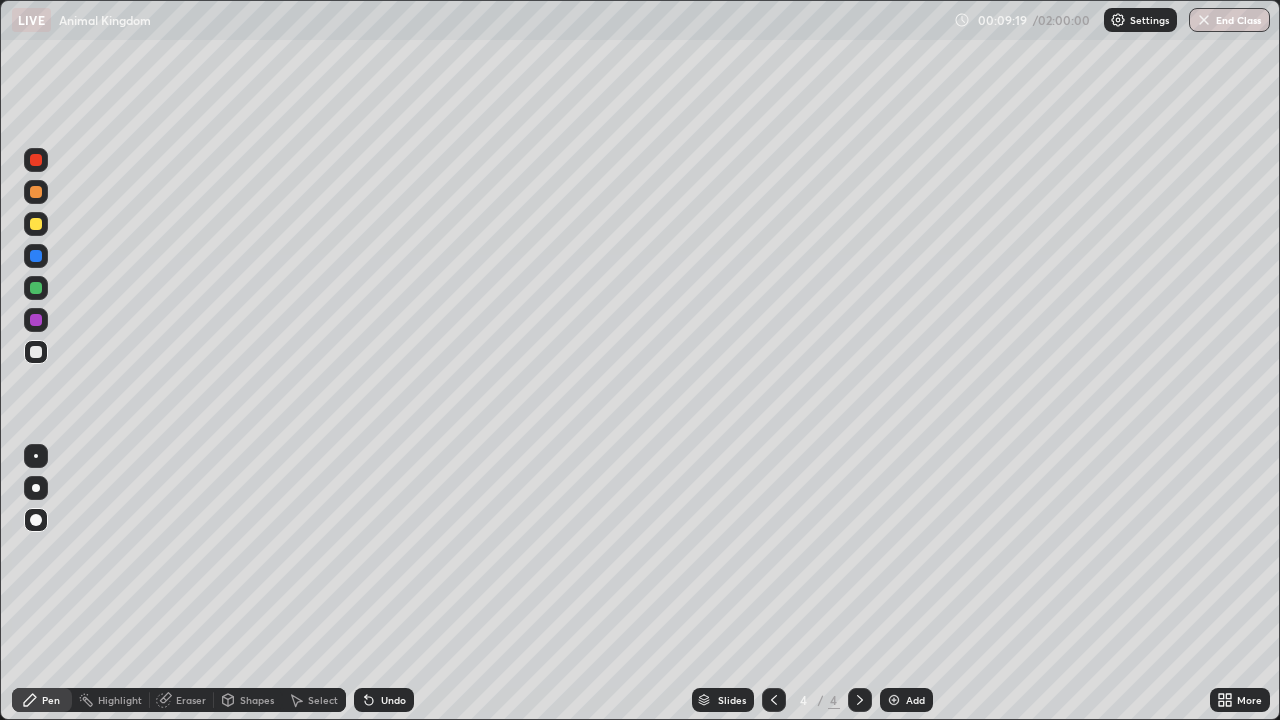 click at bounding box center [36, 224] 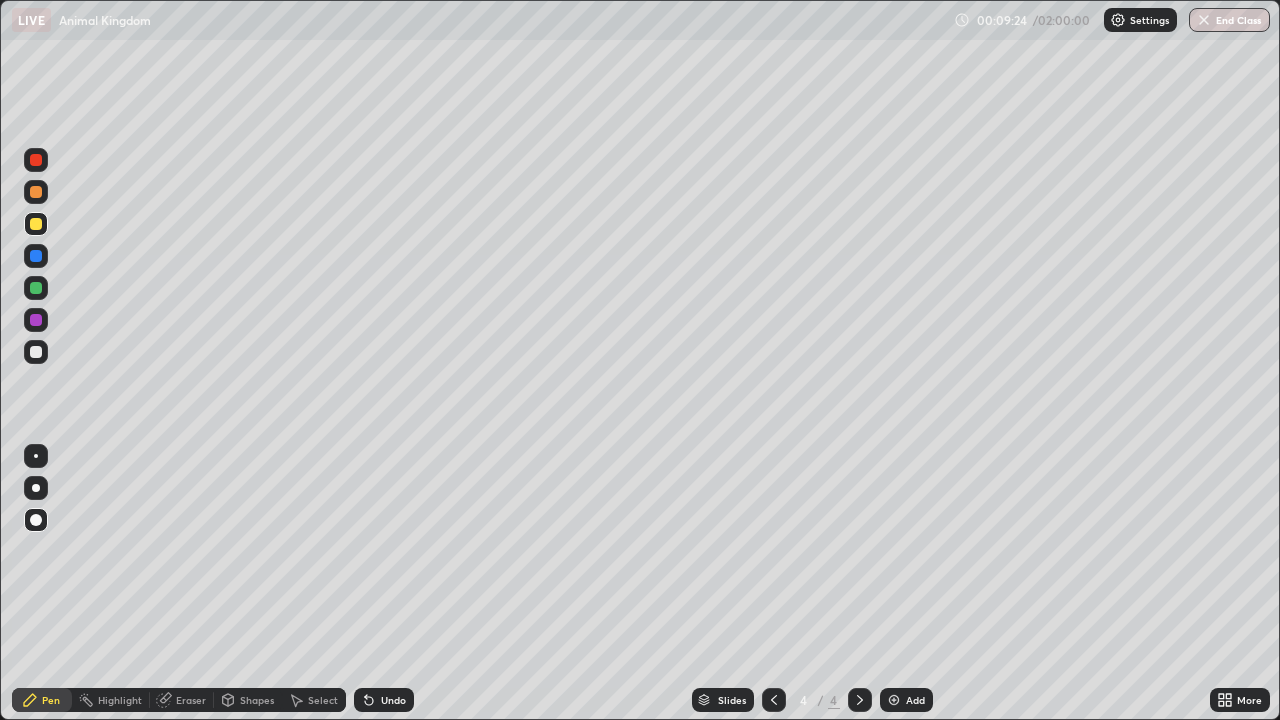 click at bounding box center [36, 320] 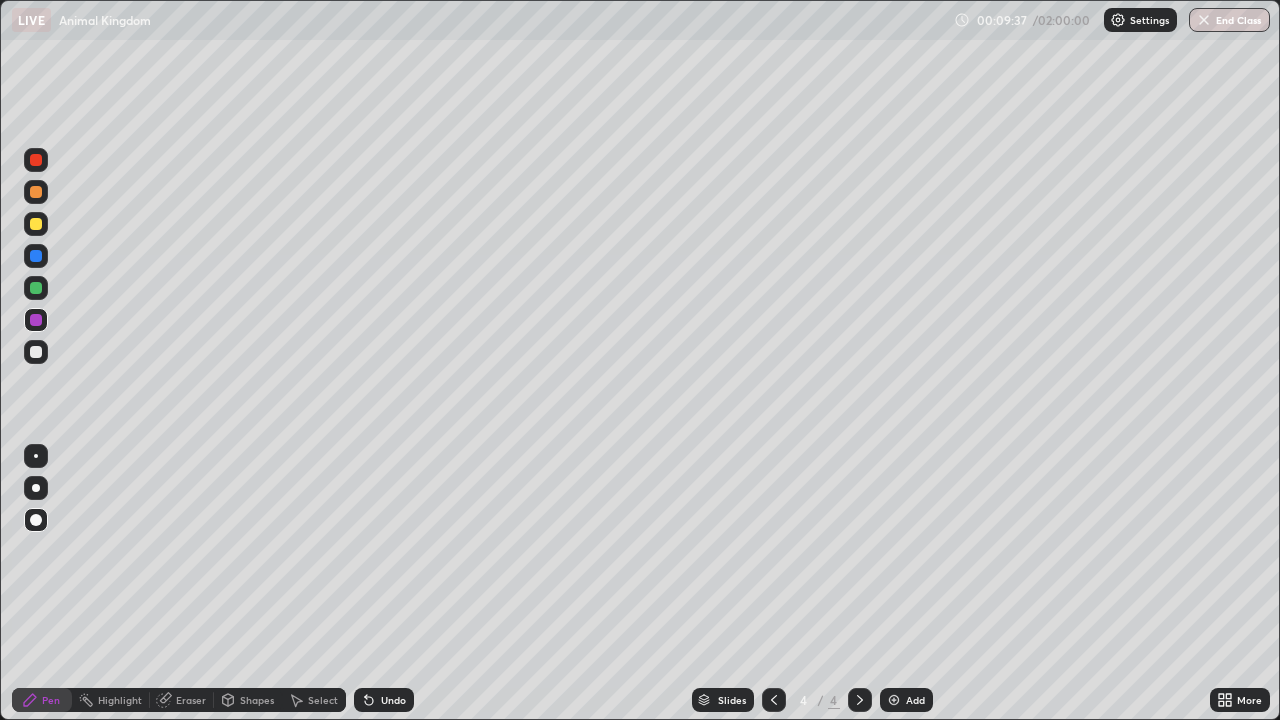 click at bounding box center [36, 288] 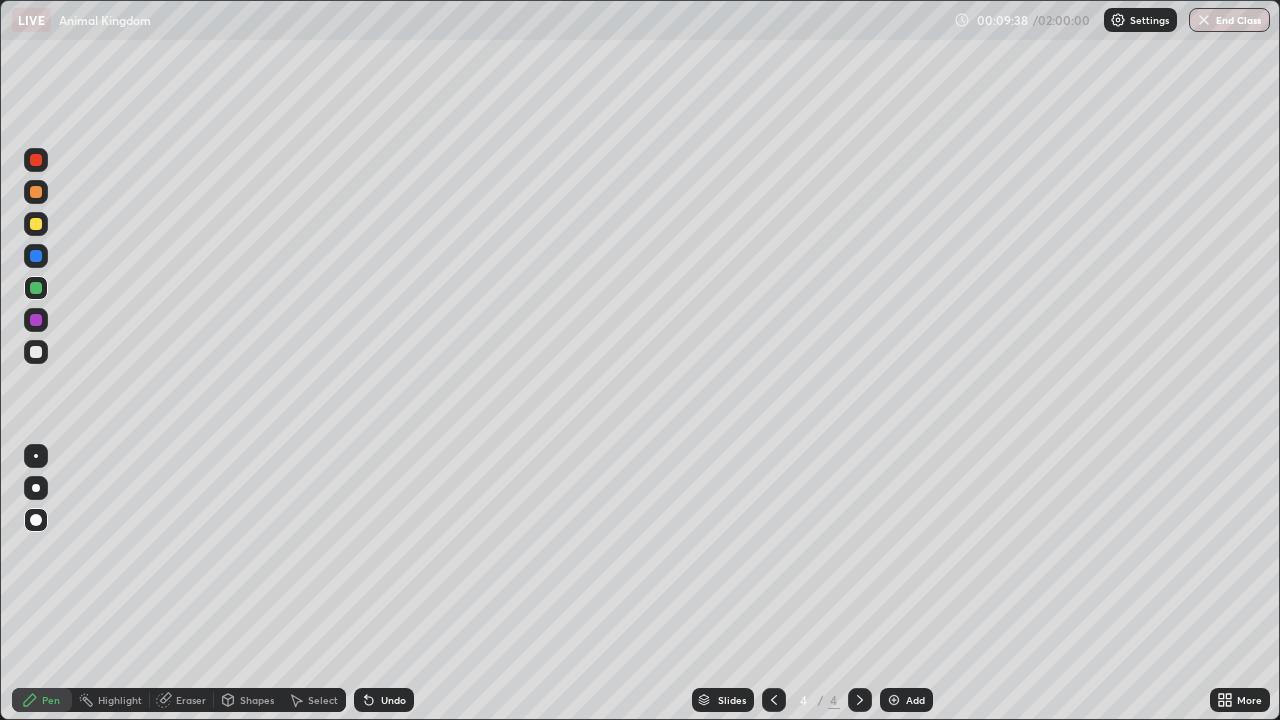 click at bounding box center [36, 488] 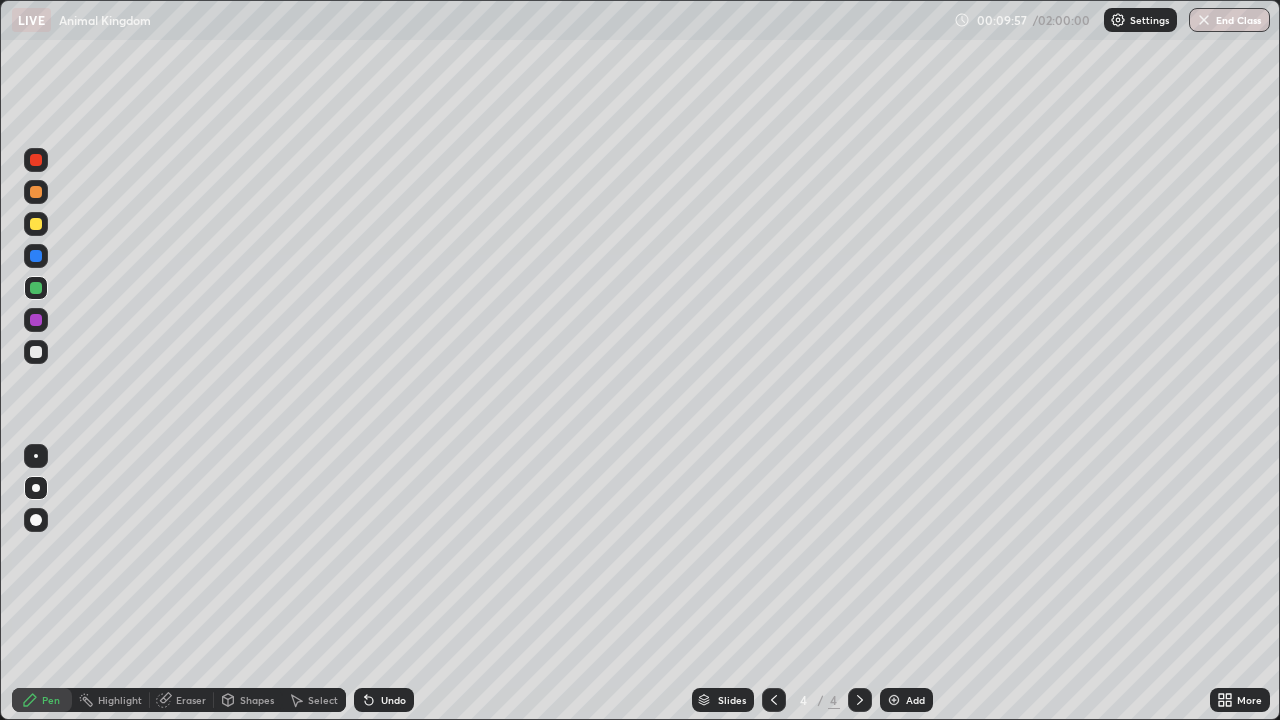 click at bounding box center (36, 520) 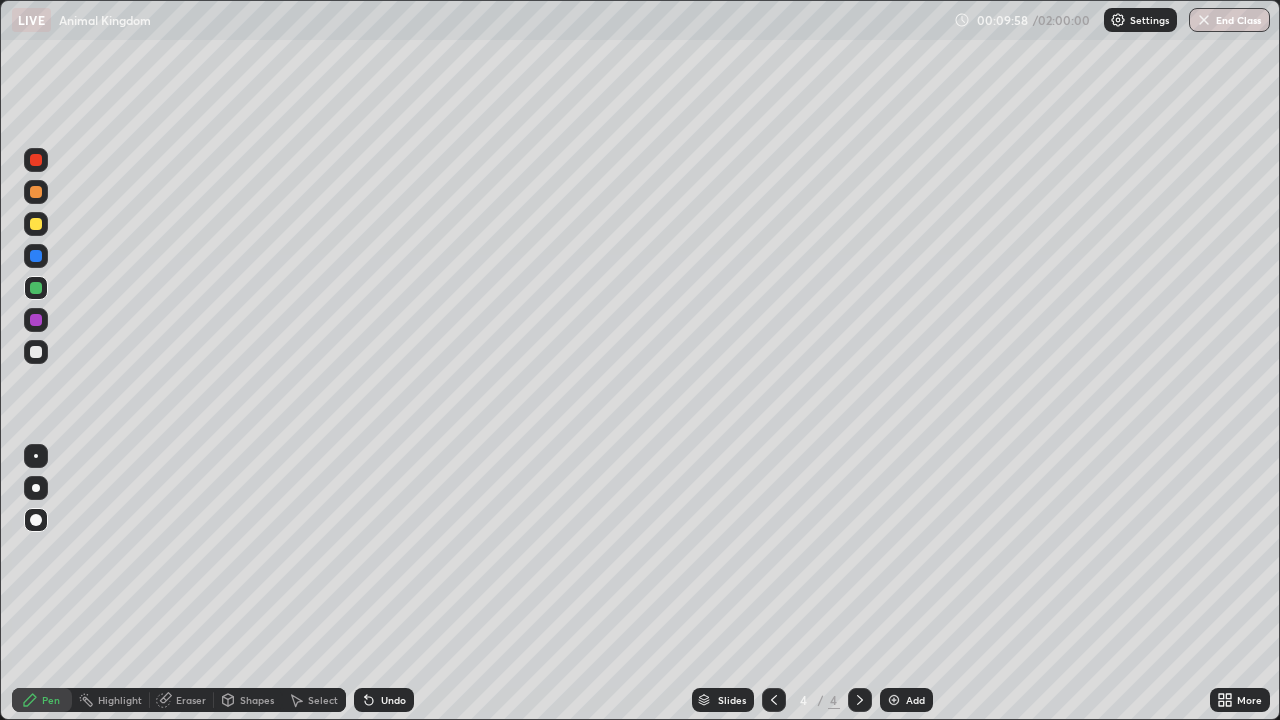 click at bounding box center (36, 352) 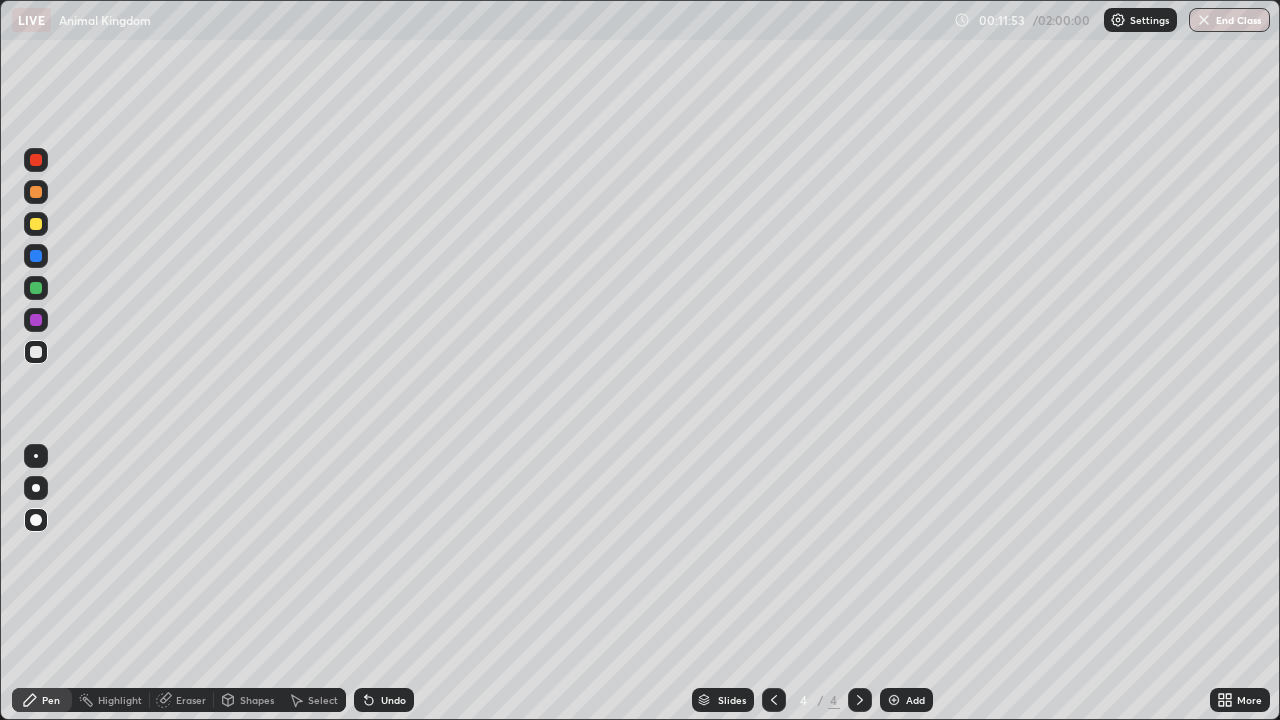 click at bounding box center [36, 224] 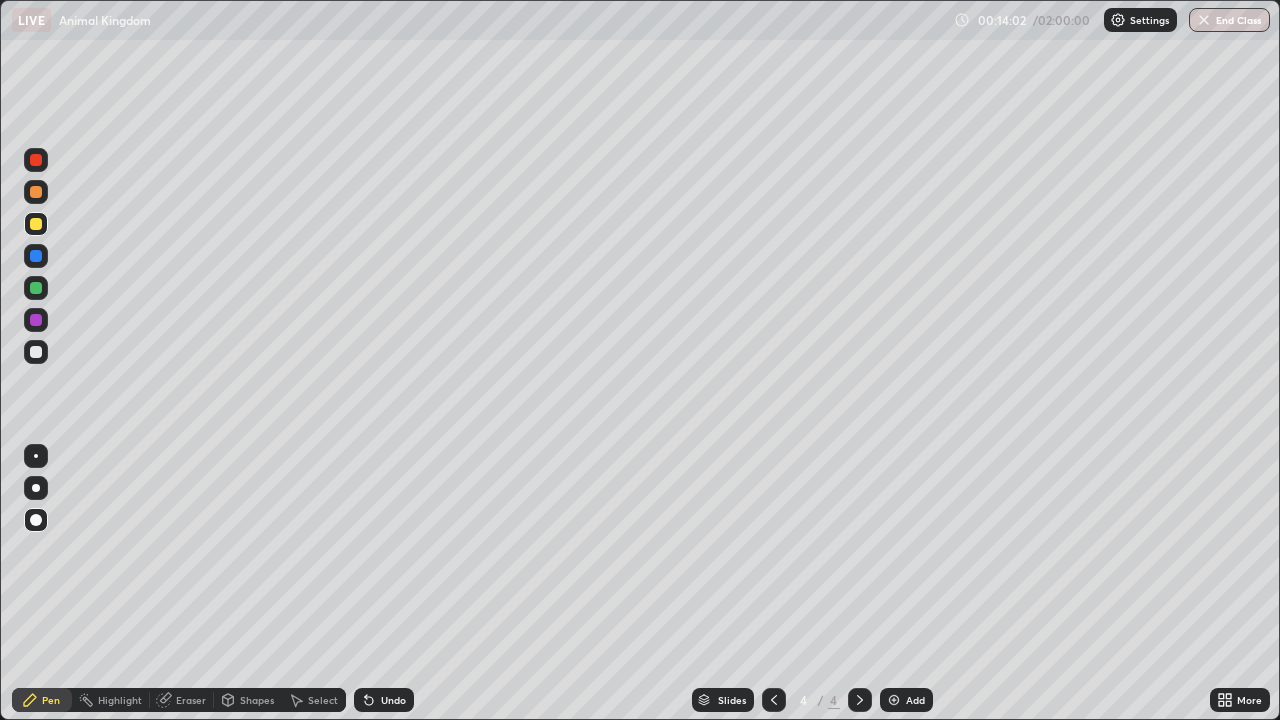 click at bounding box center (36, 192) 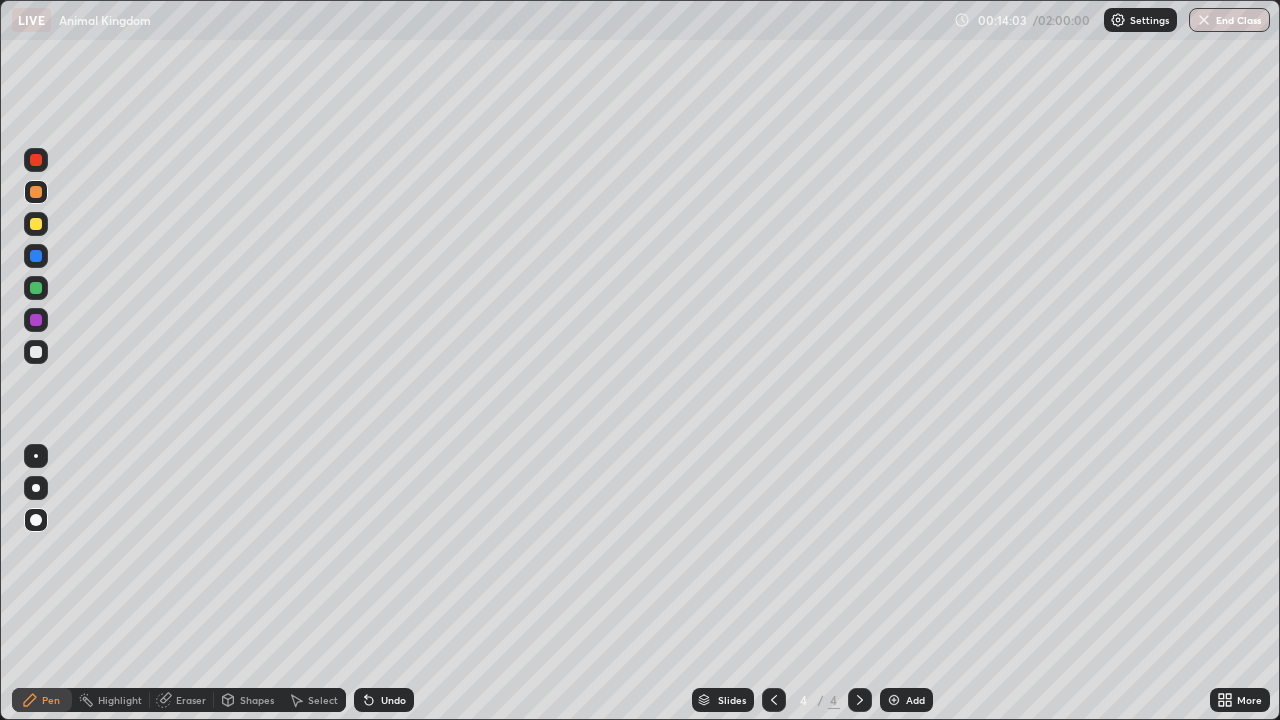 click on "Pen" at bounding box center (51, 700) 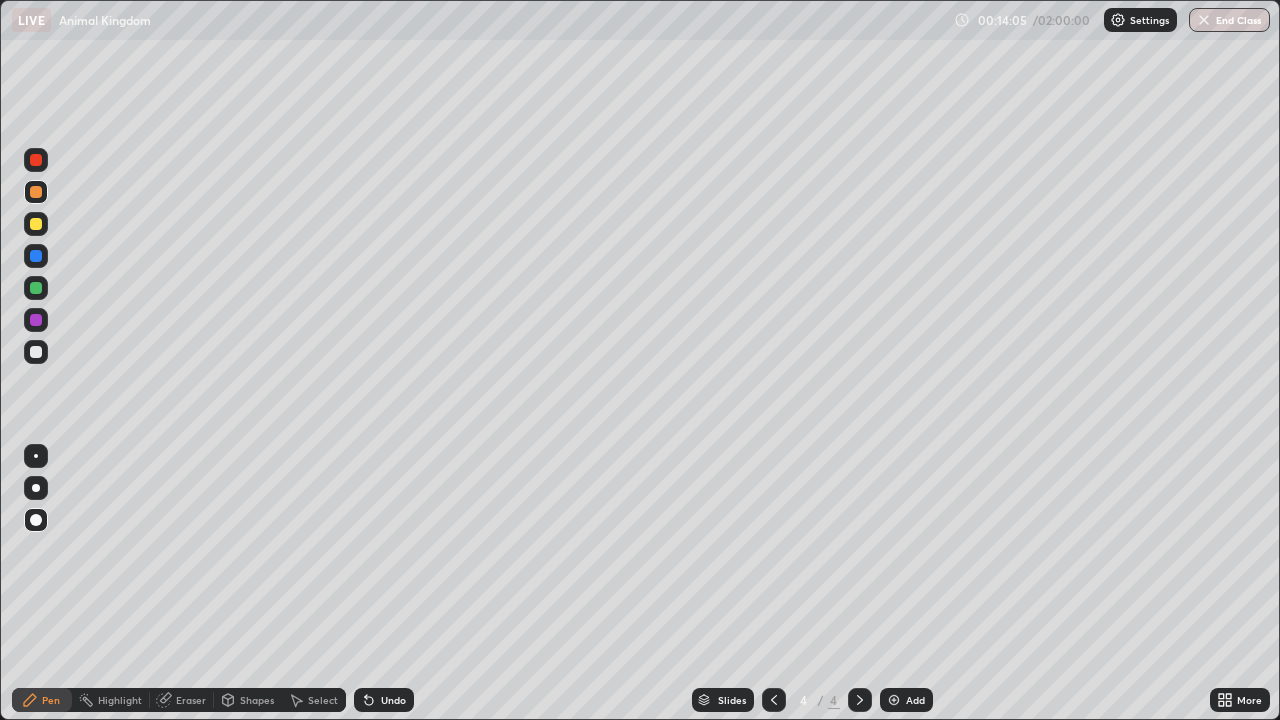 click at bounding box center [36, 288] 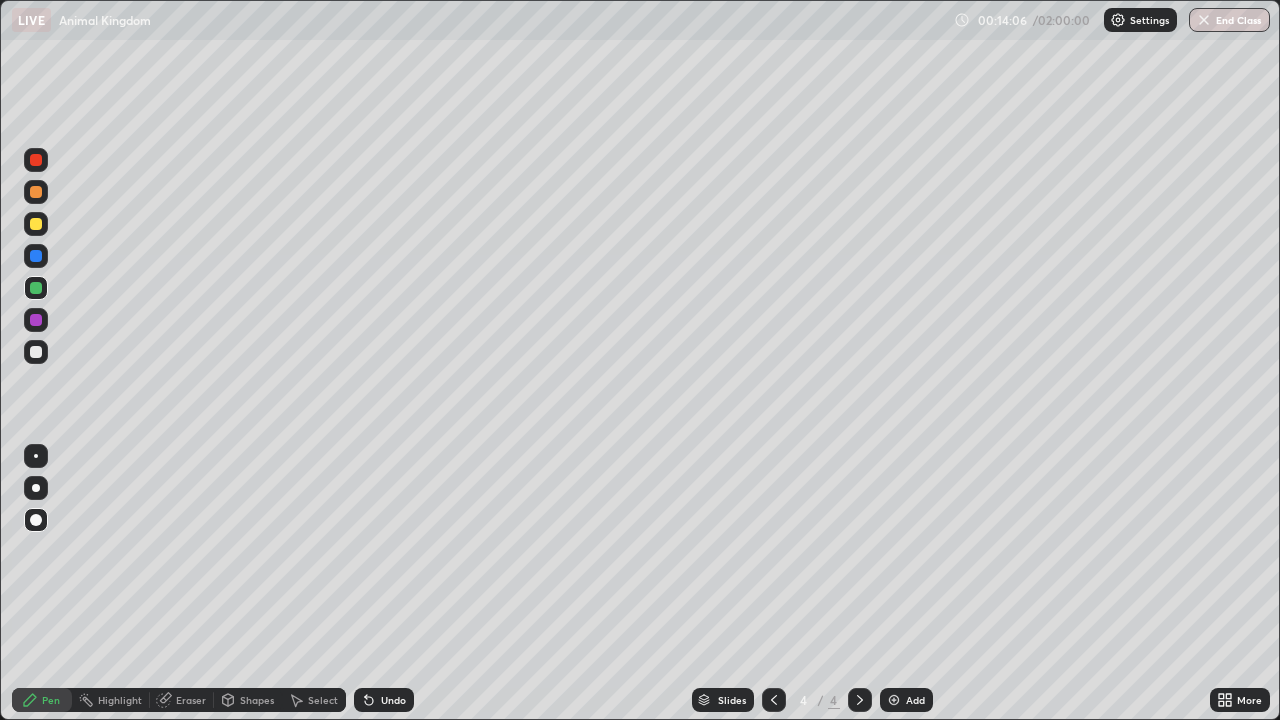 click at bounding box center (36, 320) 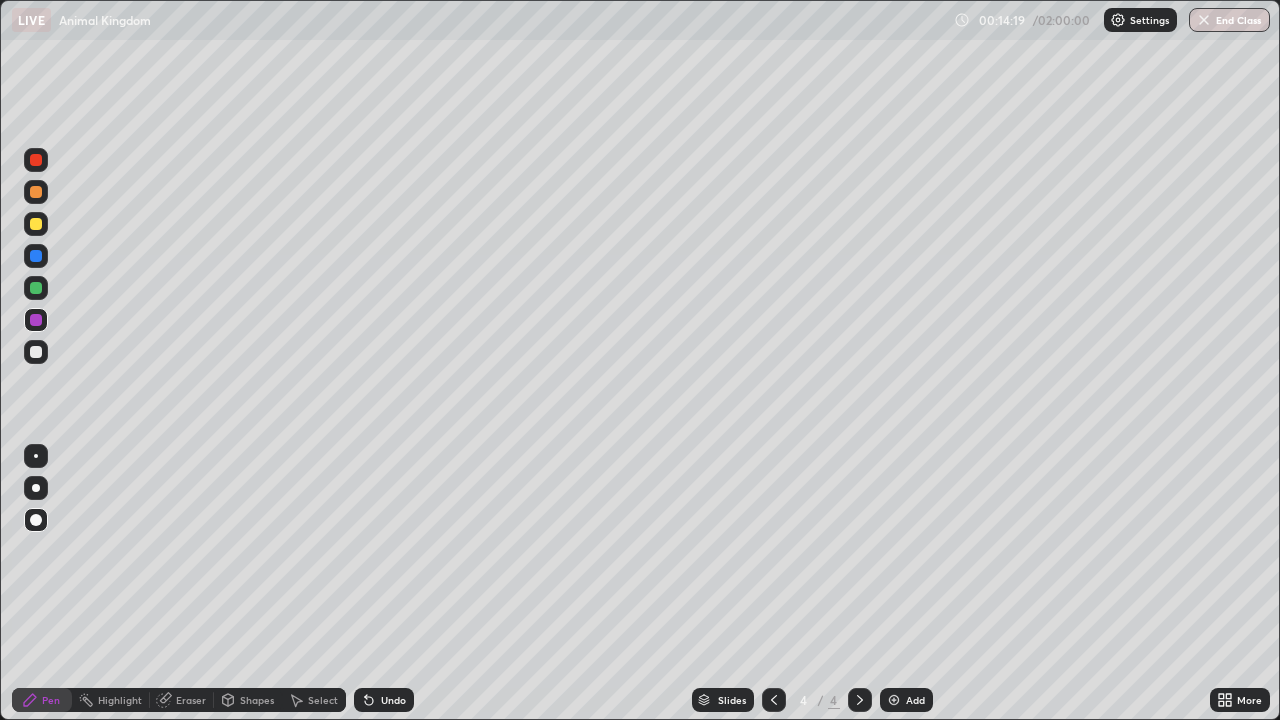 click on "Undo" at bounding box center [384, 700] 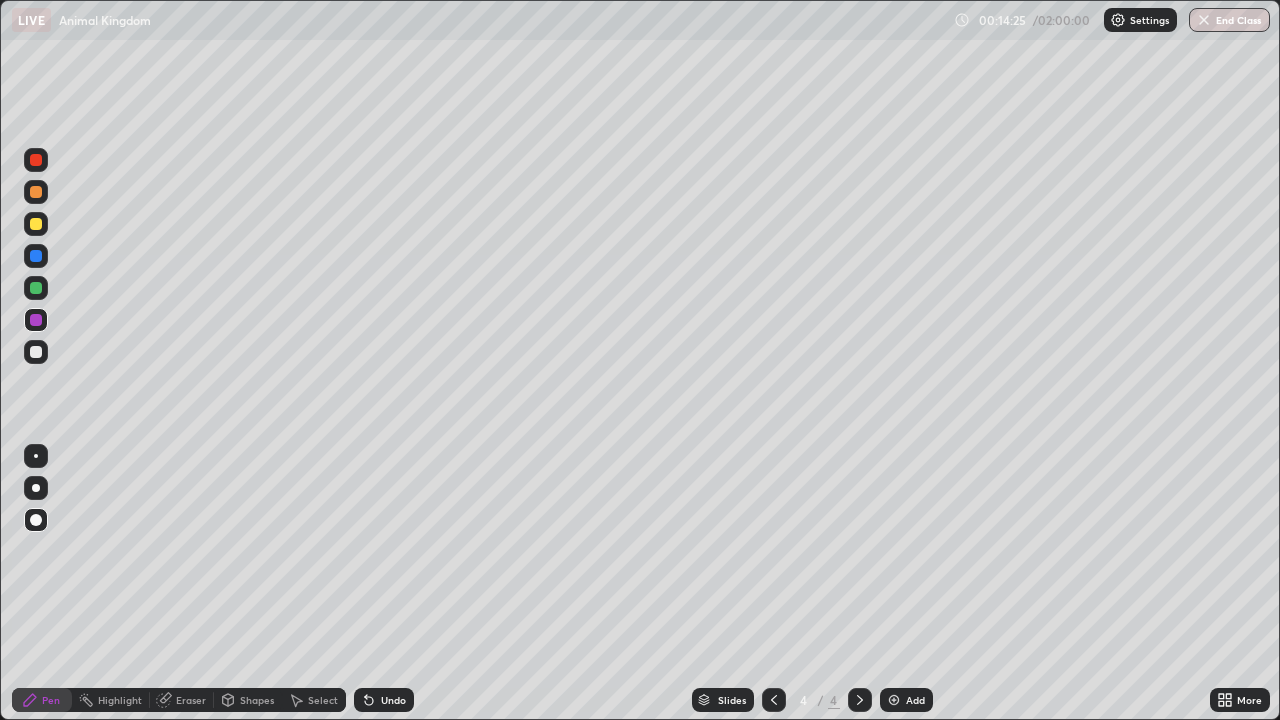 click at bounding box center (36, 352) 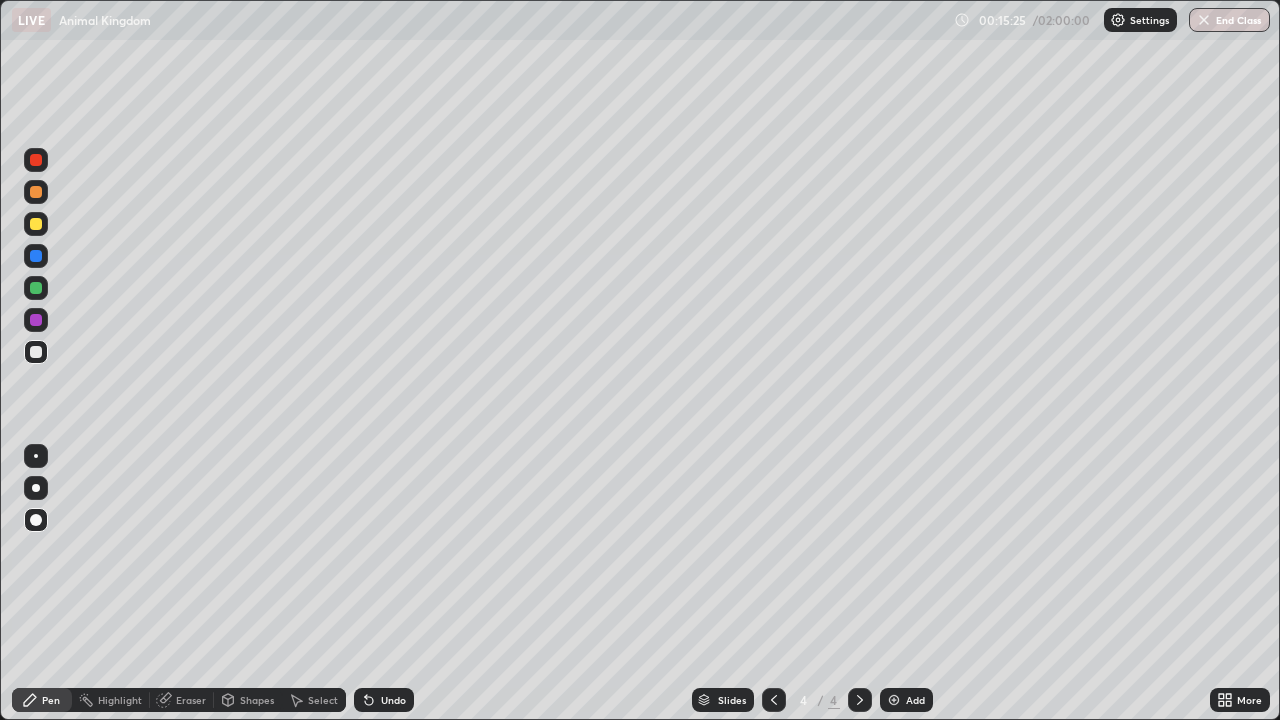 click at bounding box center [36, 224] 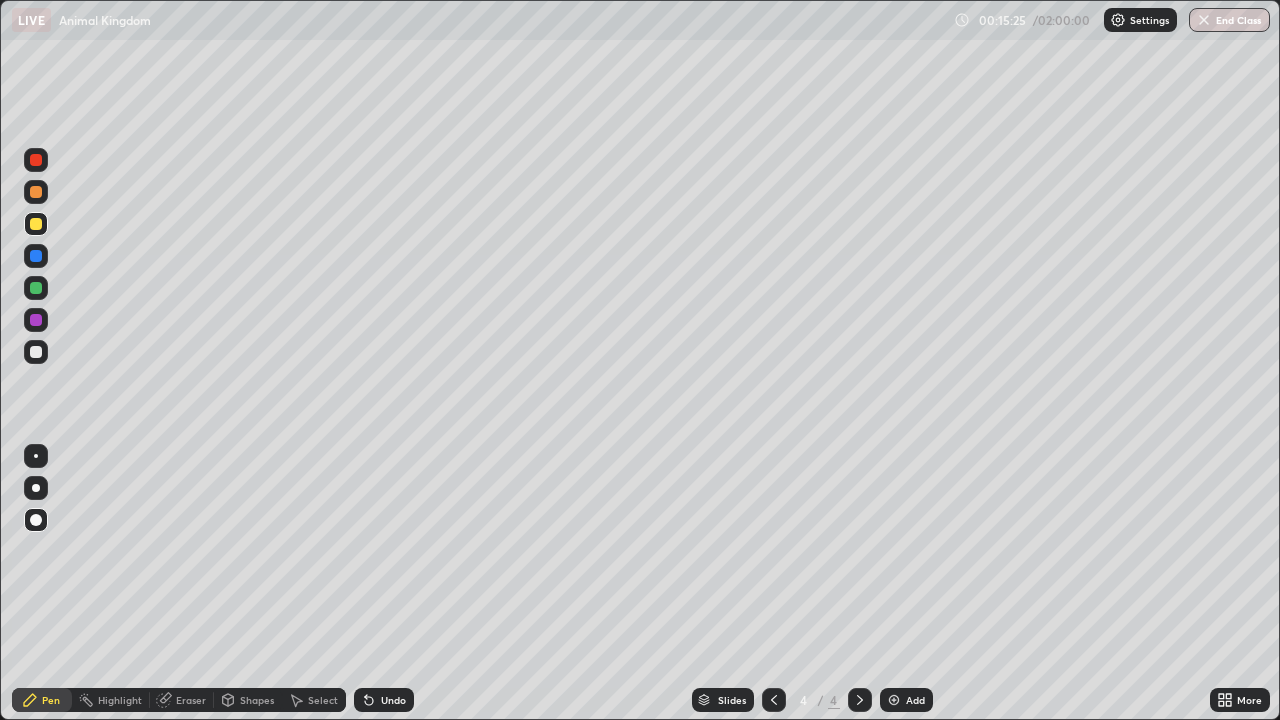 click at bounding box center [36, 488] 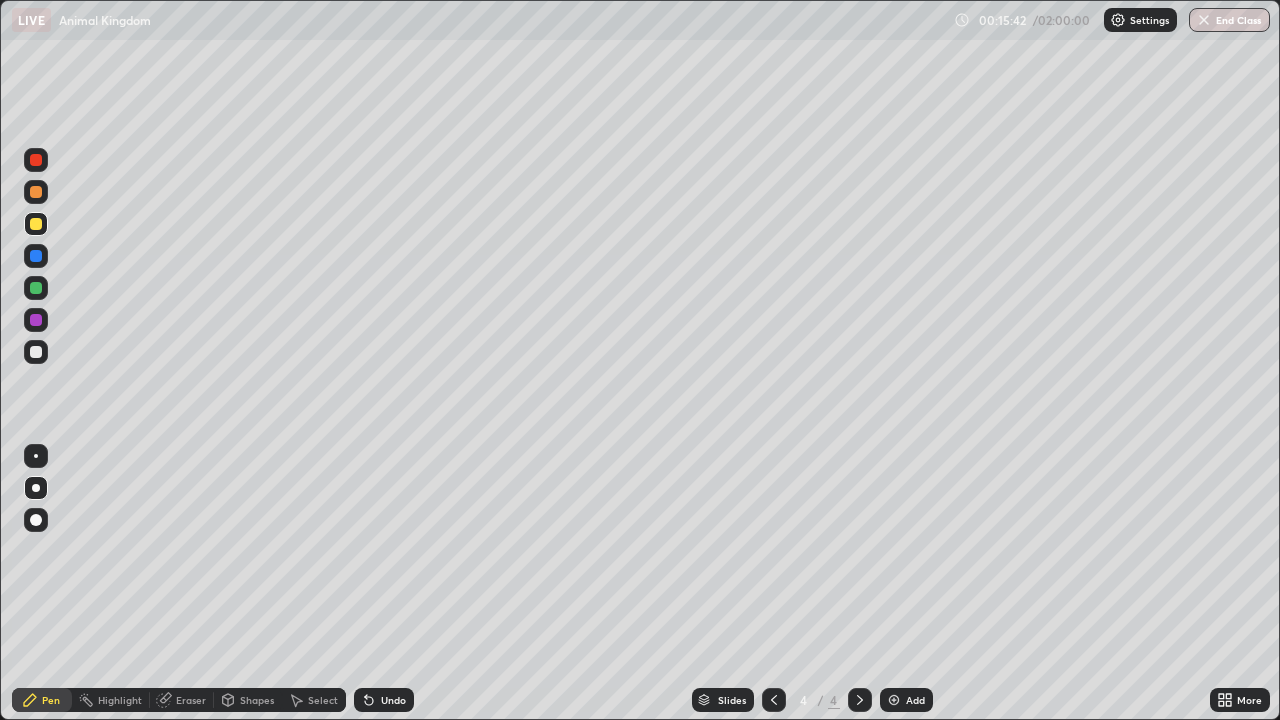 click on "Add" at bounding box center [906, 700] 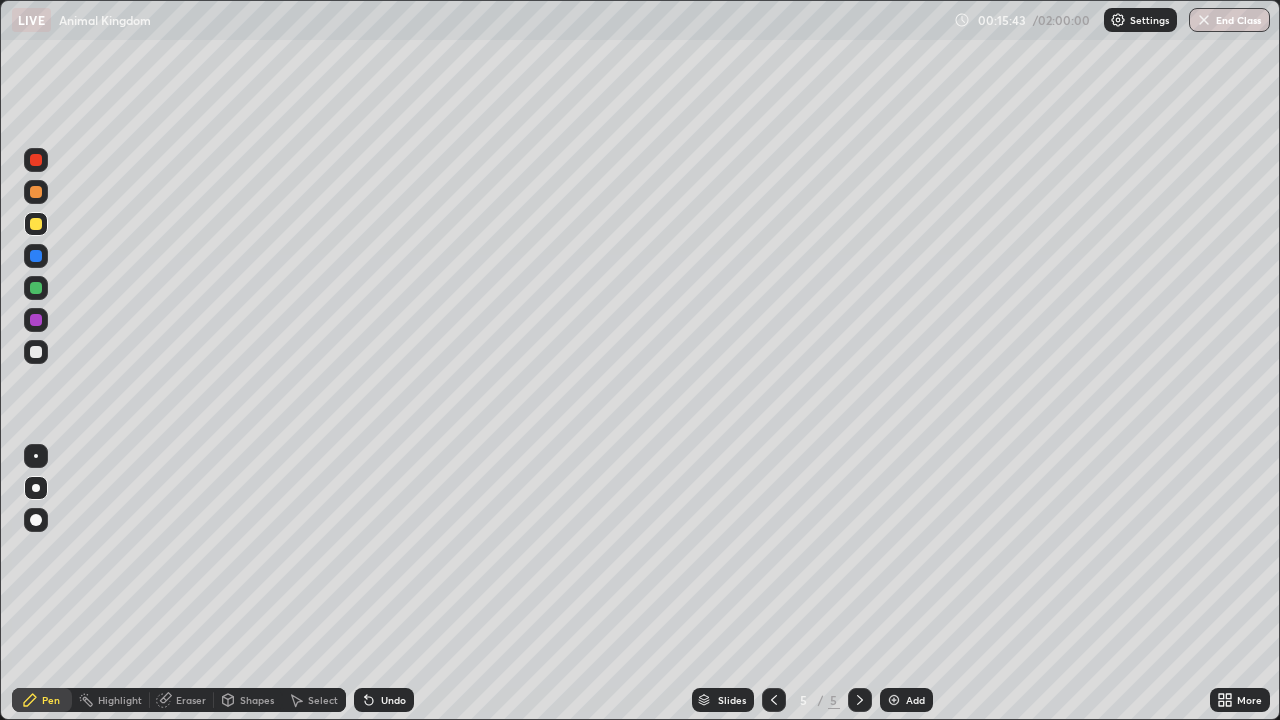 click at bounding box center [36, 520] 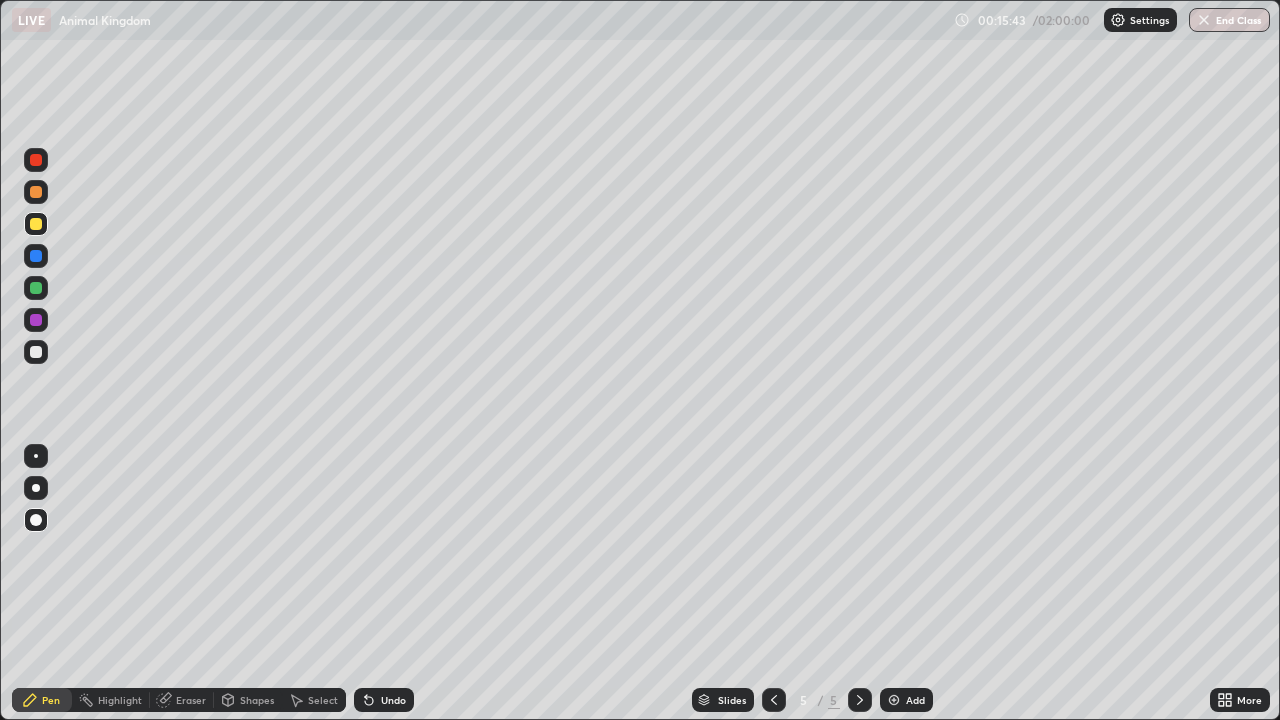 click on "Pen" at bounding box center (51, 700) 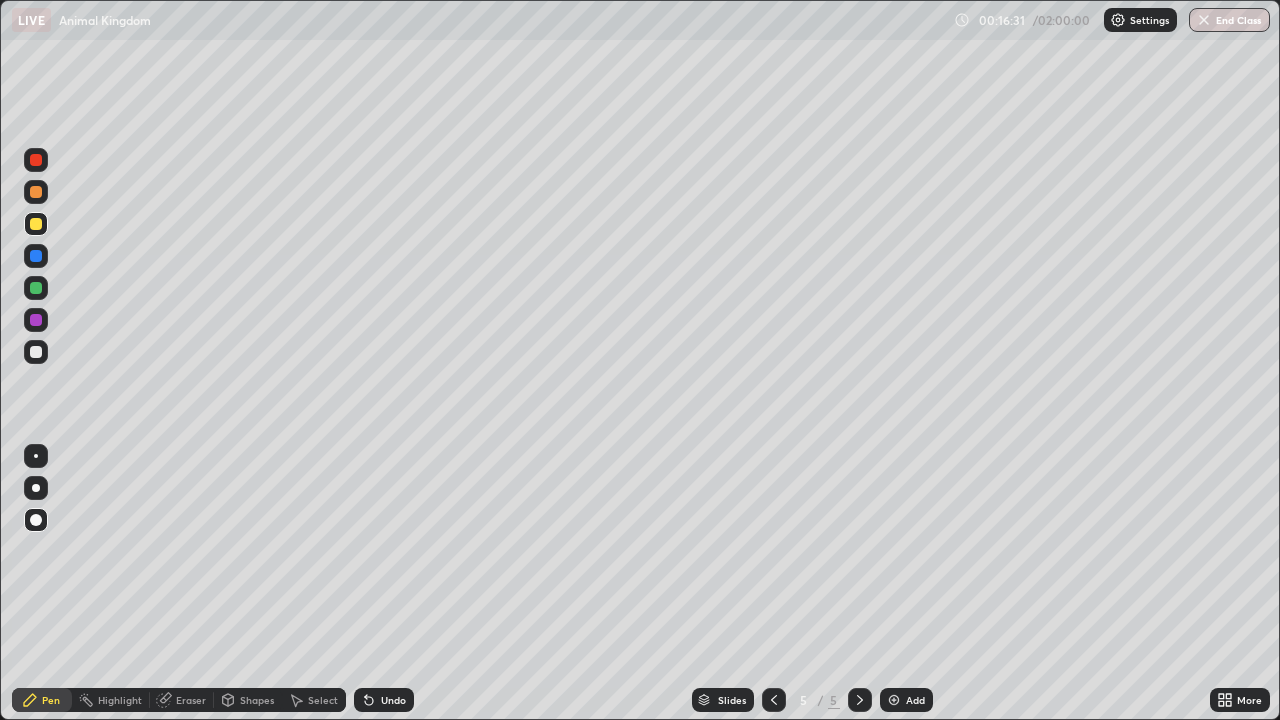 click at bounding box center (36, 256) 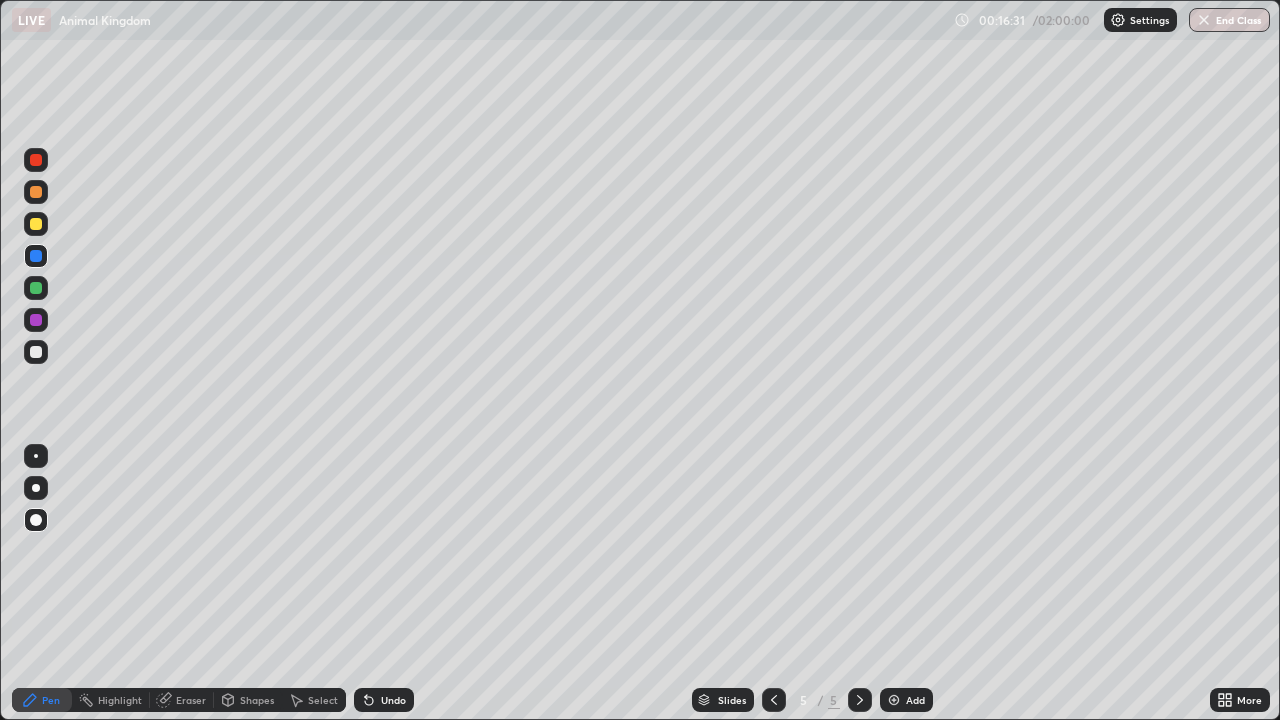 click at bounding box center [36, 352] 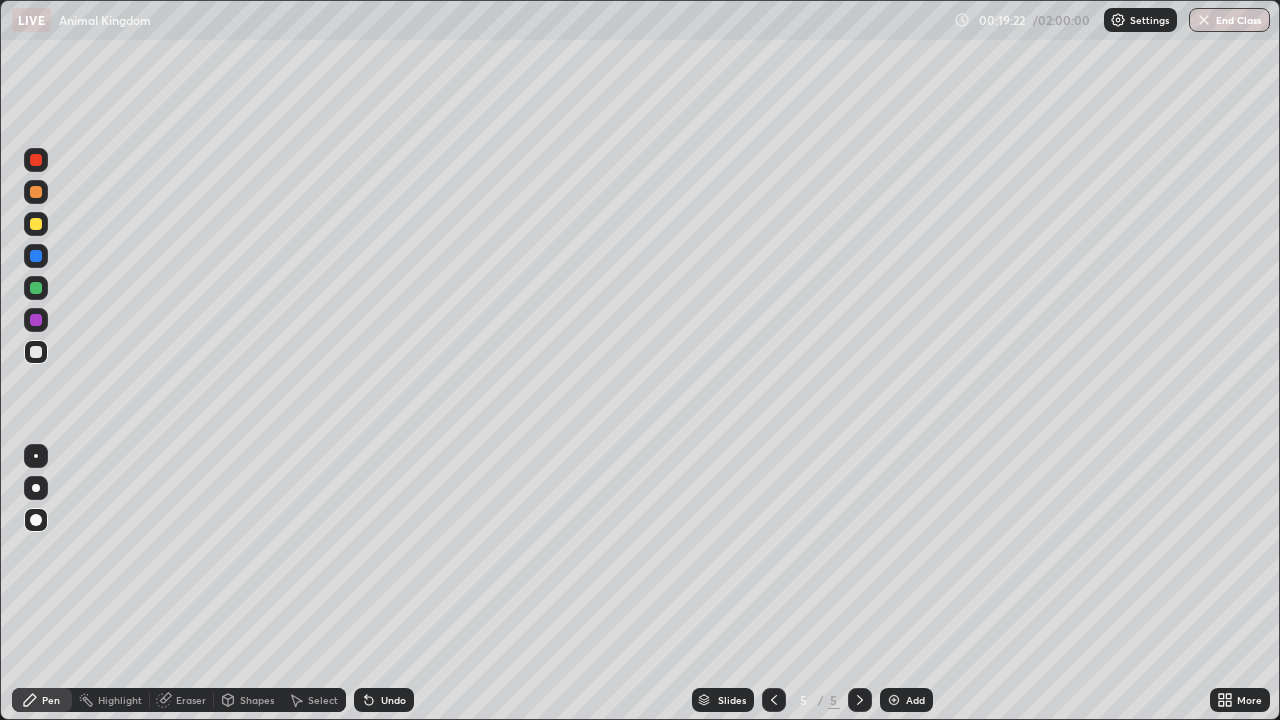 click at bounding box center [36, 192] 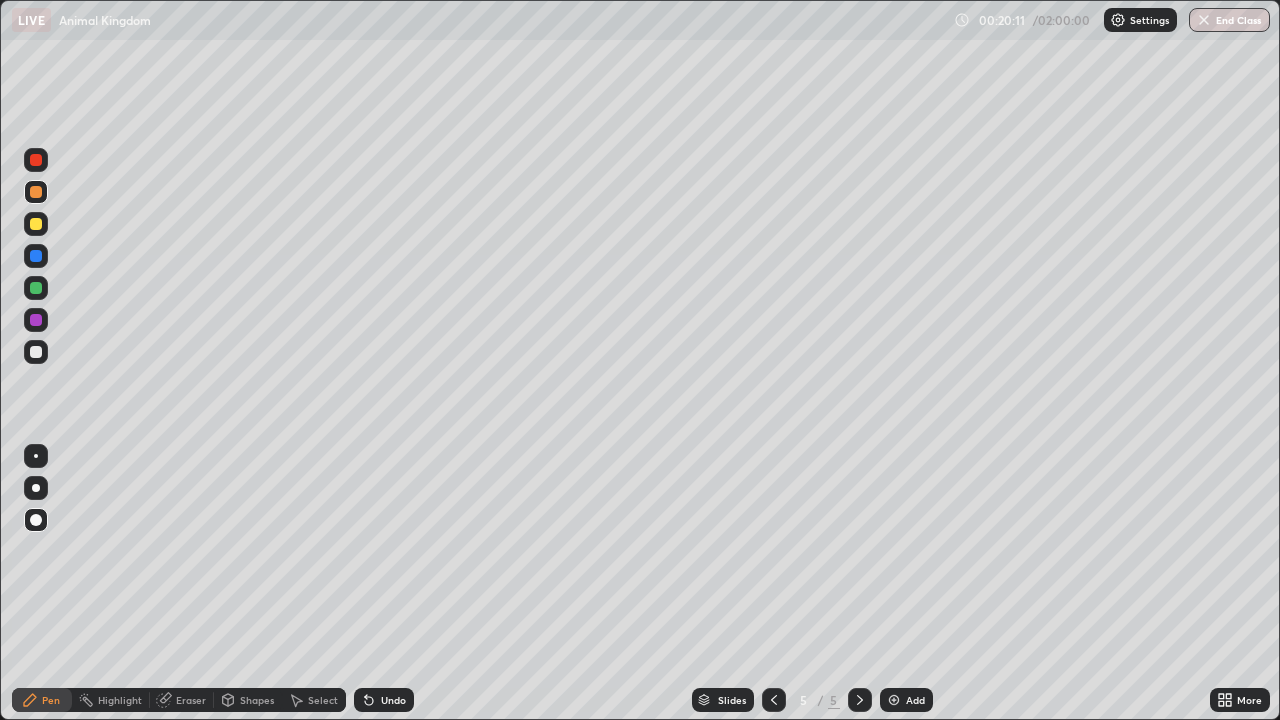 click at bounding box center (36, 224) 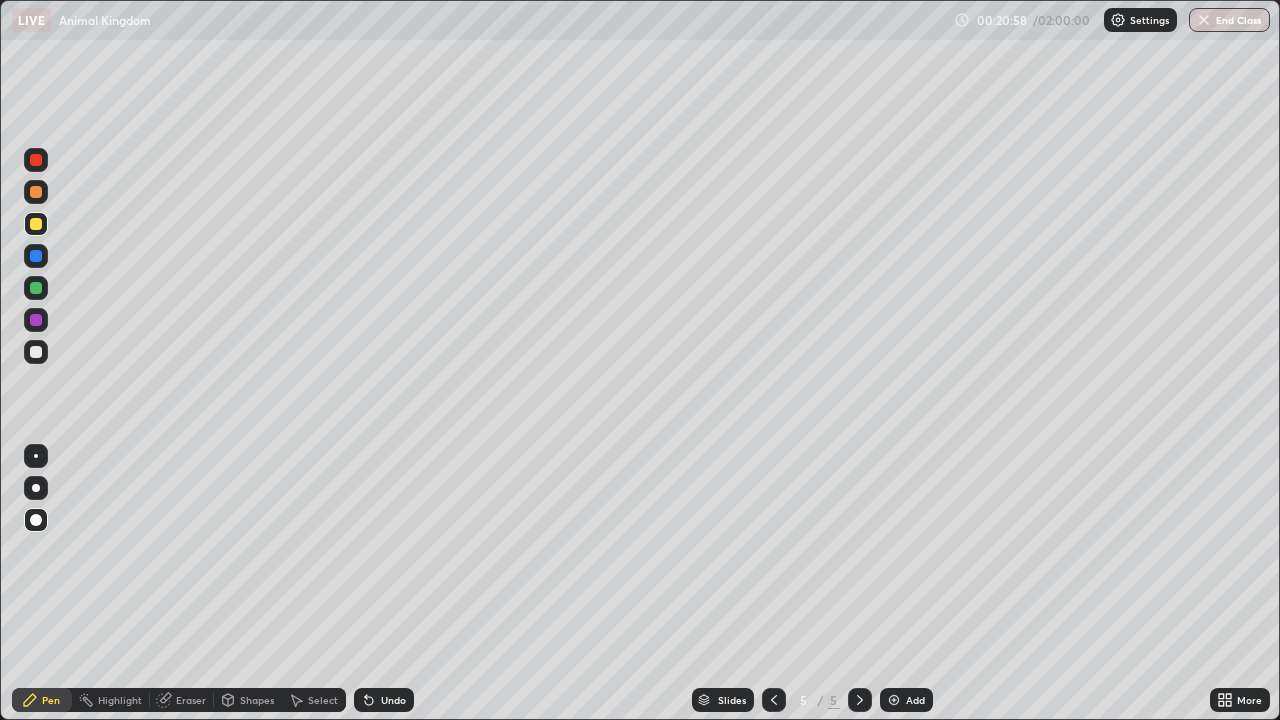 click at bounding box center (36, 320) 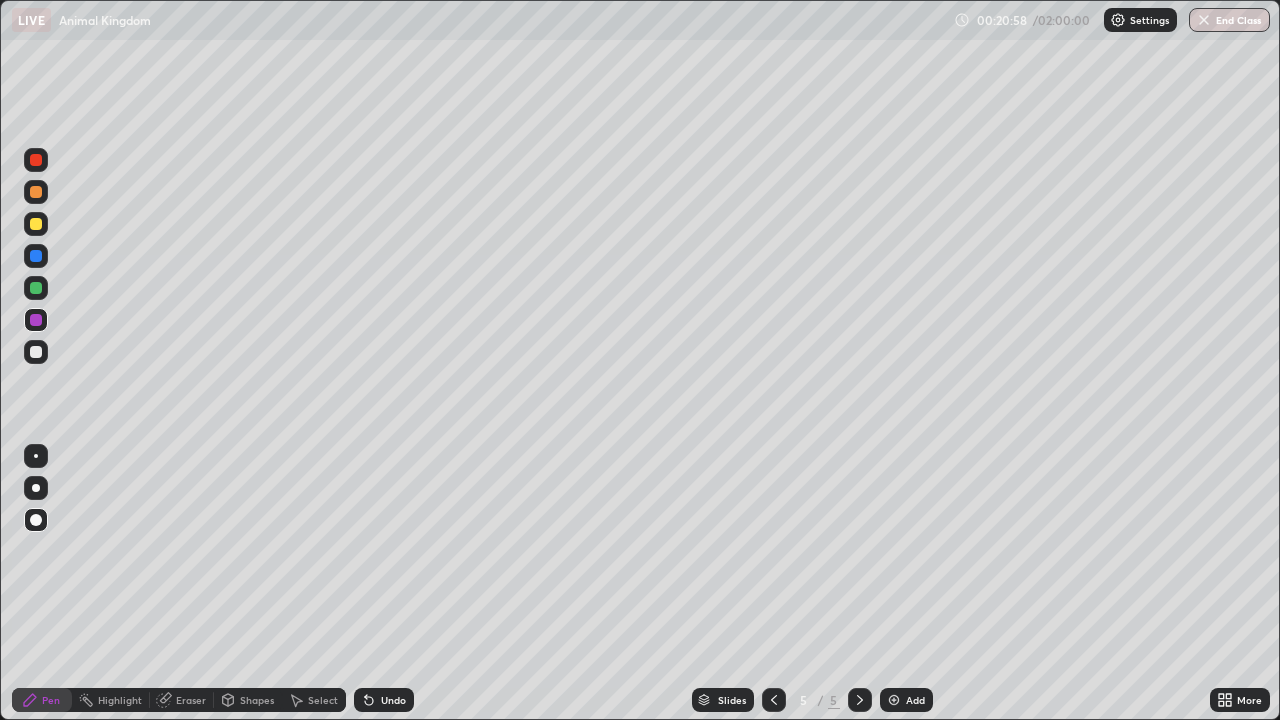 click on "Pen" at bounding box center (42, 700) 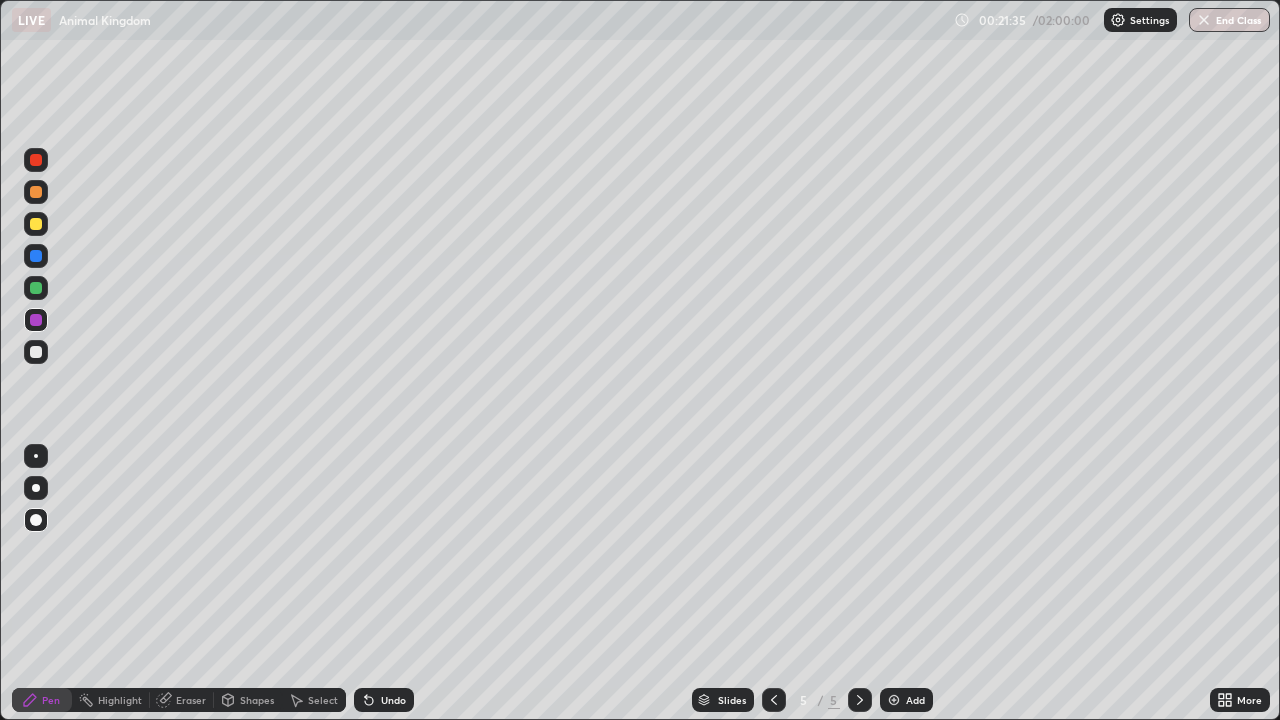 click on "Select" at bounding box center (323, 700) 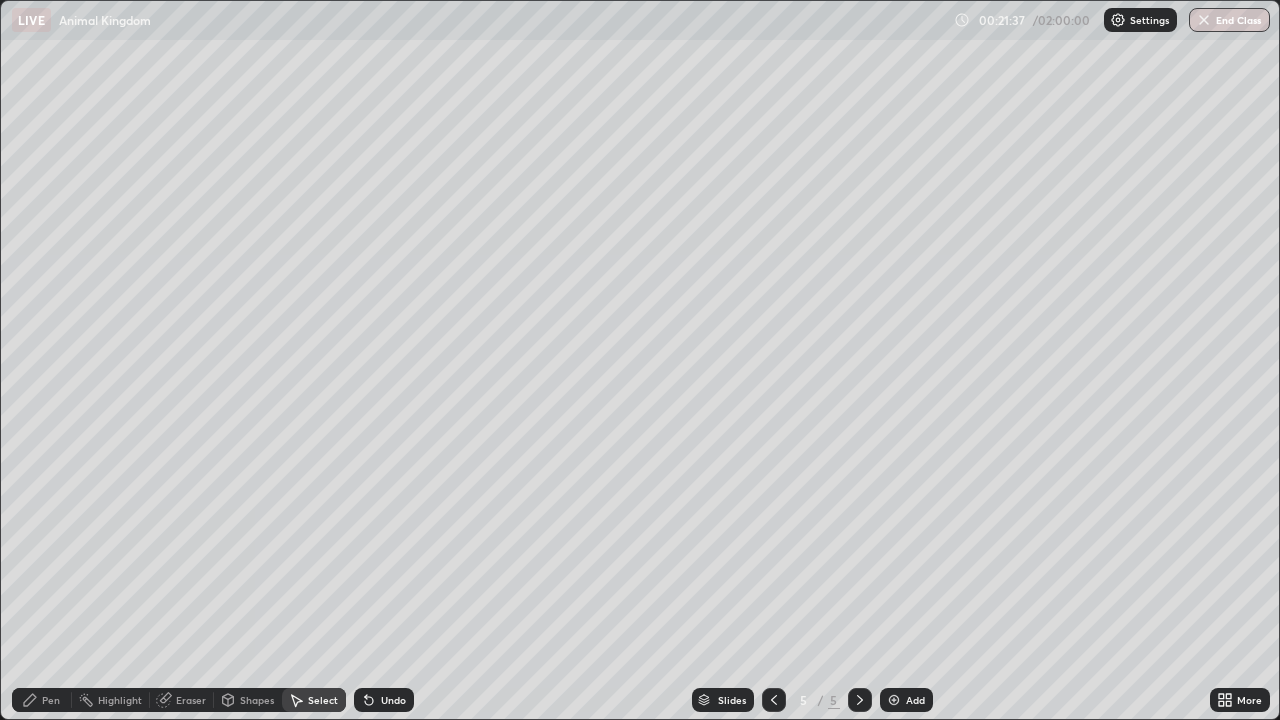 click on "Pen" at bounding box center (51, 700) 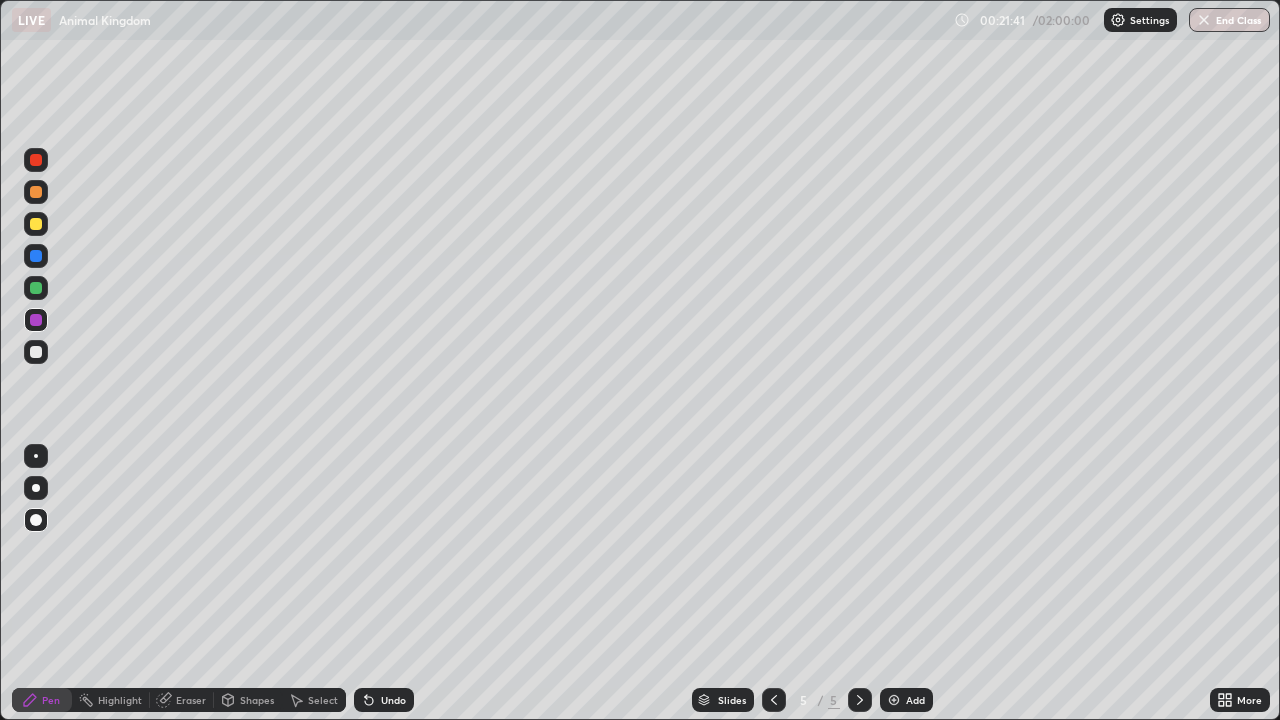 click on "Select" at bounding box center [314, 700] 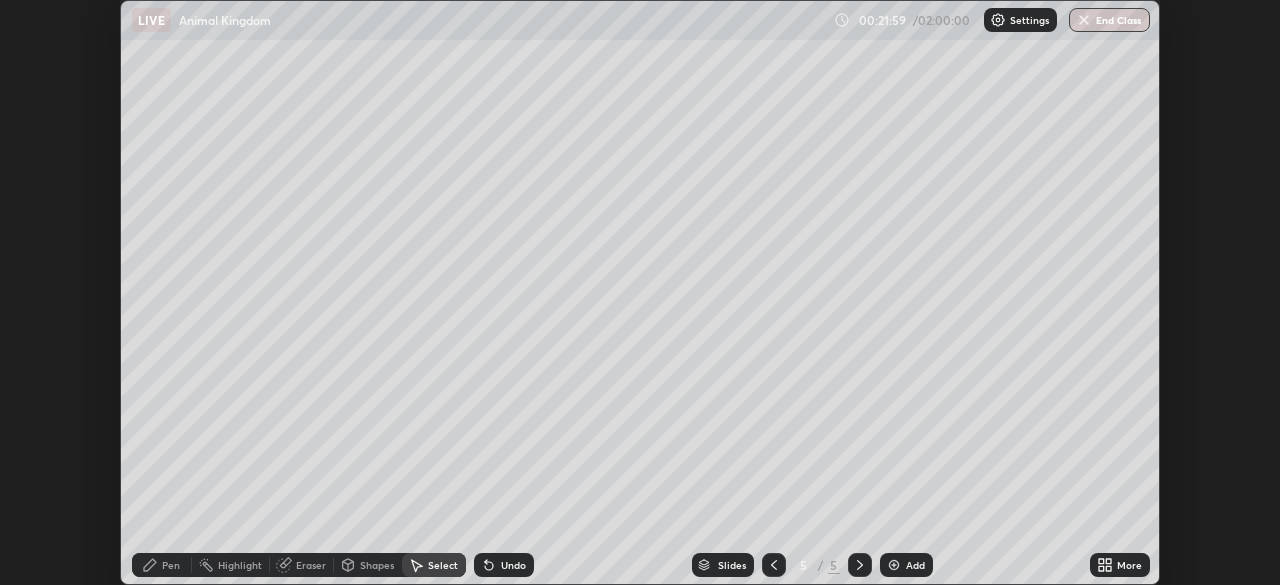 scroll, scrollTop: 0, scrollLeft: 0, axis: both 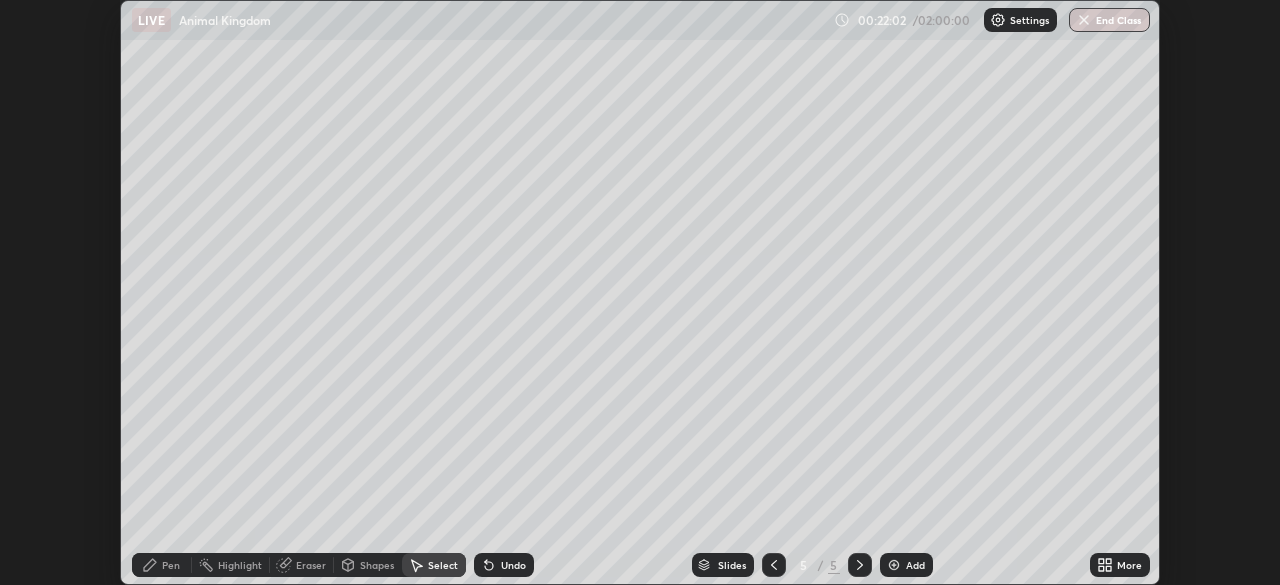 click 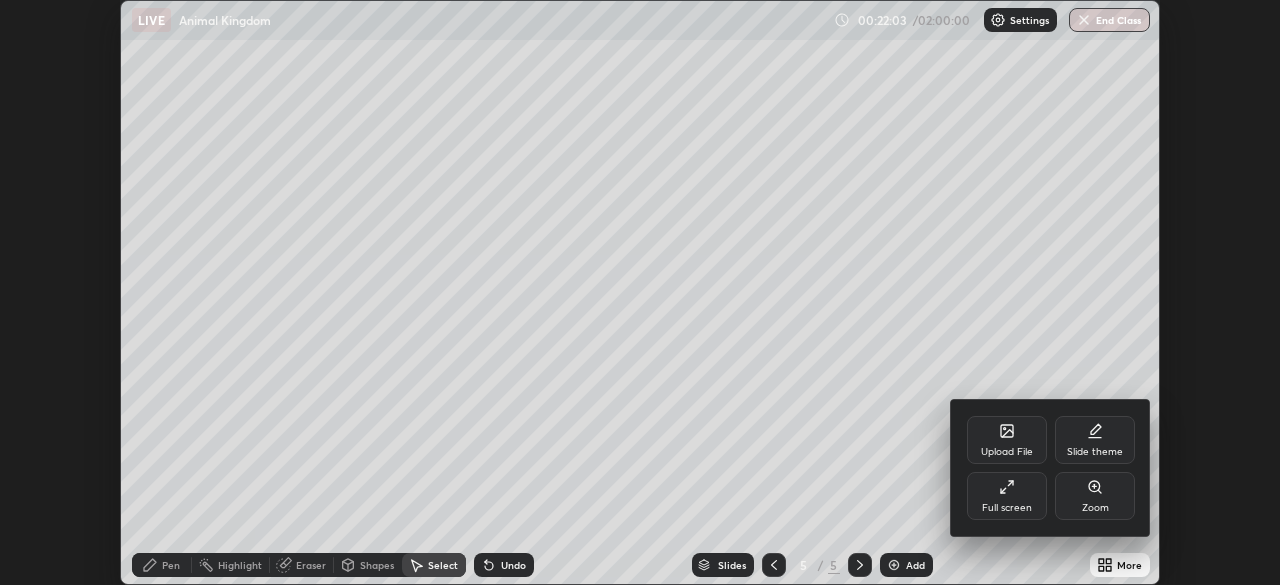 click on "Full screen" at bounding box center [1007, 508] 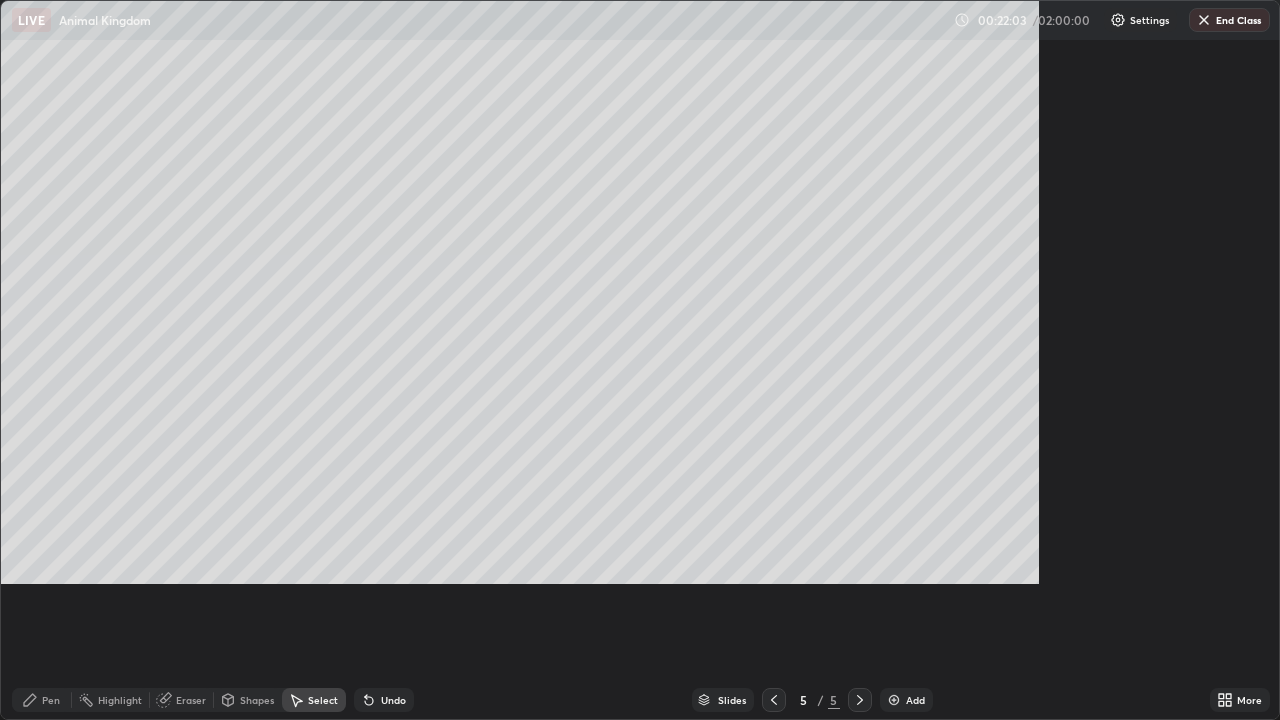 scroll, scrollTop: 99280, scrollLeft: 98720, axis: both 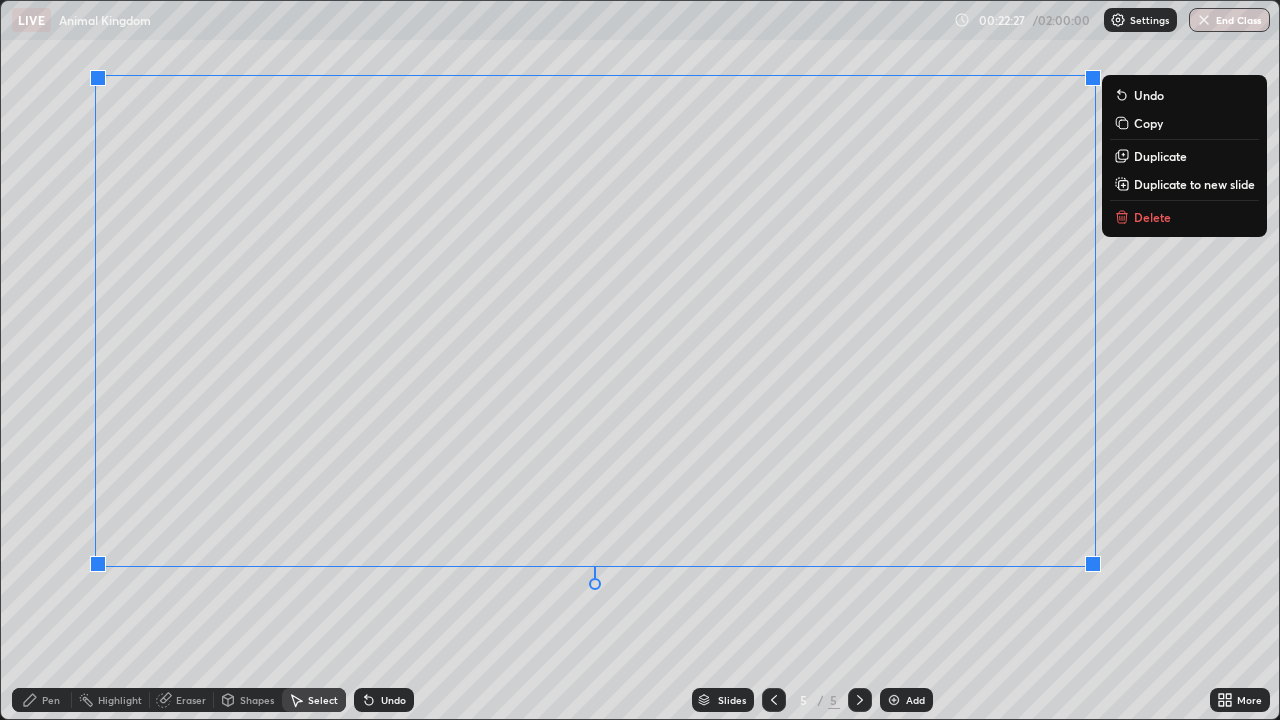 click on "0 ° Undo Copy Duplicate Duplicate to new slide Delete" at bounding box center [640, 360] 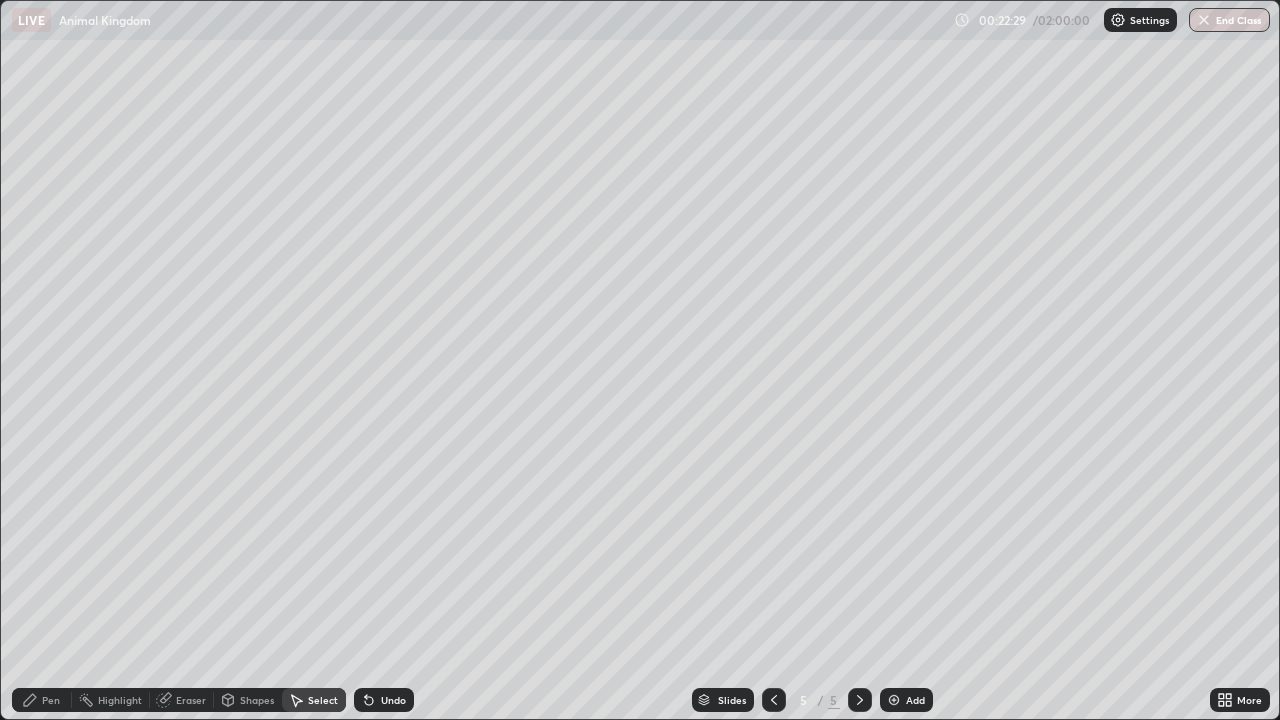 click on "Pen" at bounding box center (51, 700) 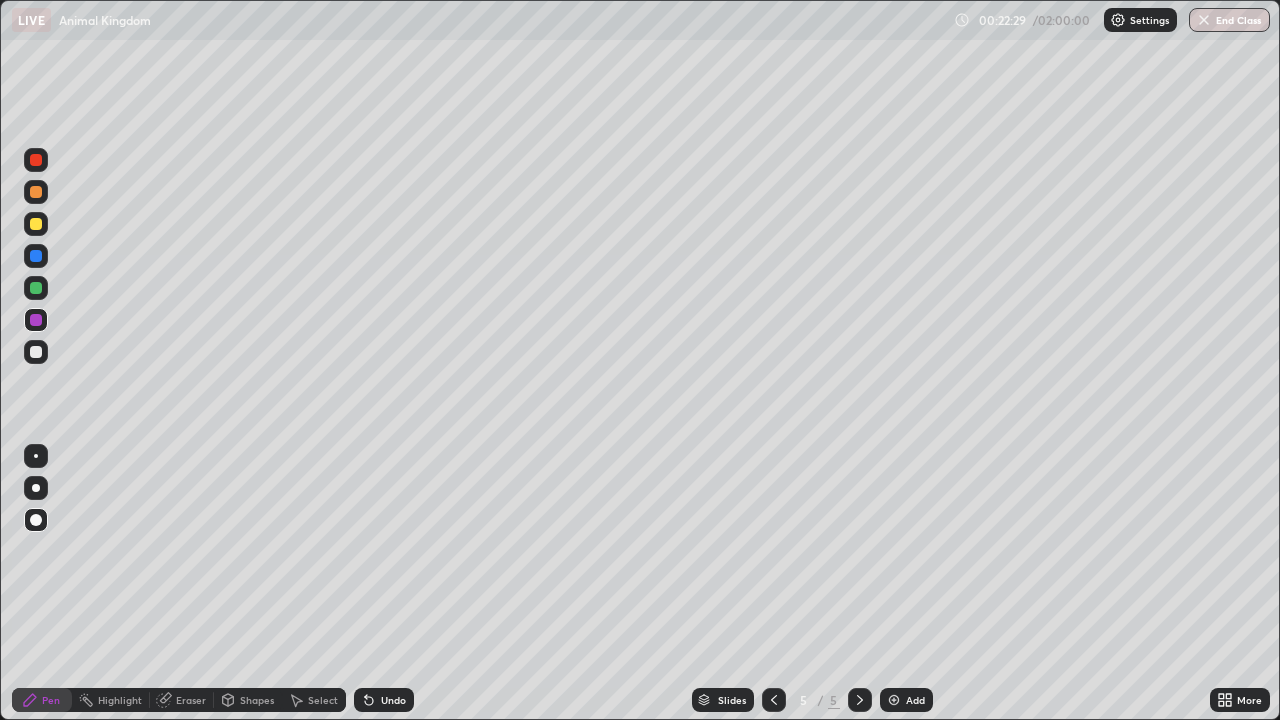 click at bounding box center (36, 352) 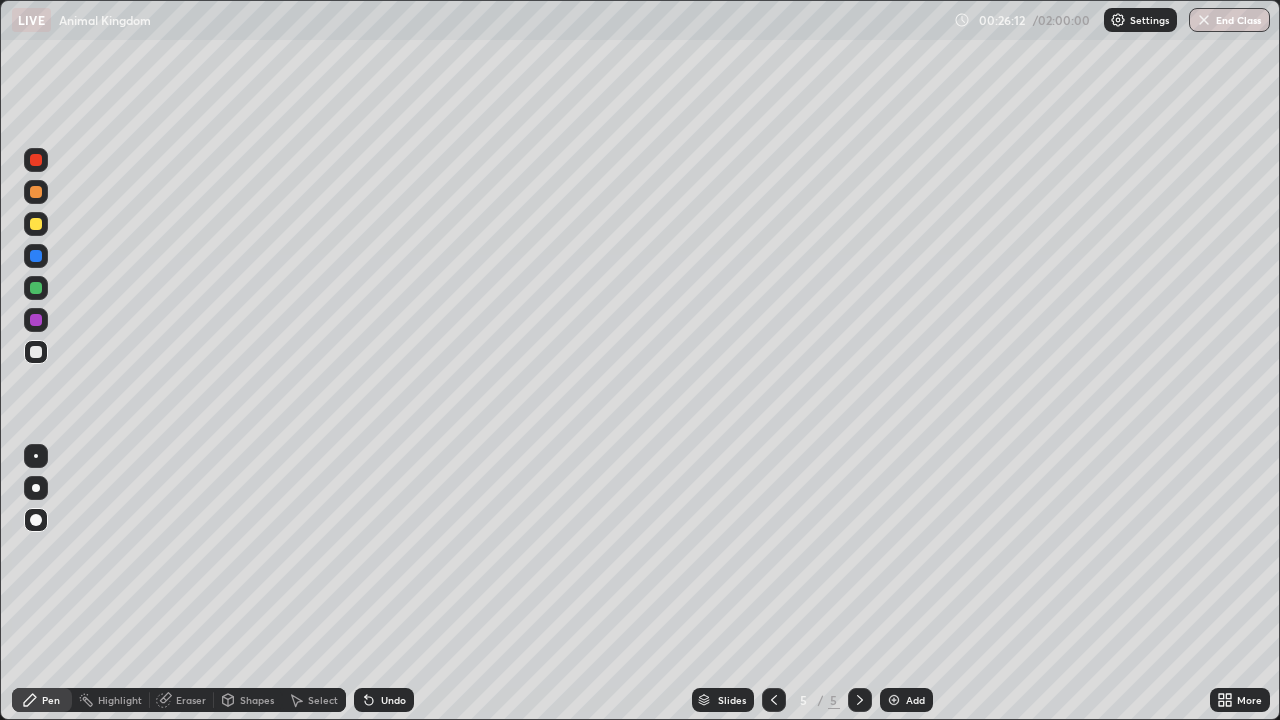 click at bounding box center [36, 192] 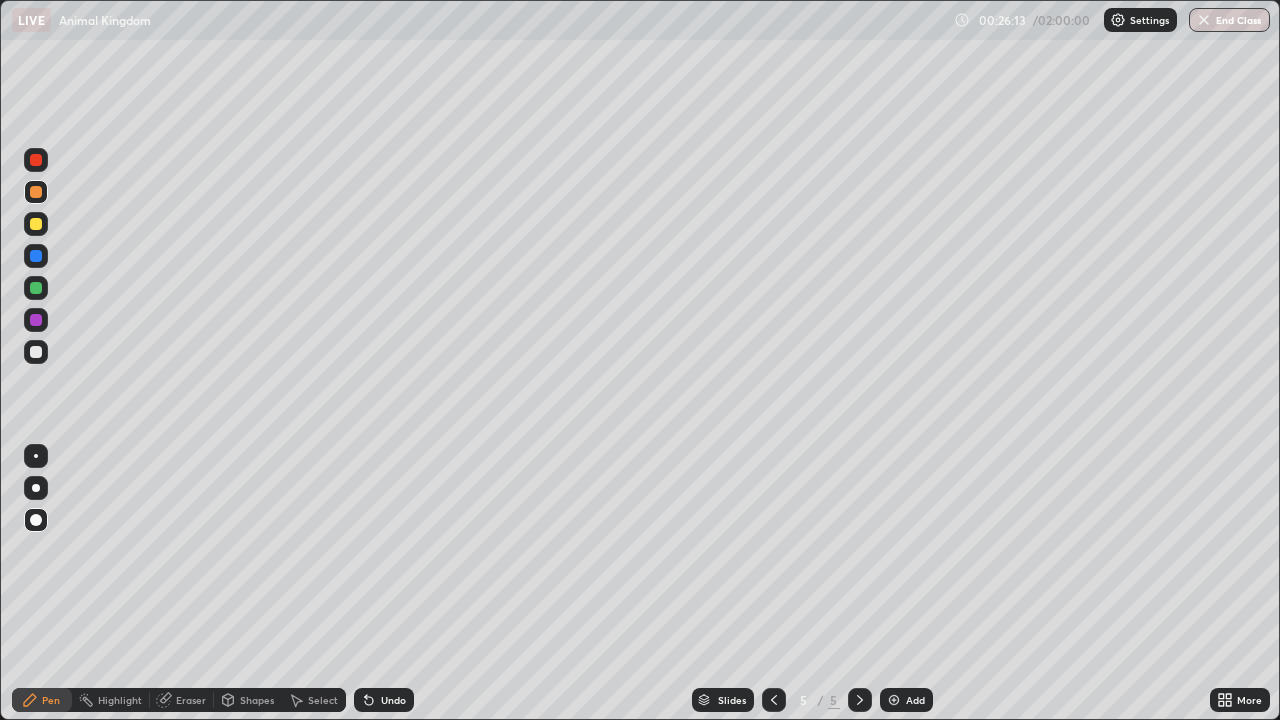 click on "Pen" at bounding box center (42, 700) 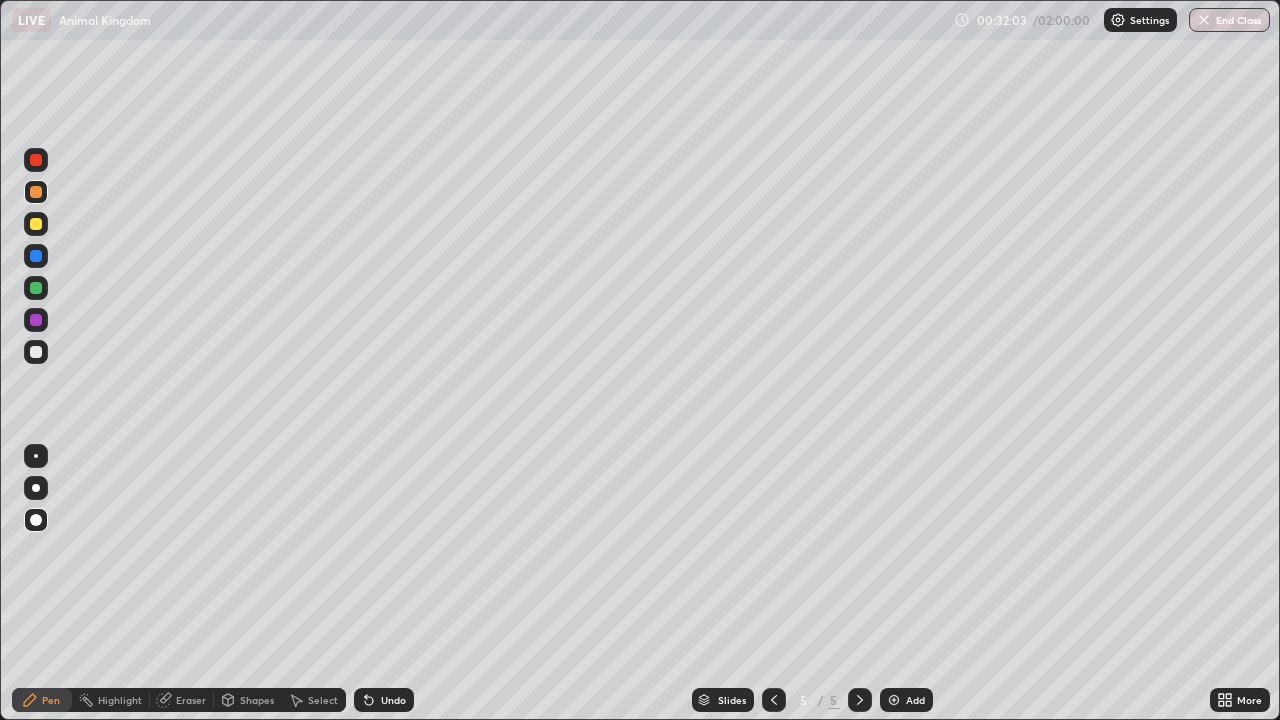 click at bounding box center [36, 224] 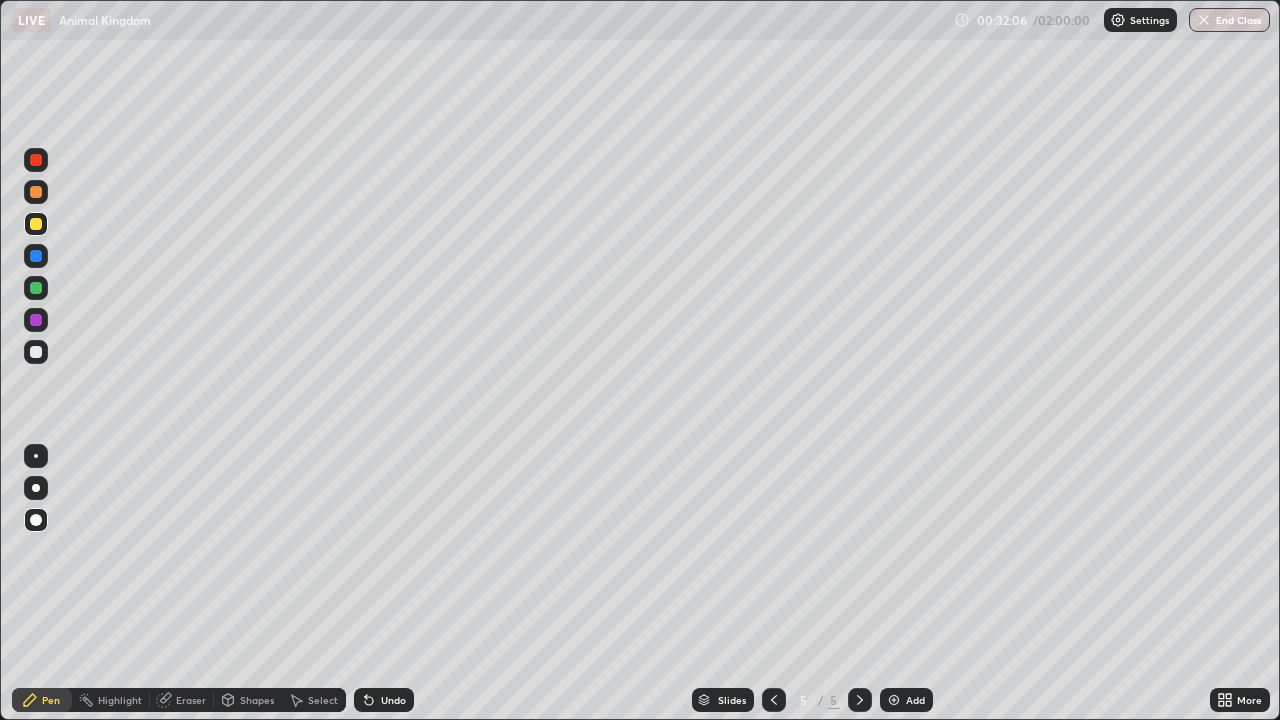 click on "Eraser" at bounding box center [191, 700] 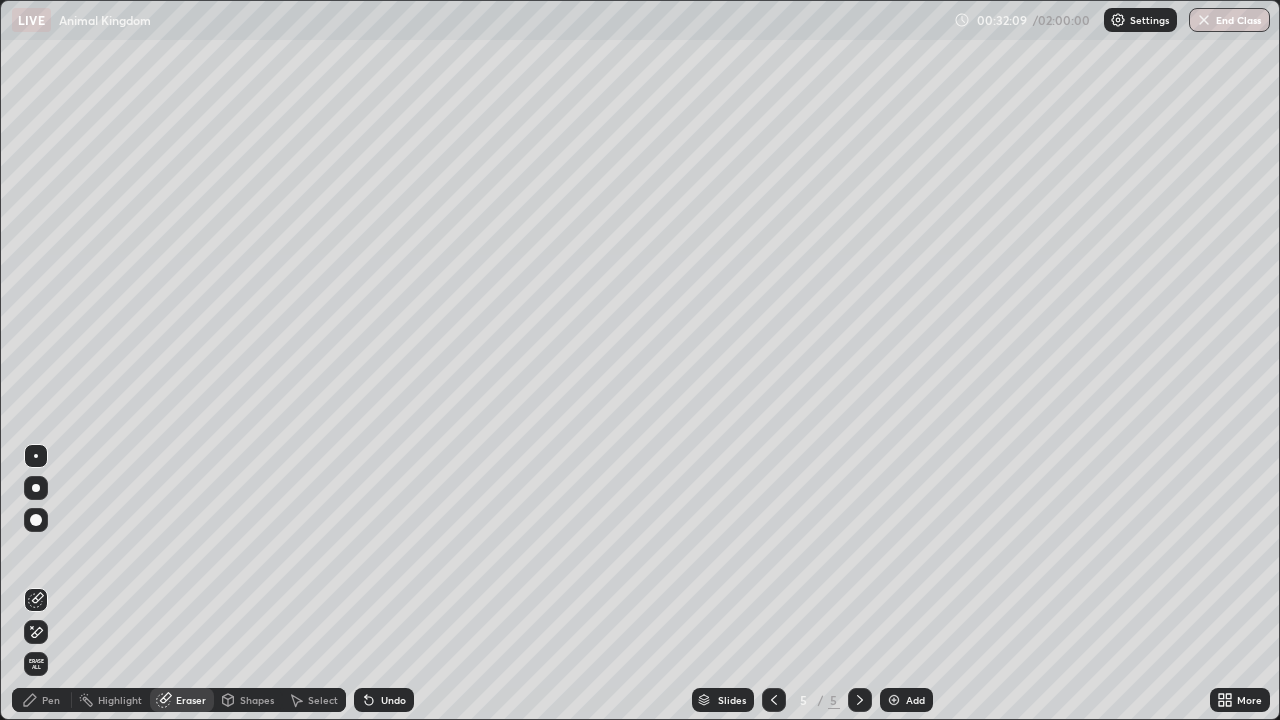 click on "Pen" at bounding box center (51, 700) 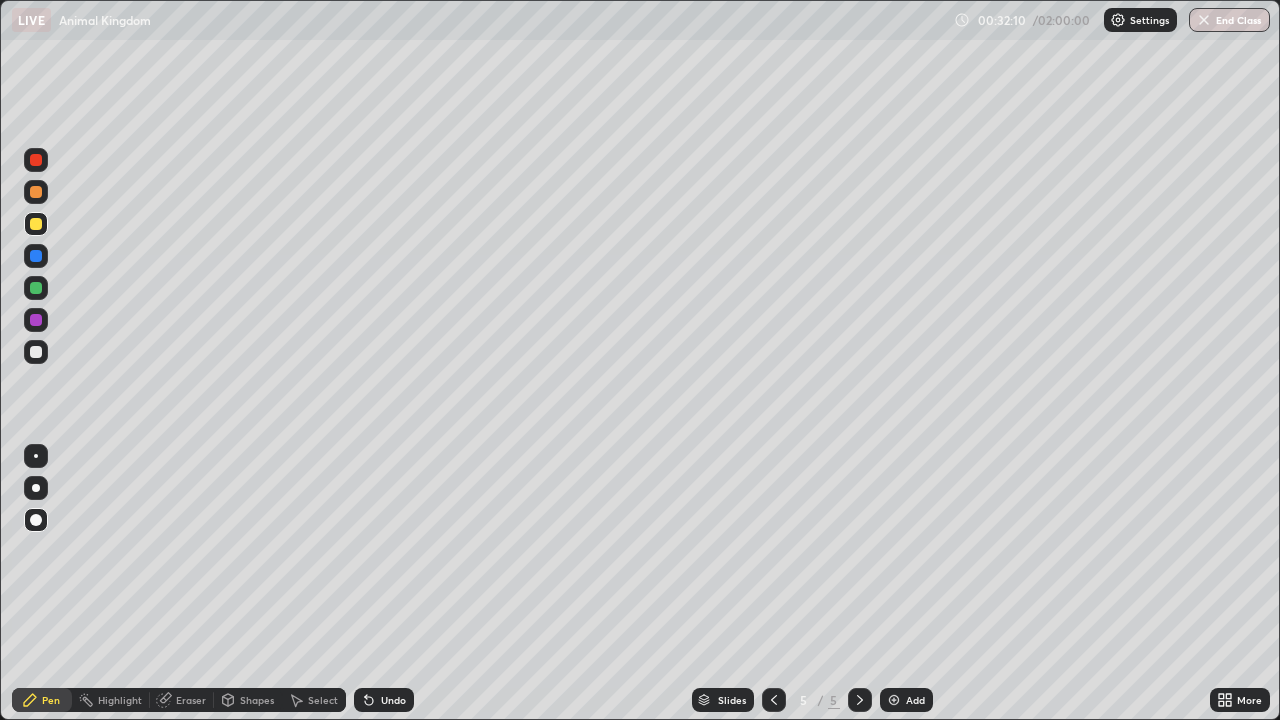 click at bounding box center (36, 256) 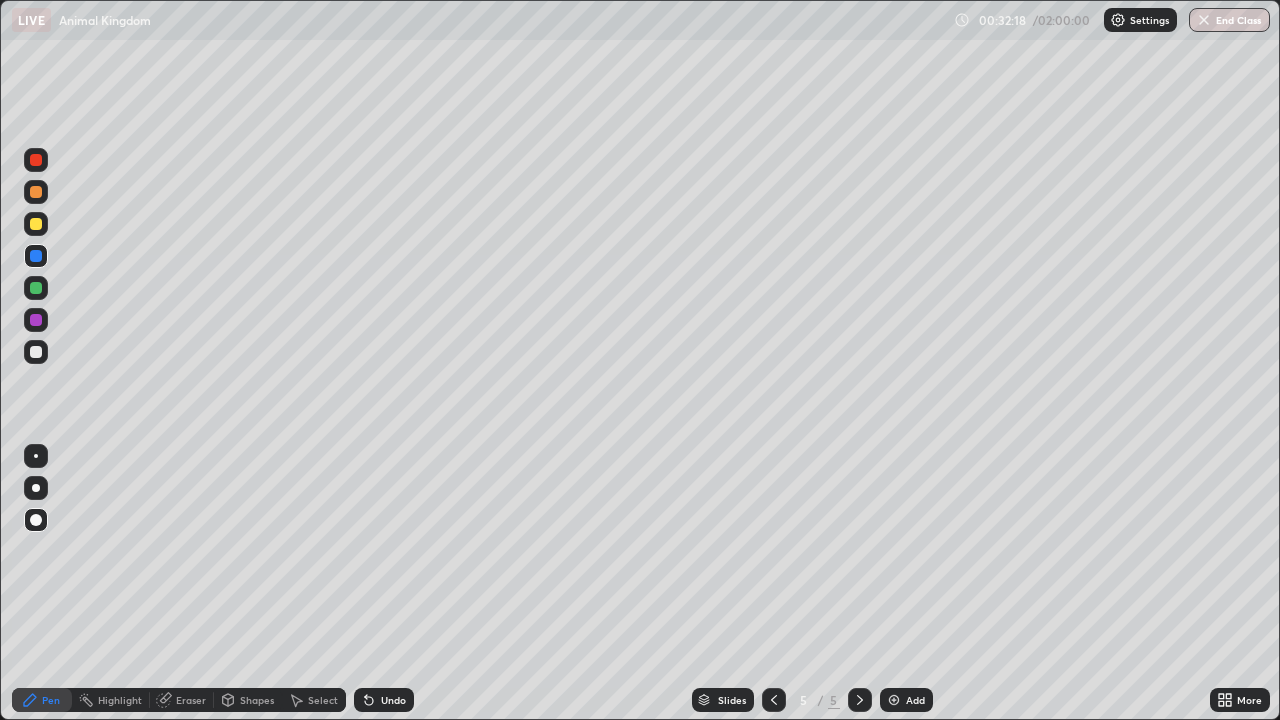 click 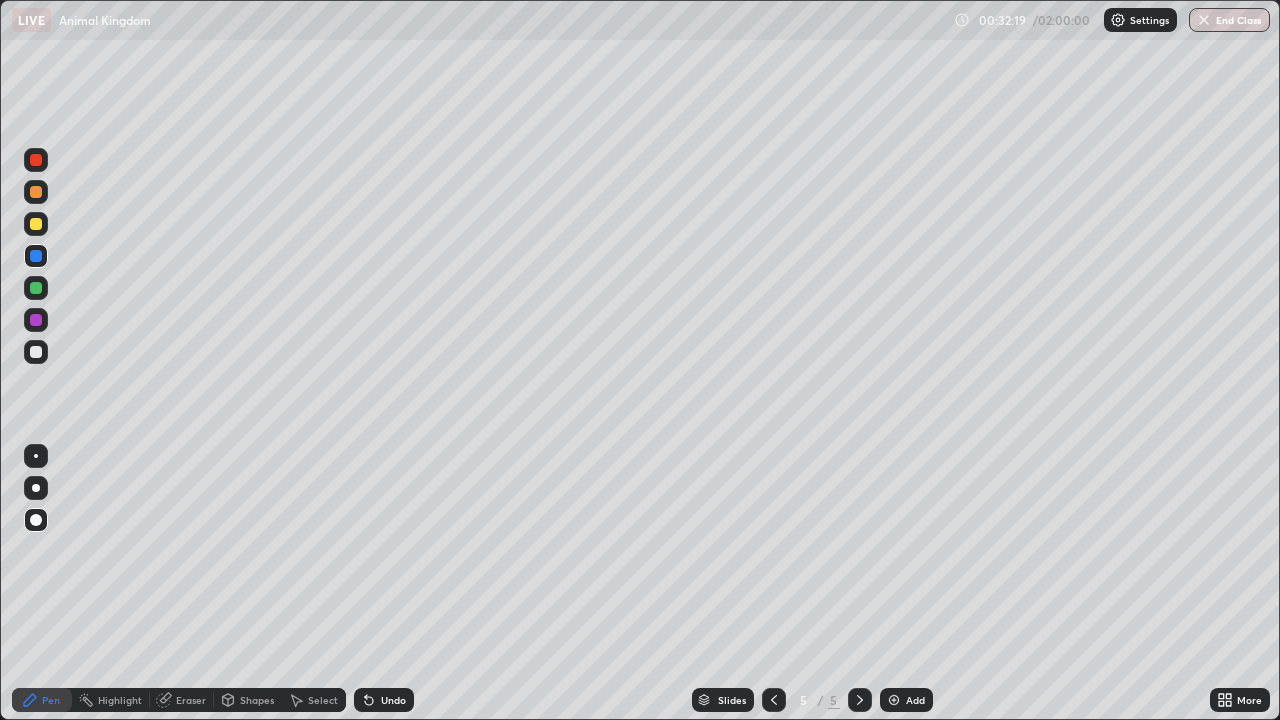 click on "Undo" at bounding box center [384, 700] 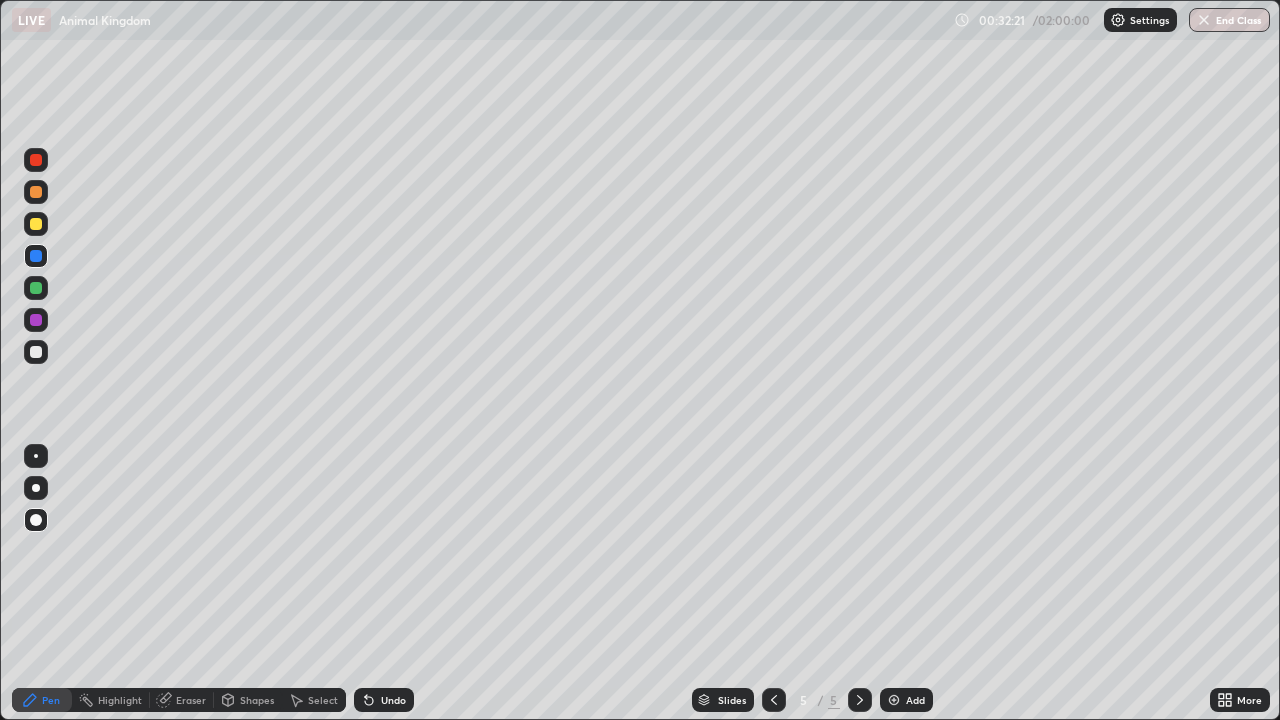 click on "Pen" at bounding box center [42, 700] 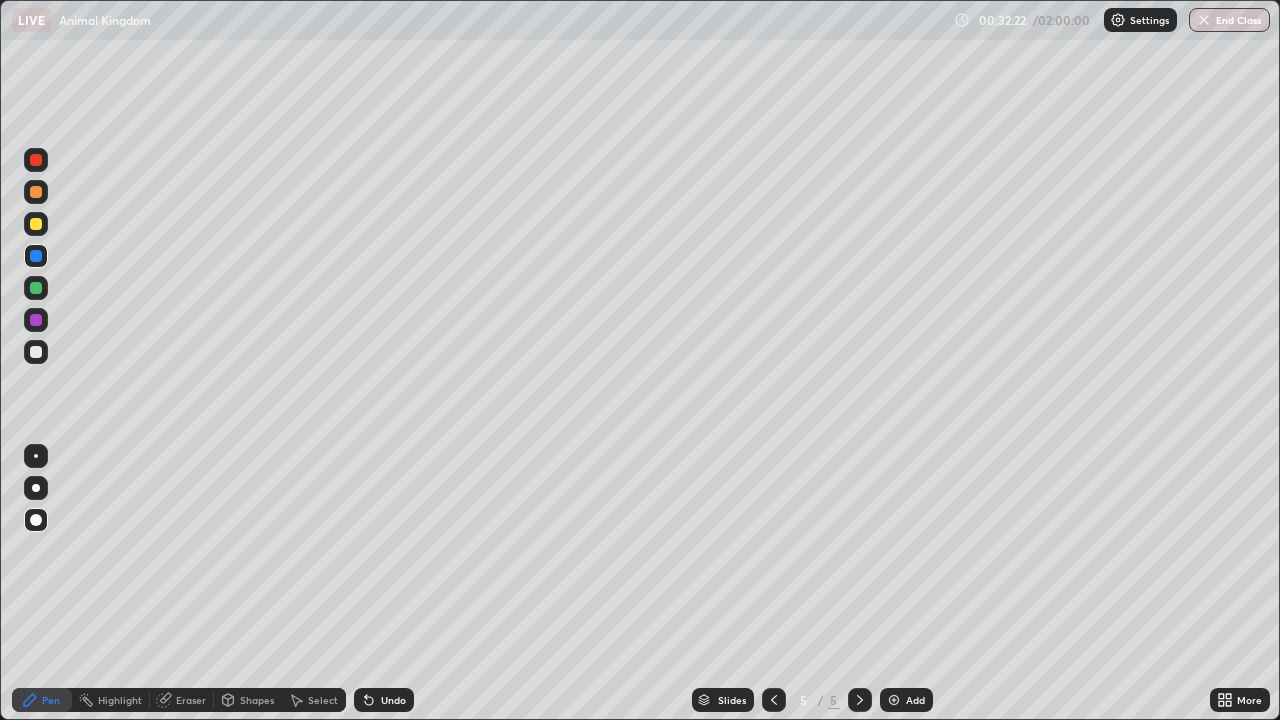 click at bounding box center (36, 352) 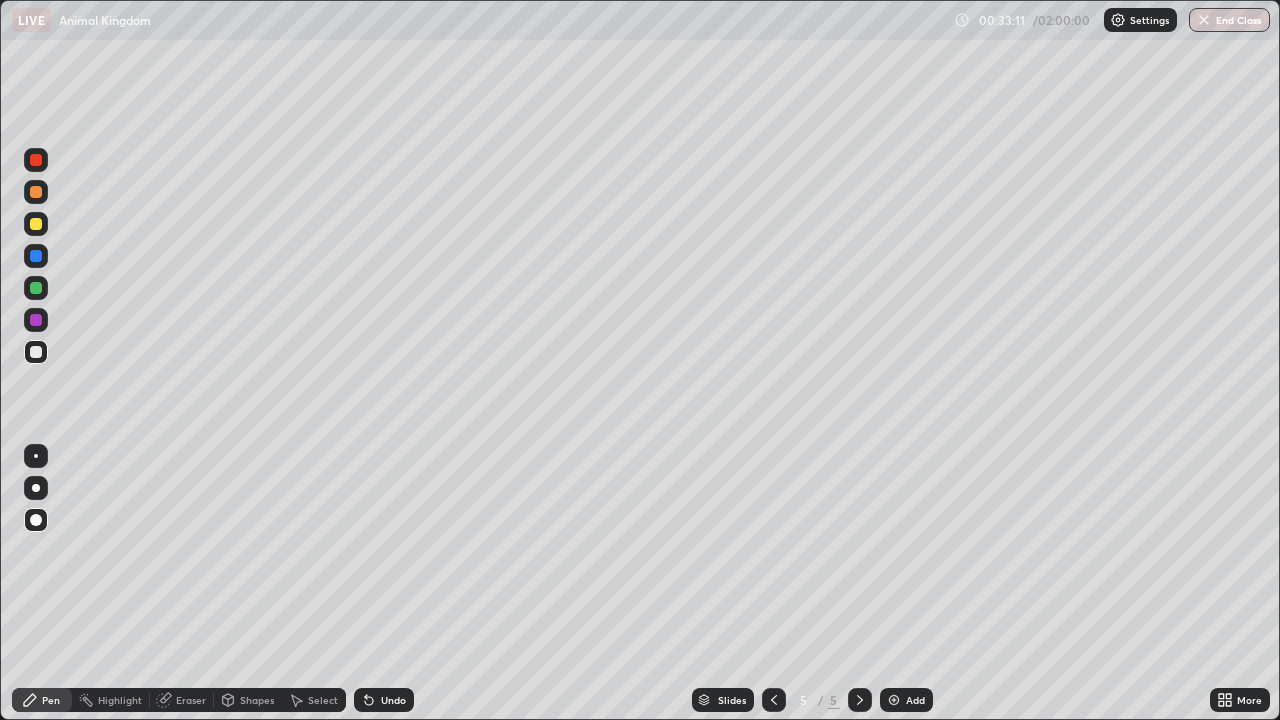 click on "Add" at bounding box center [915, 700] 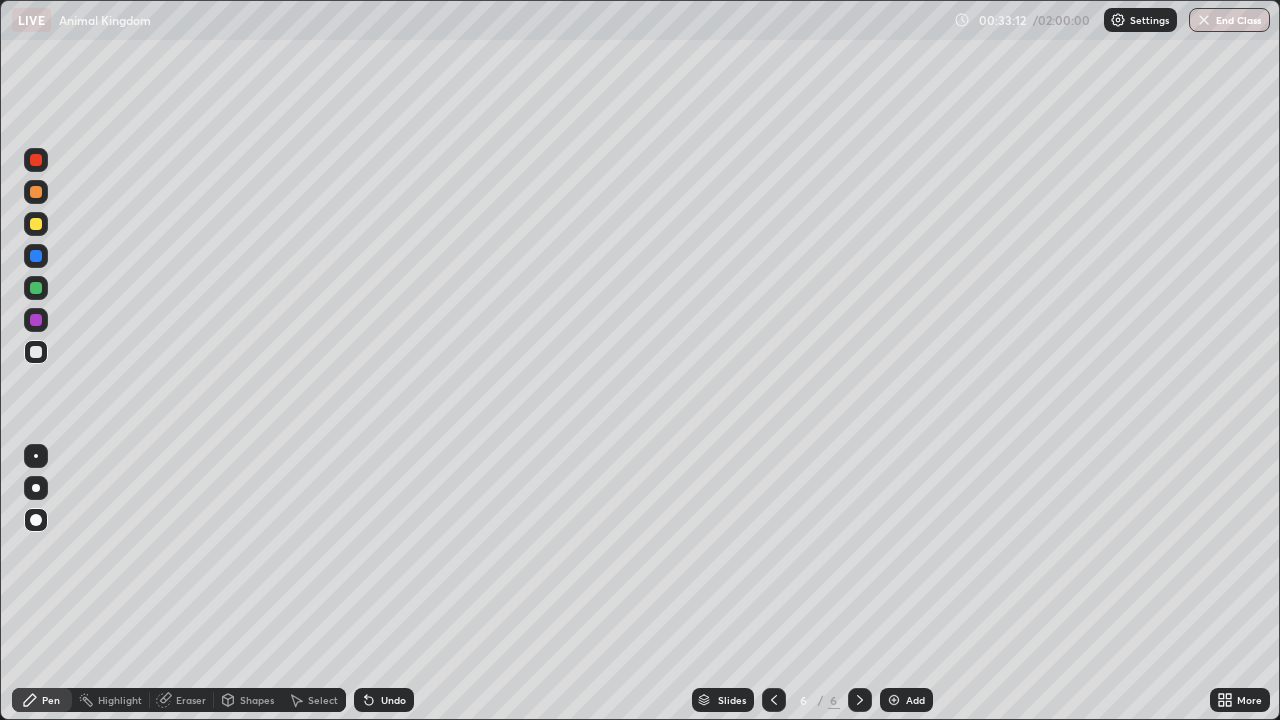 click at bounding box center (36, 224) 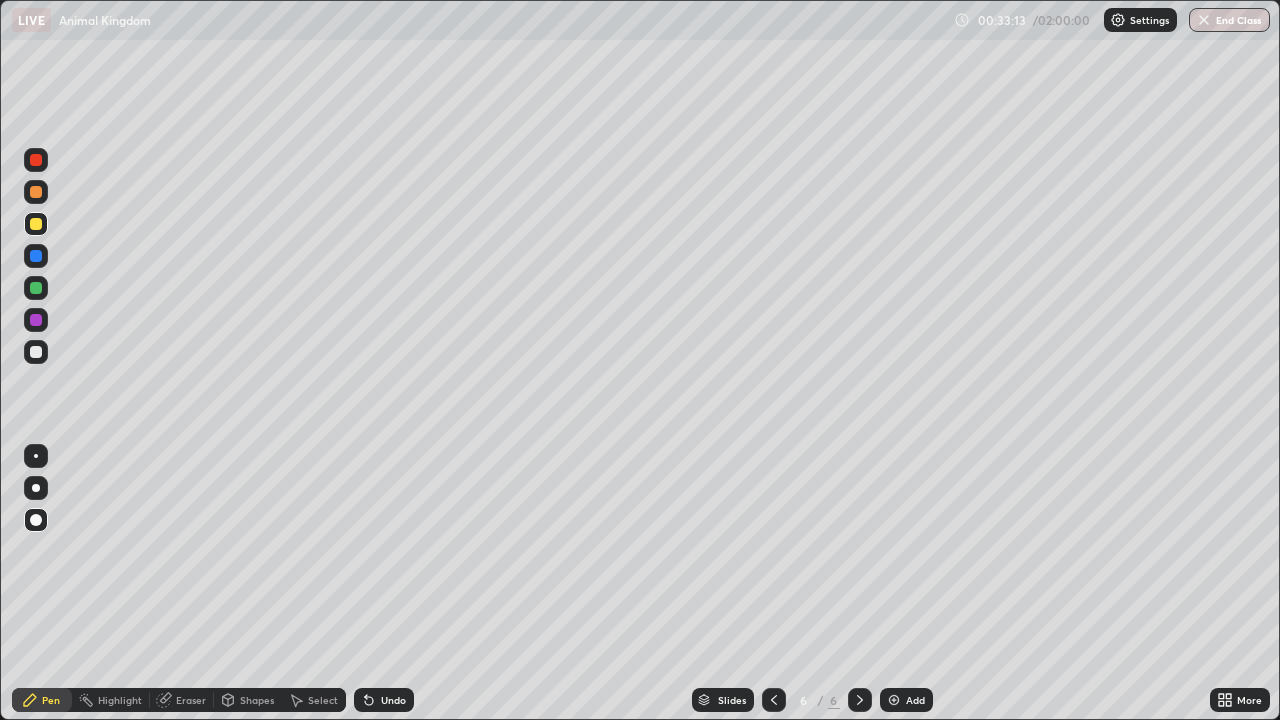 click at bounding box center (36, 520) 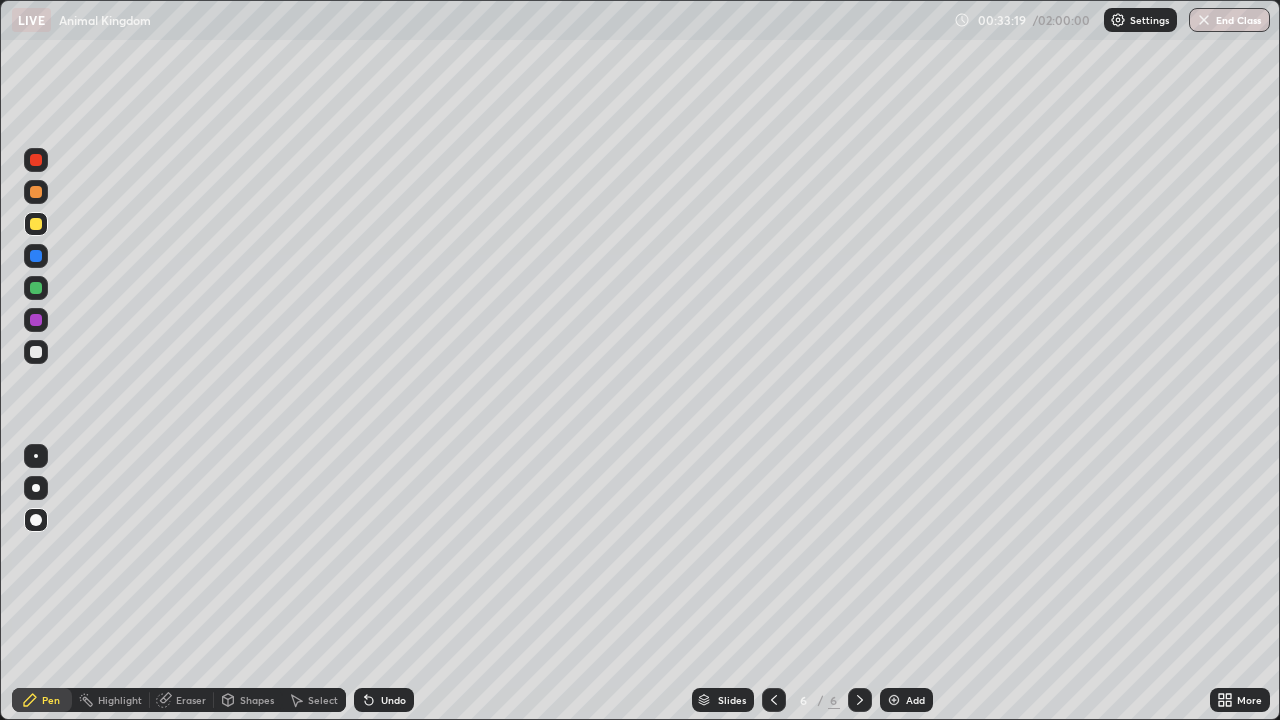 click 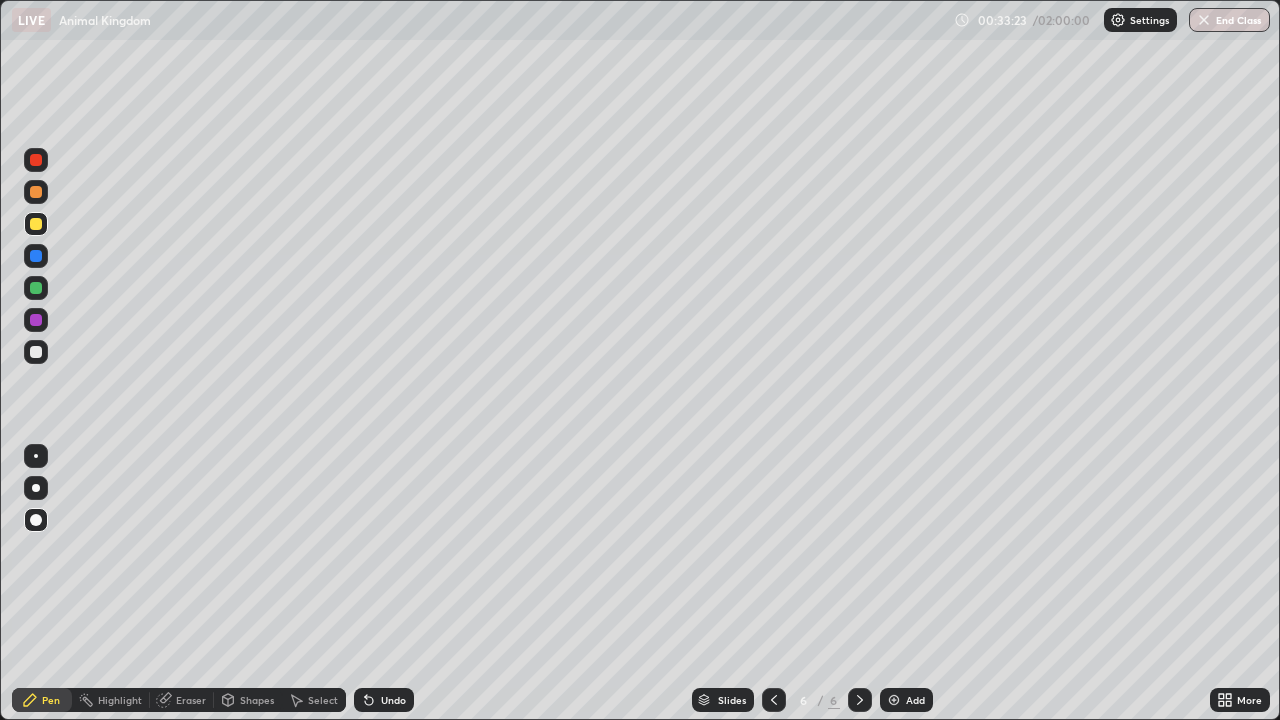 click on "Shapes" at bounding box center [257, 700] 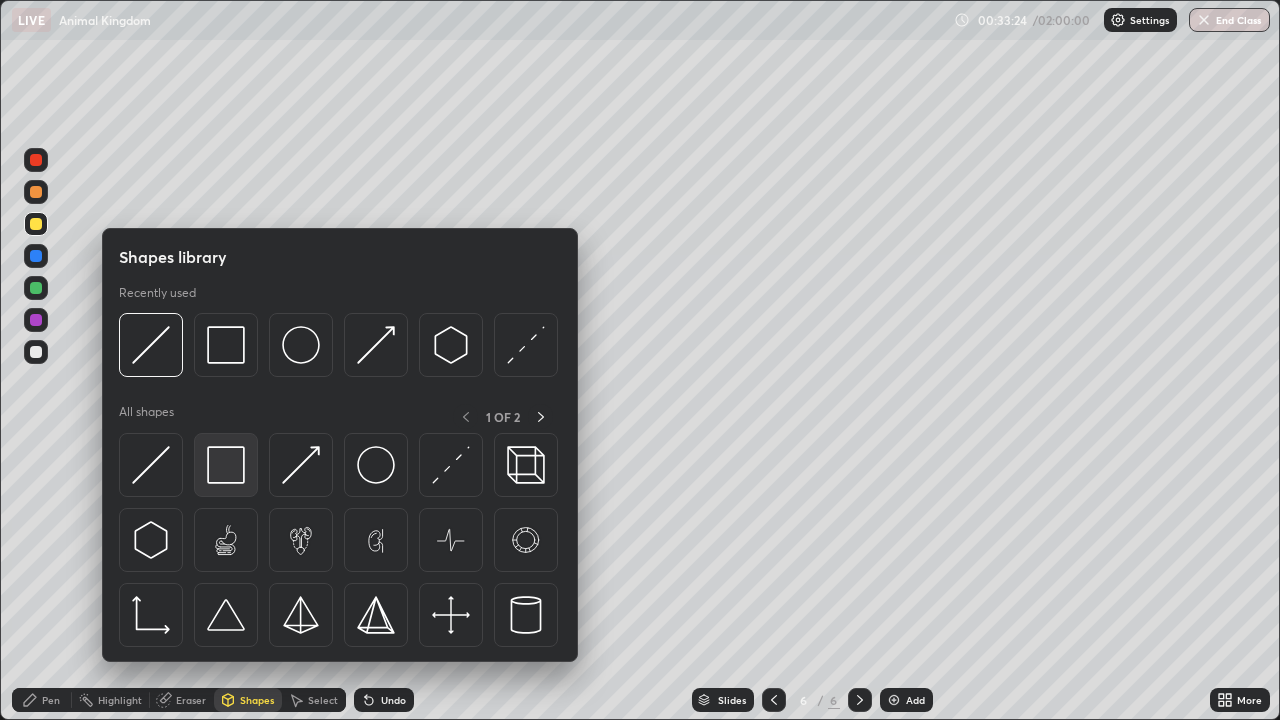 click at bounding box center (226, 465) 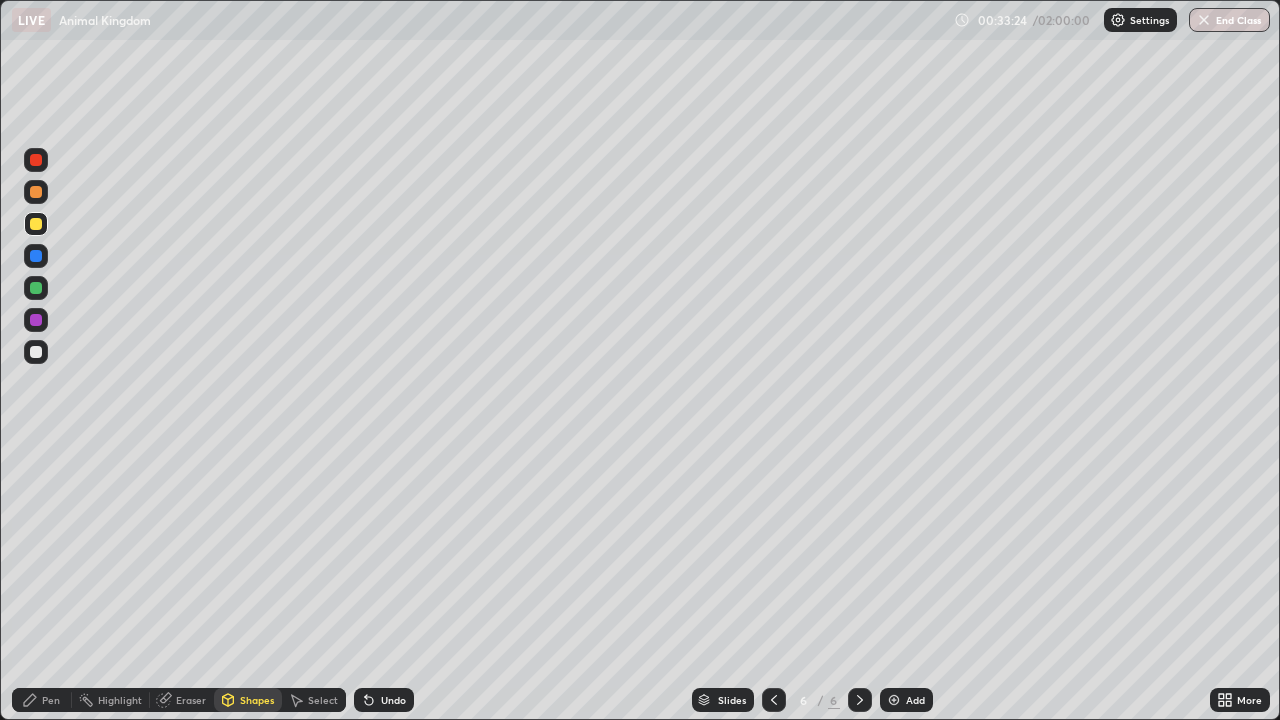 click at bounding box center [36, 320] 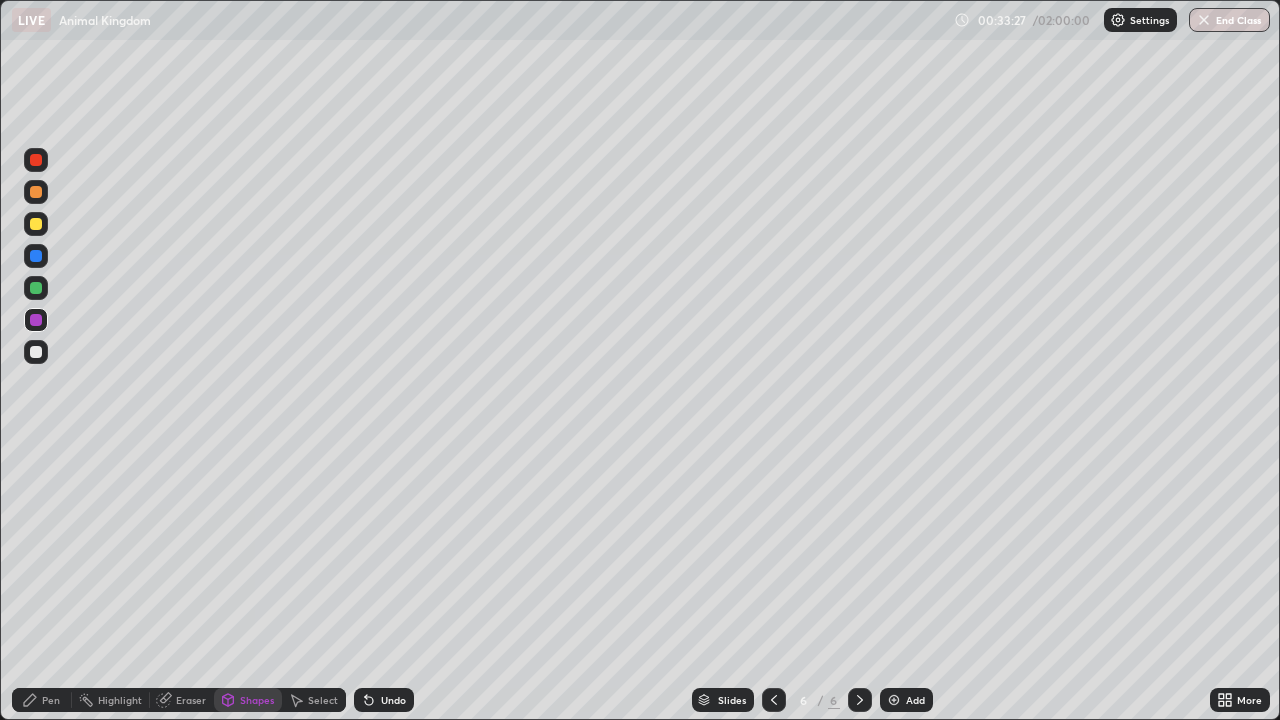 click on "Pen" at bounding box center (51, 700) 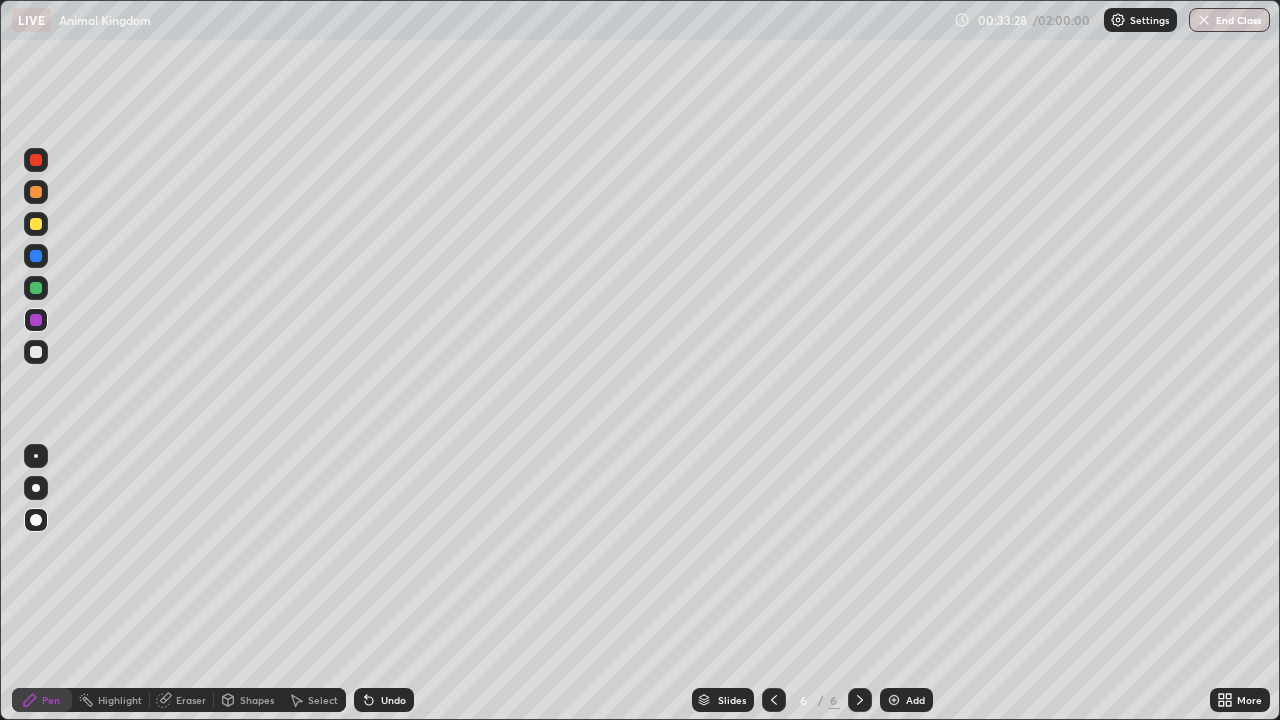 click at bounding box center (36, 352) 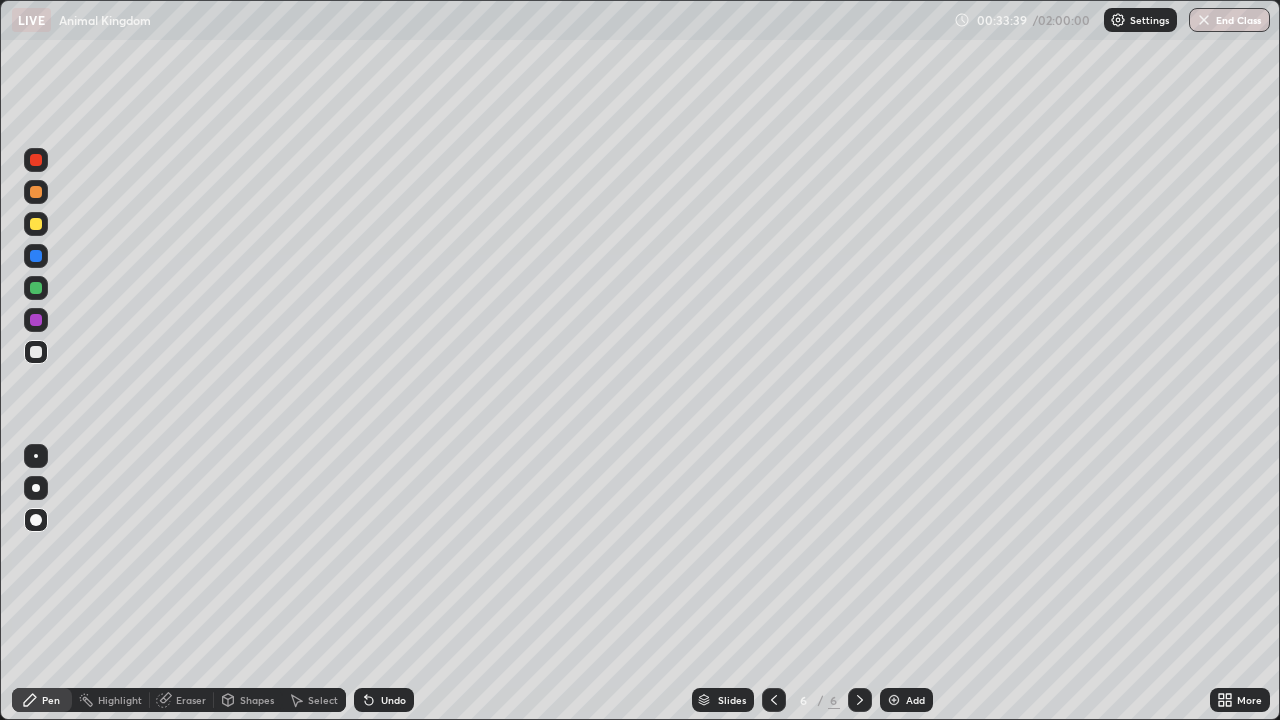 click at bounding box center (36, 192) 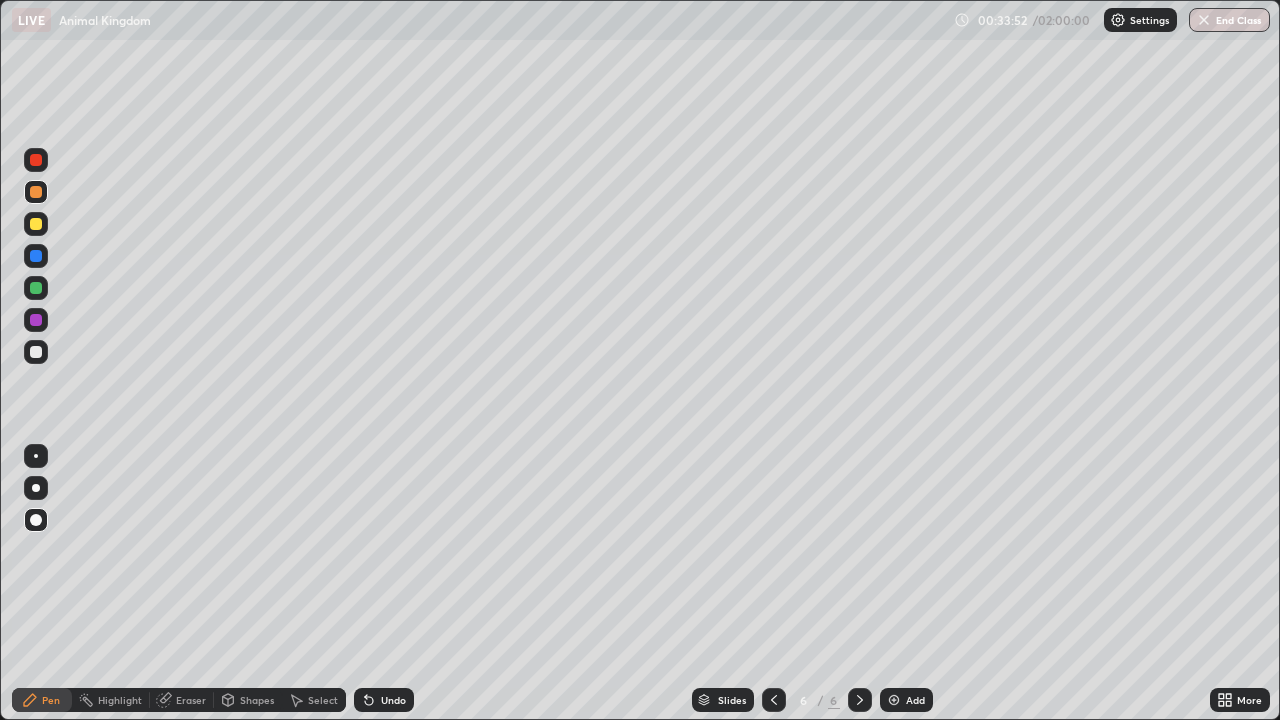 click at bounding box center [36, 352] 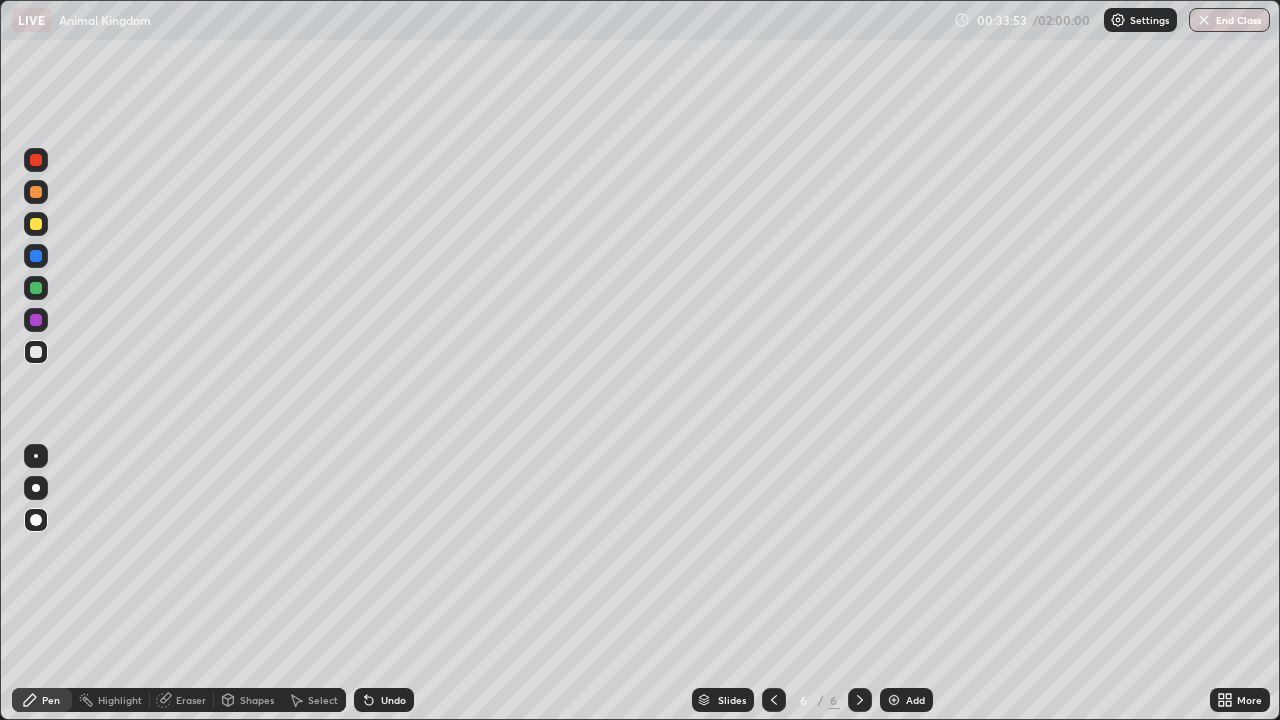 click on "Pen" at bounding box center [51, 700] 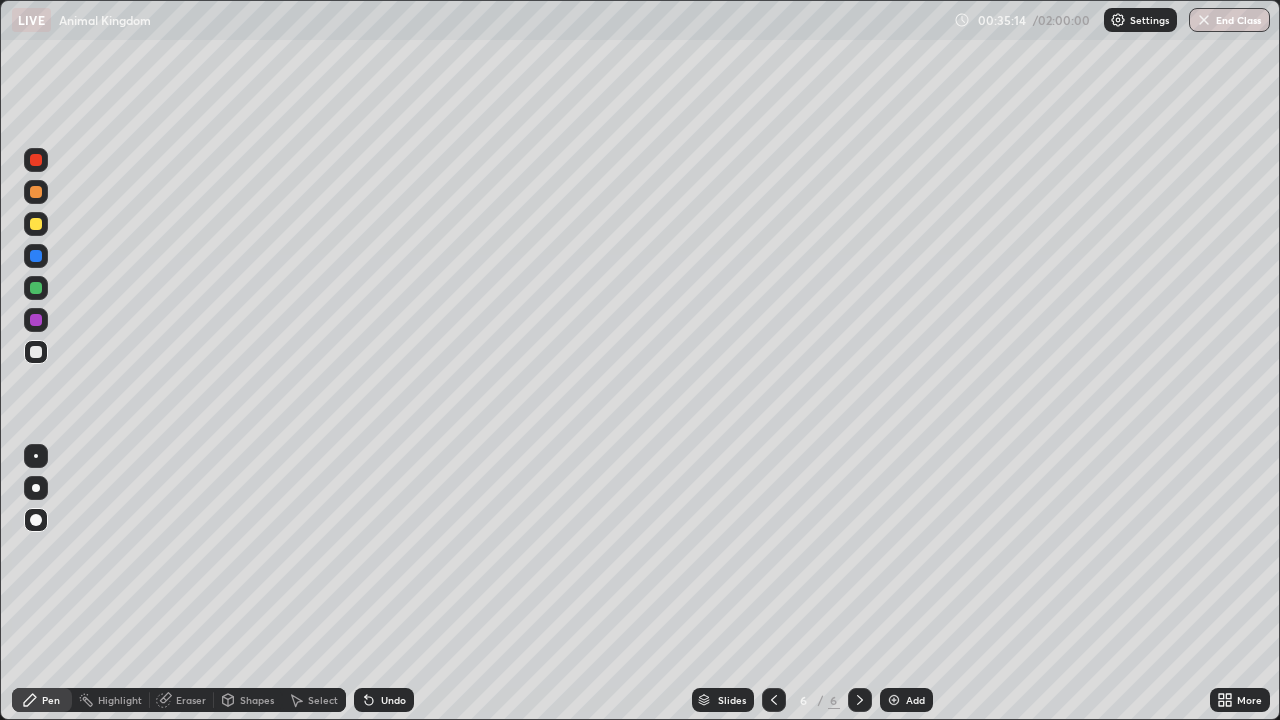 click at bounding box center (36, 192) 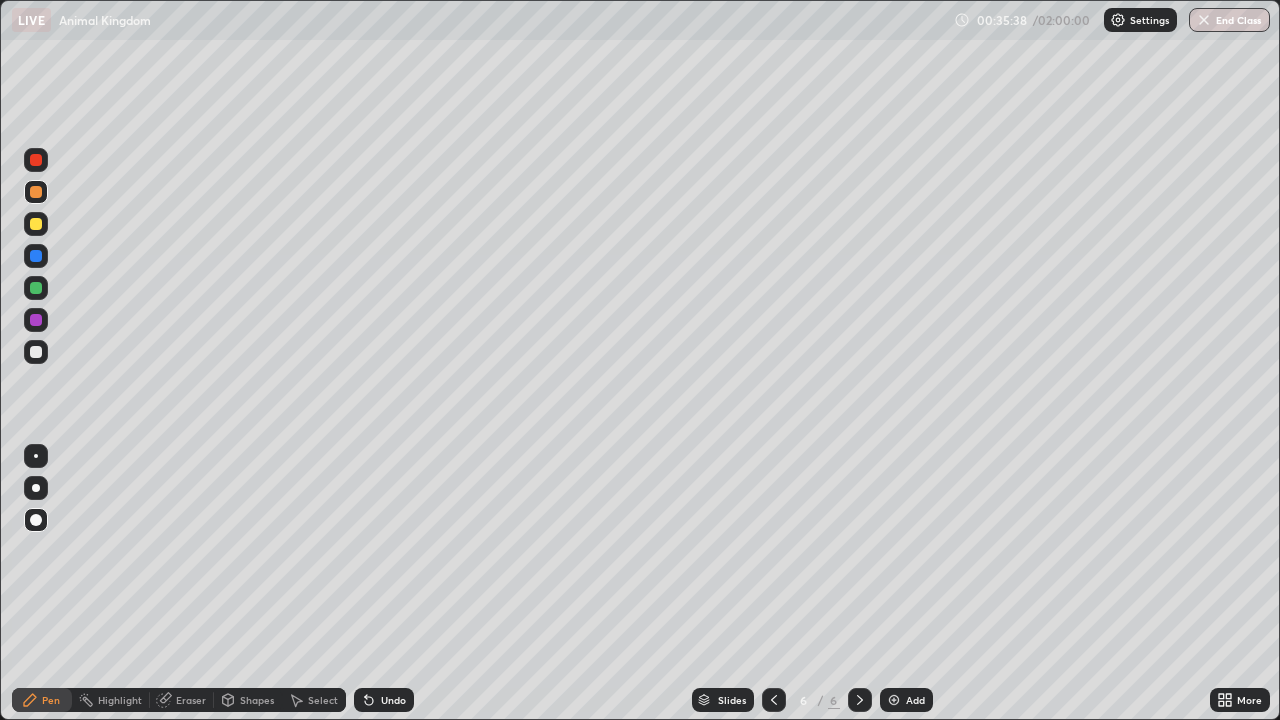 click at bounding box center [36, 224] 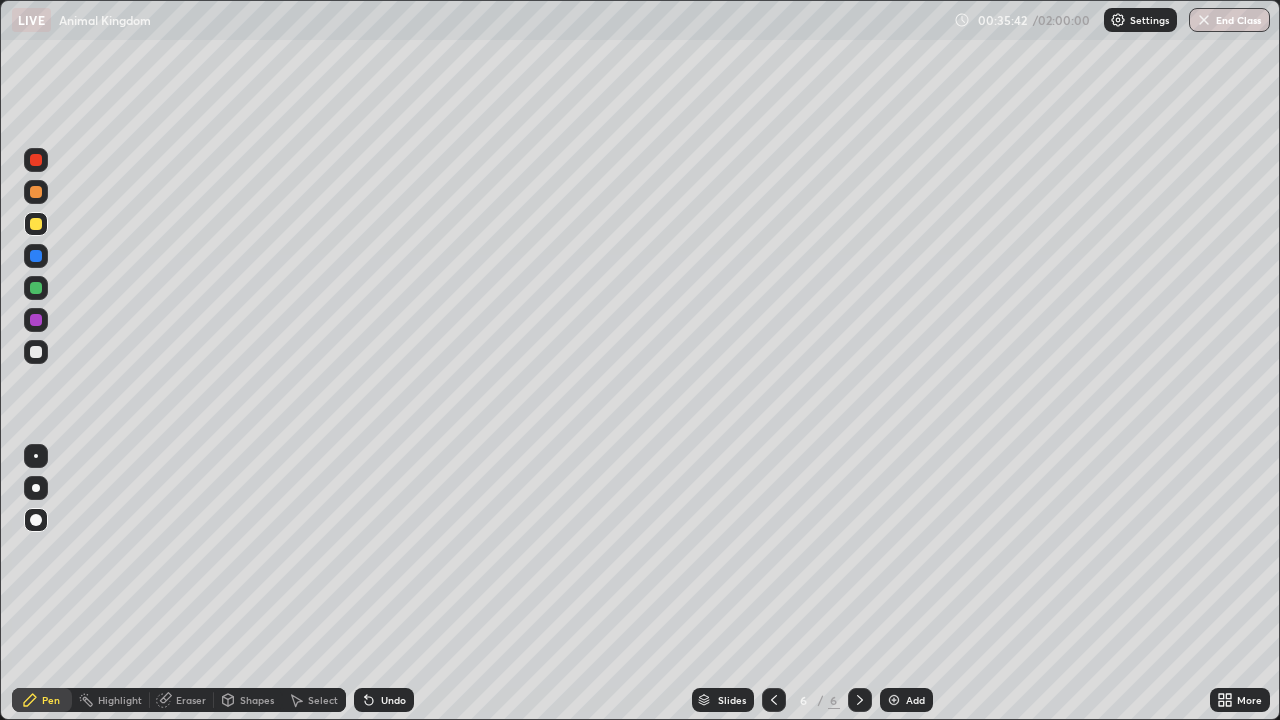 click on "Undo" at bounding box center (393, 700) 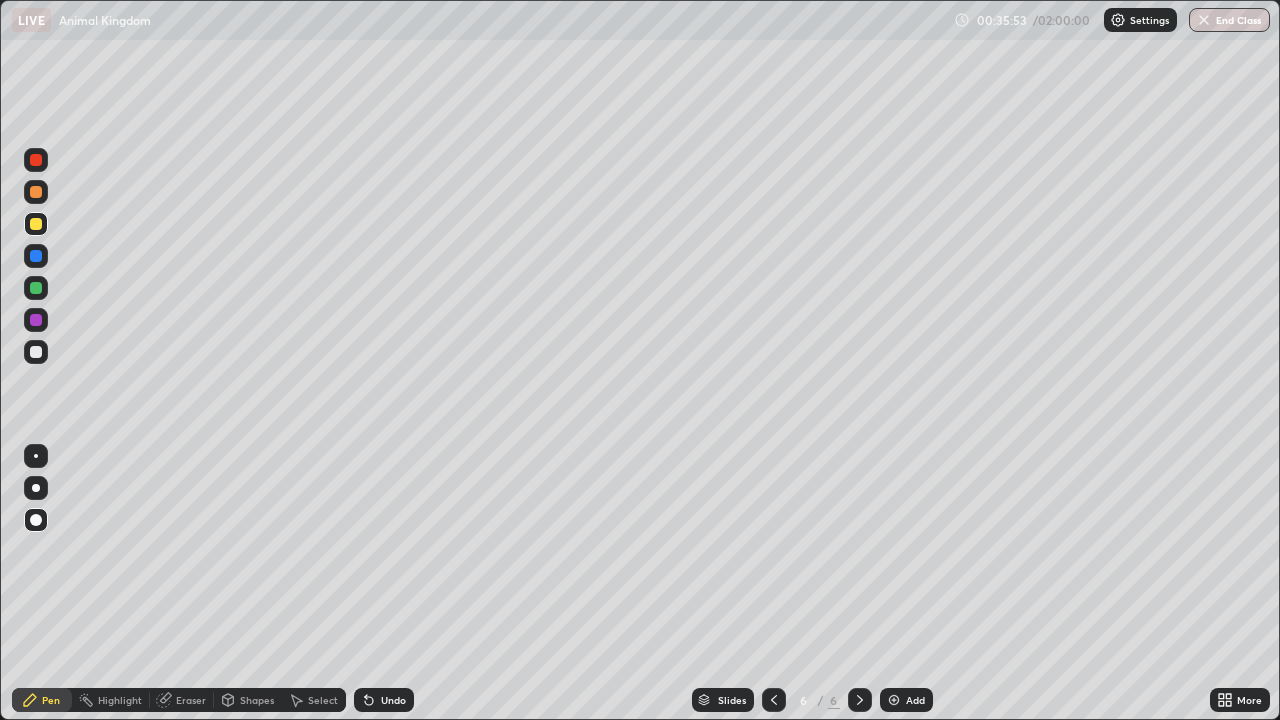 click at bounding box center (36, 352) 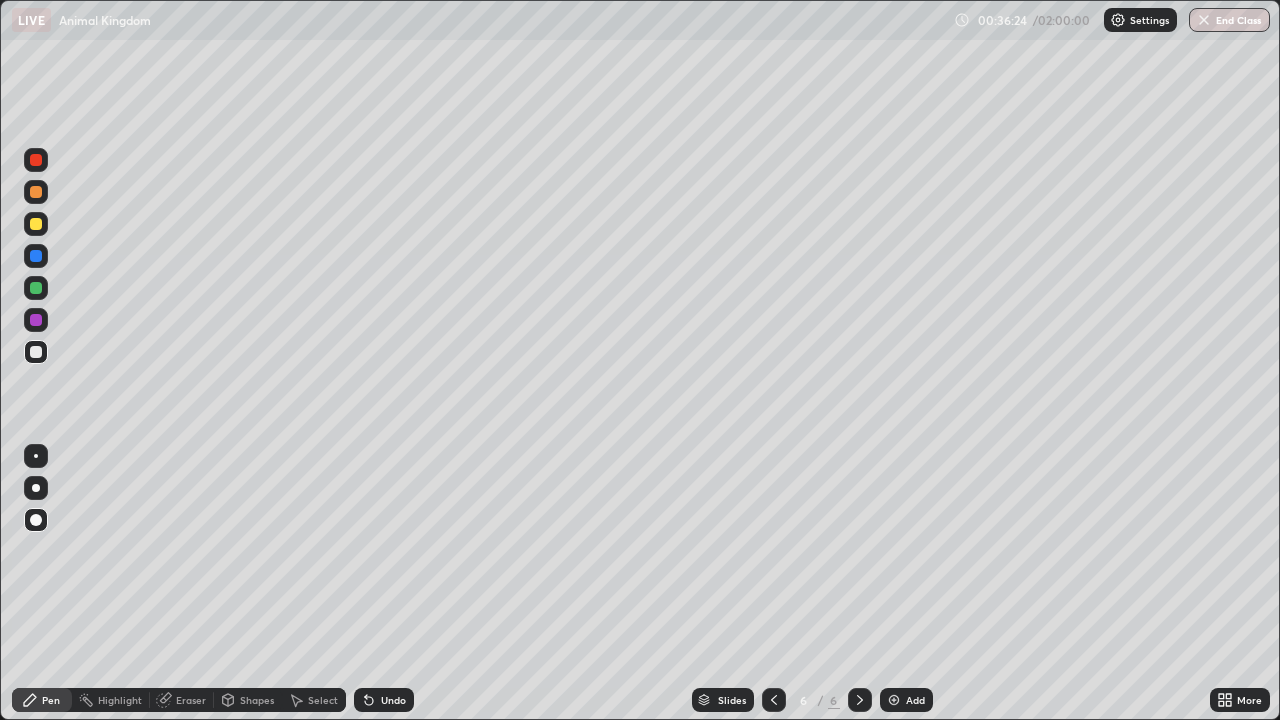click on "Shapes" at bounding box center (248, 700) 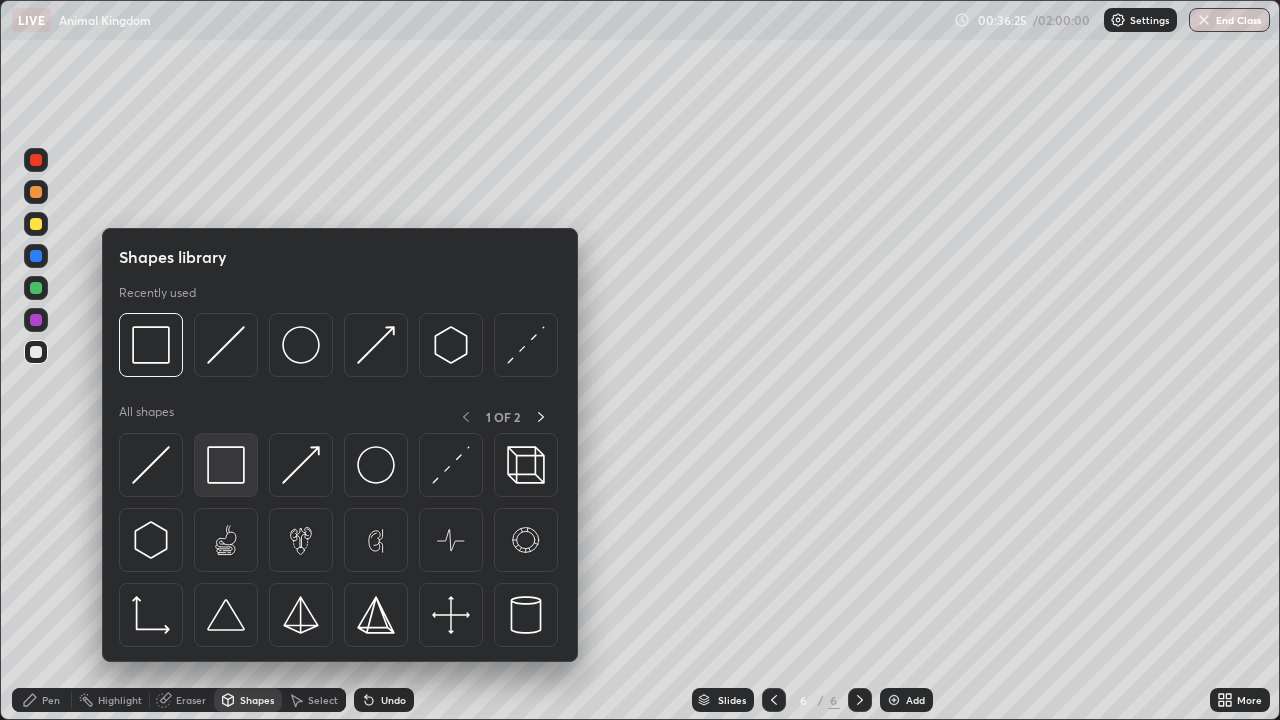 click at bounding box center (226, 465) 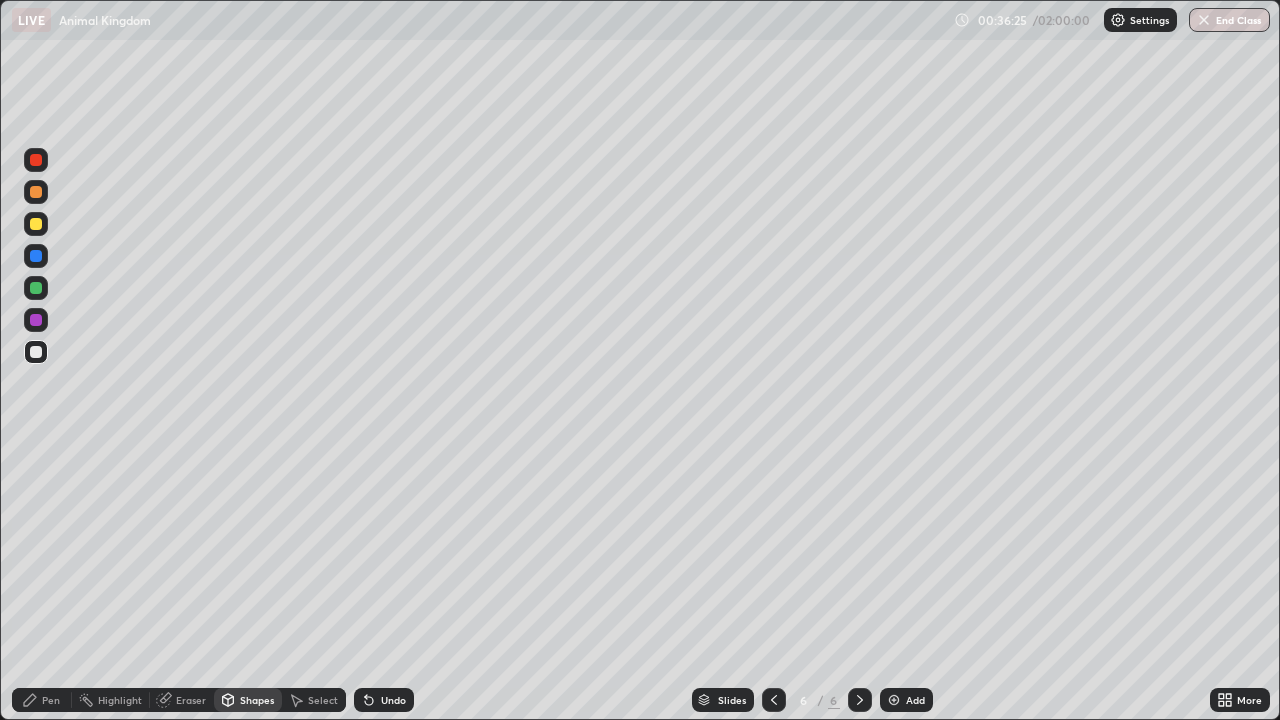 click at bounding box center (36, 320) 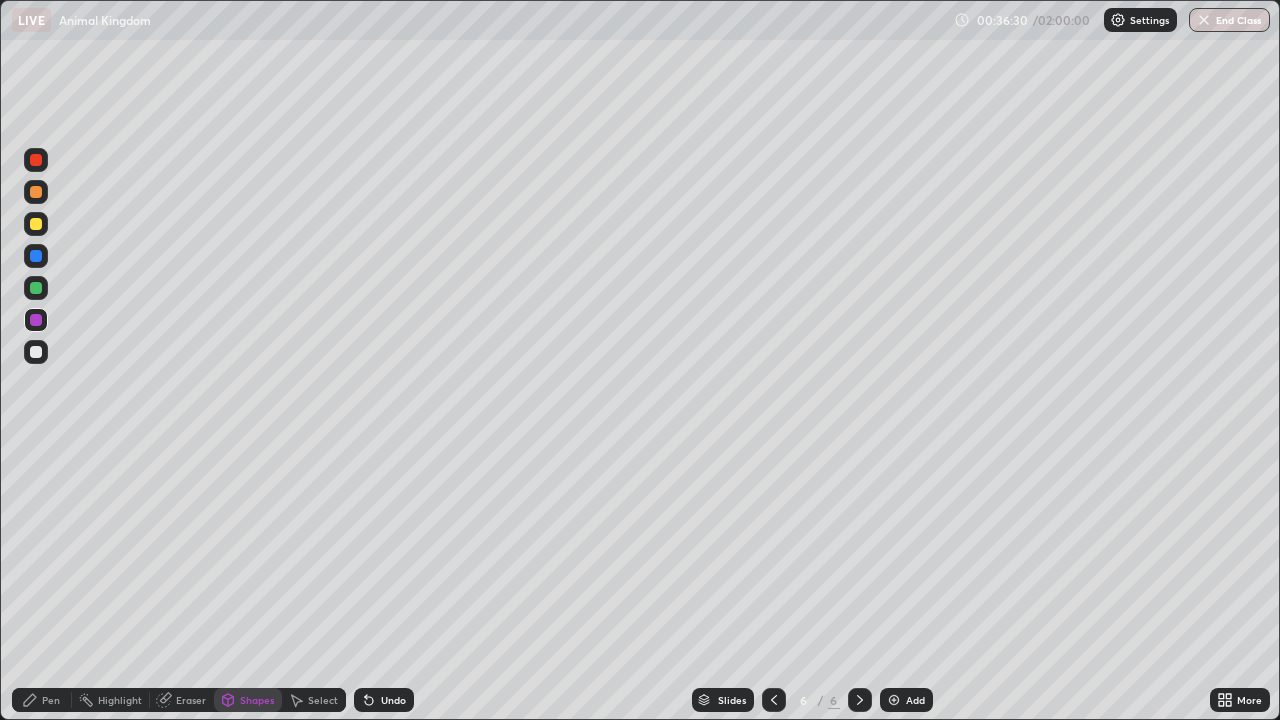 click on "Pen" at bounding box center (42, 700) 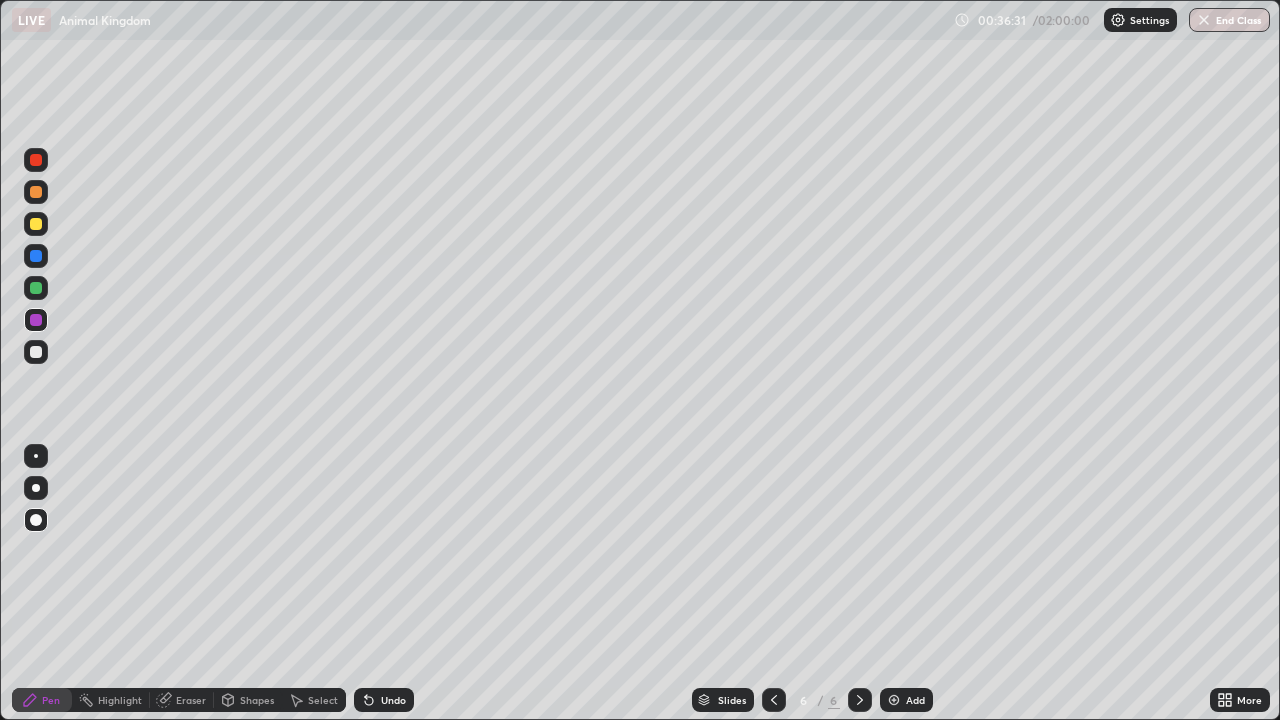 click at bounding box center [36, 224] 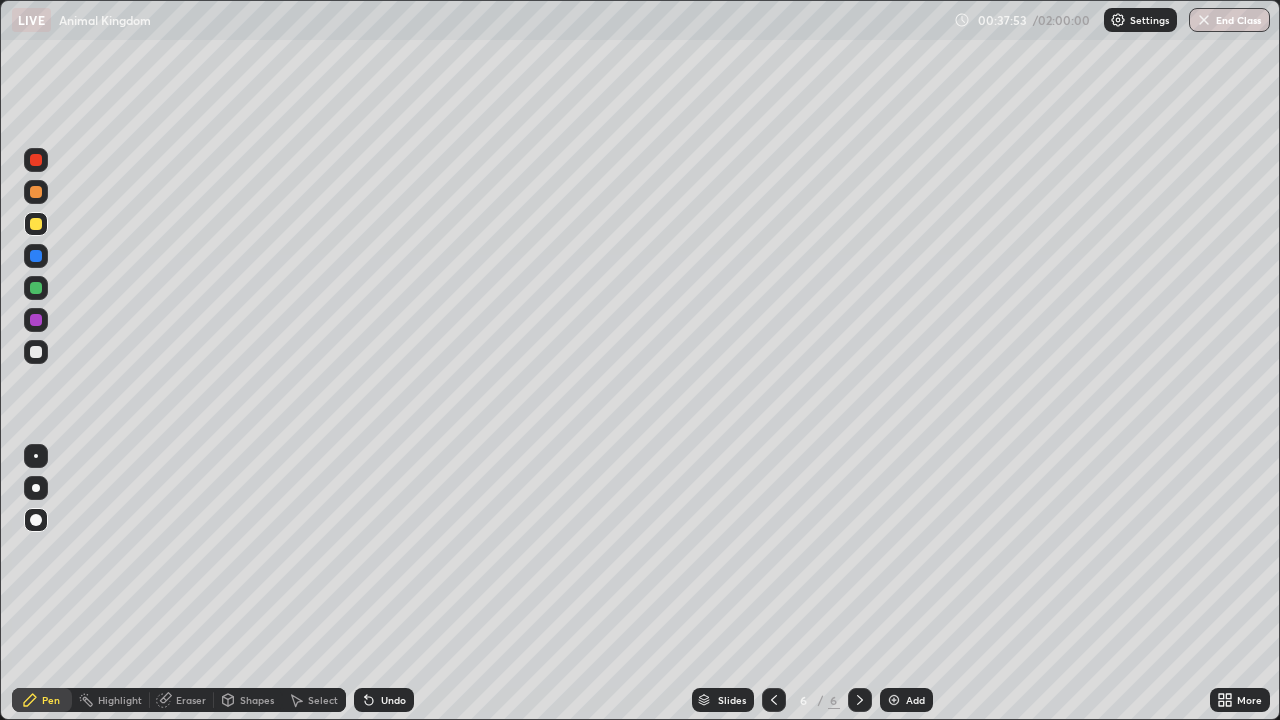 click on "Undo" at bounding box center (384, 700) 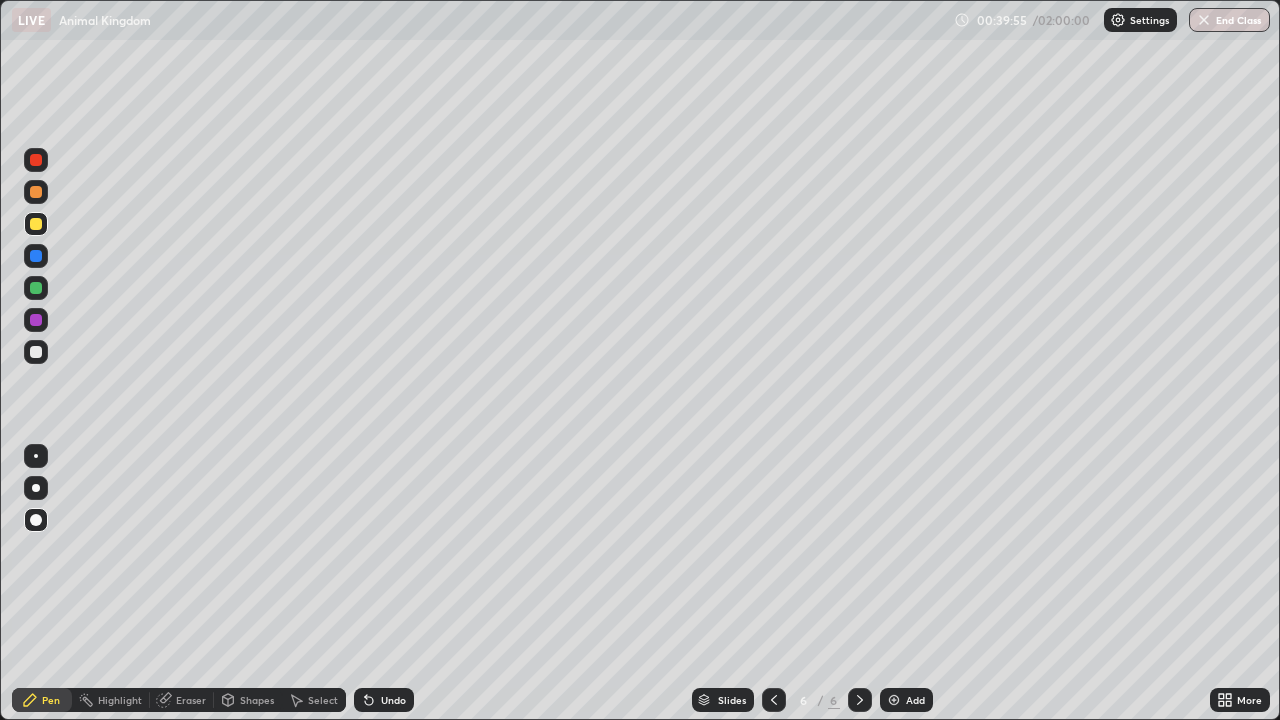 click on "Add" at bounding box center (906, 700) 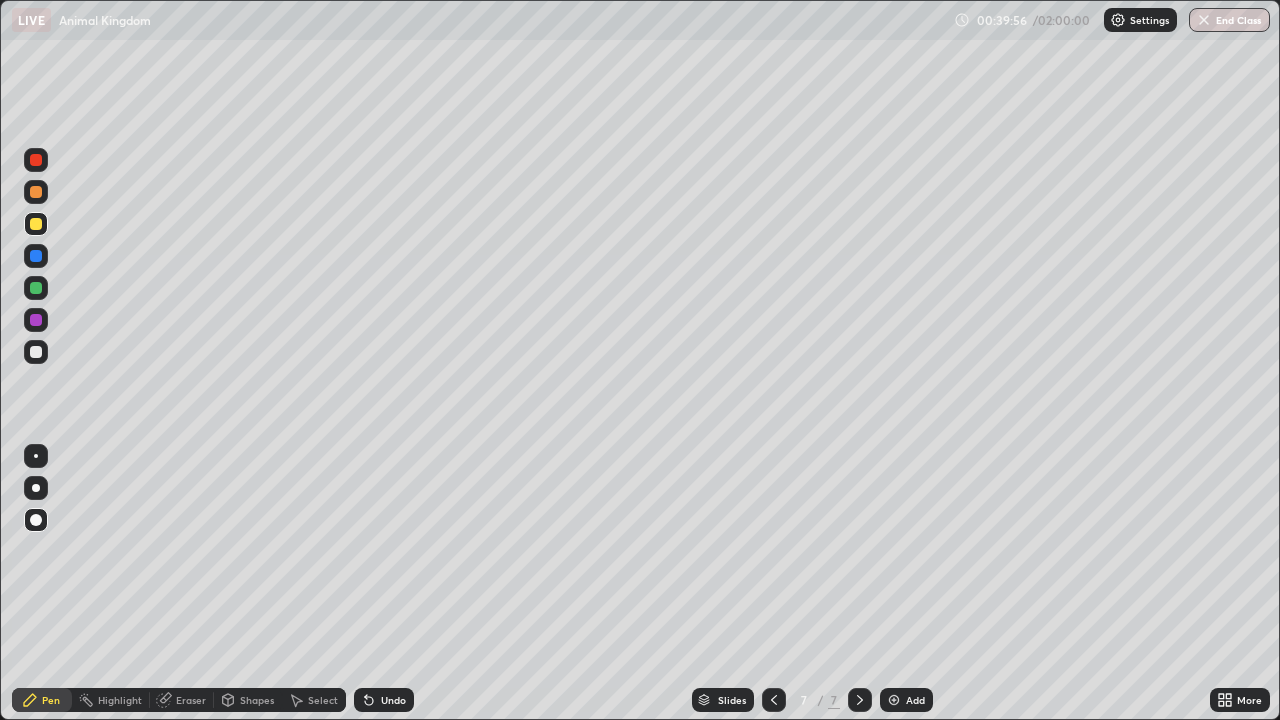 click at bounding box center (36, 352) 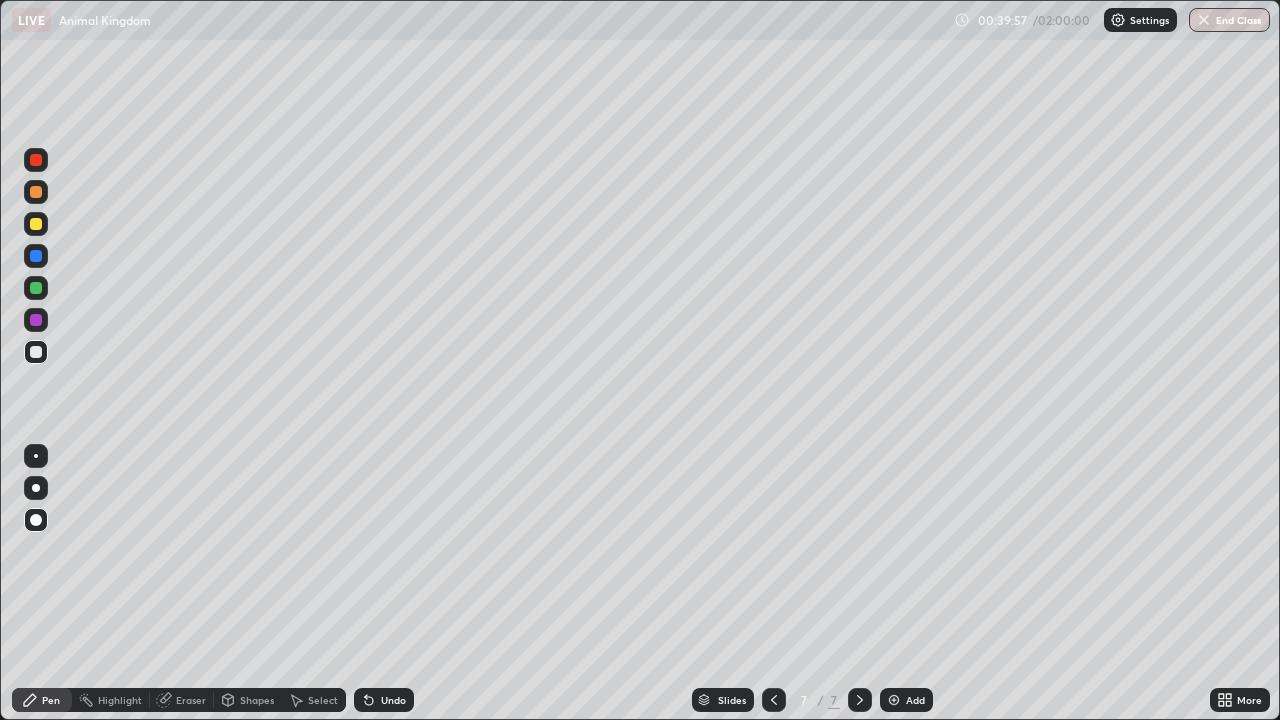 click on "Pen" at bounding box center (51, 700) 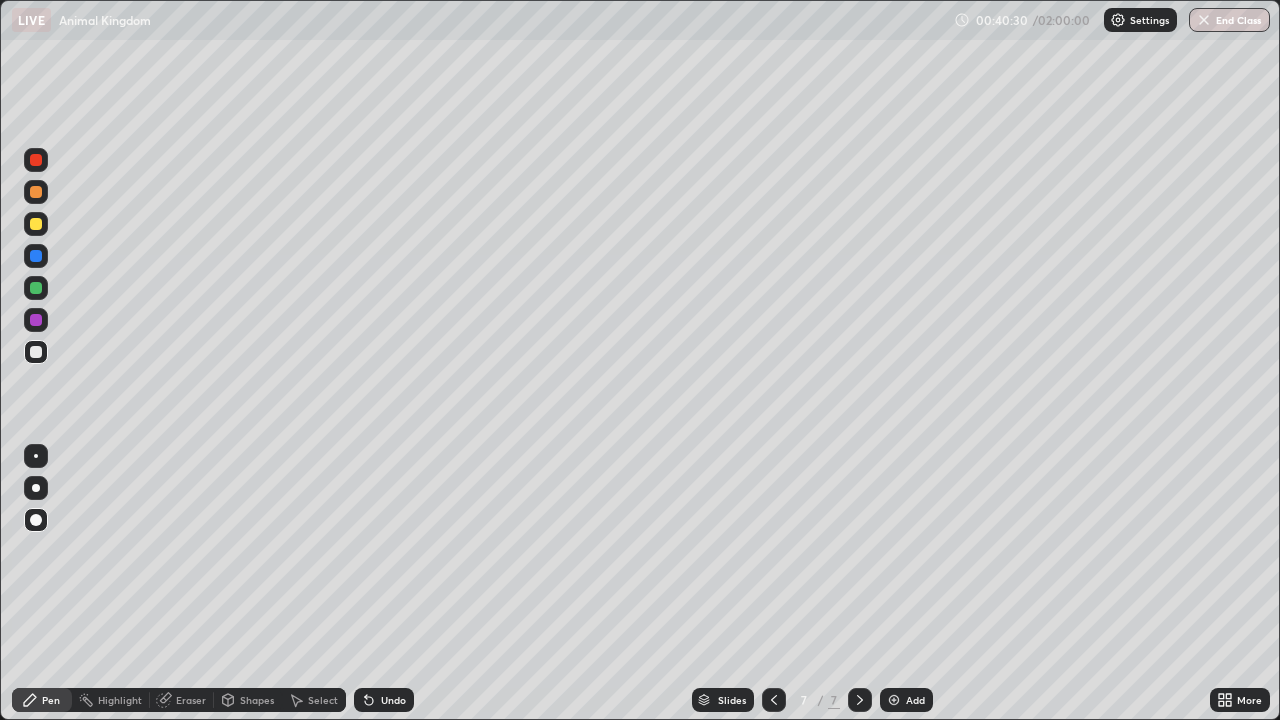 click at bounding box center [36, 224] 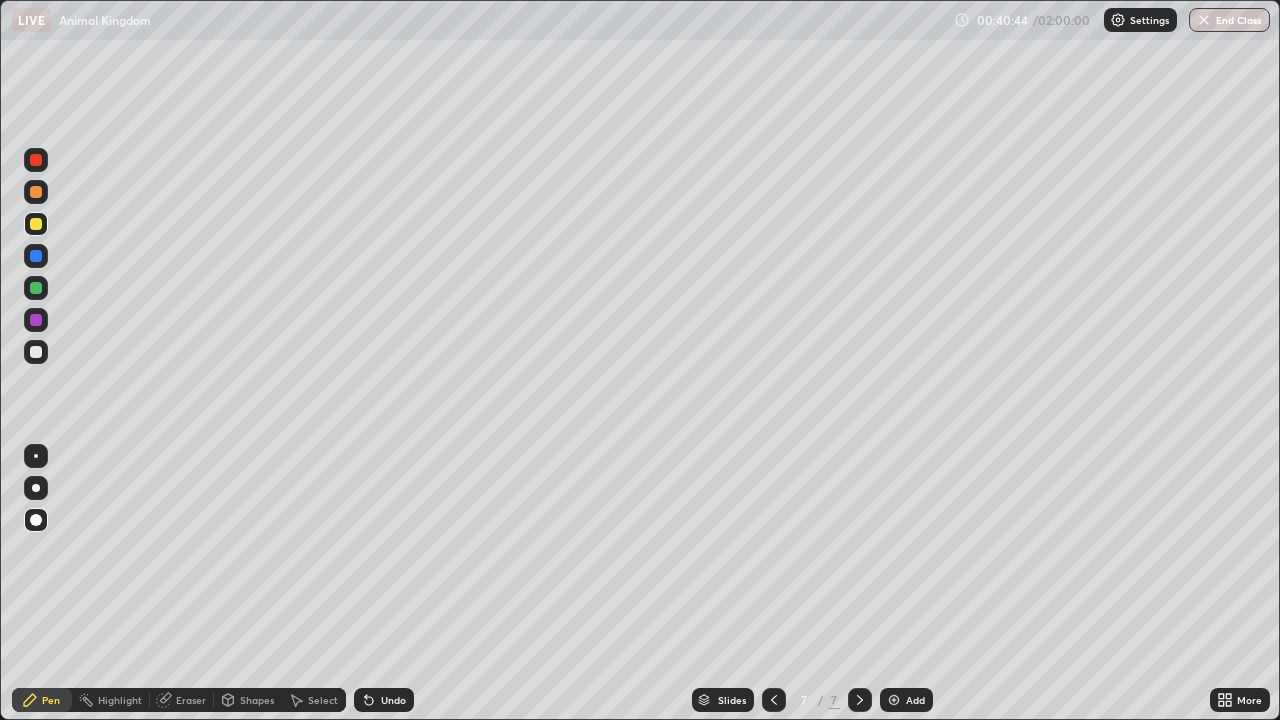 click at bounding box center (36, 288) 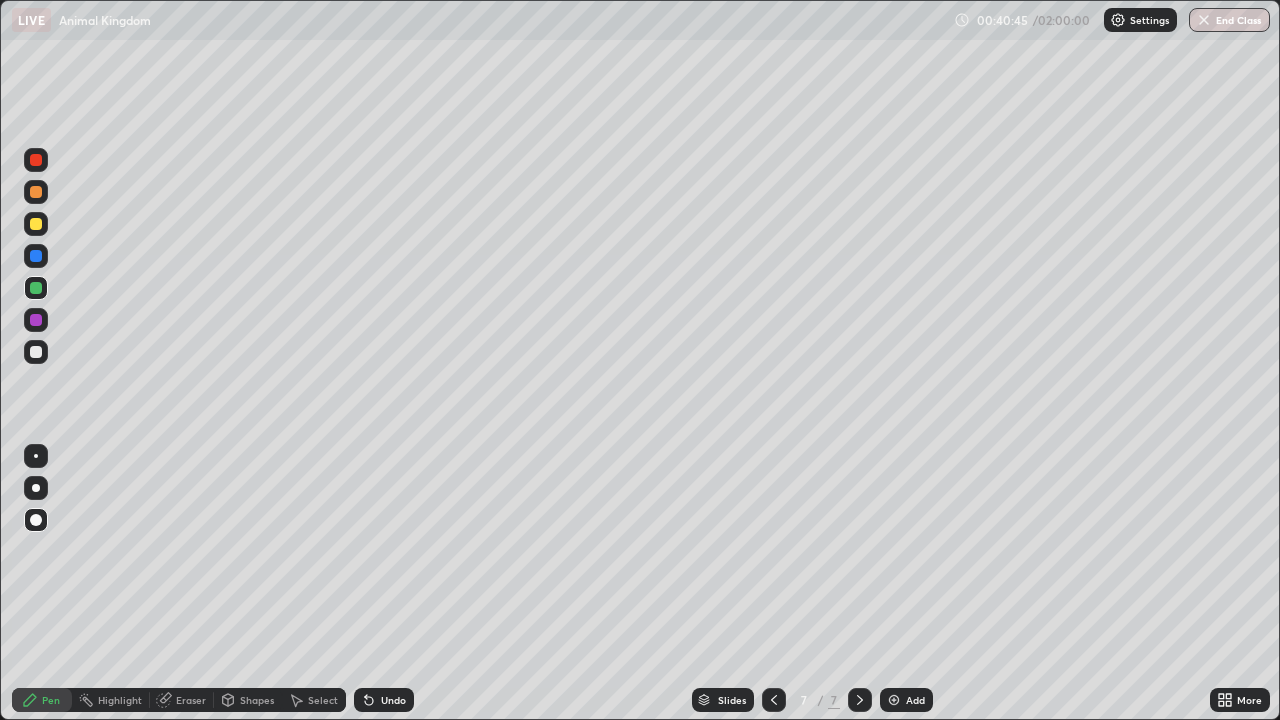 click at bounding box center [36, 352] 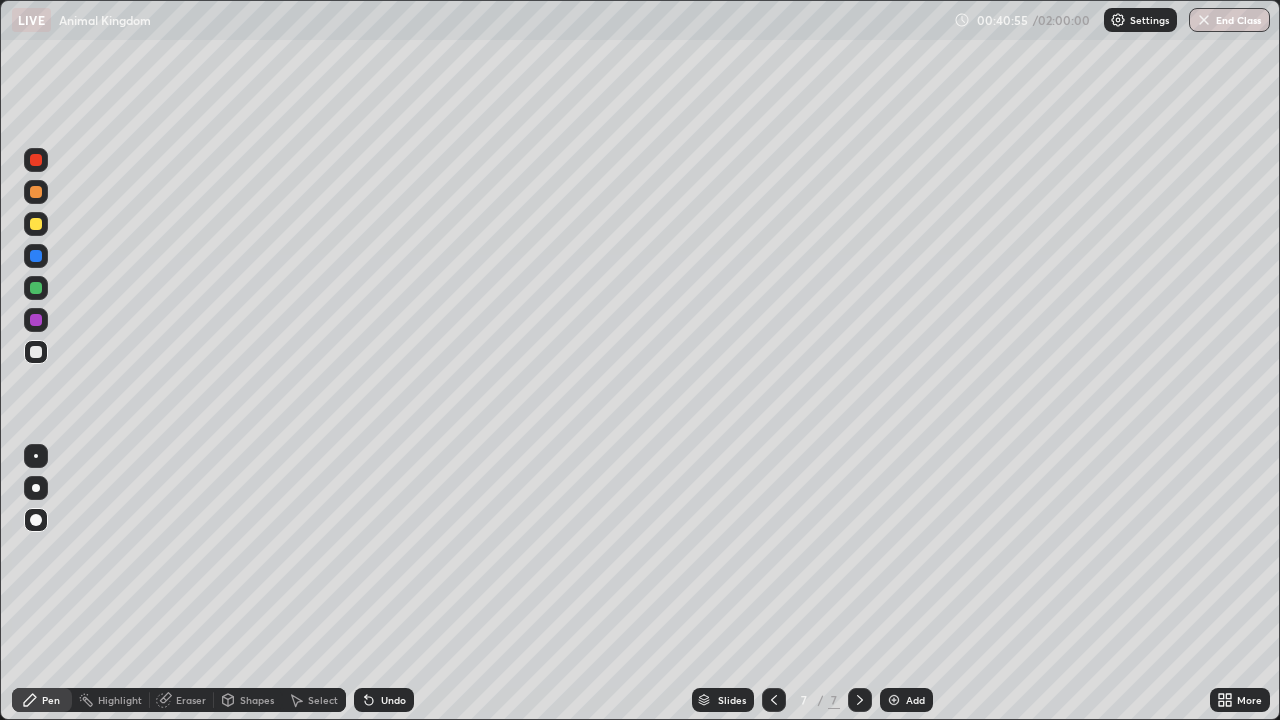 click on "Undo" at bounding box center (393, 700) 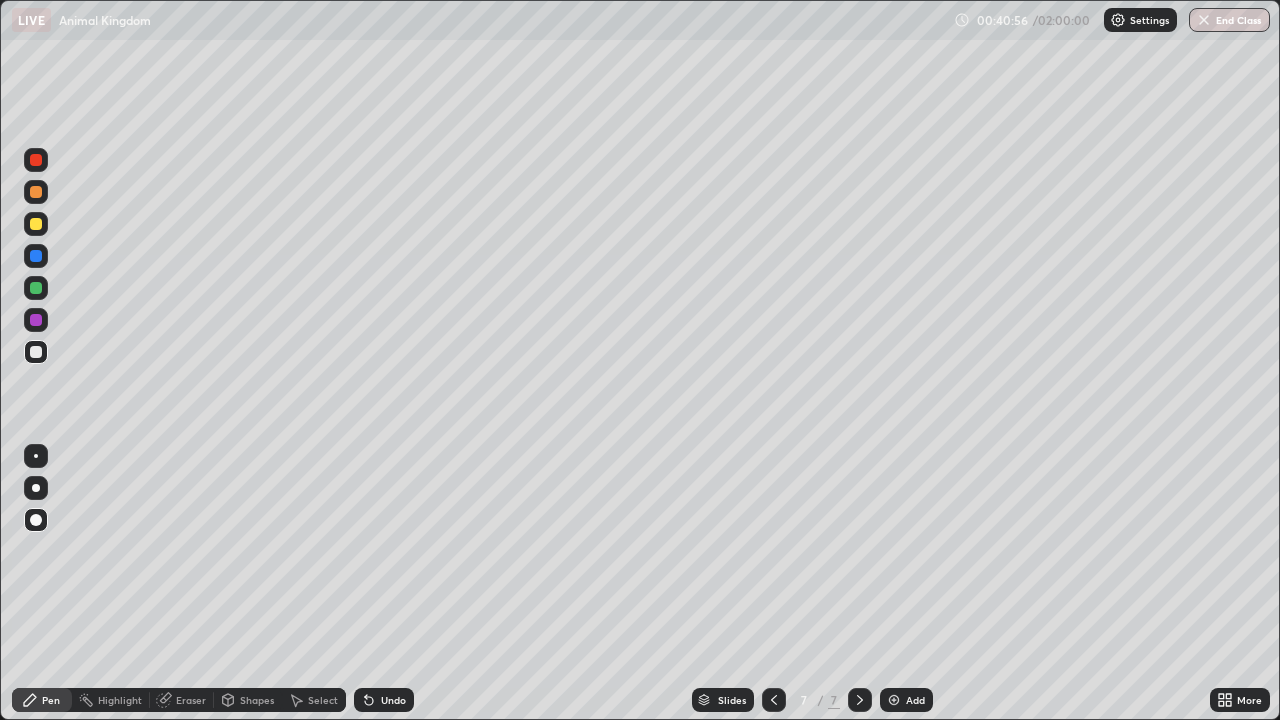 click on "Undo" at bounding box center [384, 700] 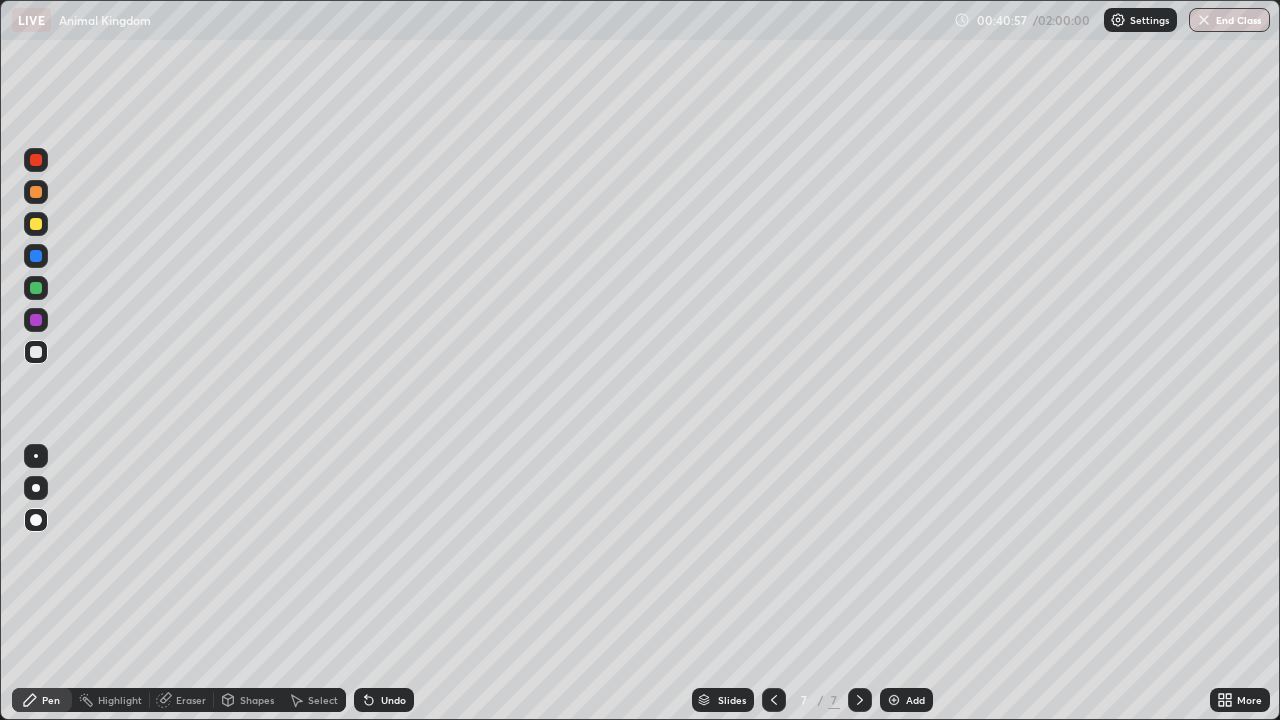 click 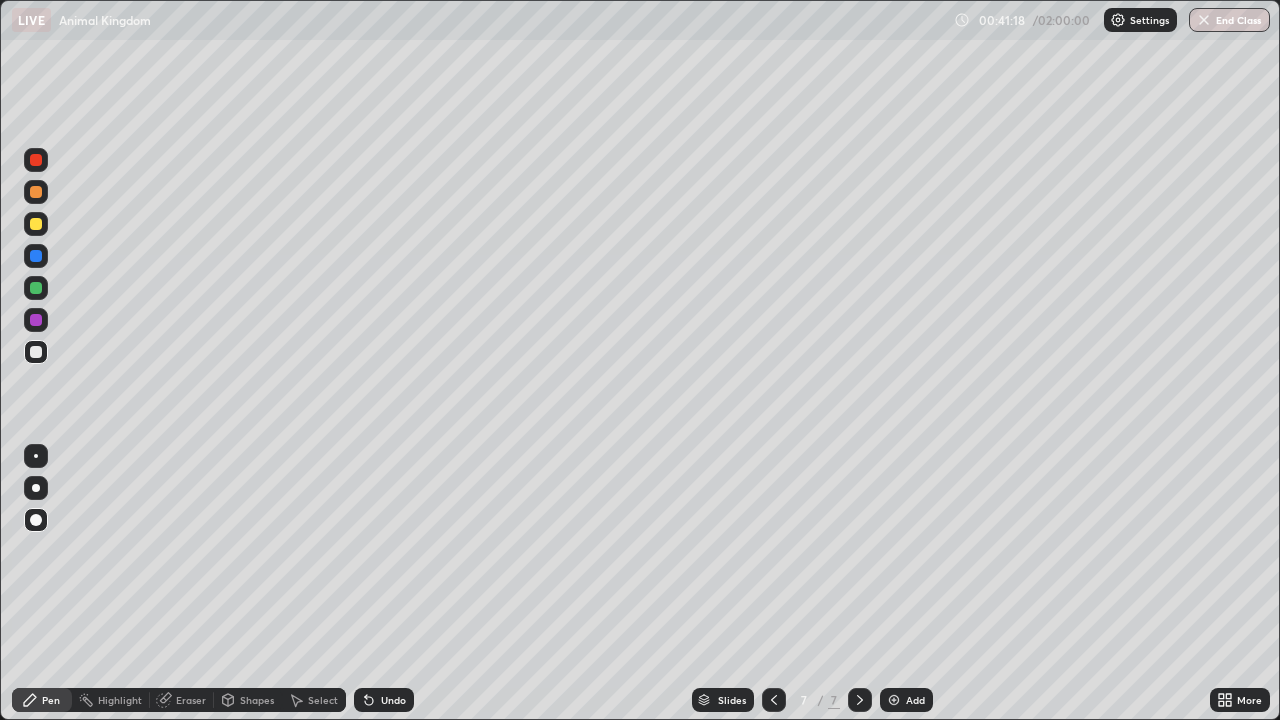 click 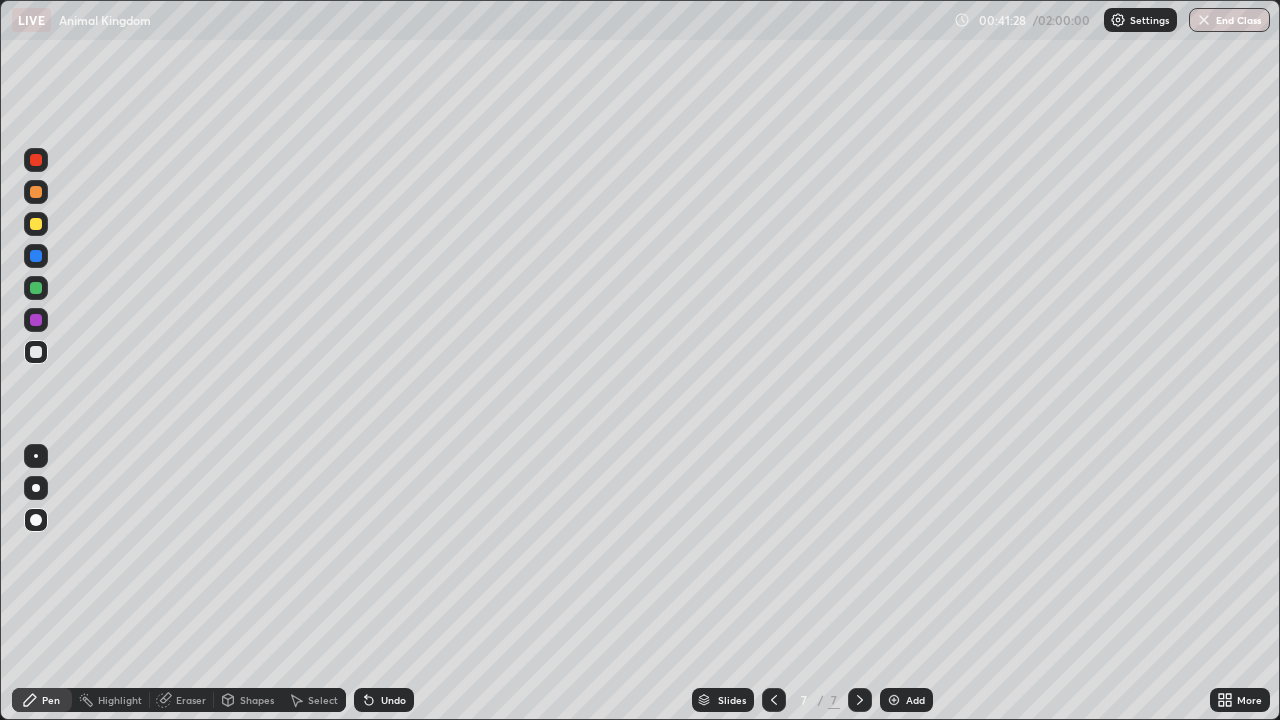 click at bounding box center (36, 192) 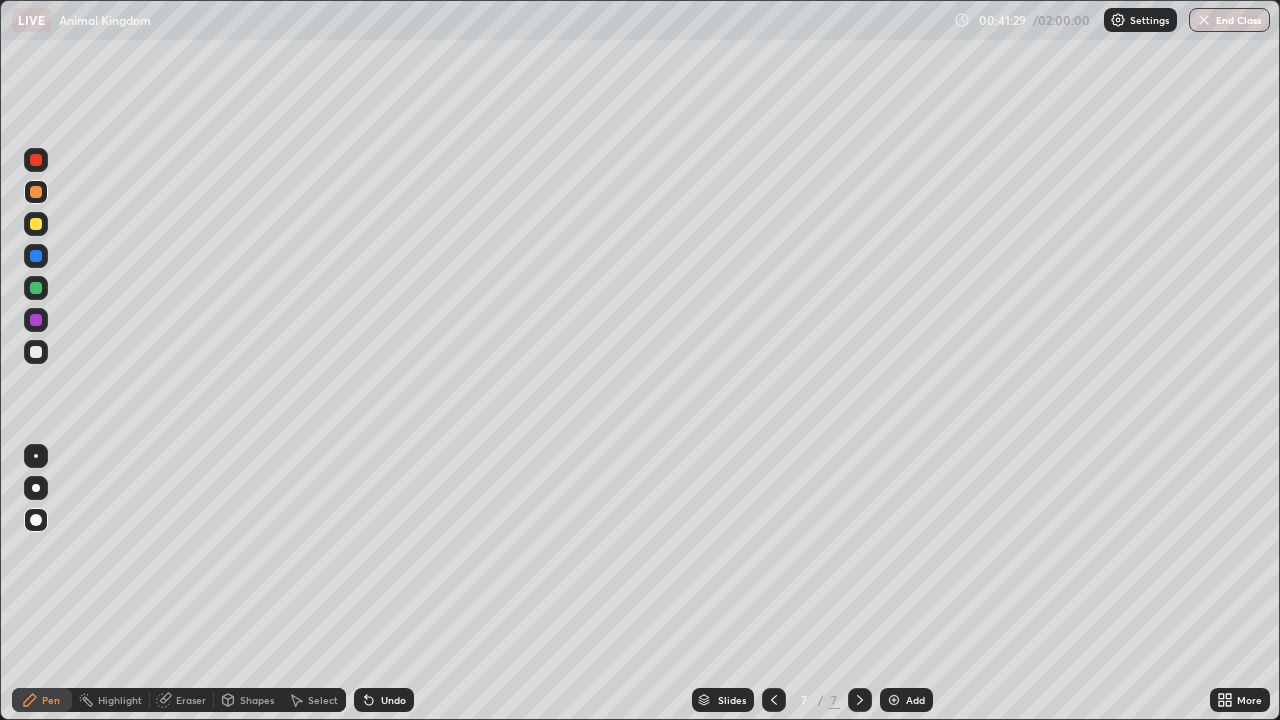 click at bounding box center (36, 488) 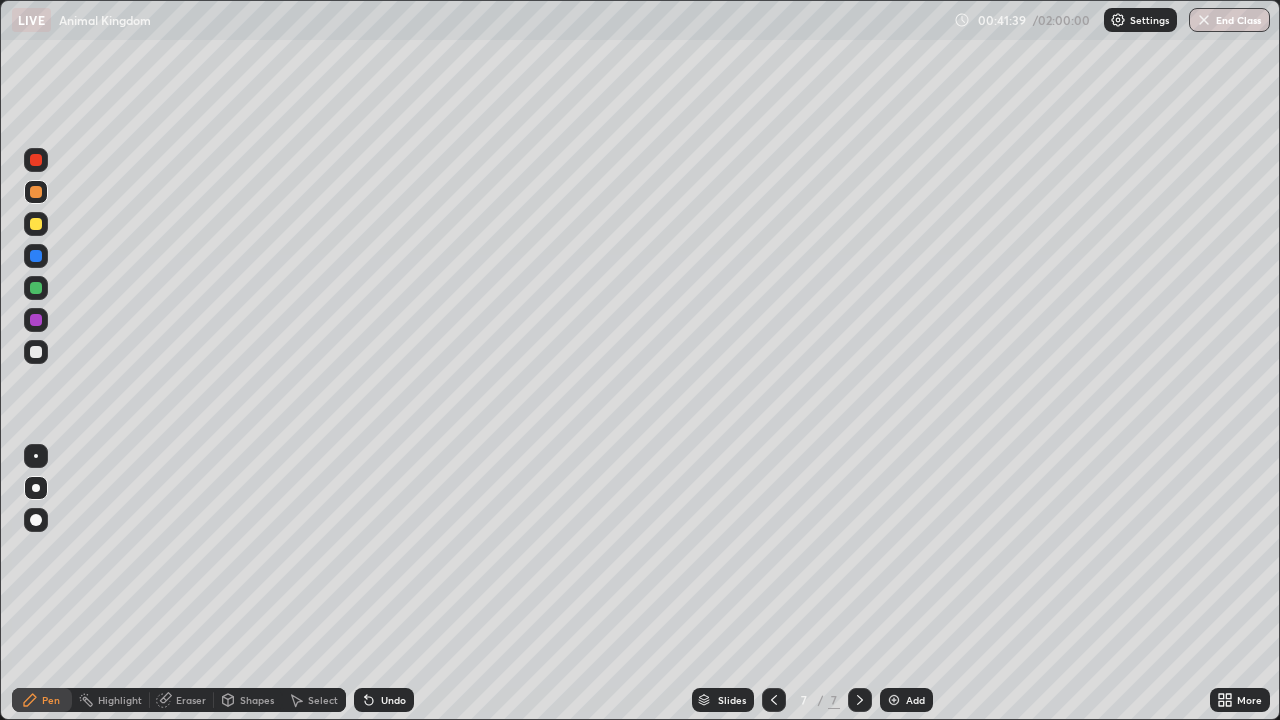 click at bounding box center [36, 352] 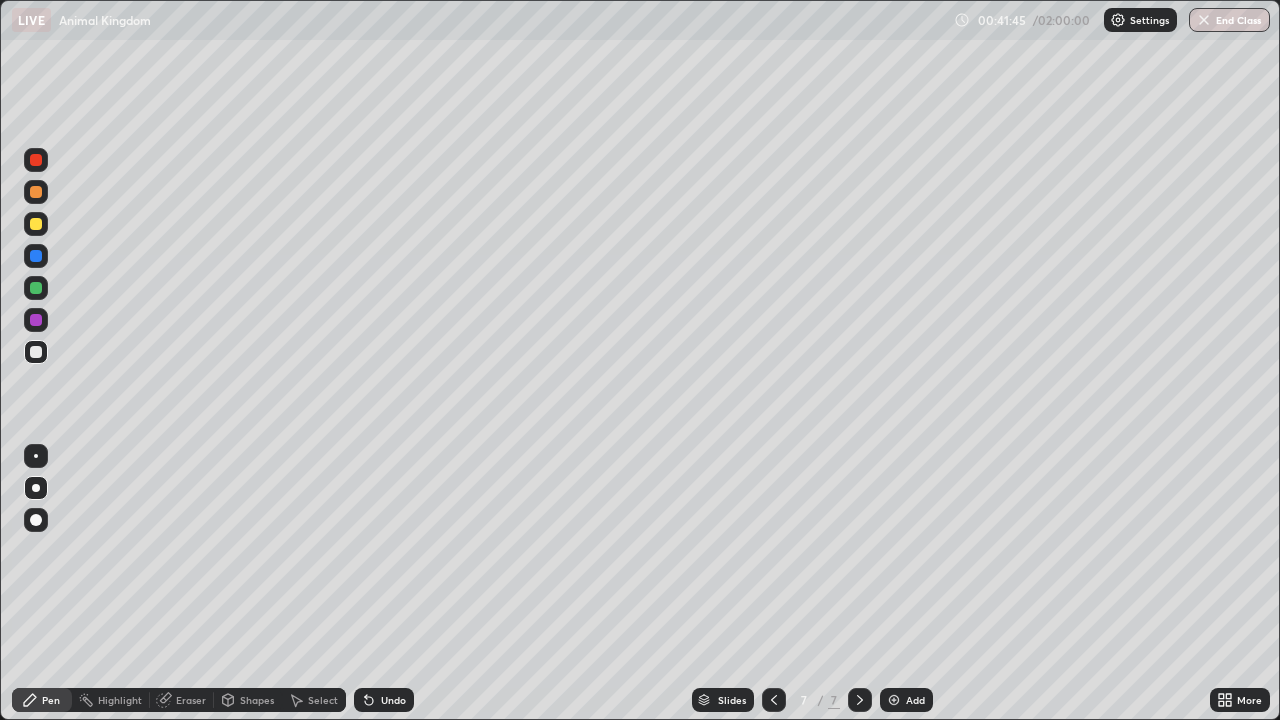 click at bounding box center [36, 488] 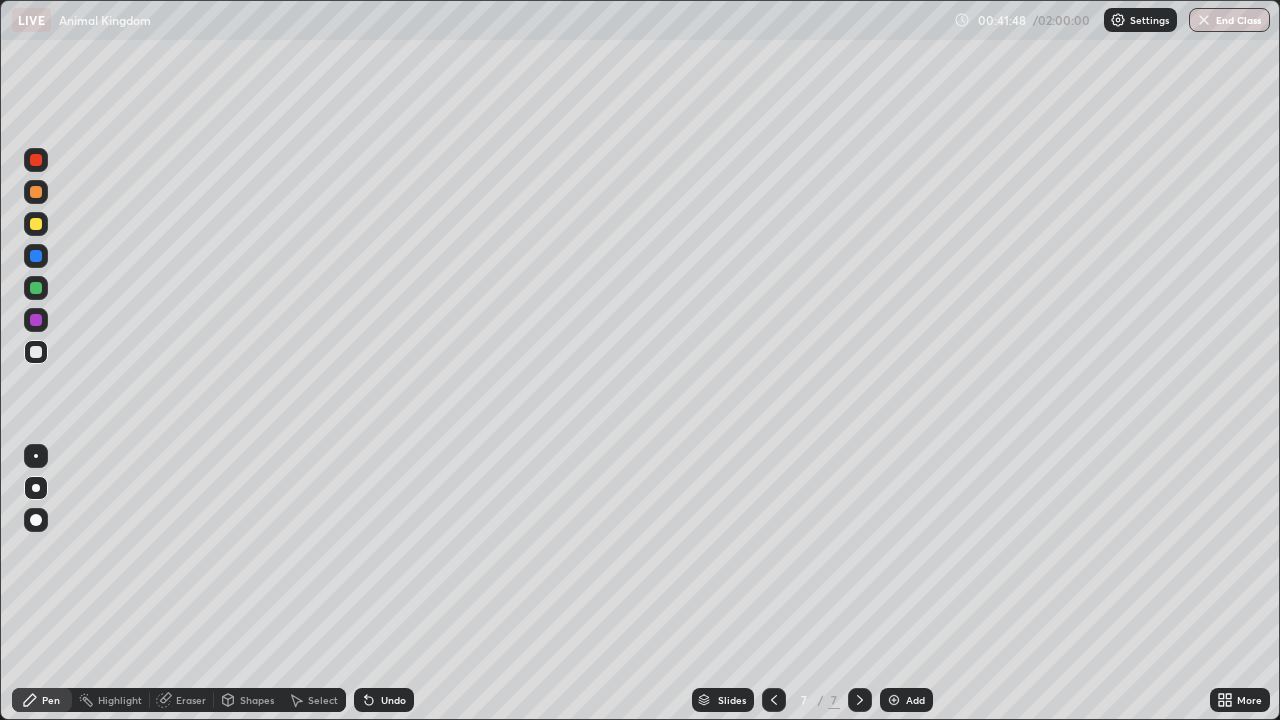 click 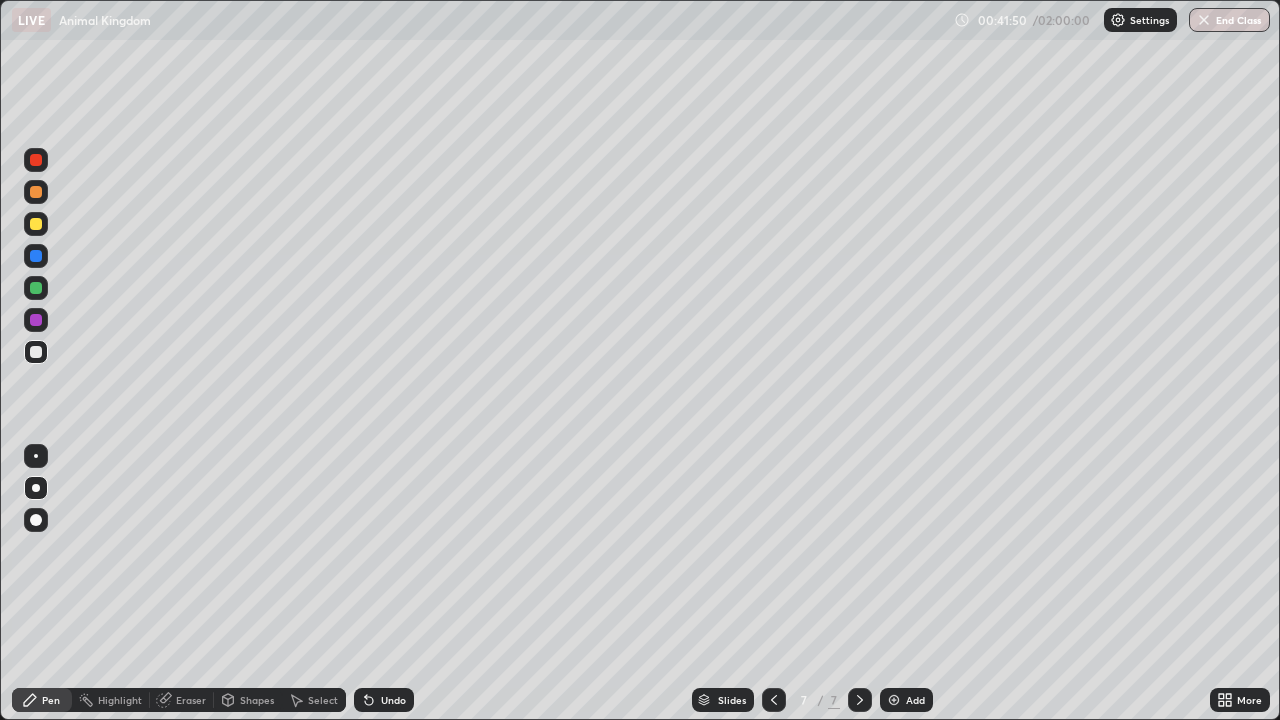 click at bounding box center [36, 192] 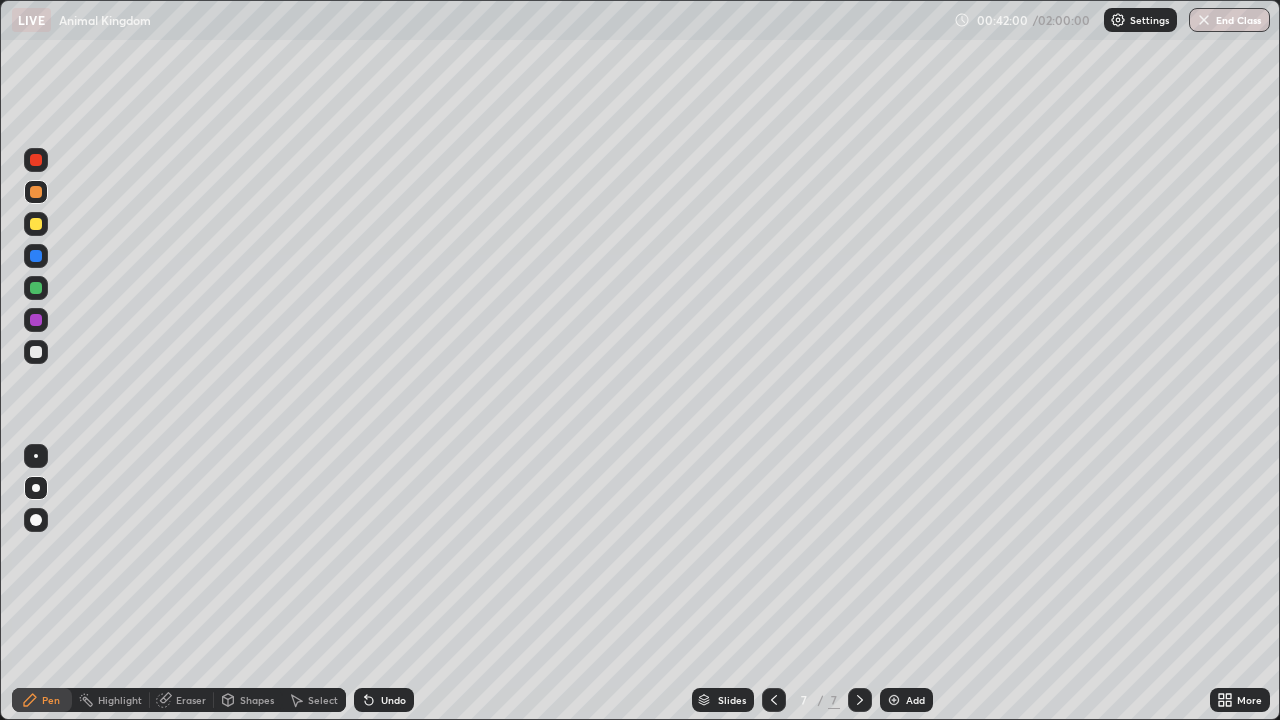 click at bounding box center (36, 320) 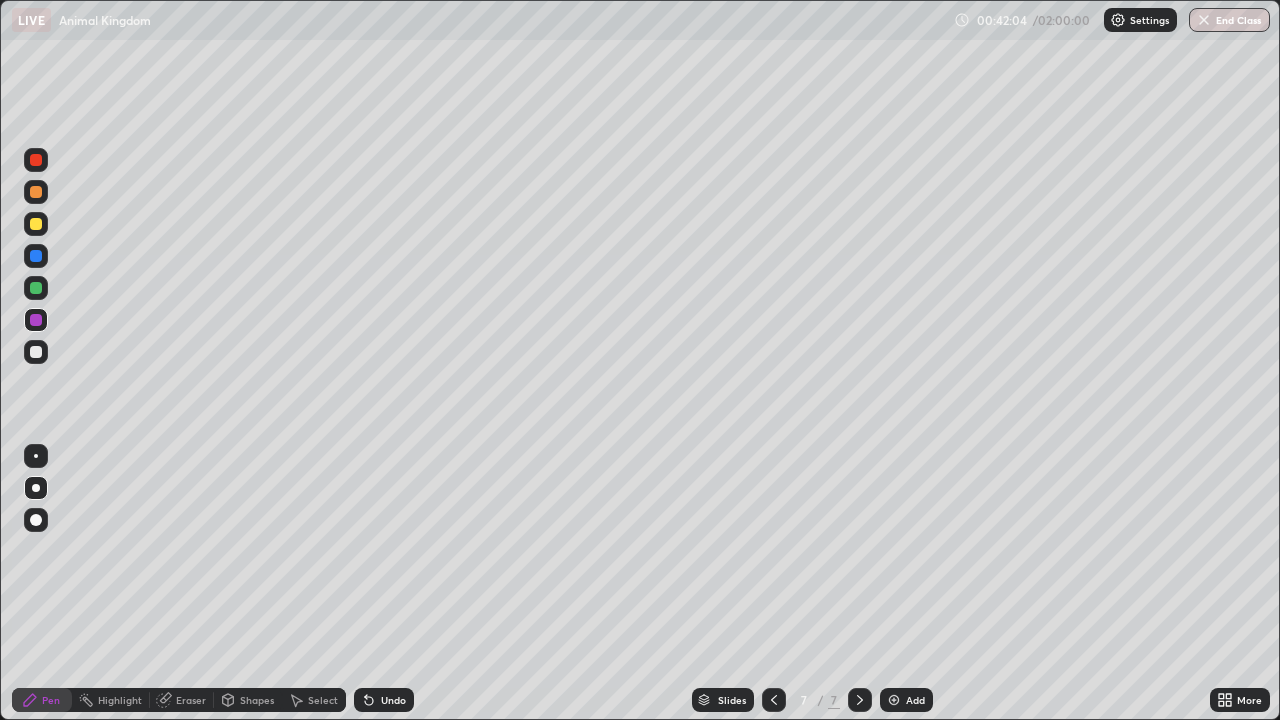 click at bounding box center (36, 456) 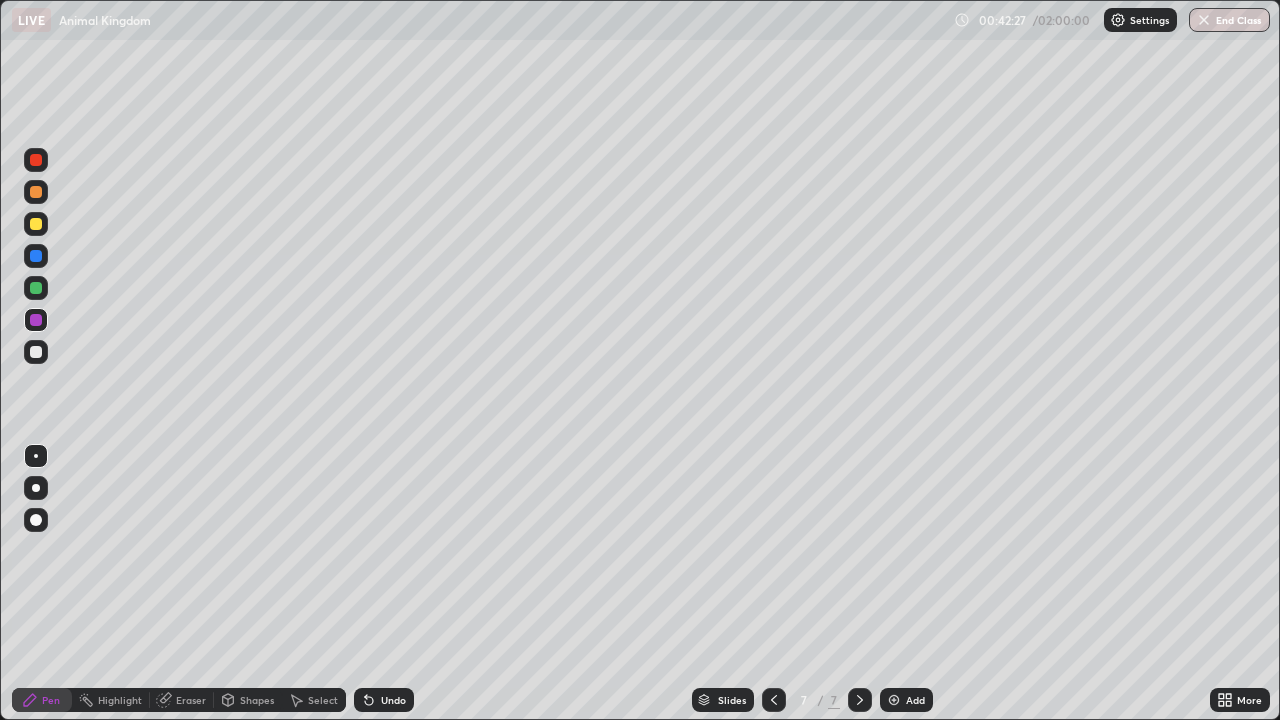 click at bounding box center [36, 192] 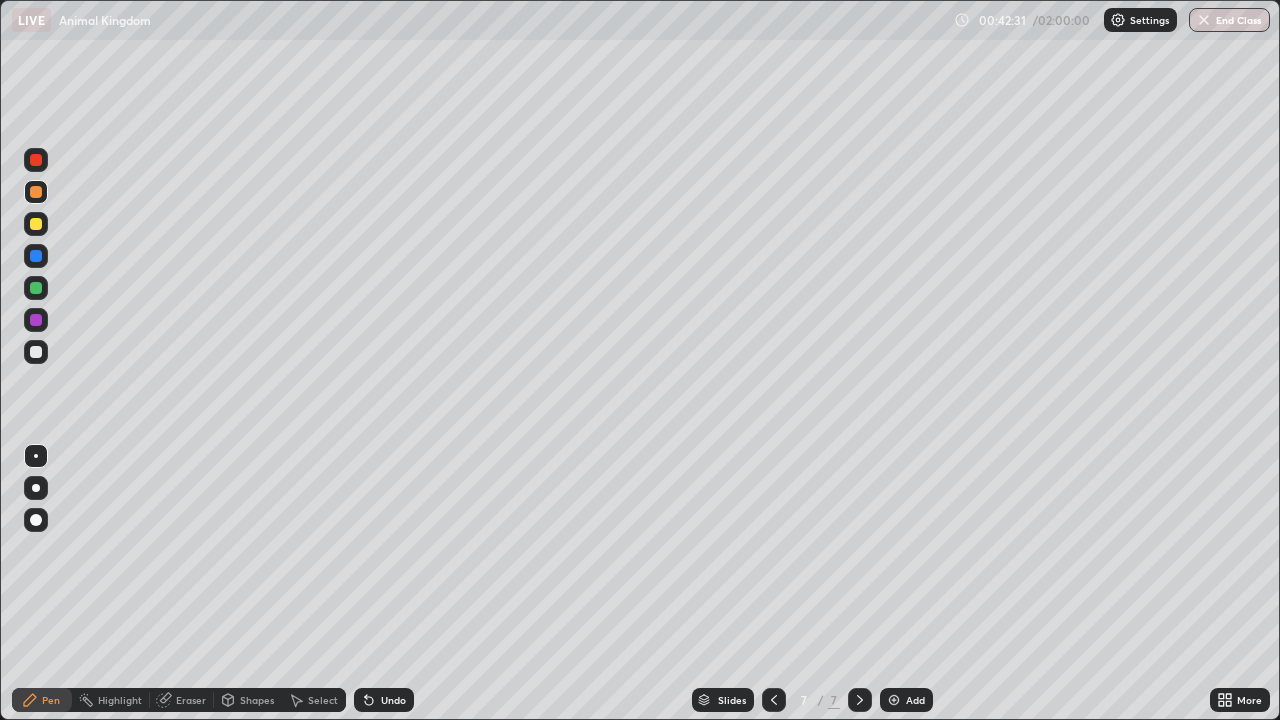 click 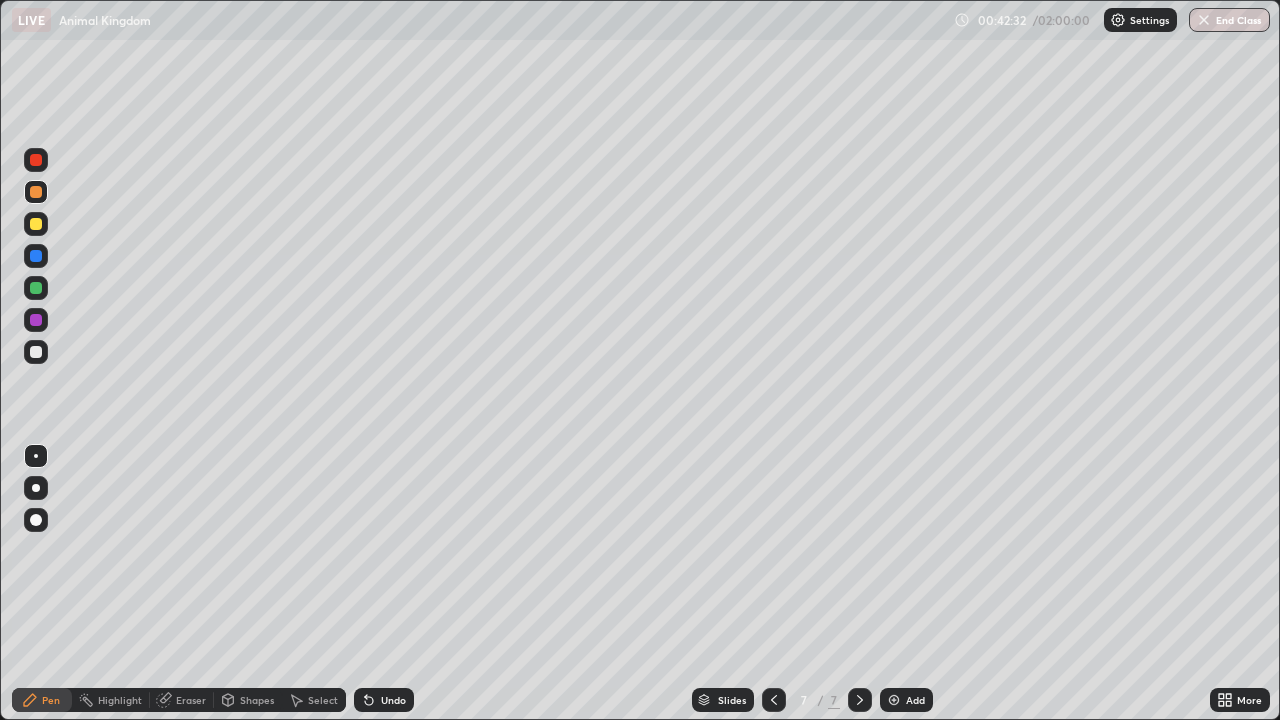 click at bounding box center (36, 288) 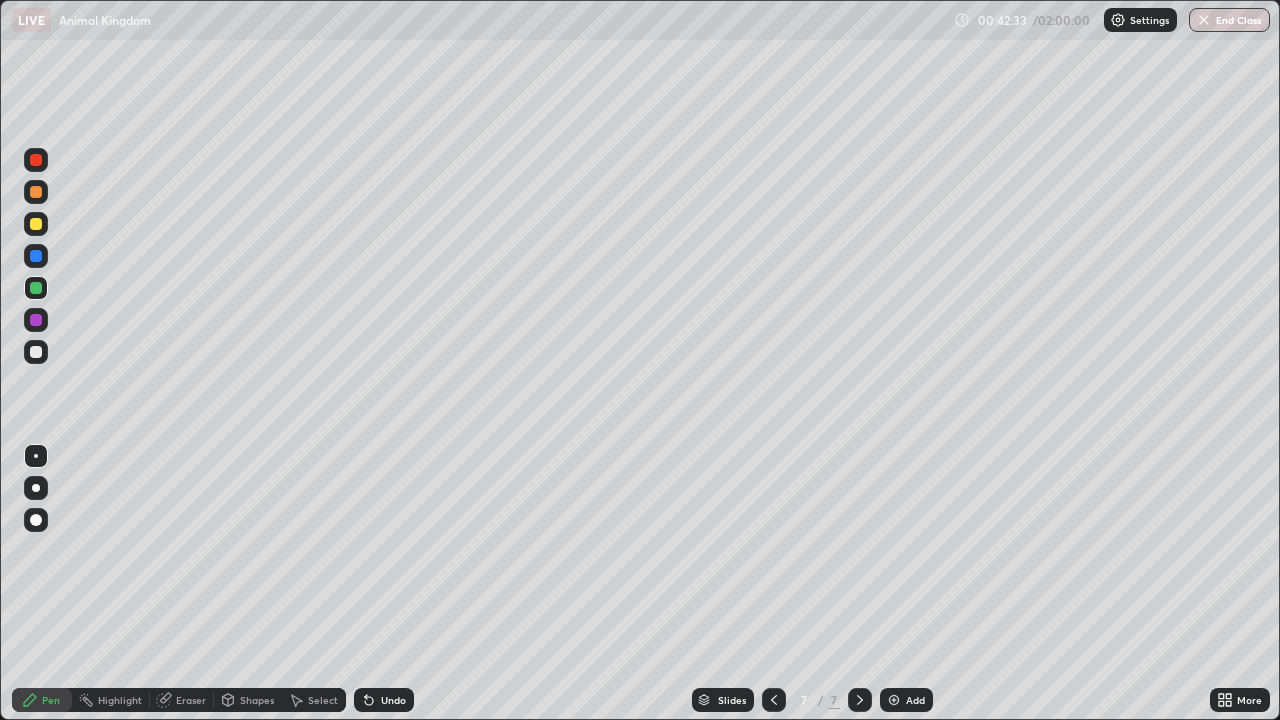 click at bounding box center [36, 488] 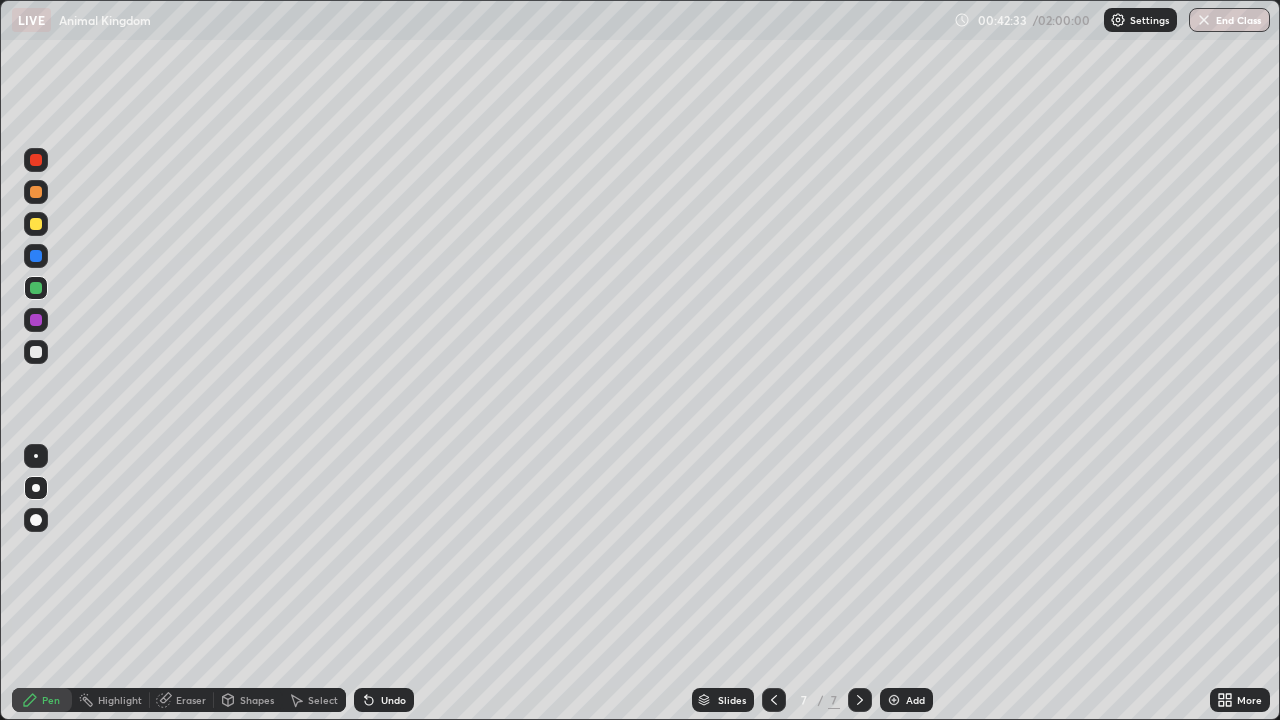 click at bounding box center [36, 520] 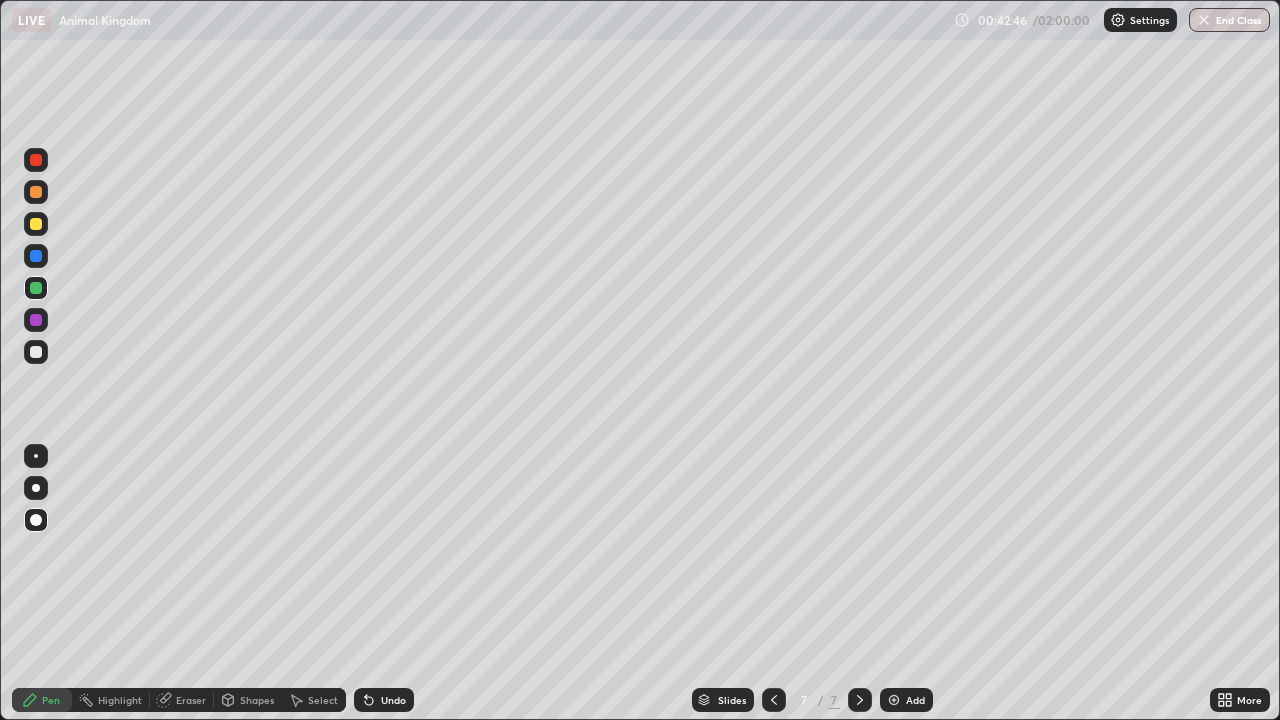 click at bounding box center (36, 320) 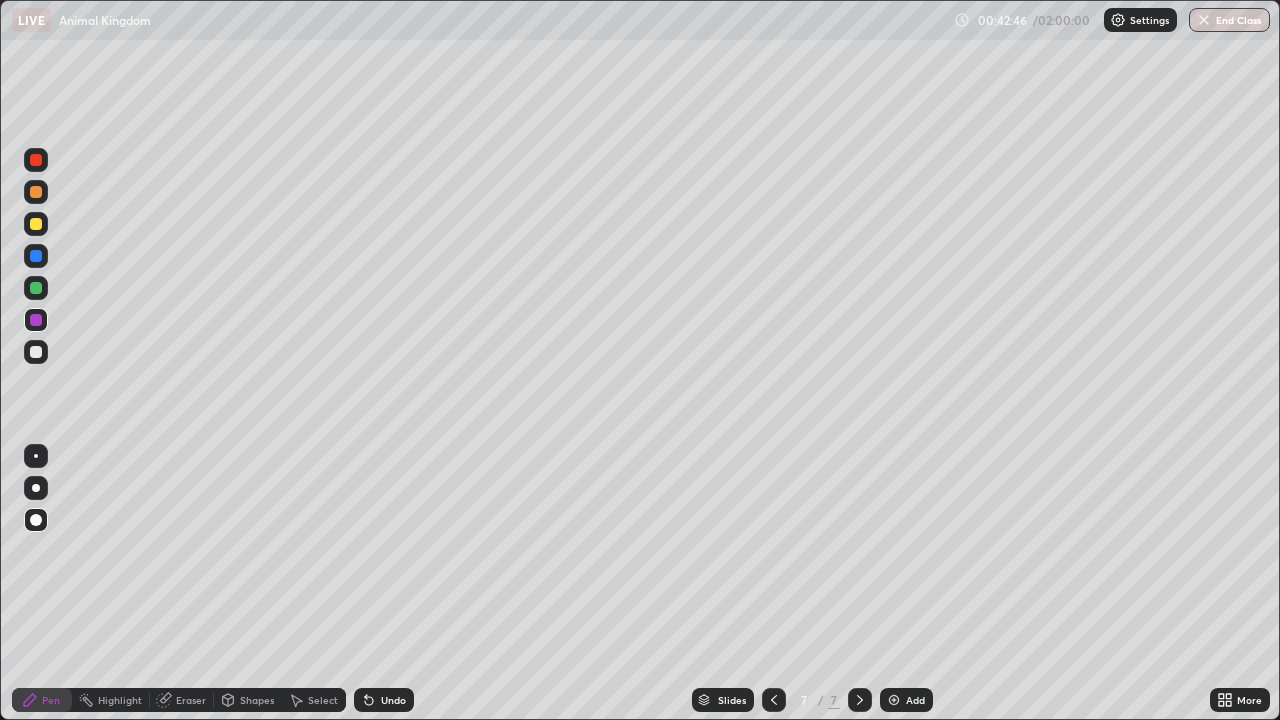 click at bounding box center (36, 488) 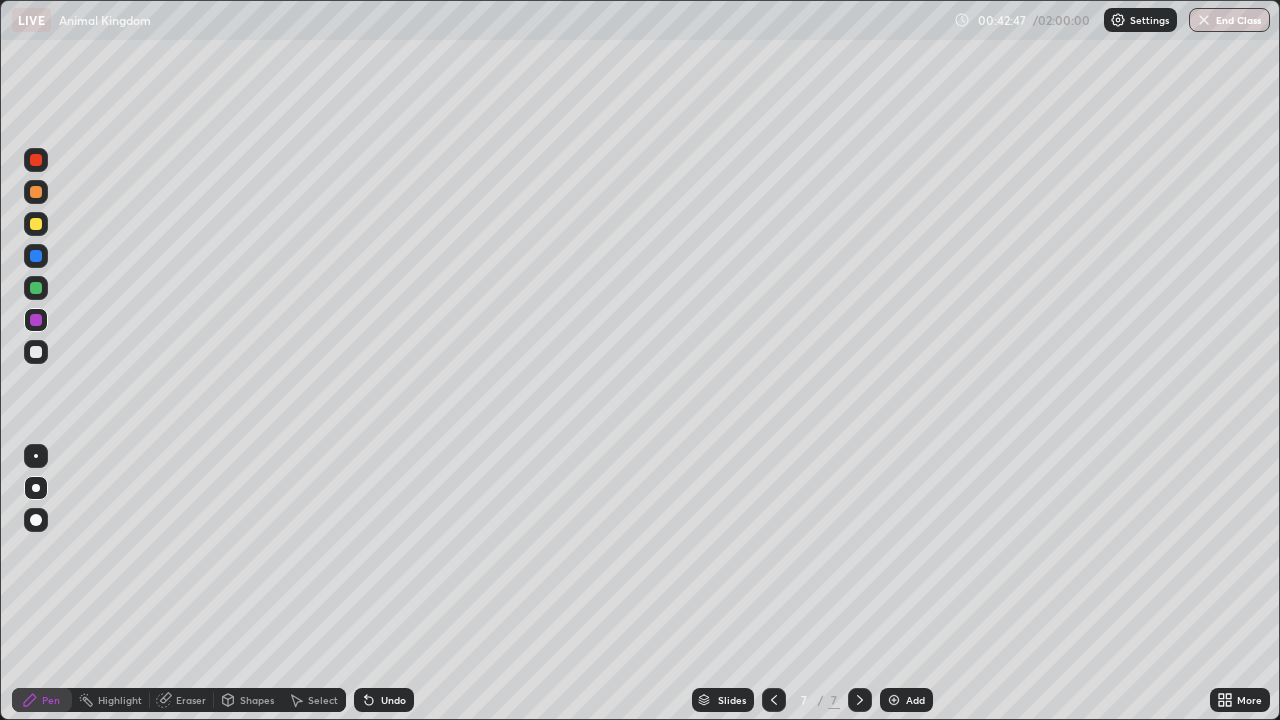 click at bounding box center [36, 456] 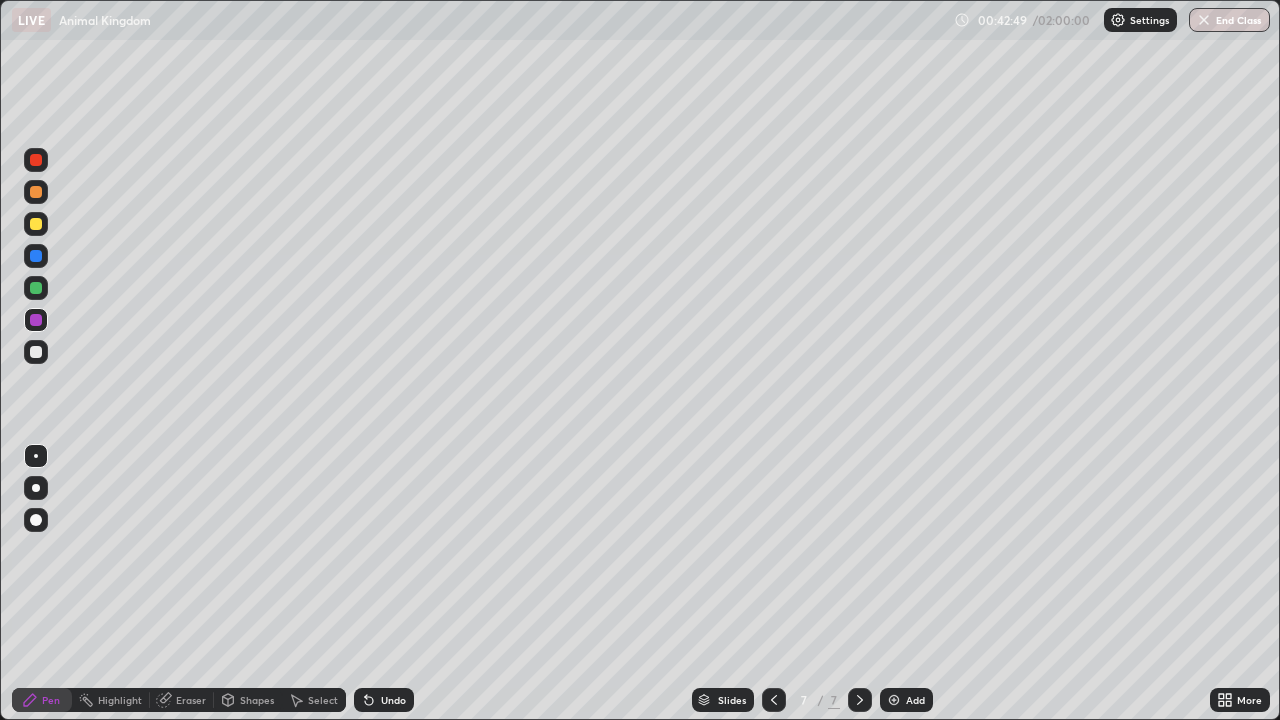 click at bounding box center (36, 256) 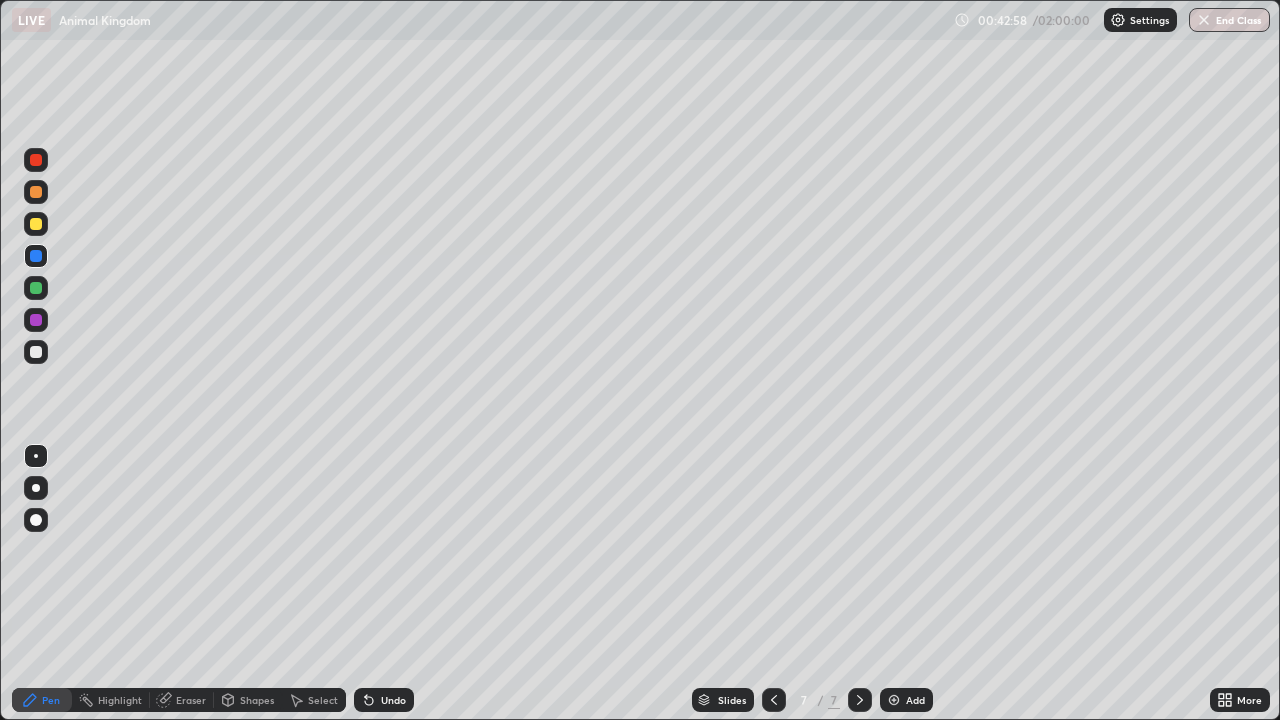 click at bounding box center (36, 288) 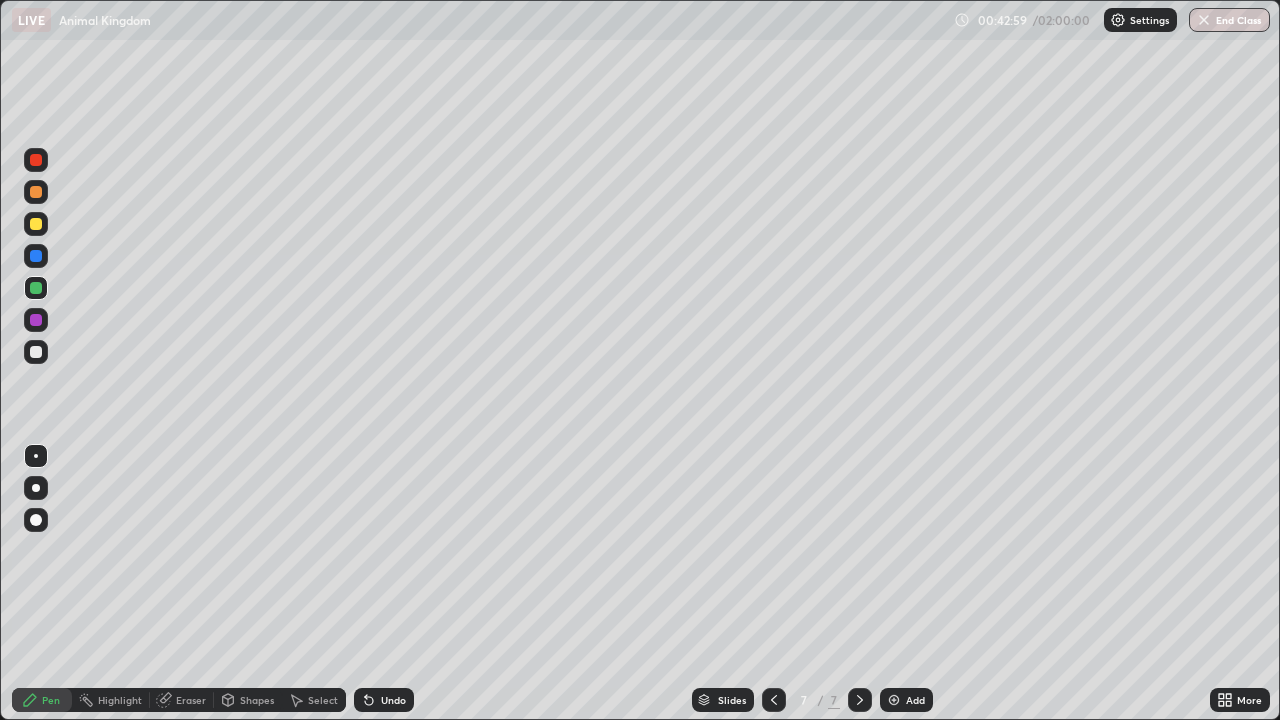 click on "Pen" at bounding box center [51, 700] 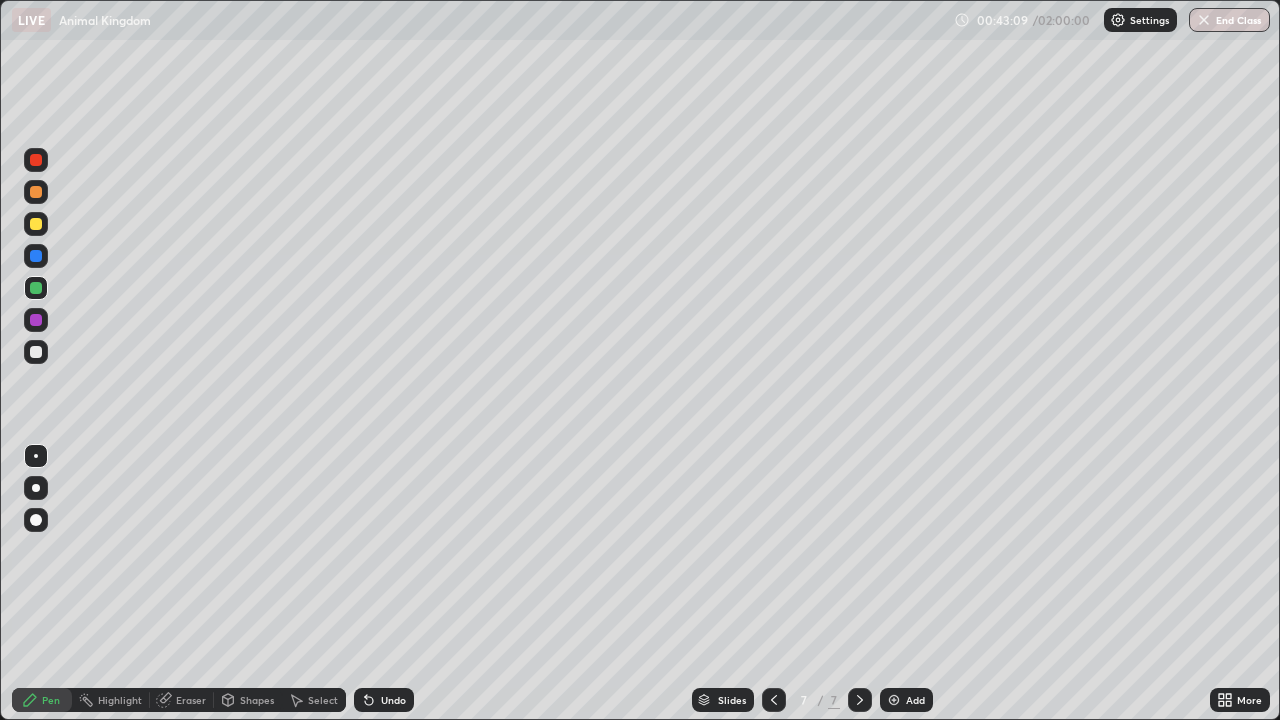 click at bounding box center (36, 224) 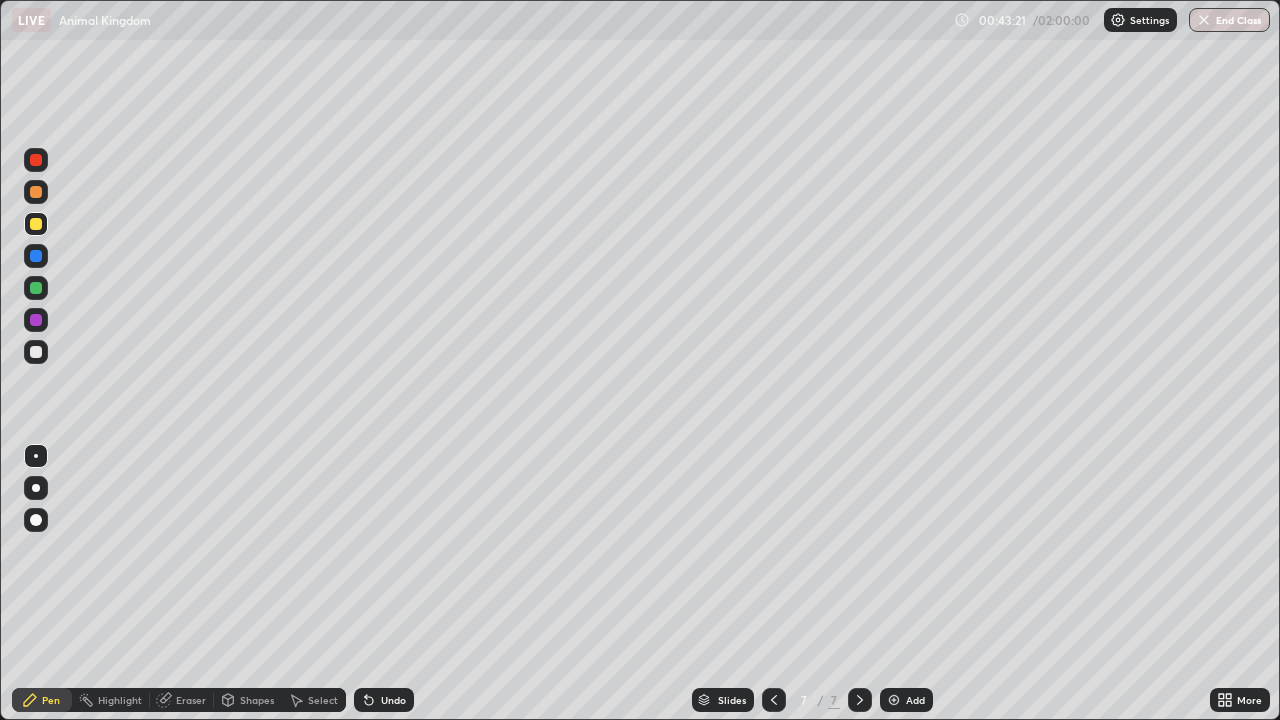 click at bounding box center [36, 352] 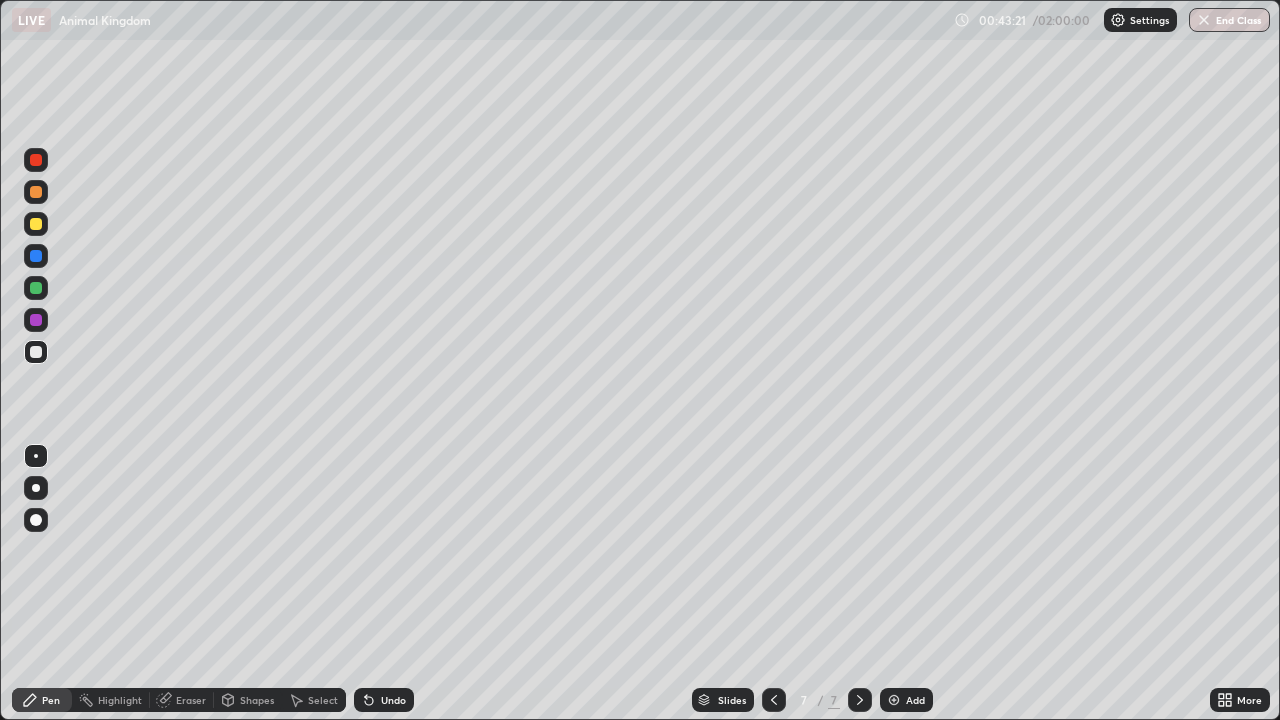 click at bounding box center [36, 488] 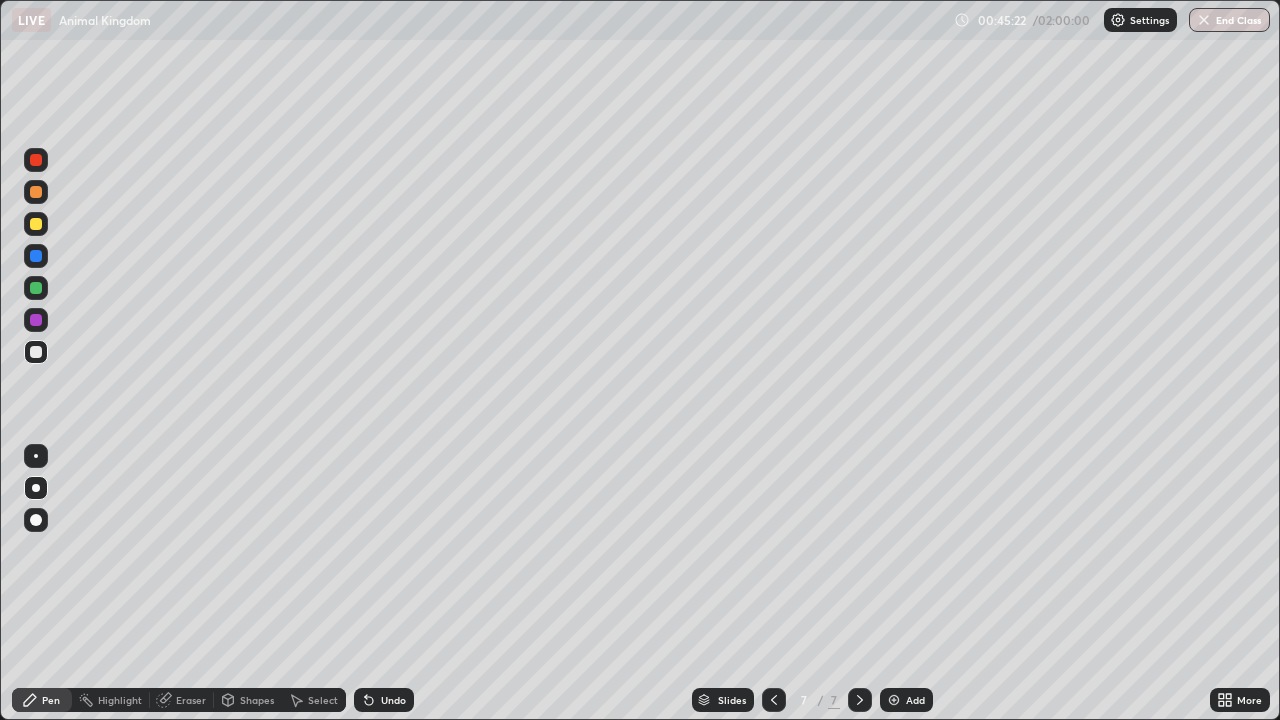 click at bounding box center [36, 256] 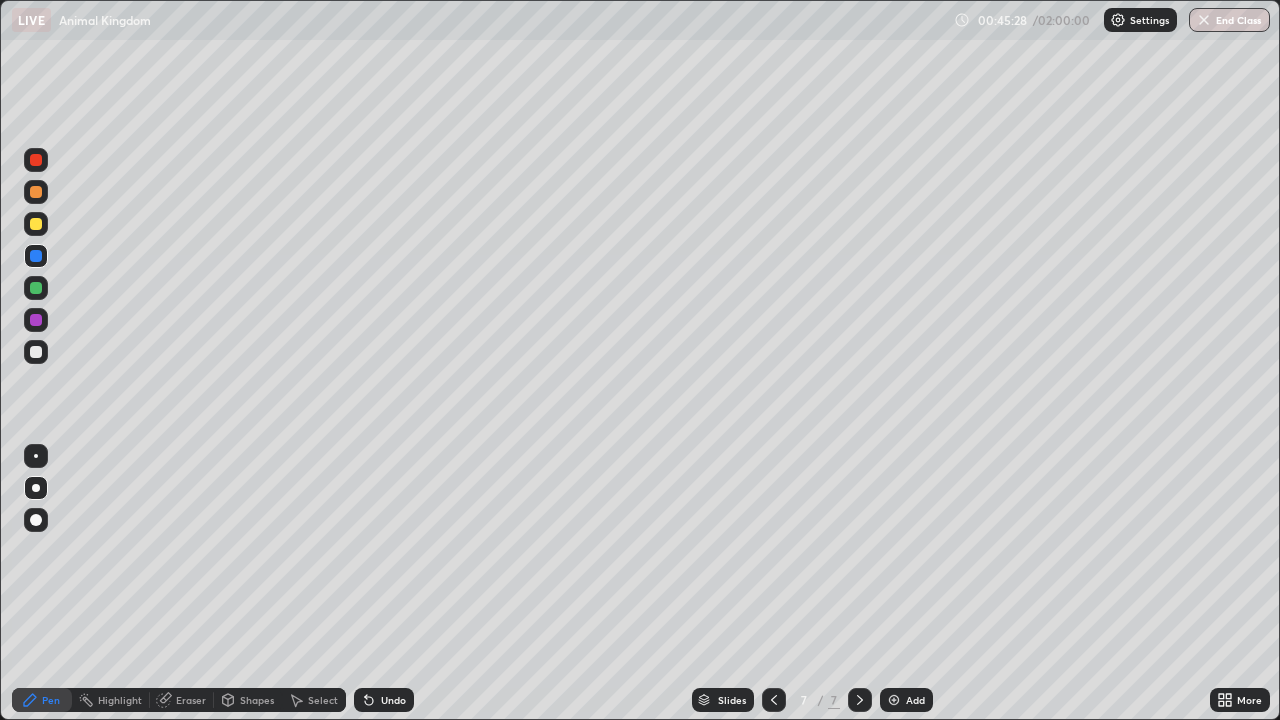 click at bounding box center (36, 488) 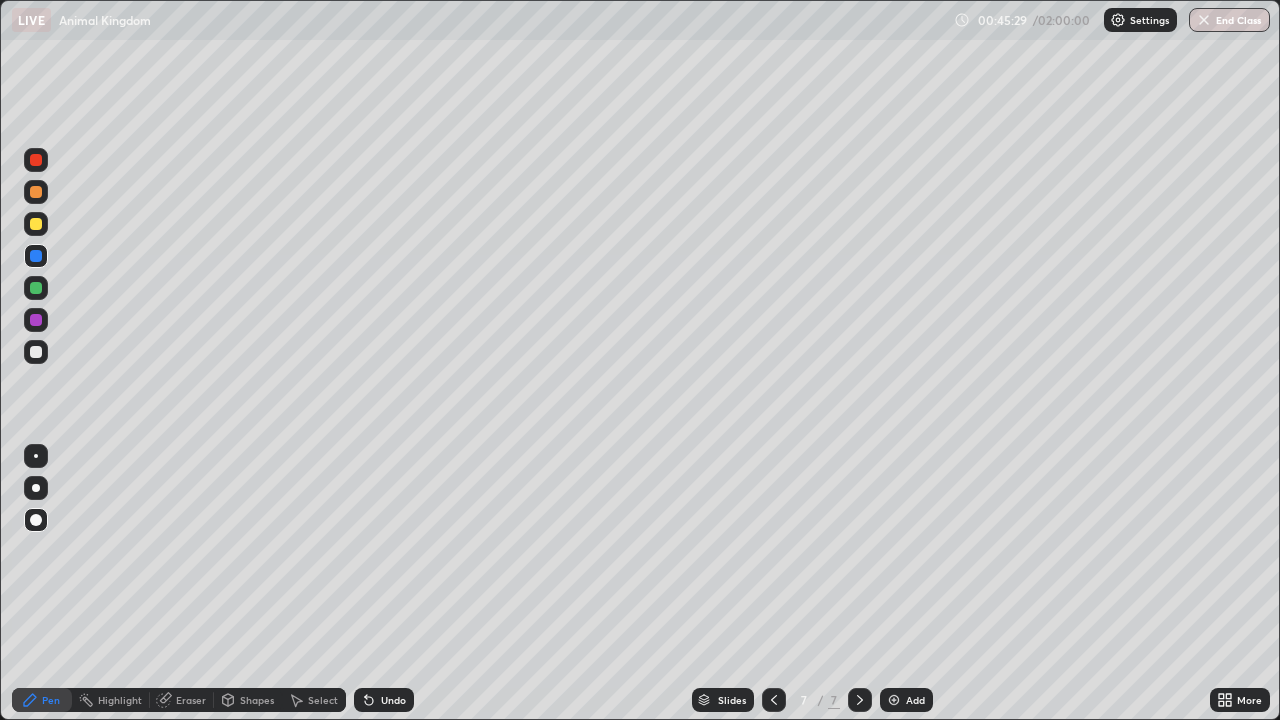 click at bounding box center (36, 352) 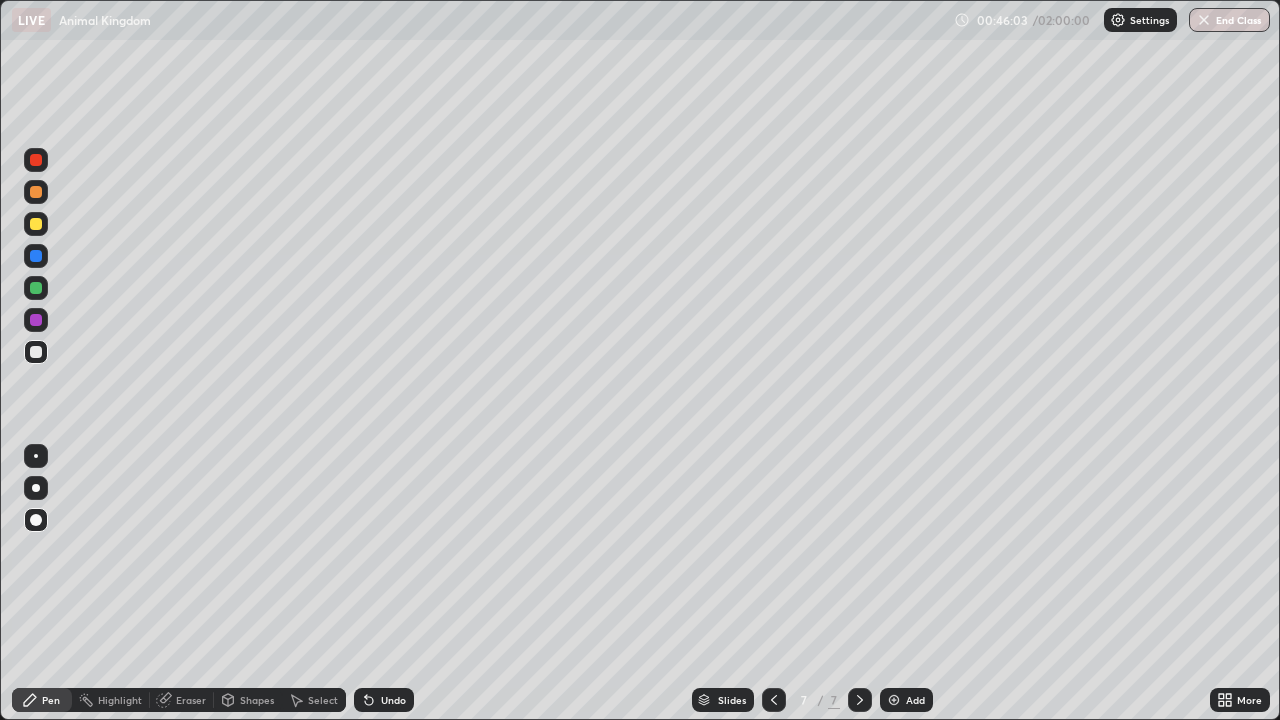 click on "Undo" at bounding box center [384, 700] 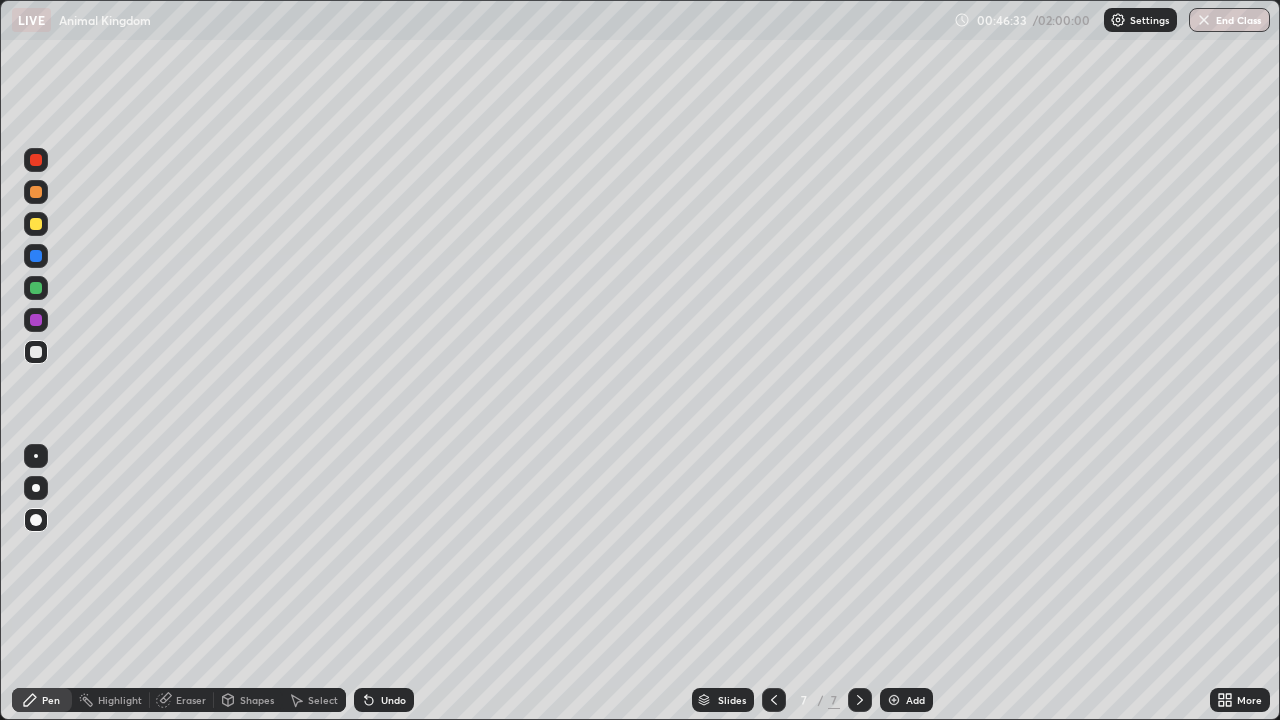 click at bounding box center [36, 224] 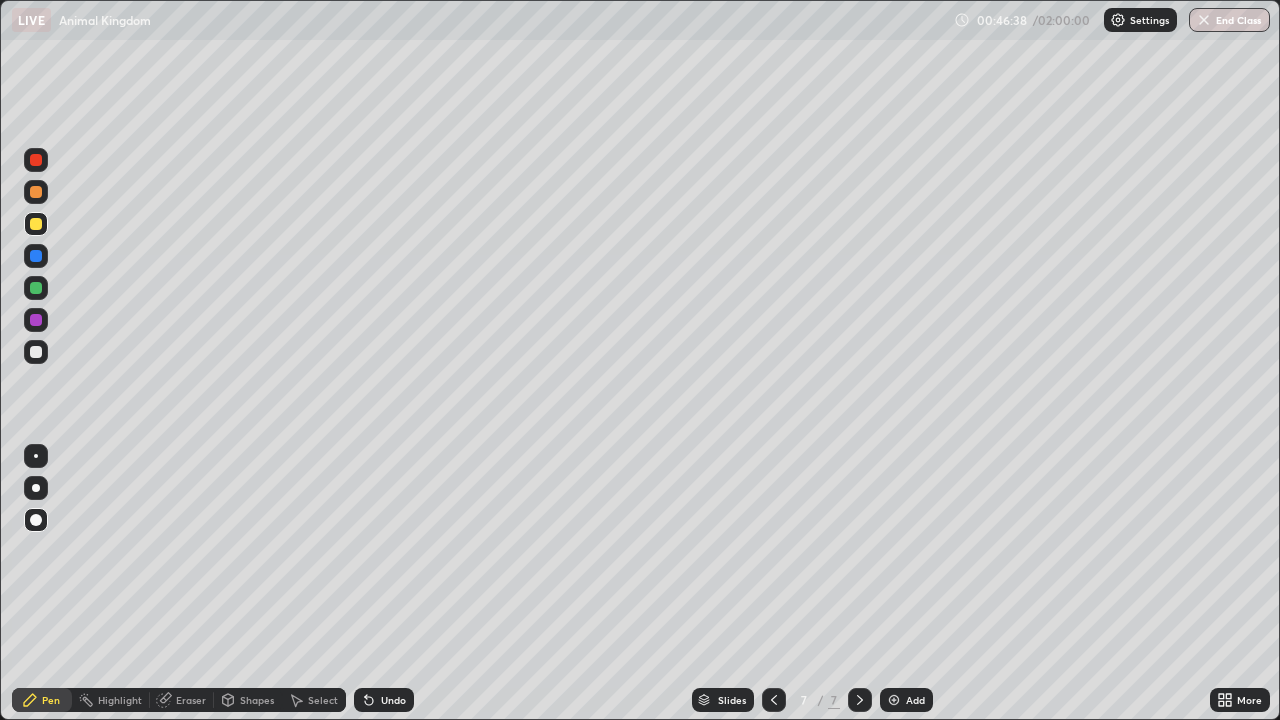 click on "Undo" at bounding box center (384, 700) 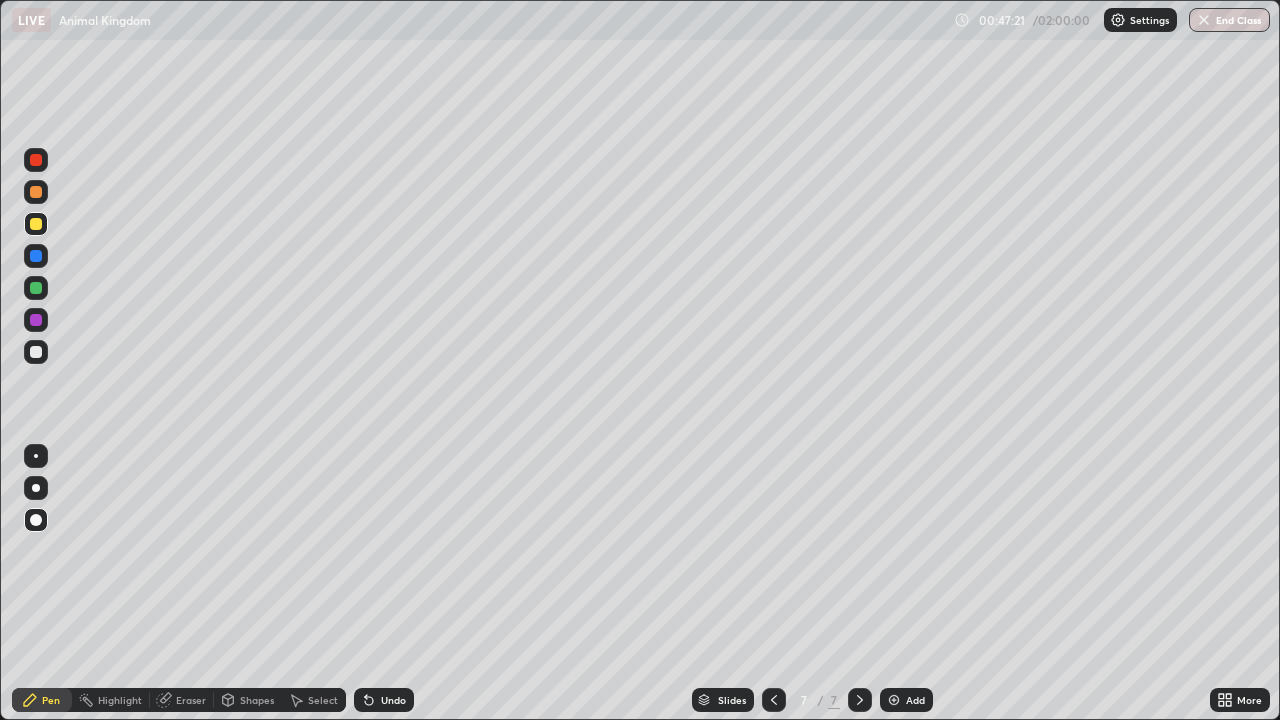 click at bounding box center [36, 352] 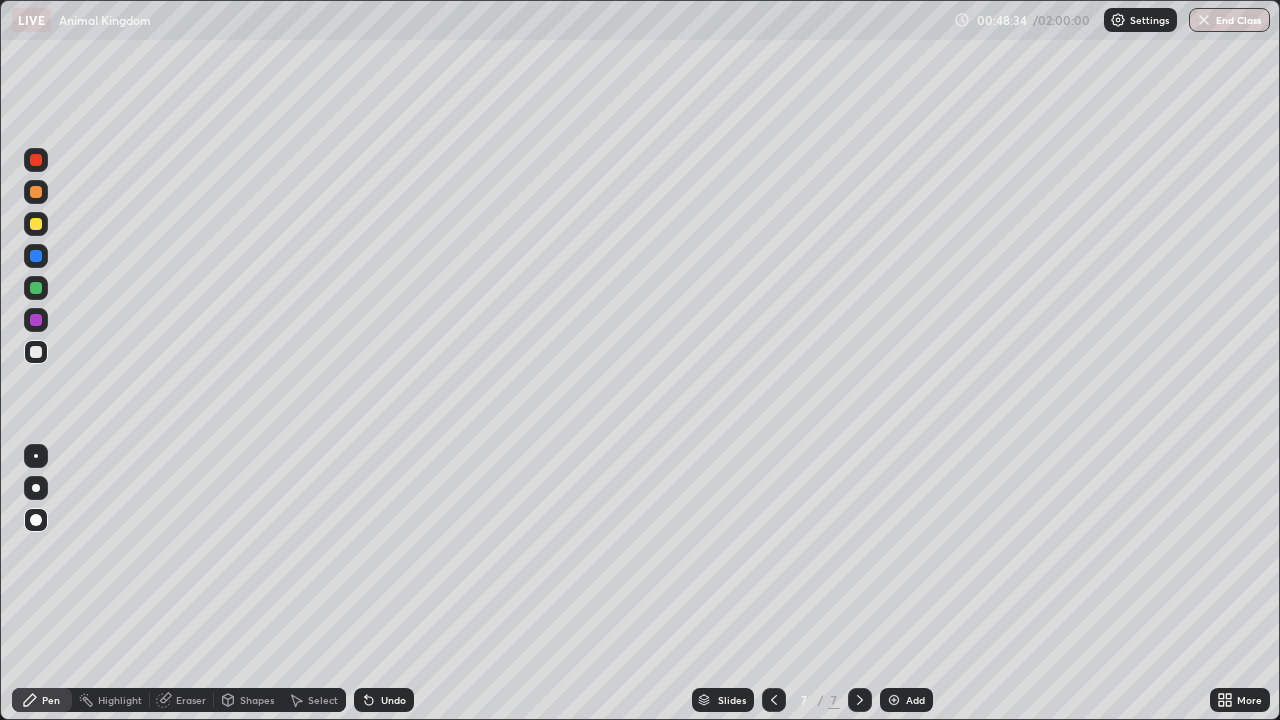 click on "Undo" at bounding box center (393, 700) 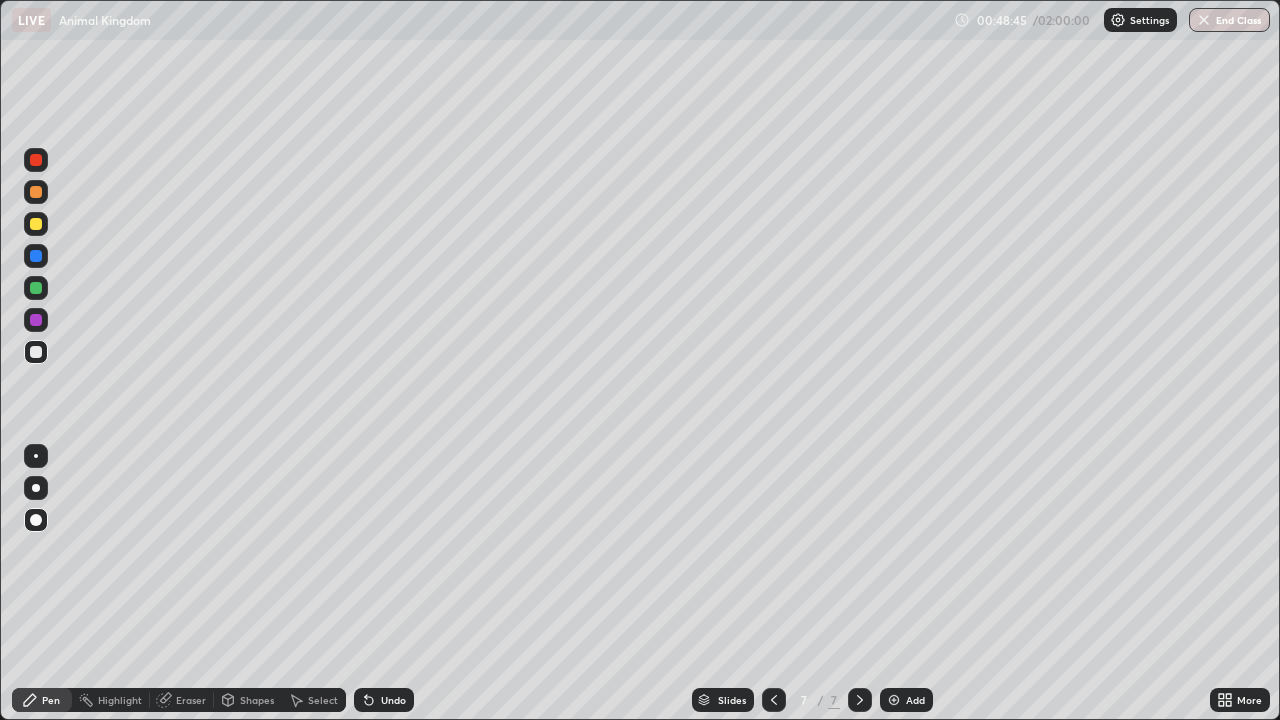 click on "Add" at bounding box center (915, 700) 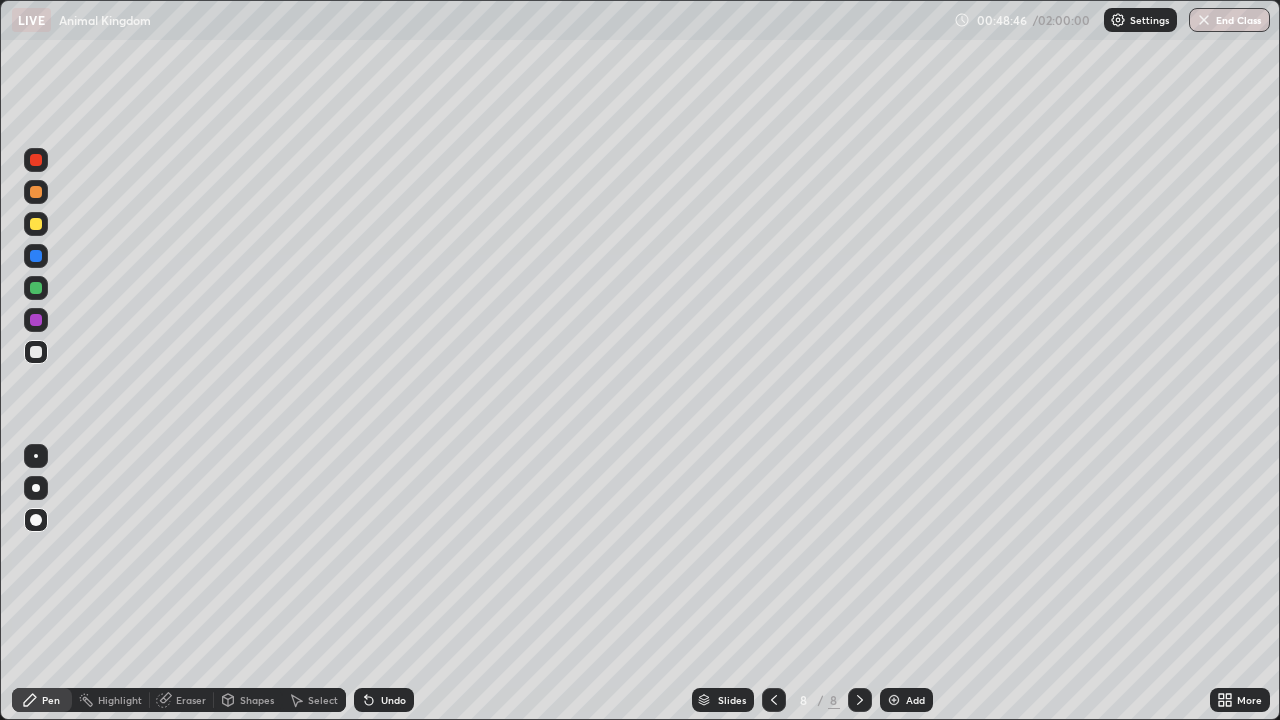 click at bounding box center [36, 192] 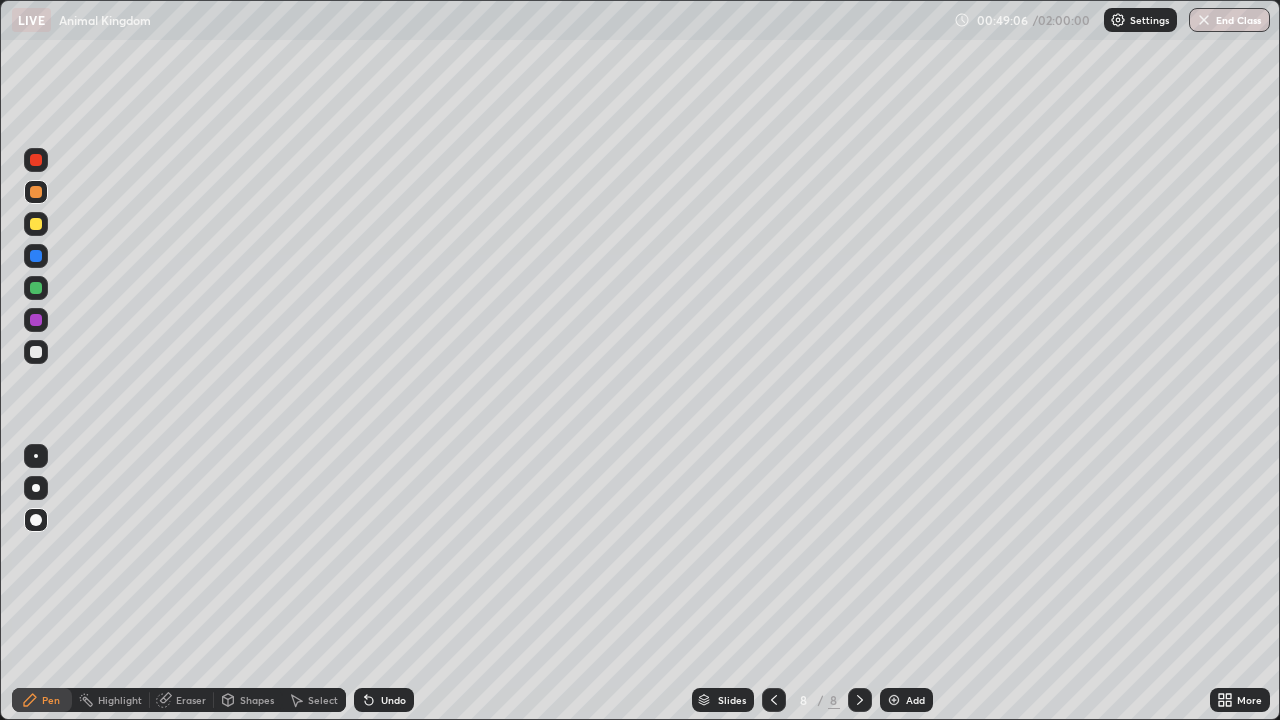 click at bounding box center [36, 224] 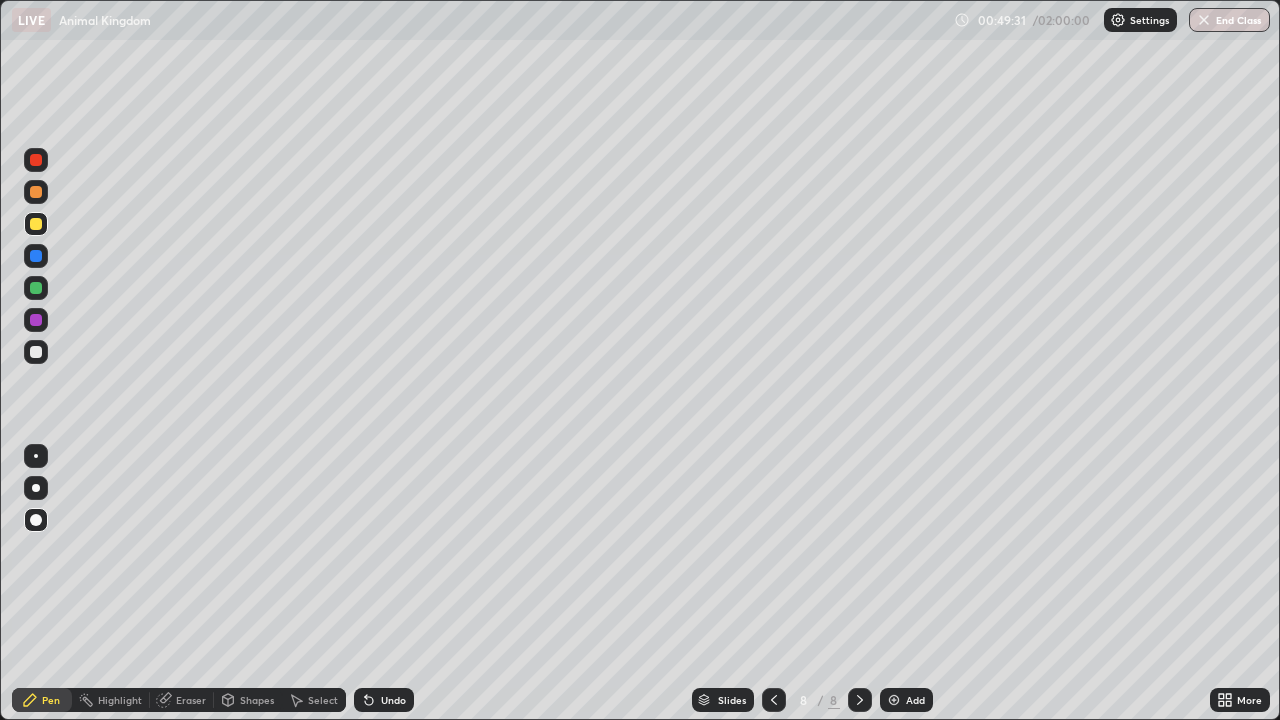 click at bounding box center (36, 288) 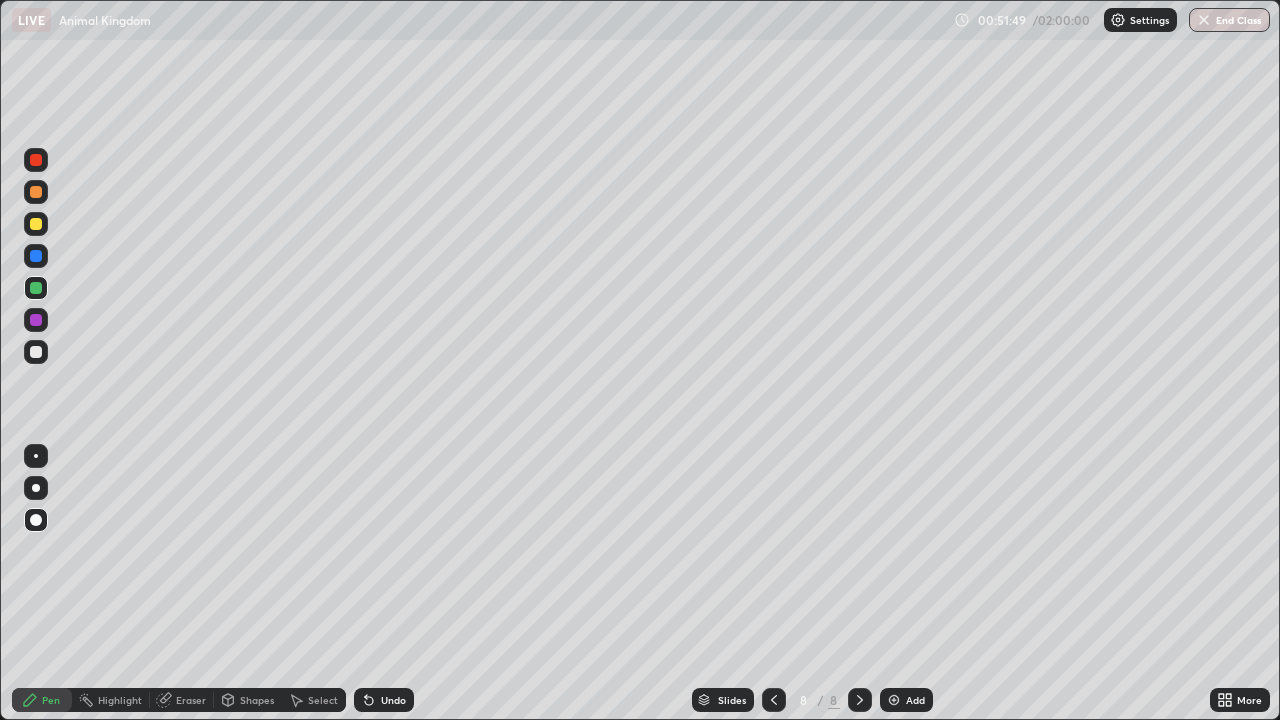 click at bounding box center (36, 352) 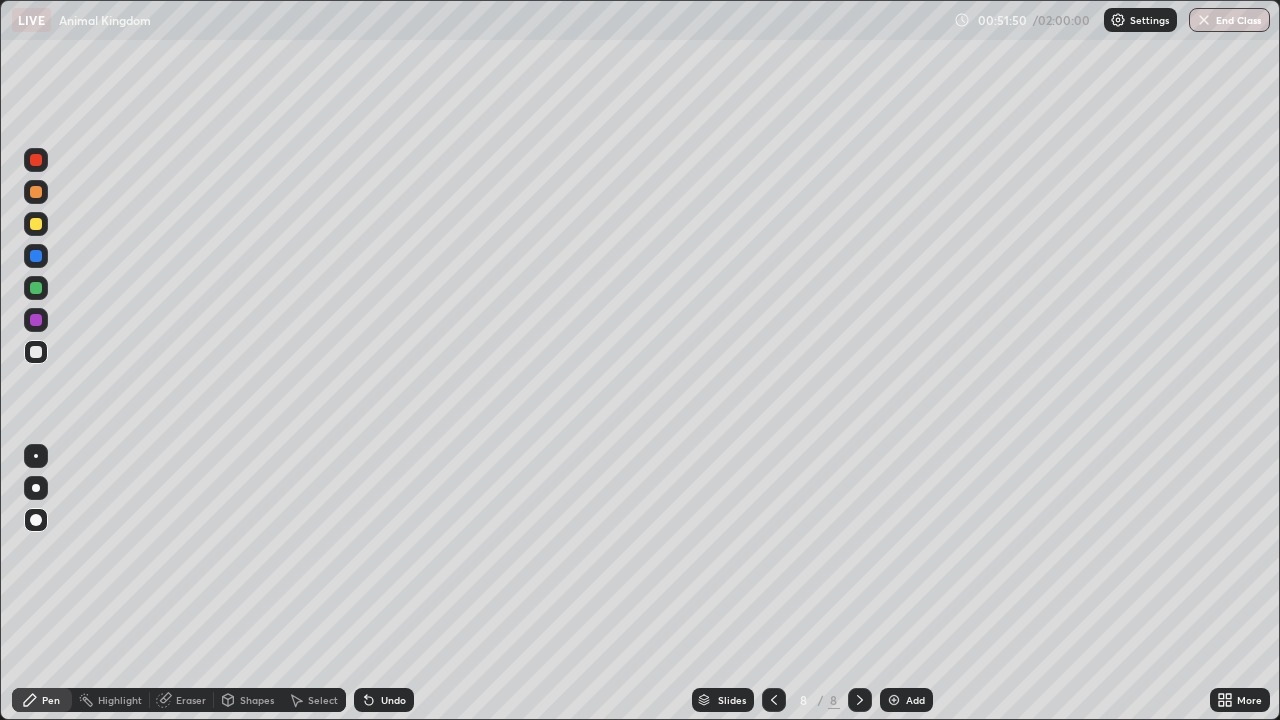 click on "Pen" at bounding box center [51, 700] 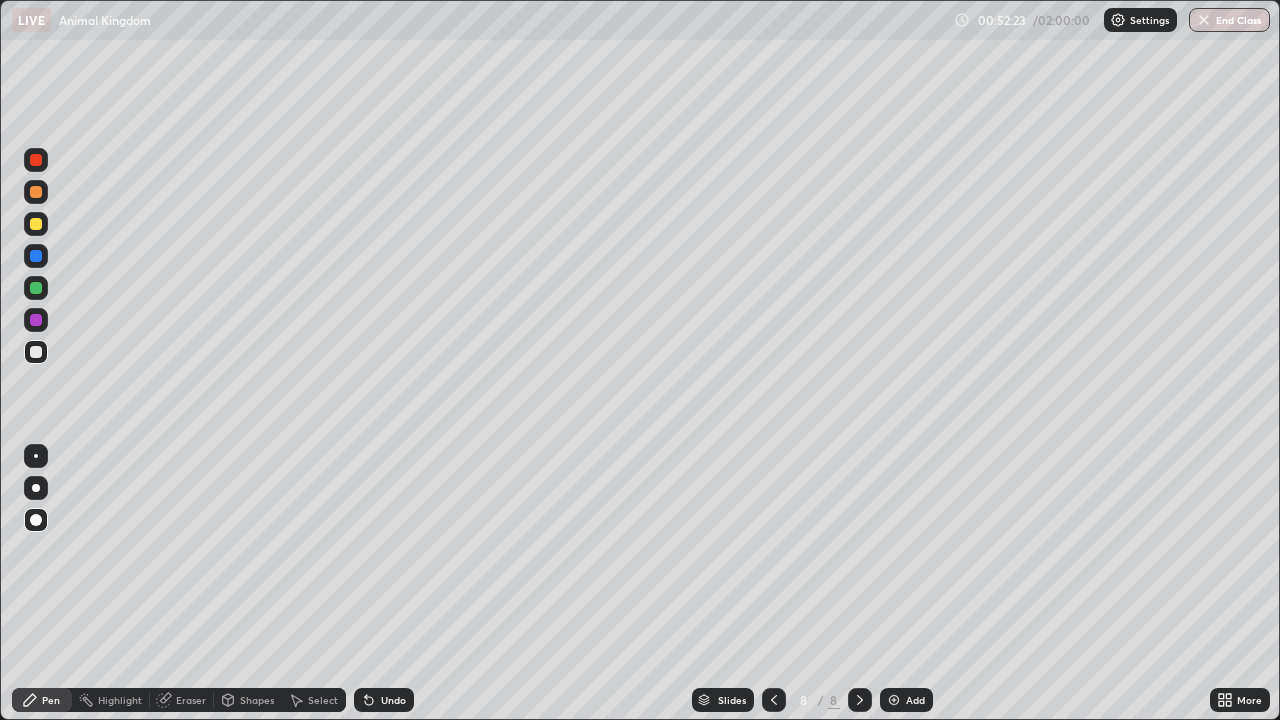 click on "Undo" at bounding box center [393, 700] 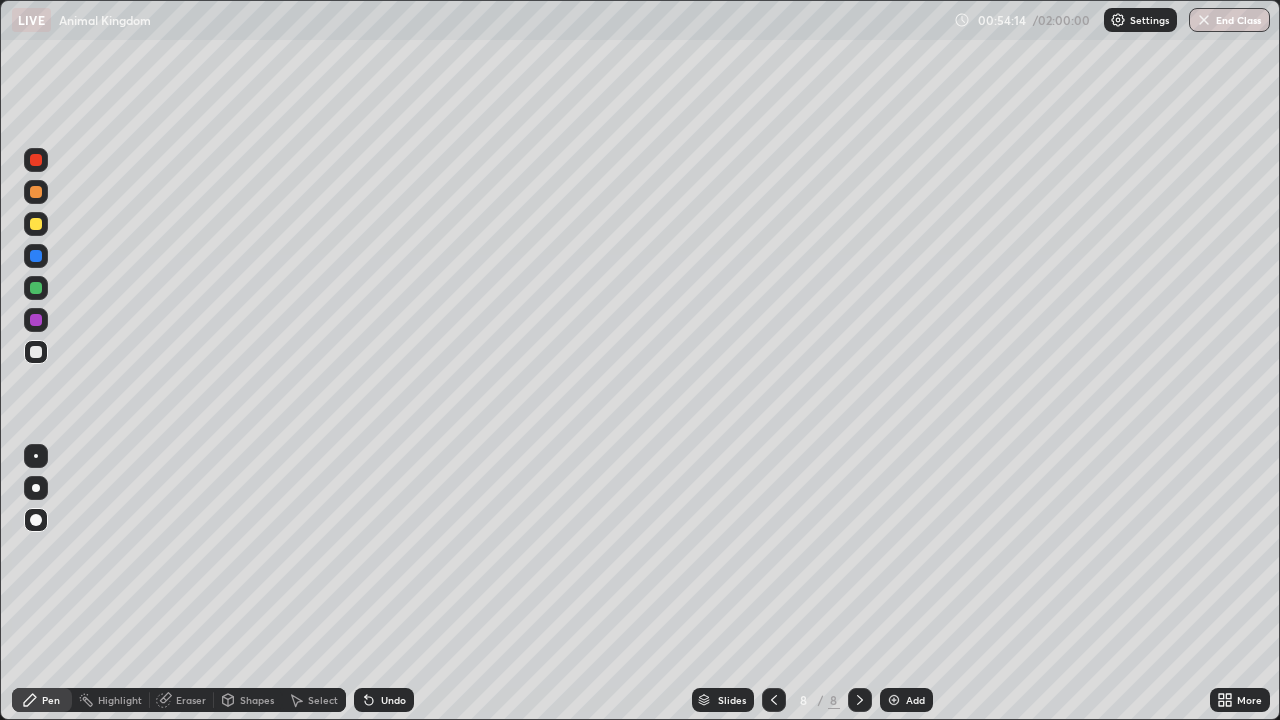 click on "Add" at bounding box center [915, 700] 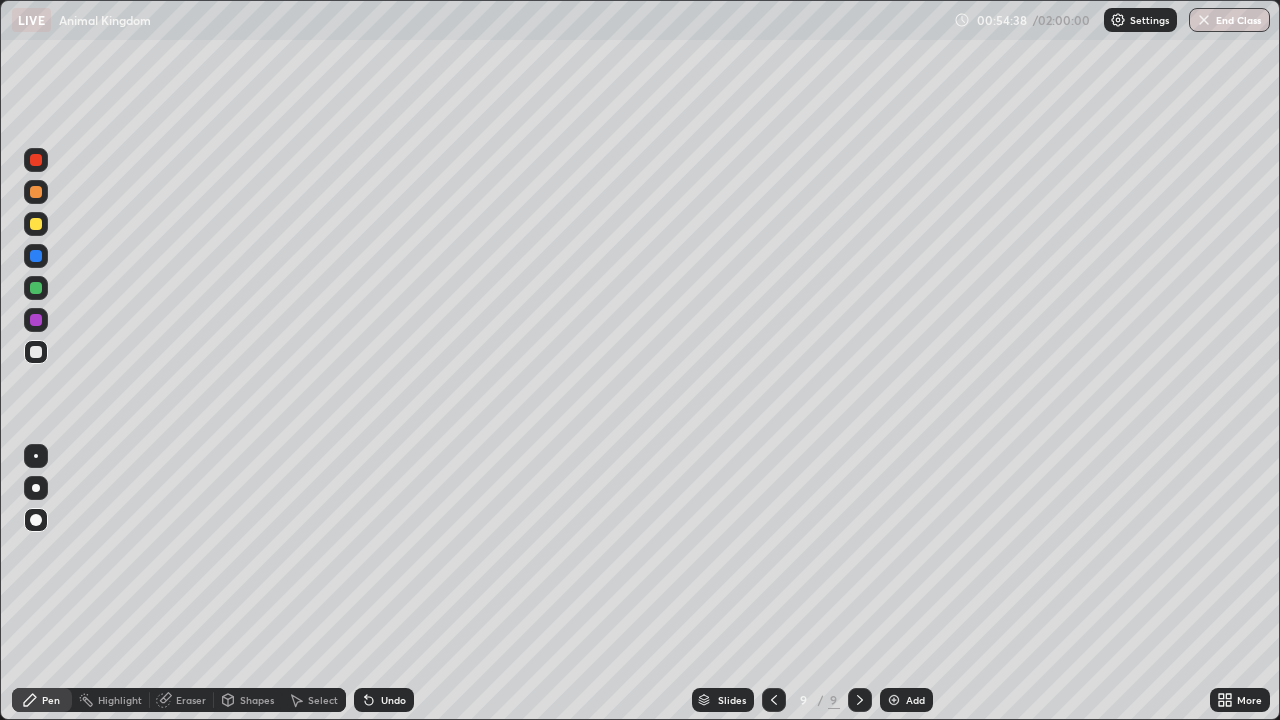 click at bounding box center [36, 192] 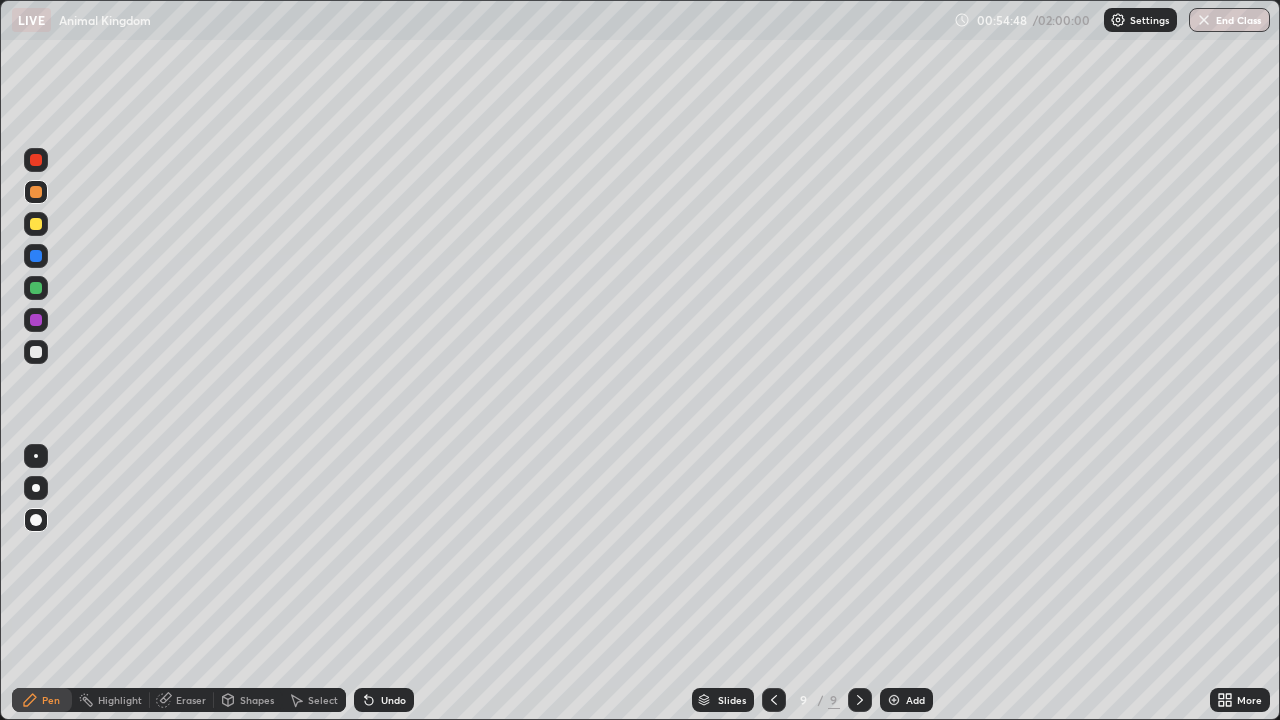 click at bounding box center (36, 320) 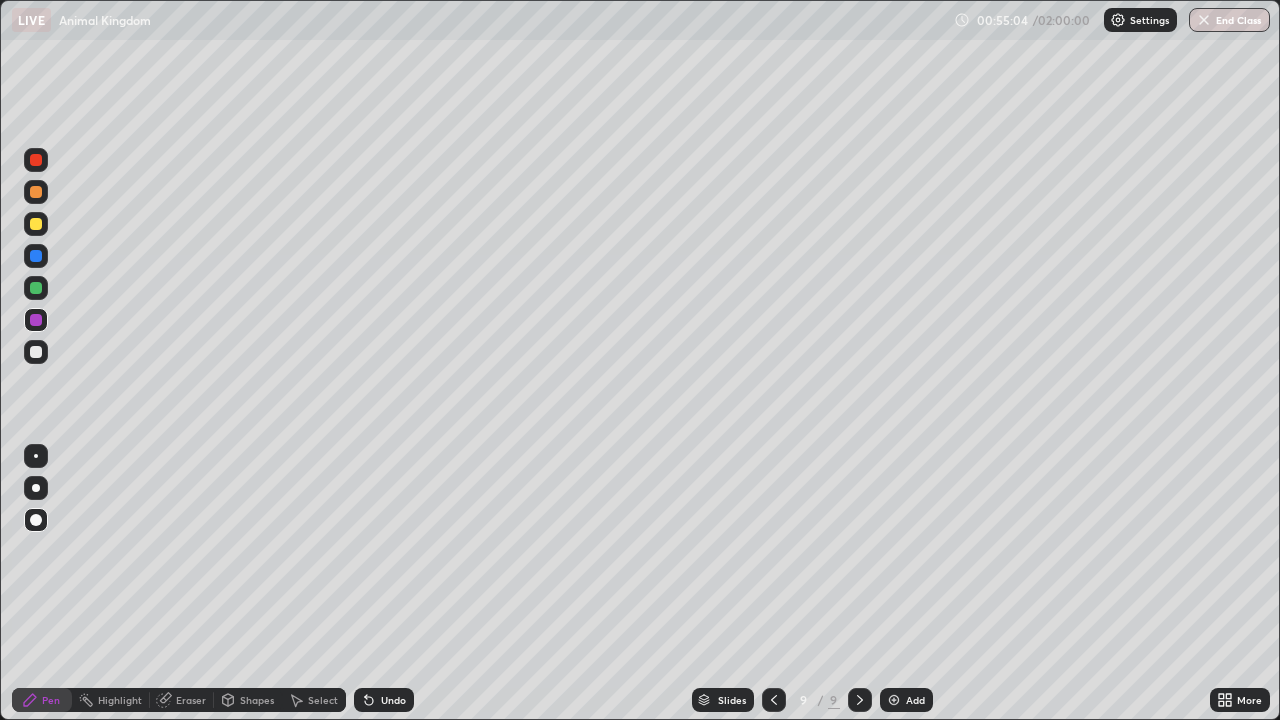click at bounding box center (36, 224) 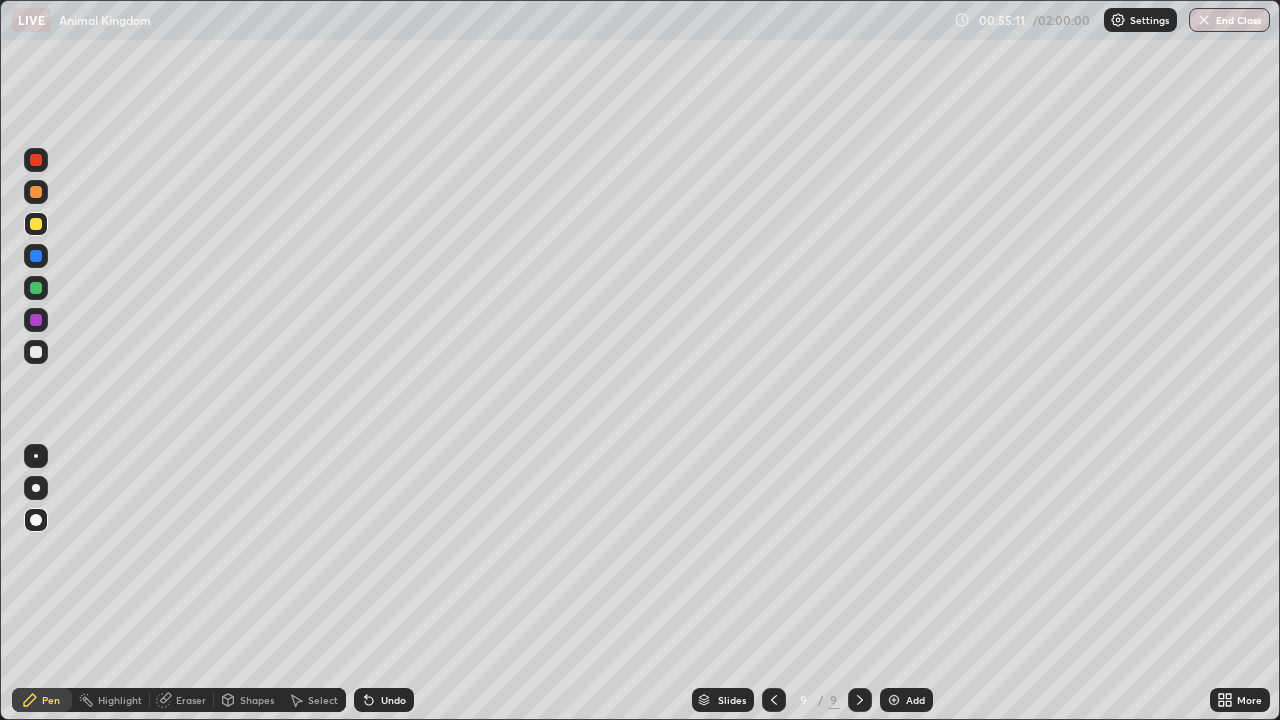 click 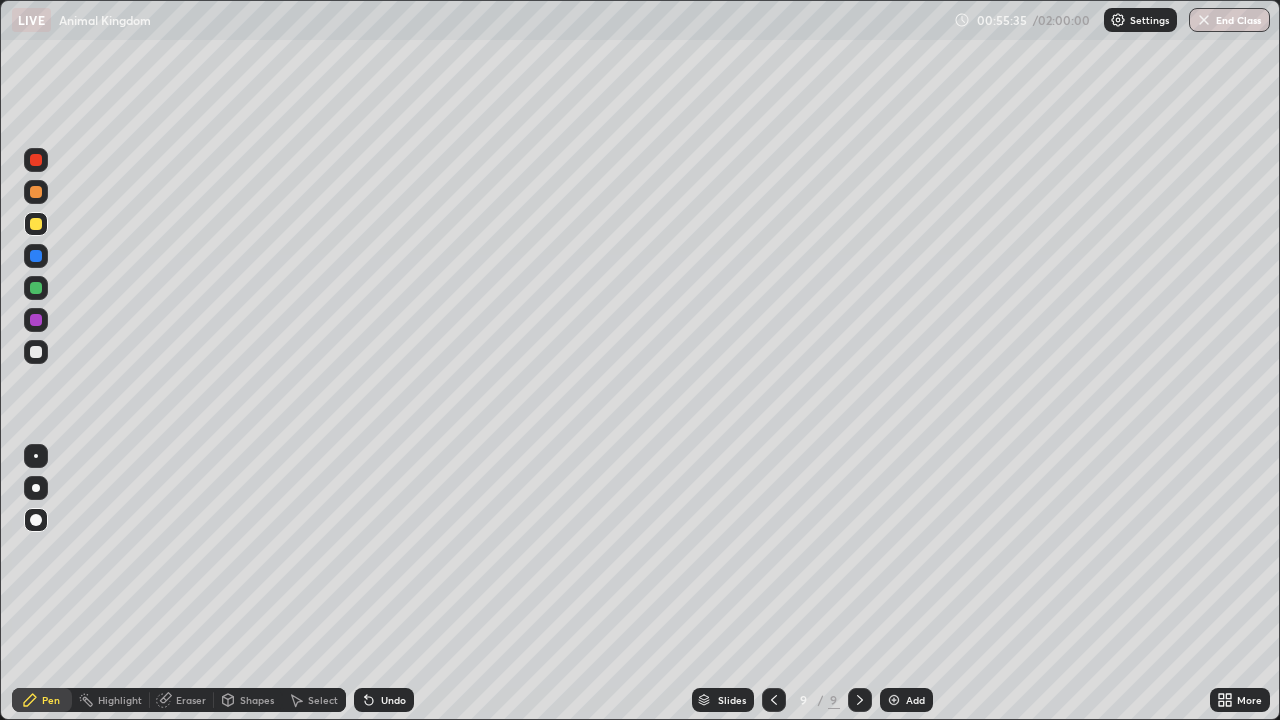 click at bounding box center [36, 256] 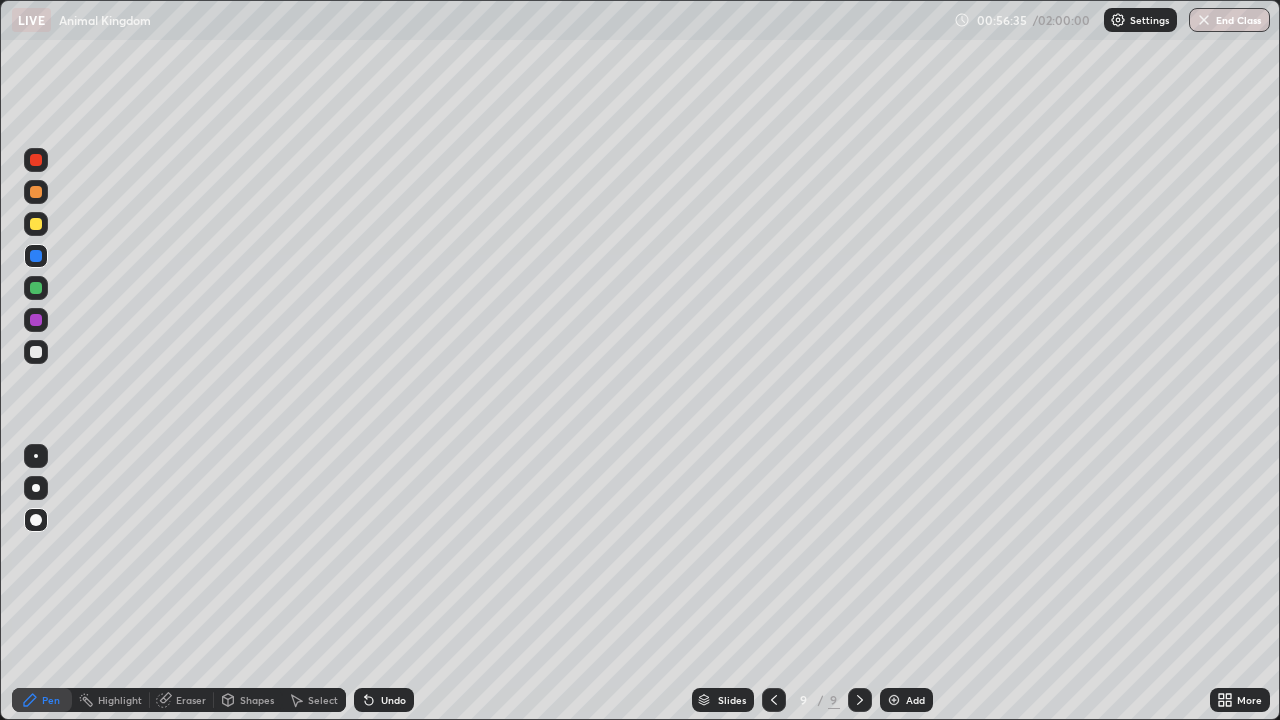 click at bounding box center [36, 352] 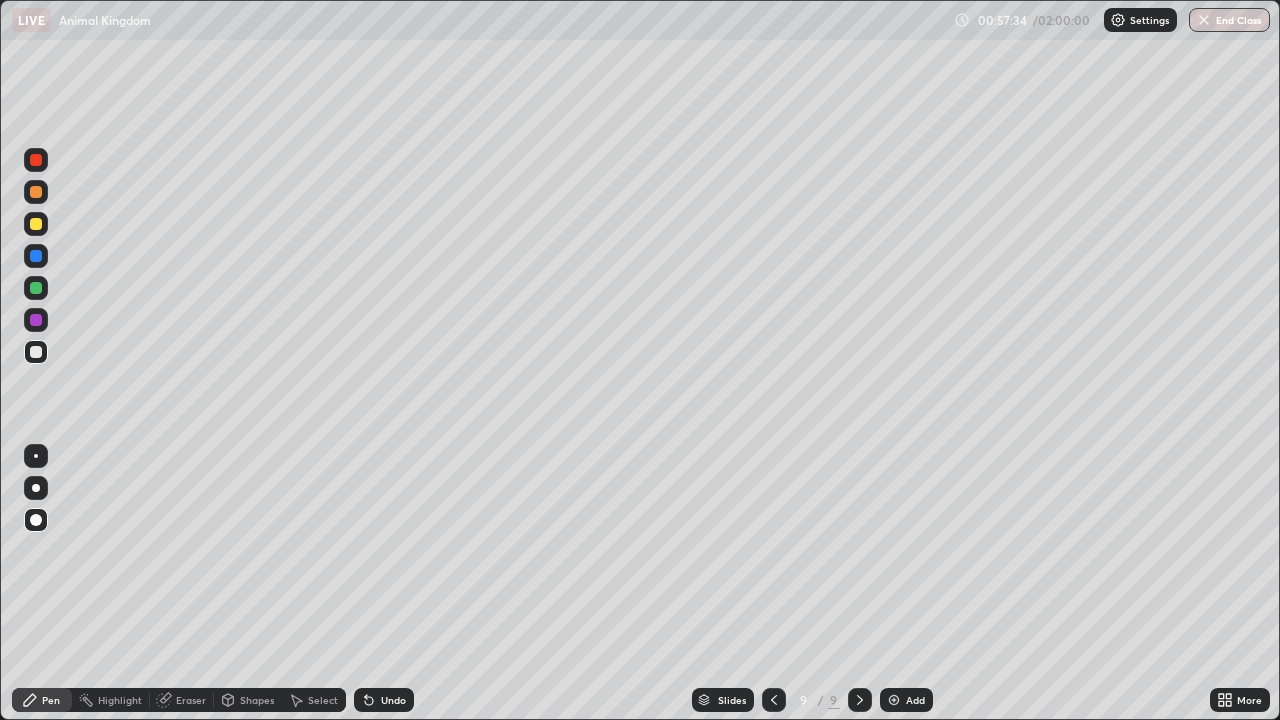 click 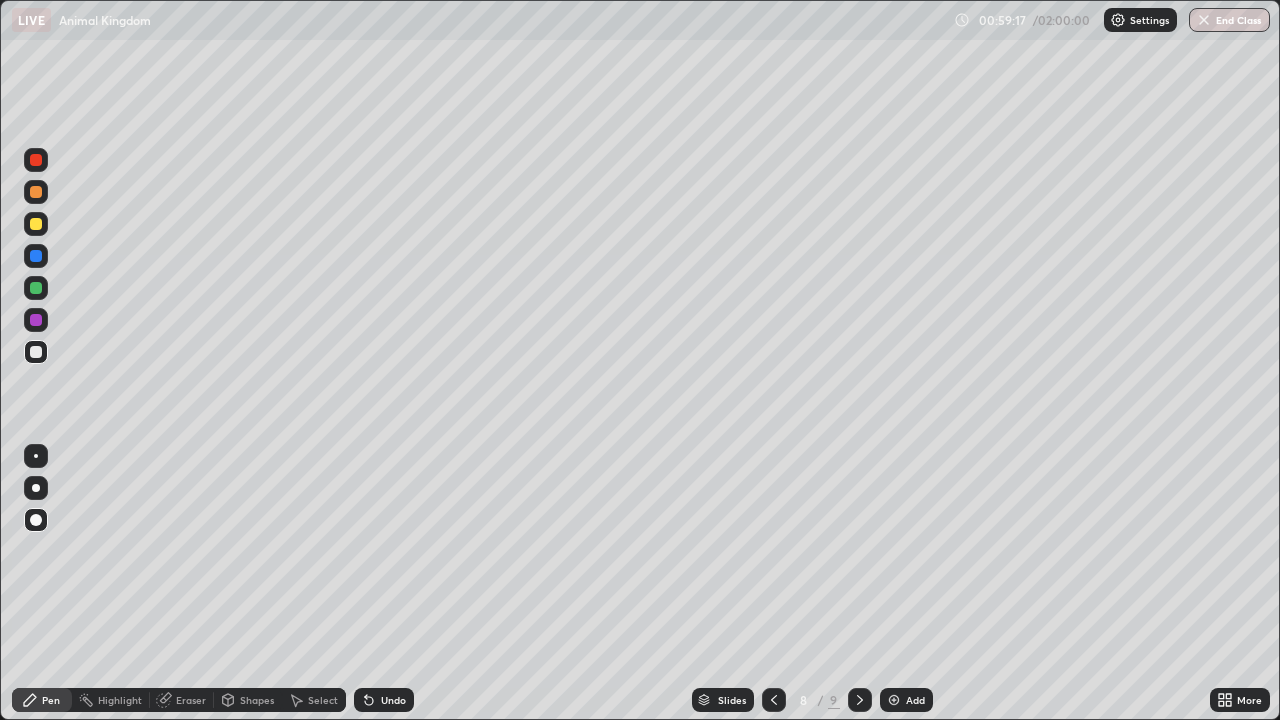 click 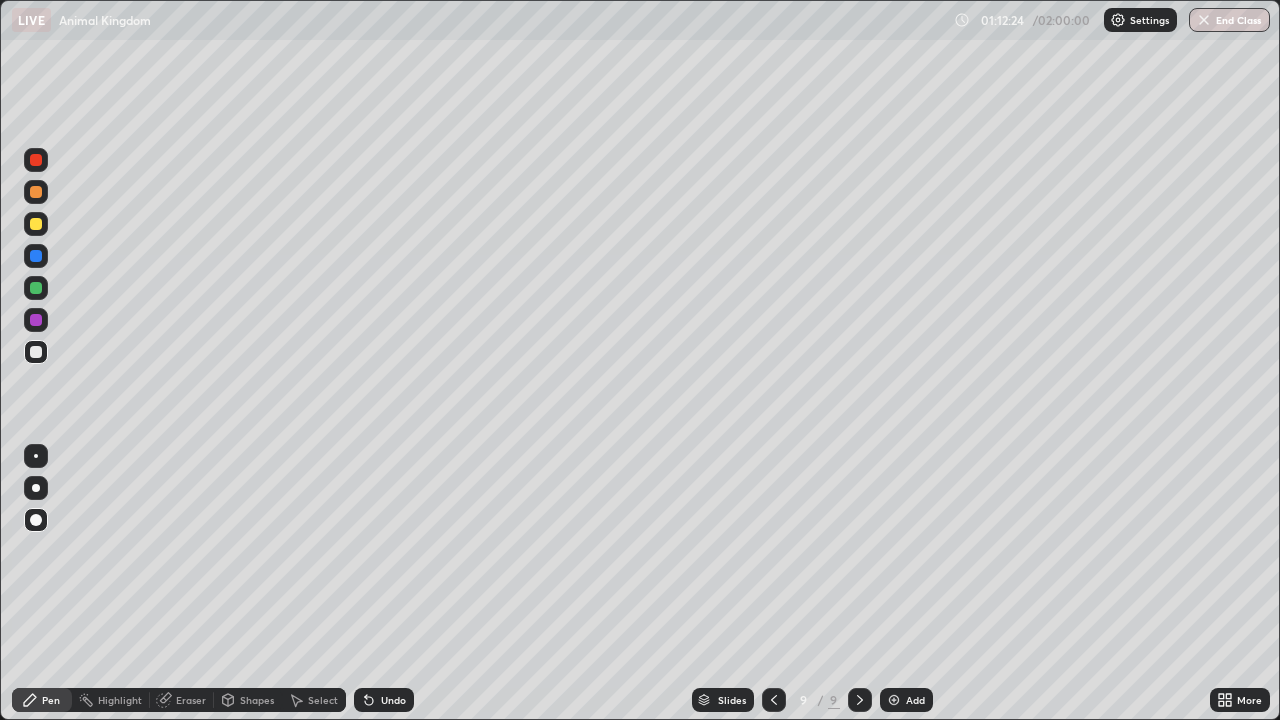 click on "Add" at bounding box center (915, 700) 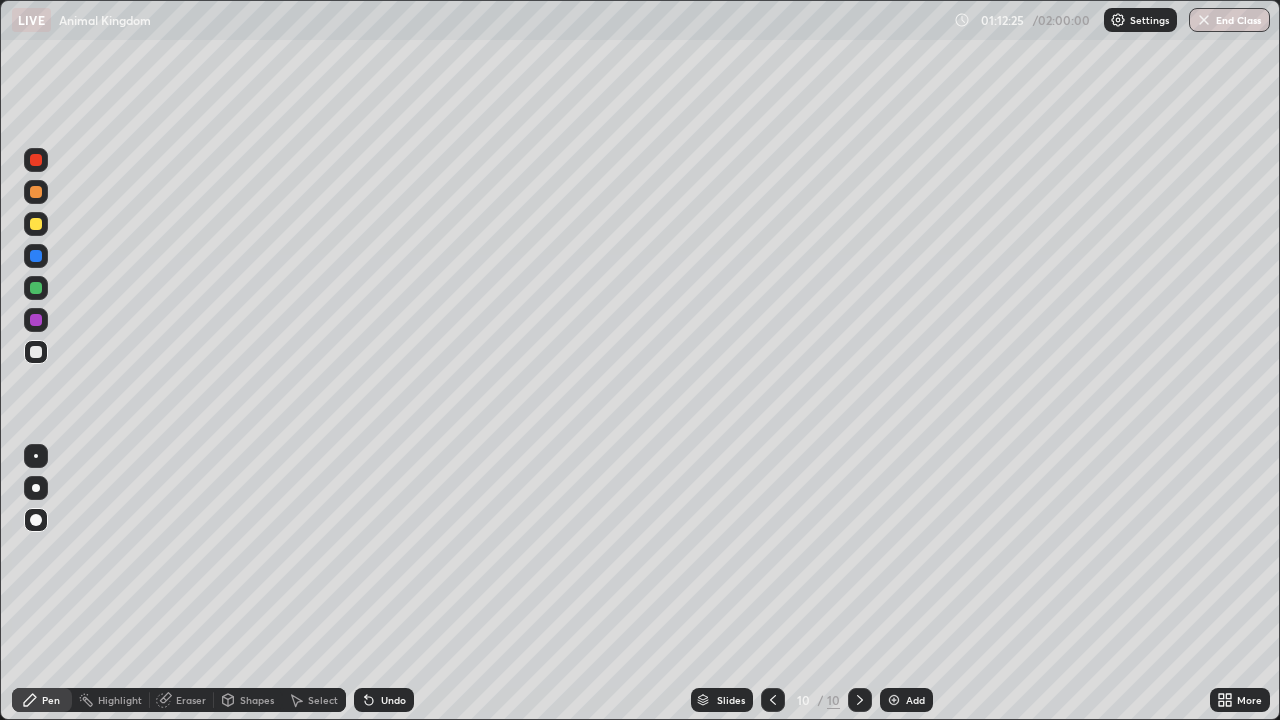 click at bounding box center [36, 224] 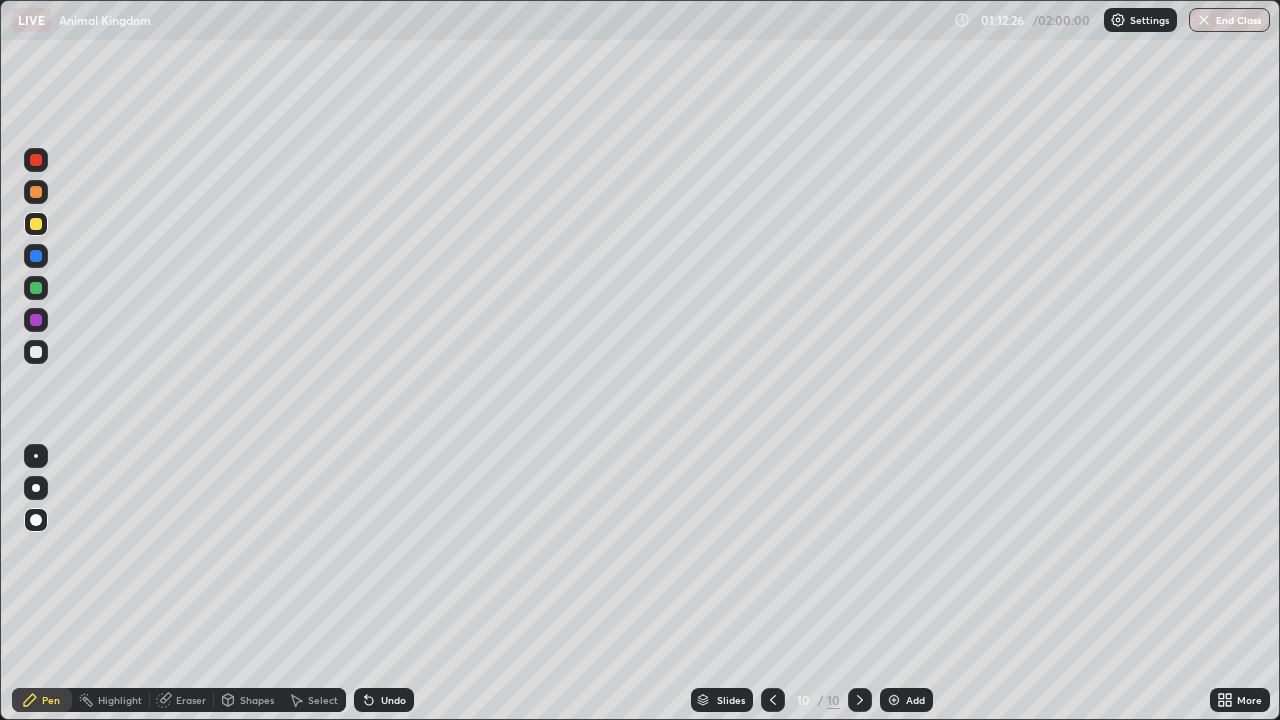 click at bounding box center [36, 520] 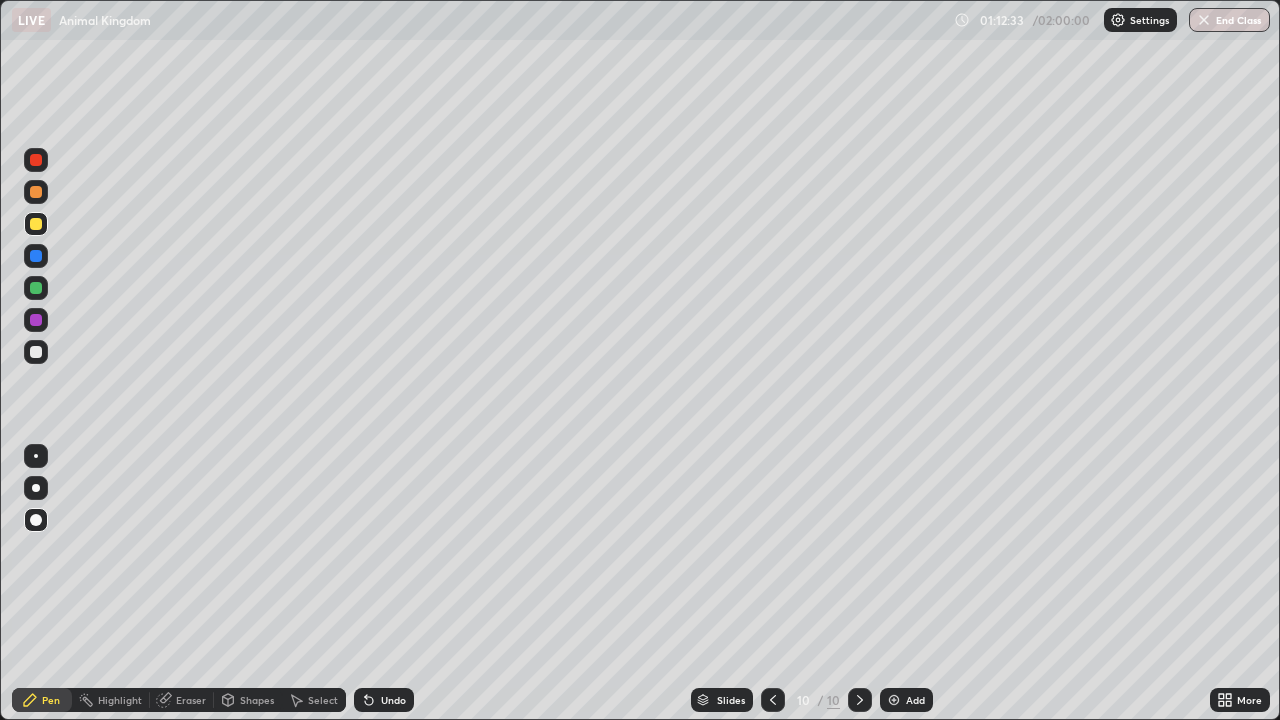 click on "Shapes" at bounding box center (257, 700) 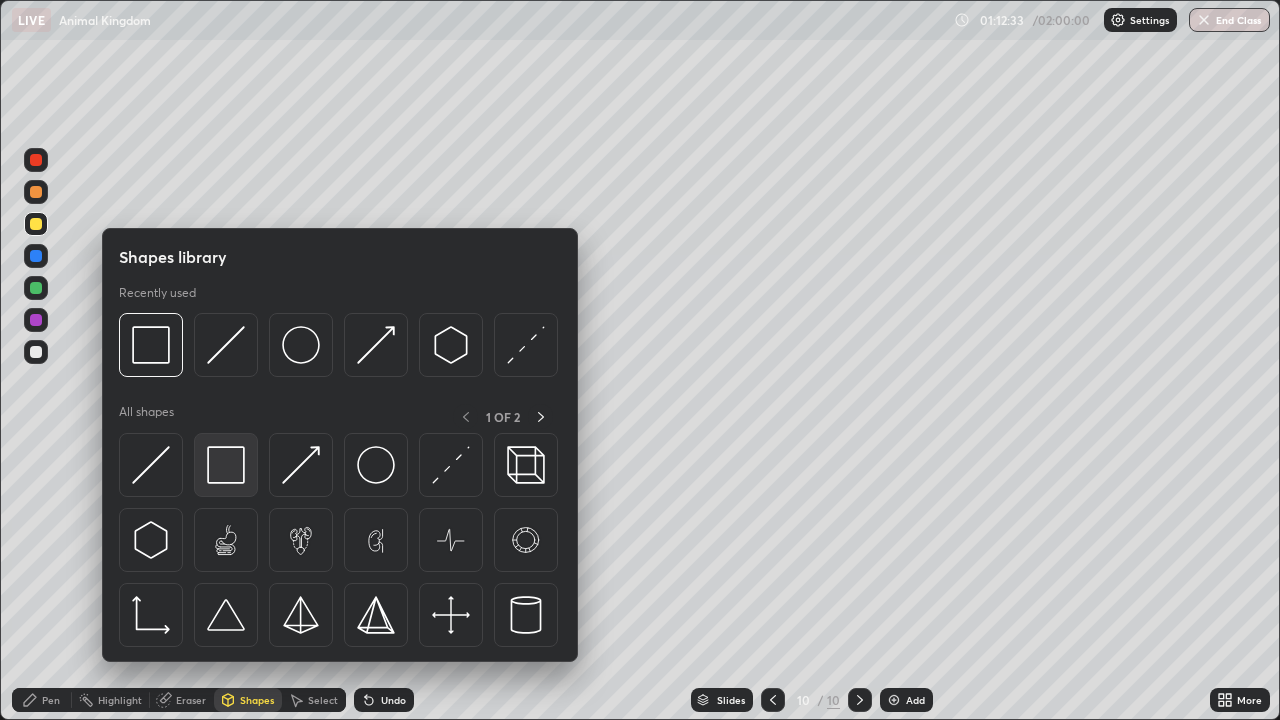 click at bounding box center [226, 465] 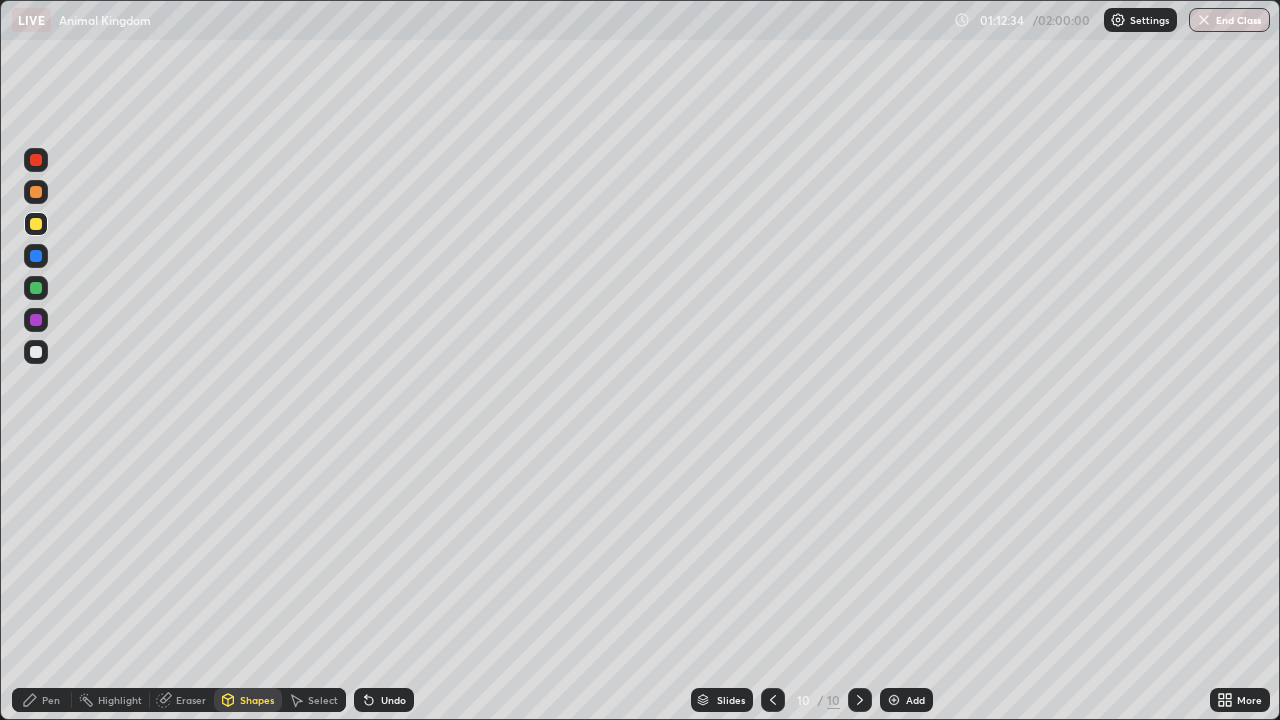 click at bounding box center [36, 288] 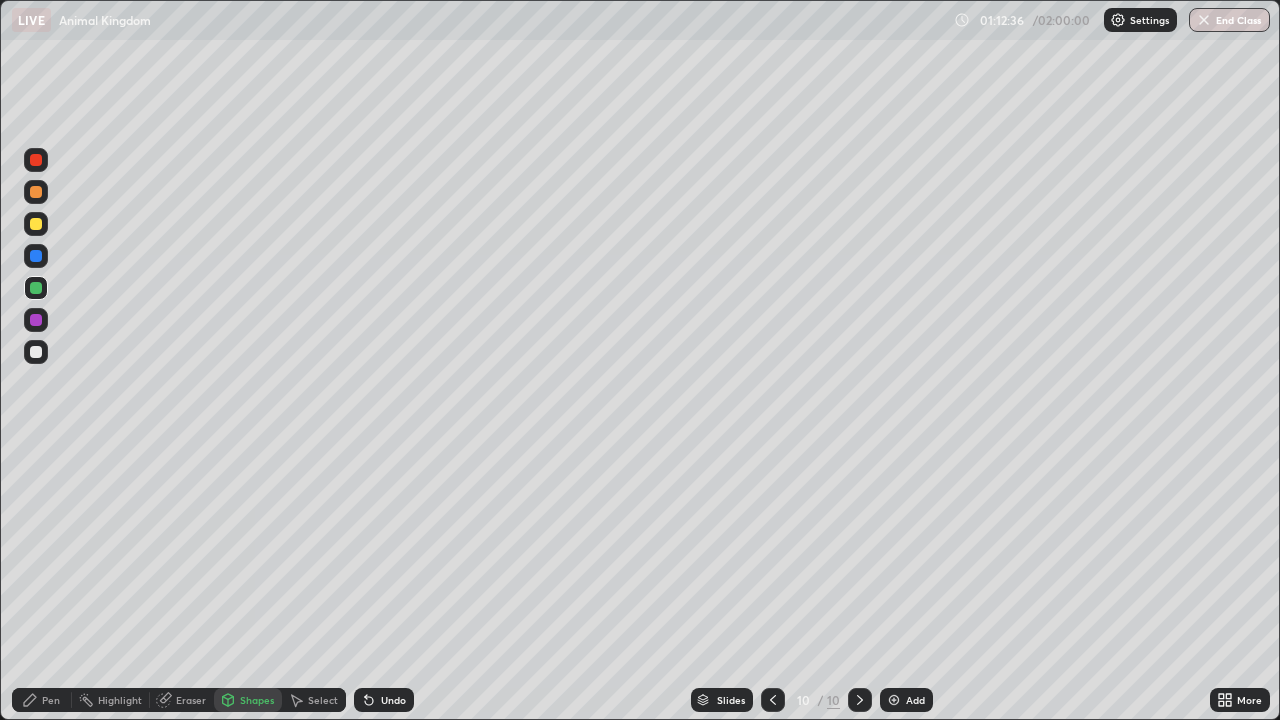click on "Pen" at bounding box center (51, 700) 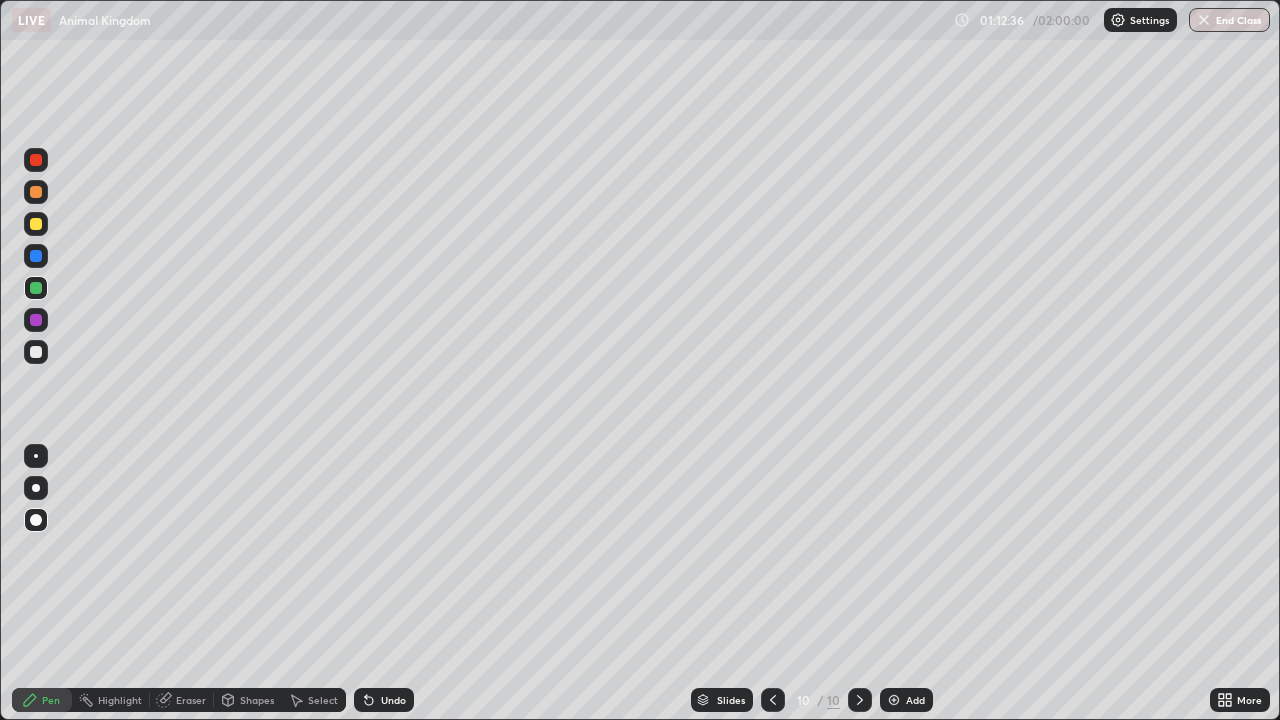 click at bounding box center [36, 352] 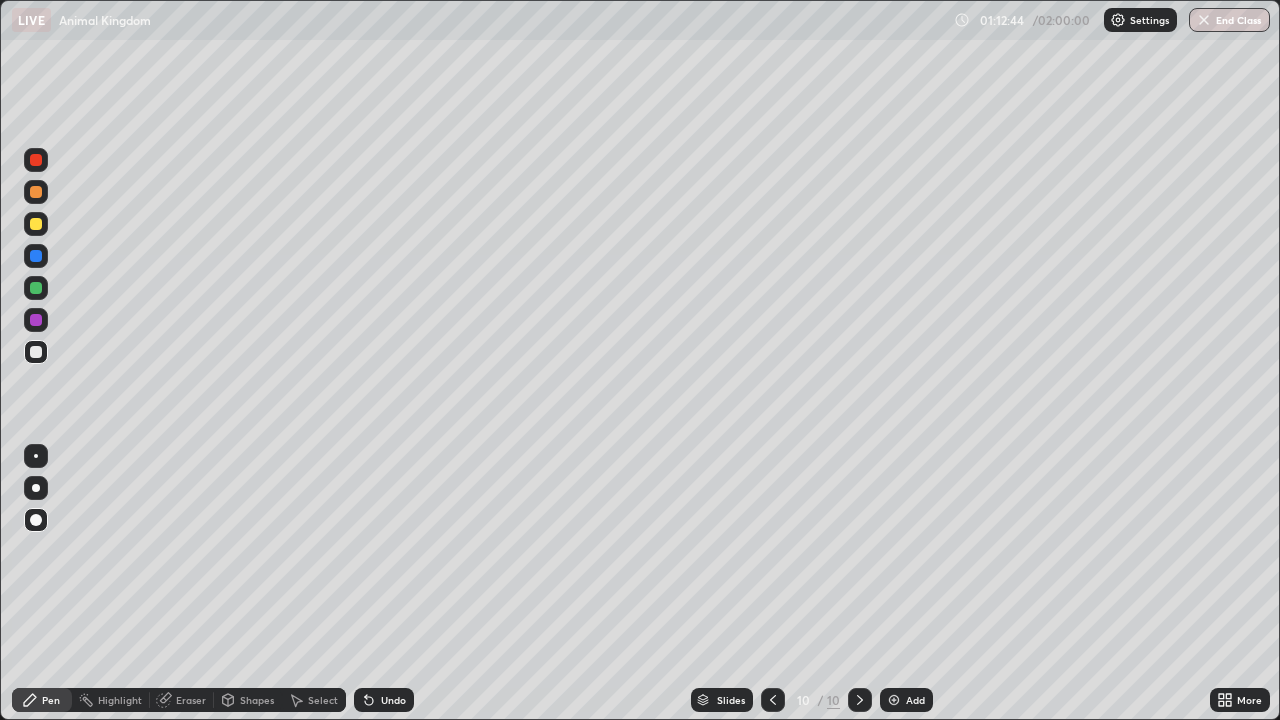 click at bounding box center (36, 192) 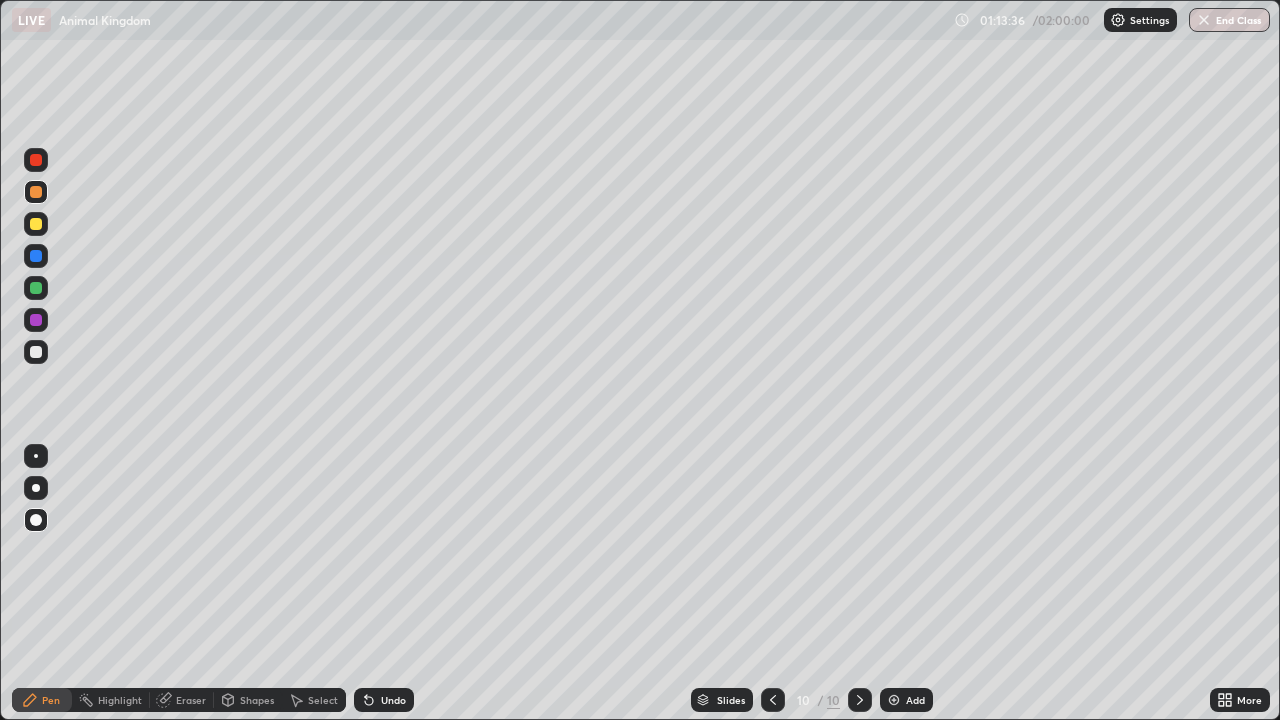 click at bounding box center [36, 352] 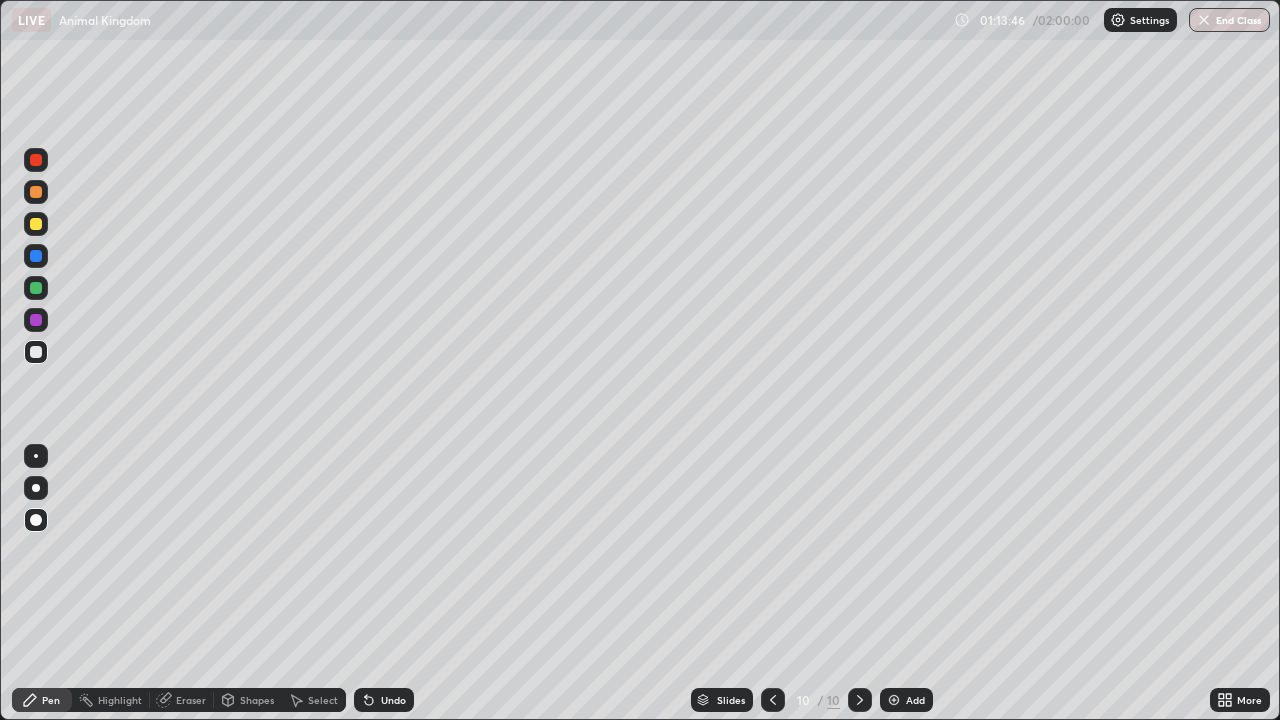 click on "Undo" at bounding box center (384, 700) 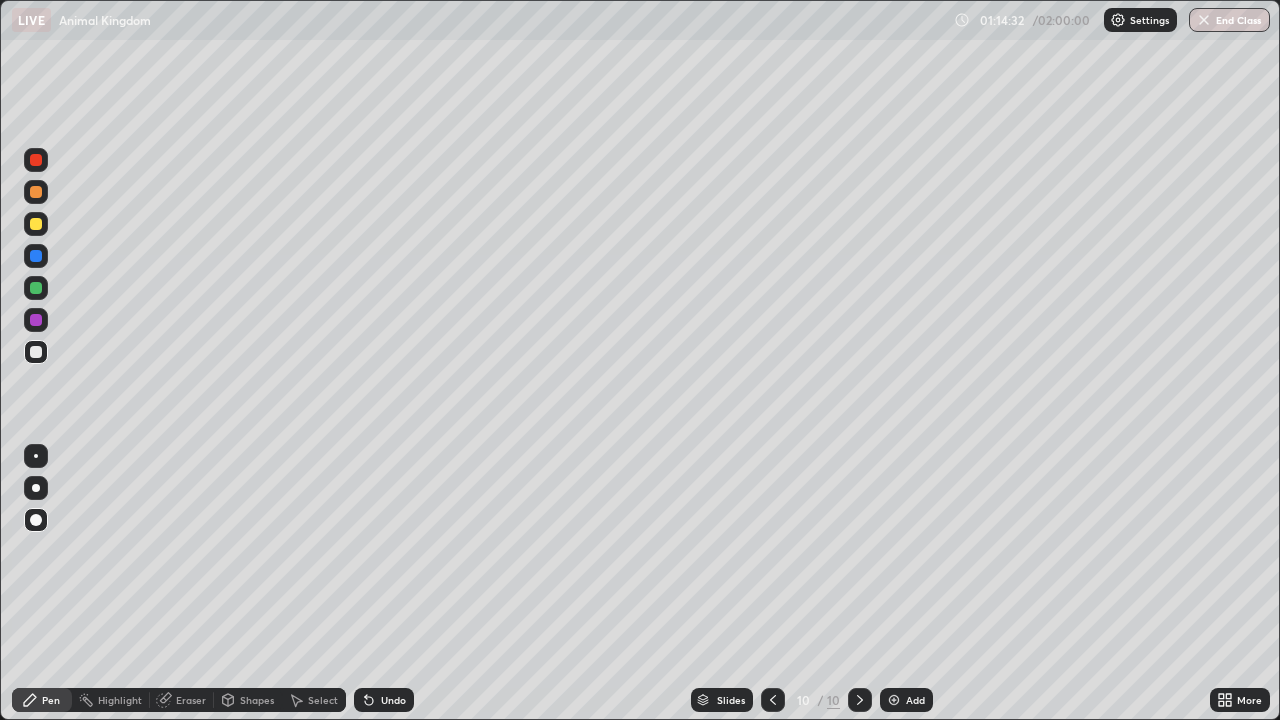 click 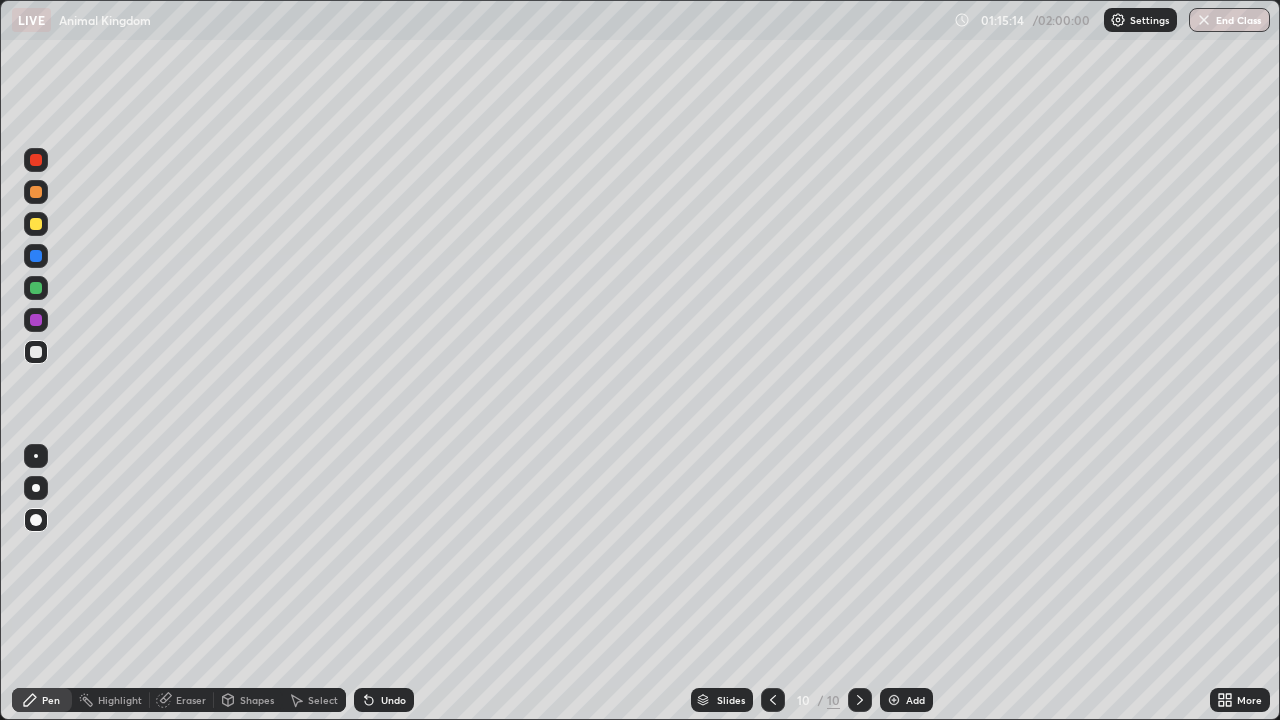 click at bounding box center [36, 224] 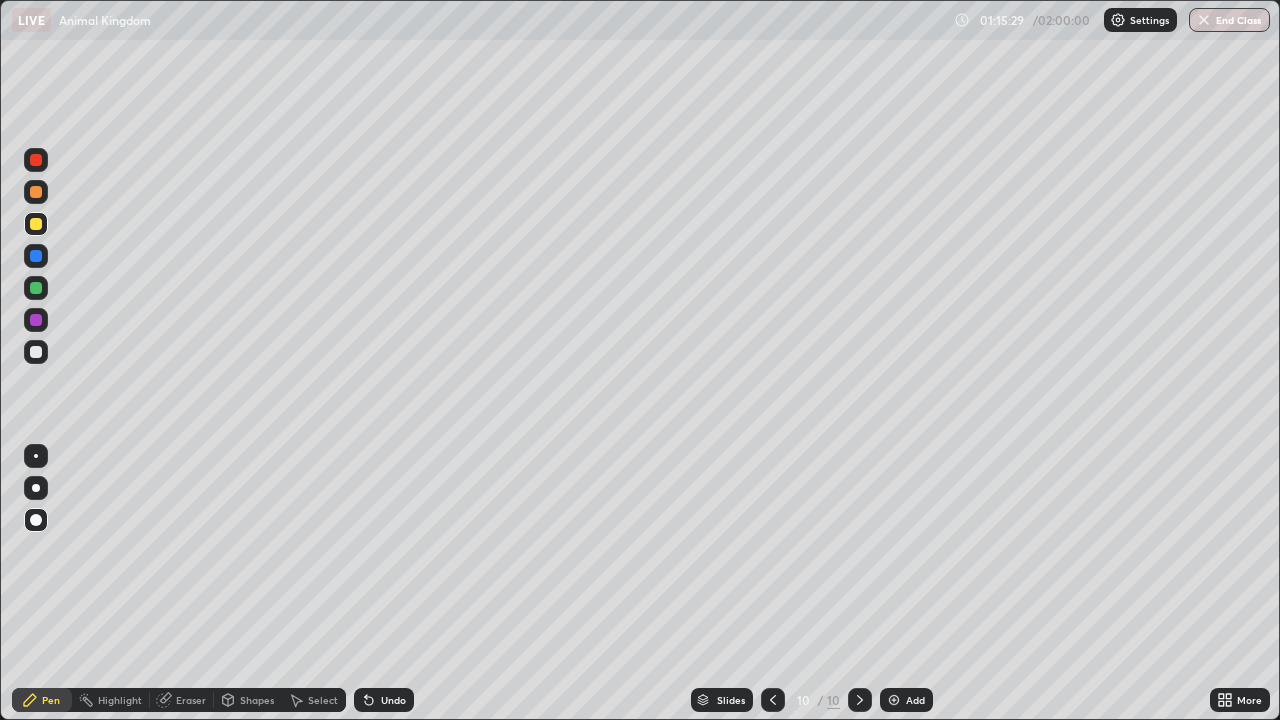 click on "Undo" at bounding box center [393, 700] 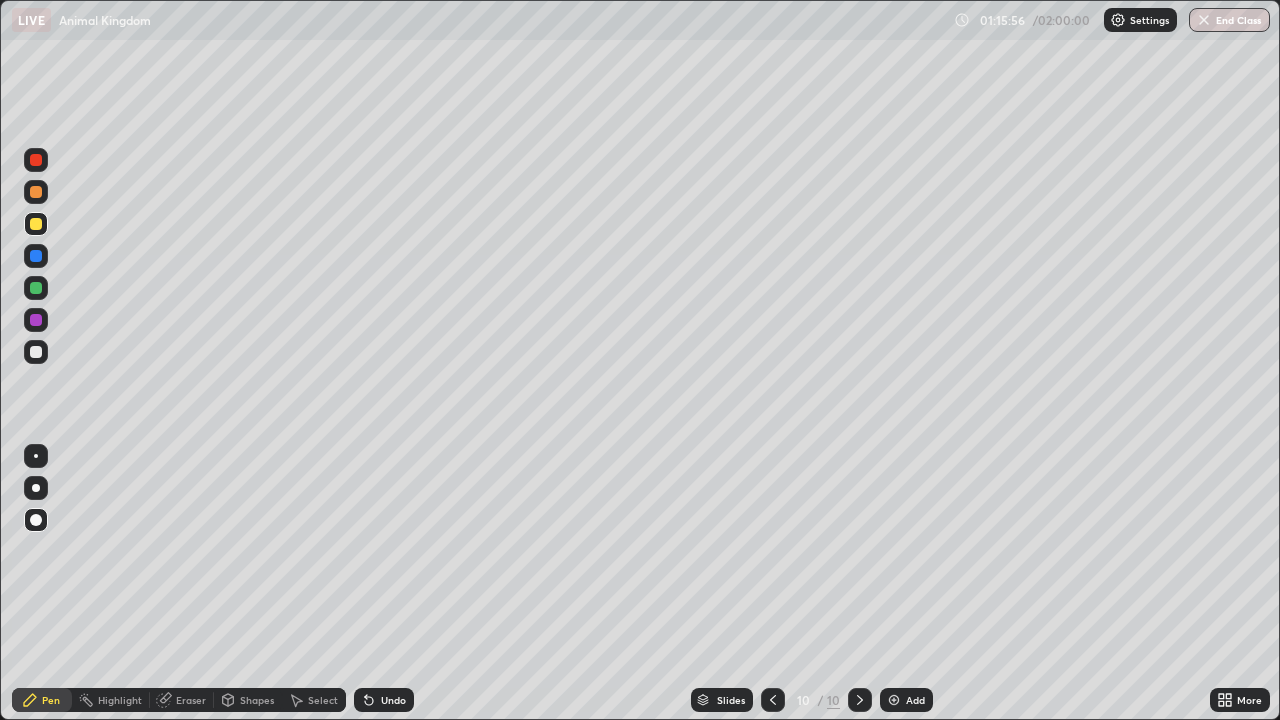 click at bounding box center [36, 192] 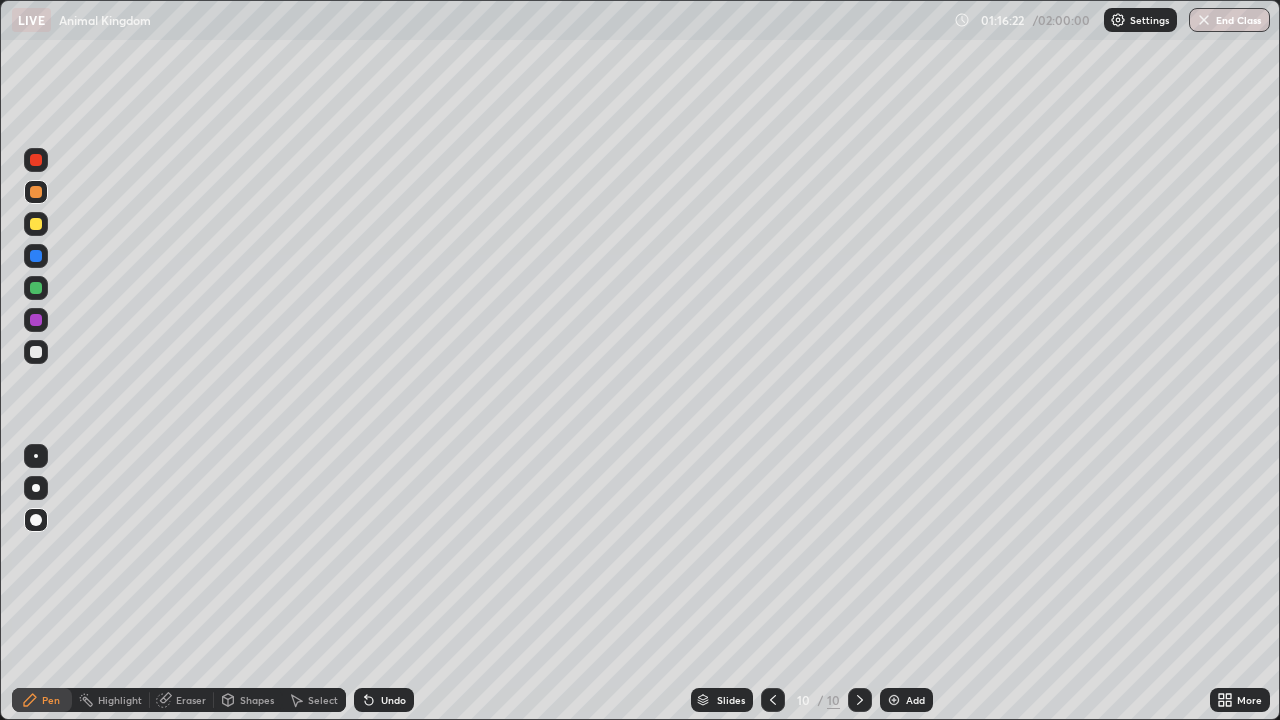 click at bounding box center (36, 352) 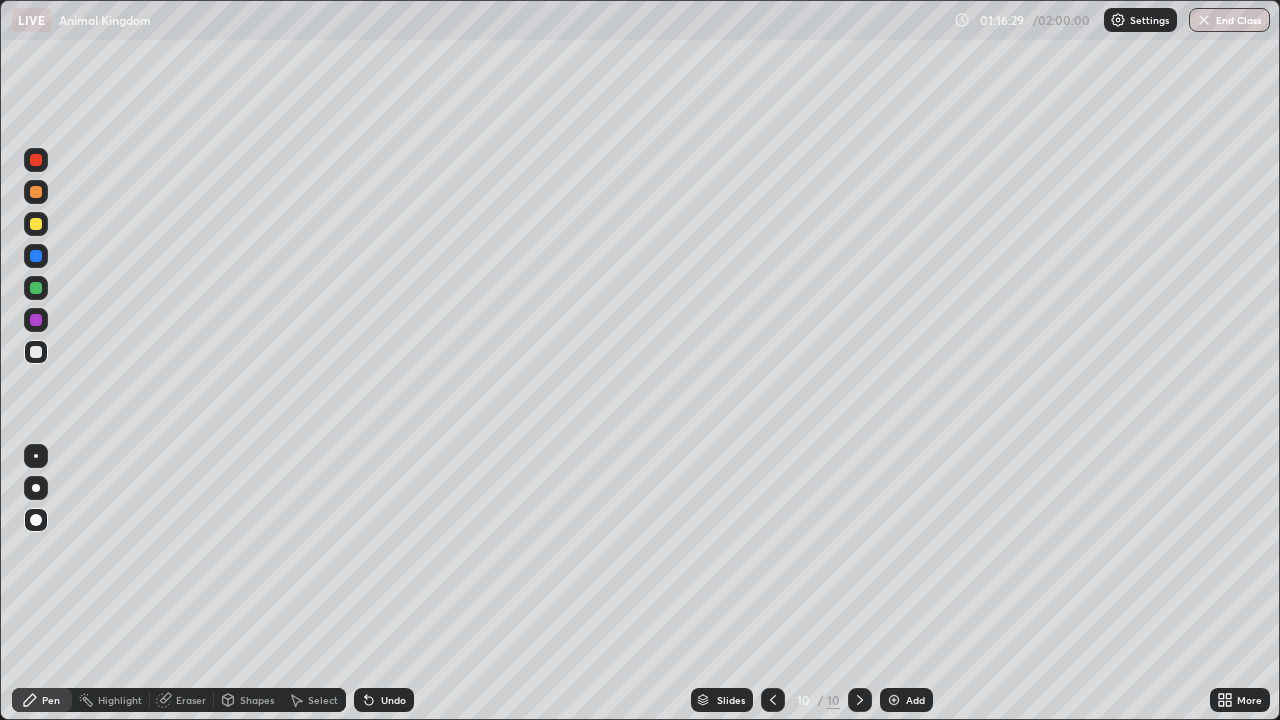 click at bounding box center [36, 192] 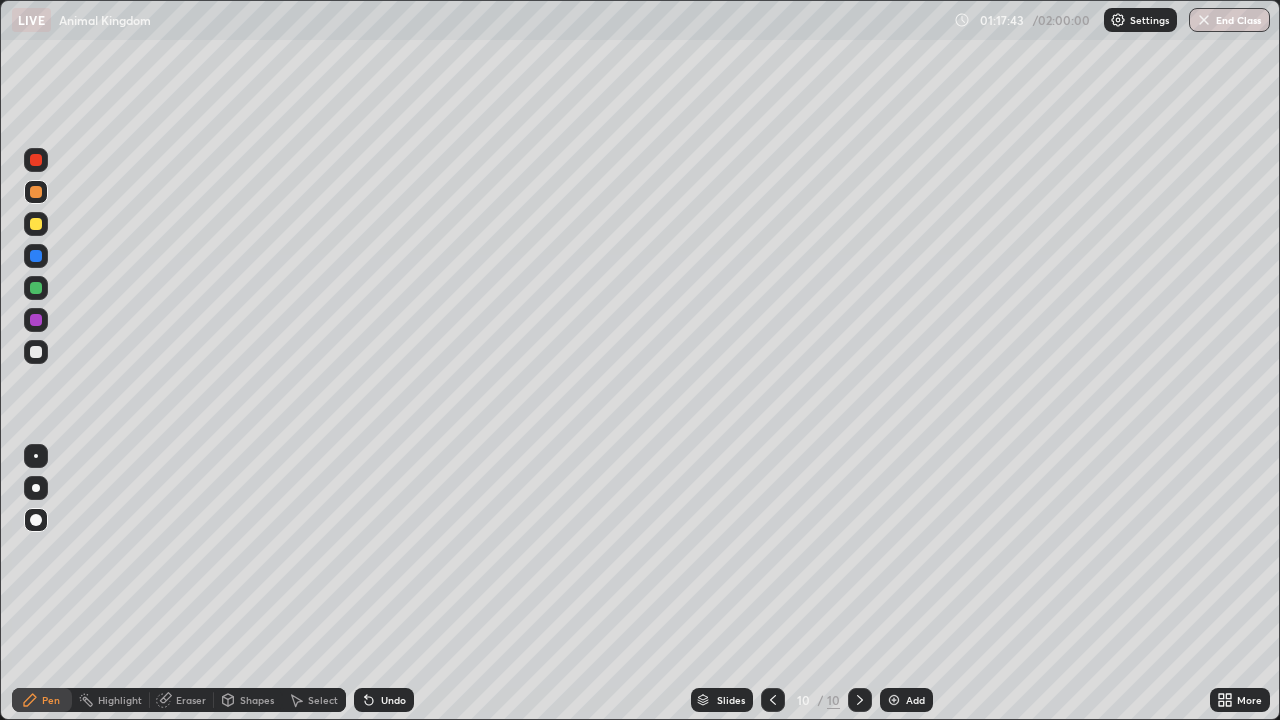 click at bounding box center (36, 352) 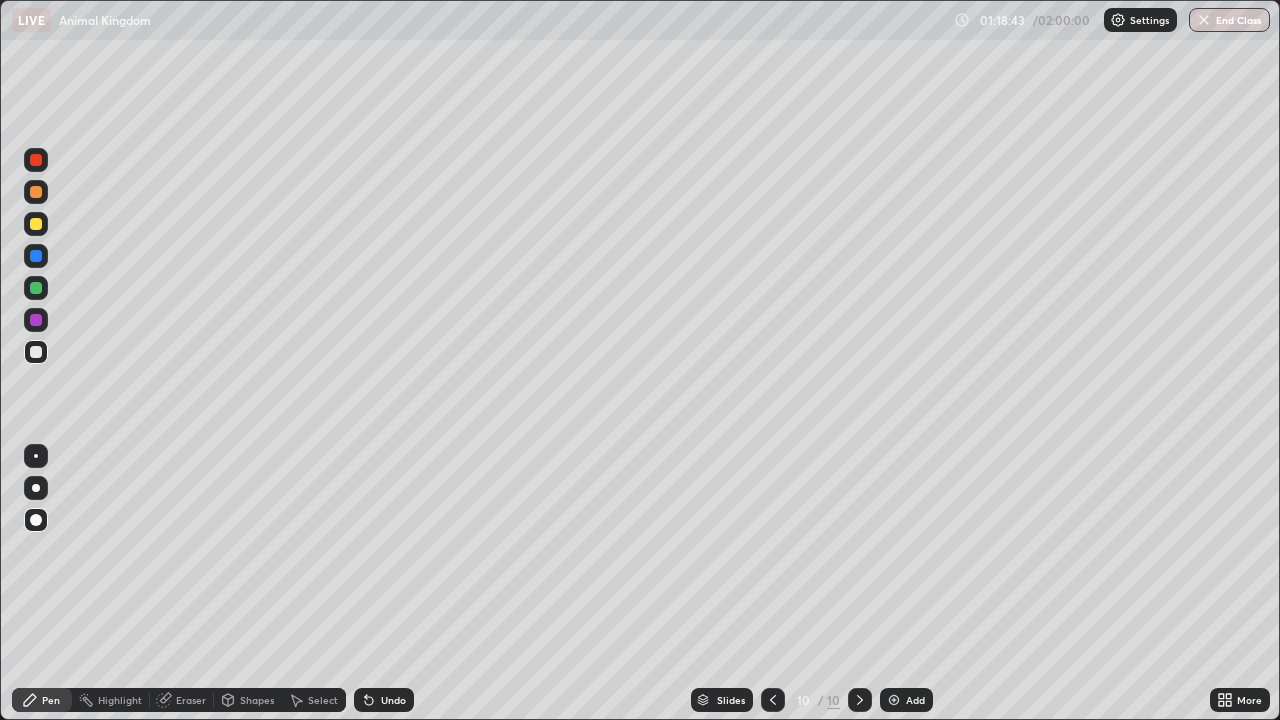 click on "Add" at bounding box center (906, 700) 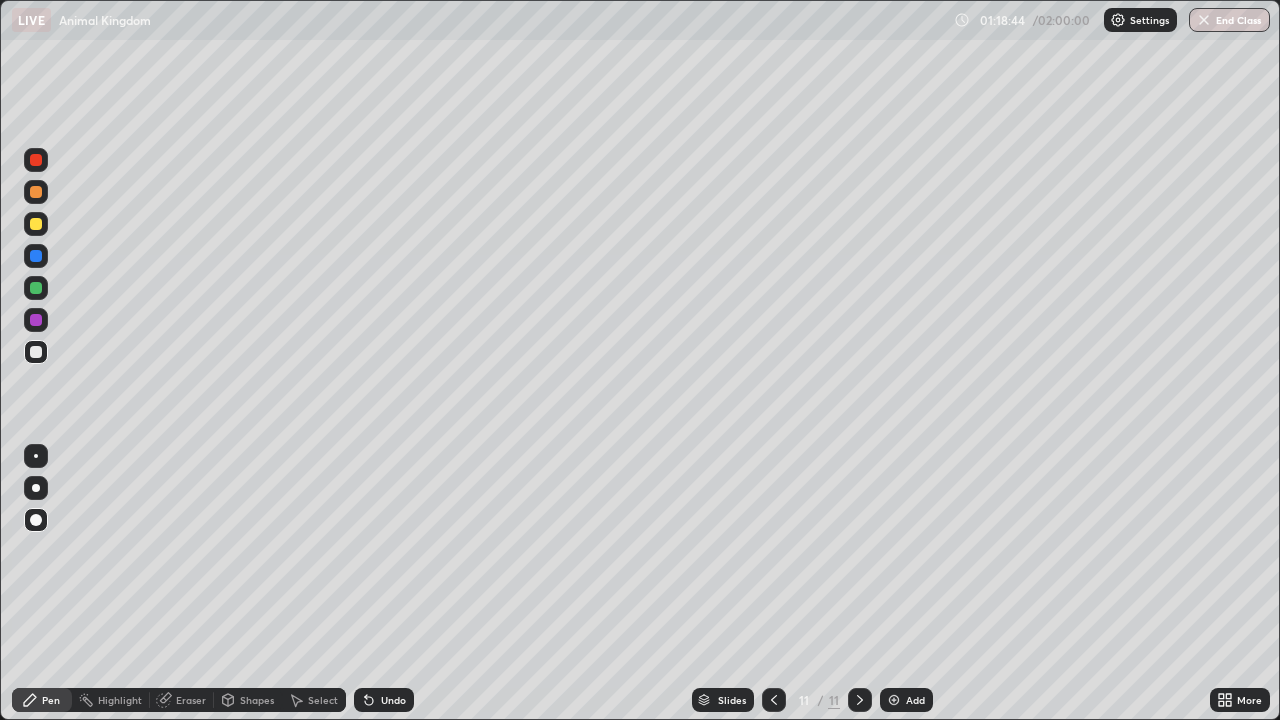click at bounding box center (36, 192) 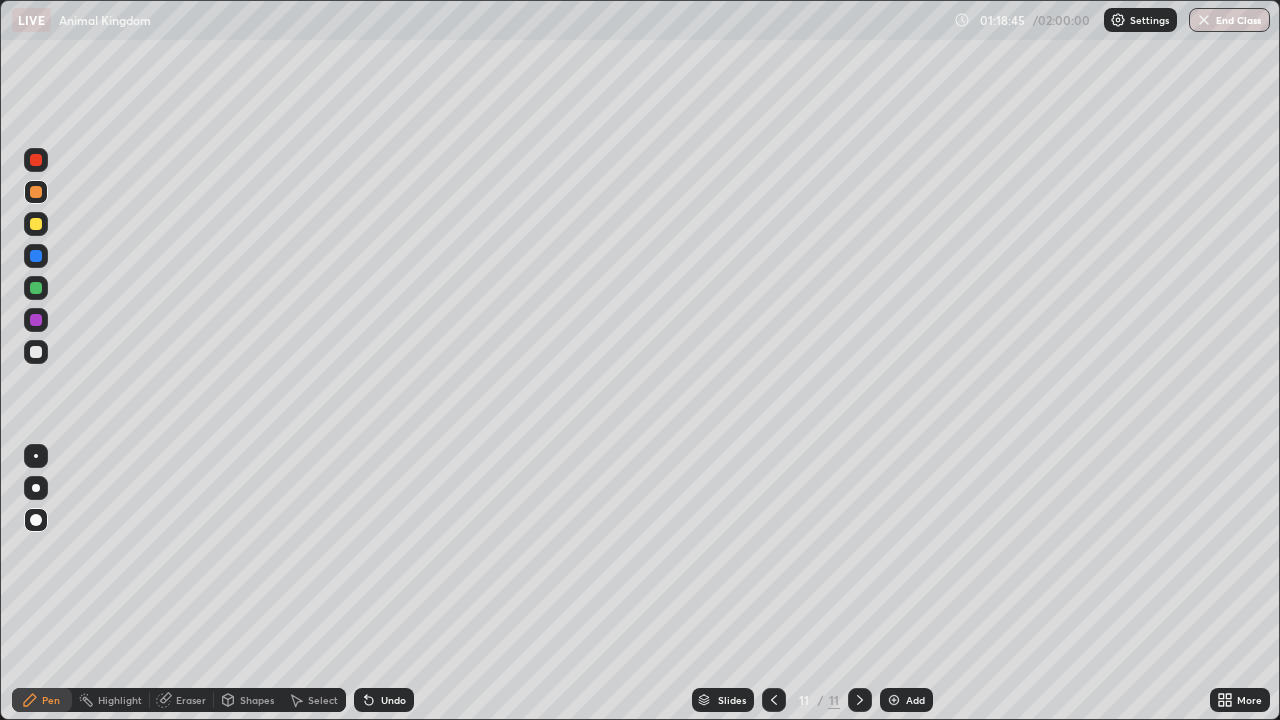 click on "Pen" at bounding box center [42, 700] 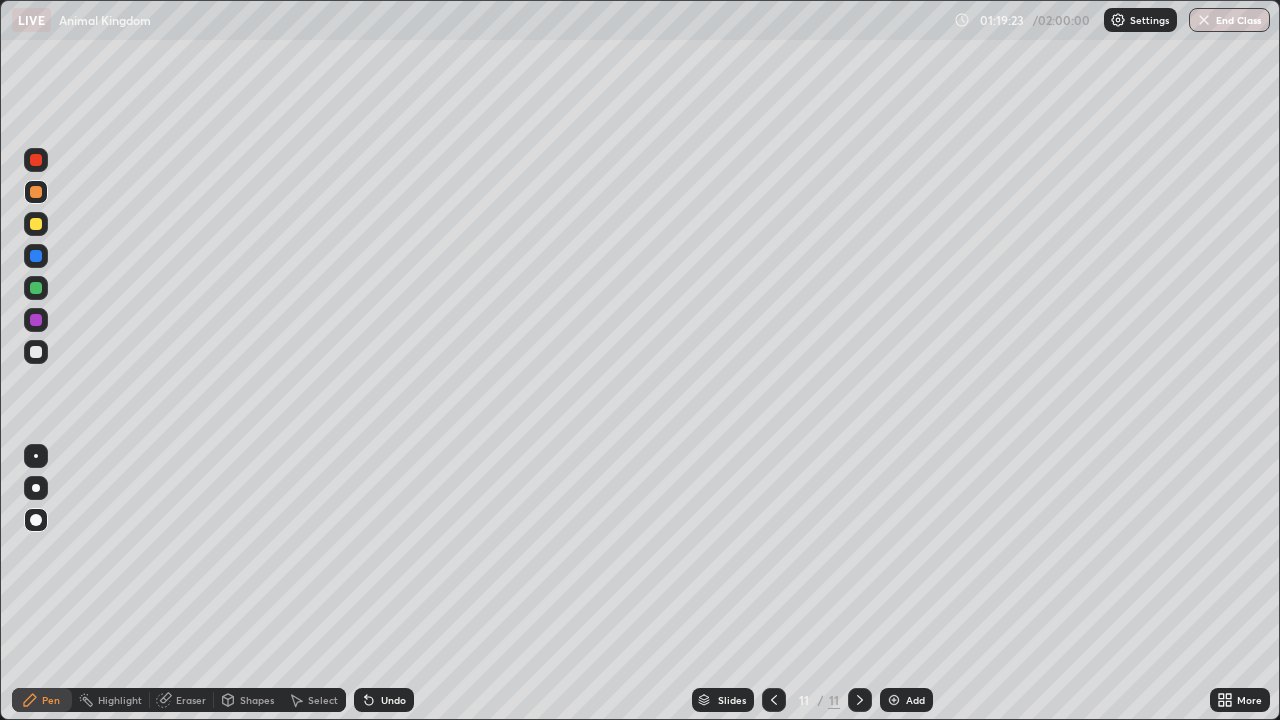 click at bounding box center (36, 256) 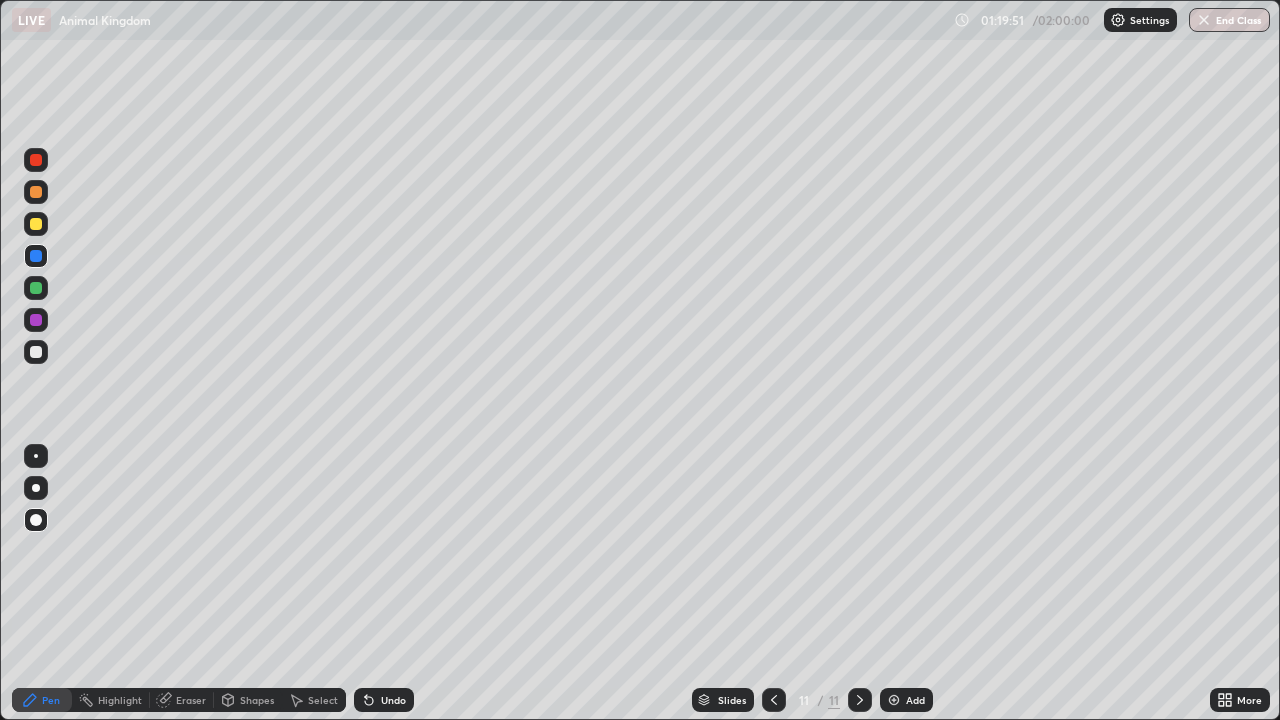 click at bounding box center (36, 352) 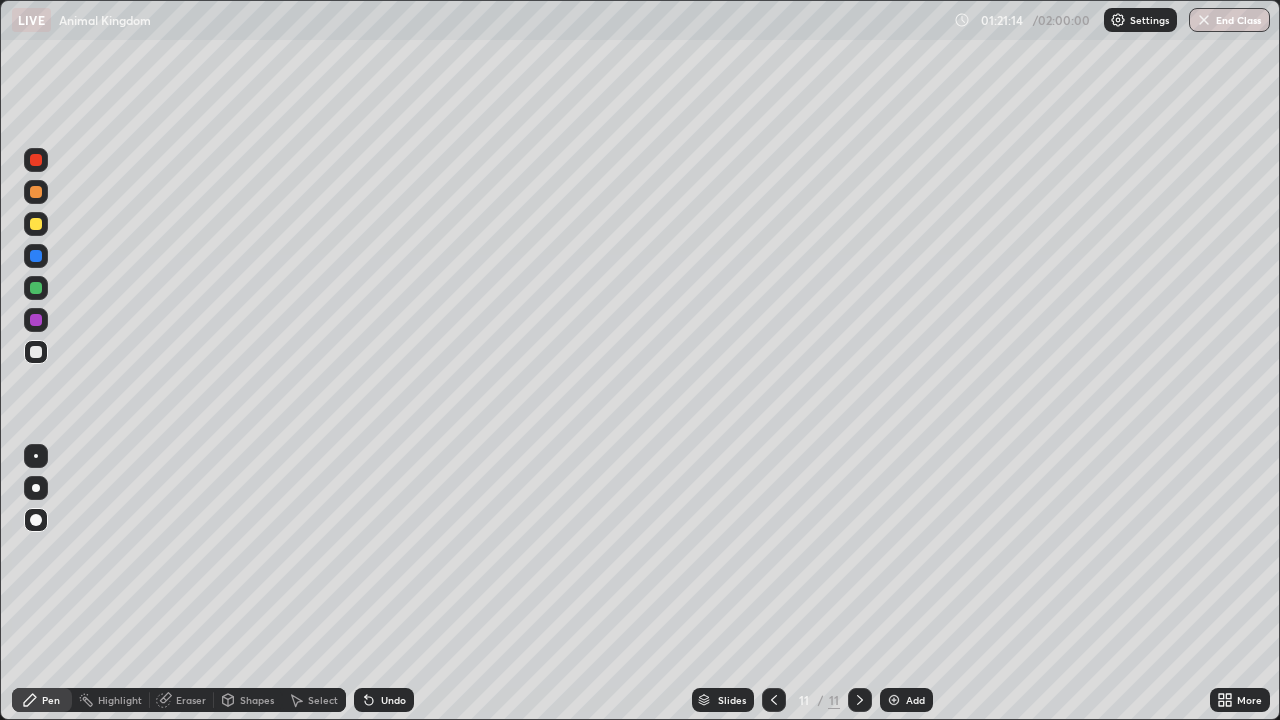 click 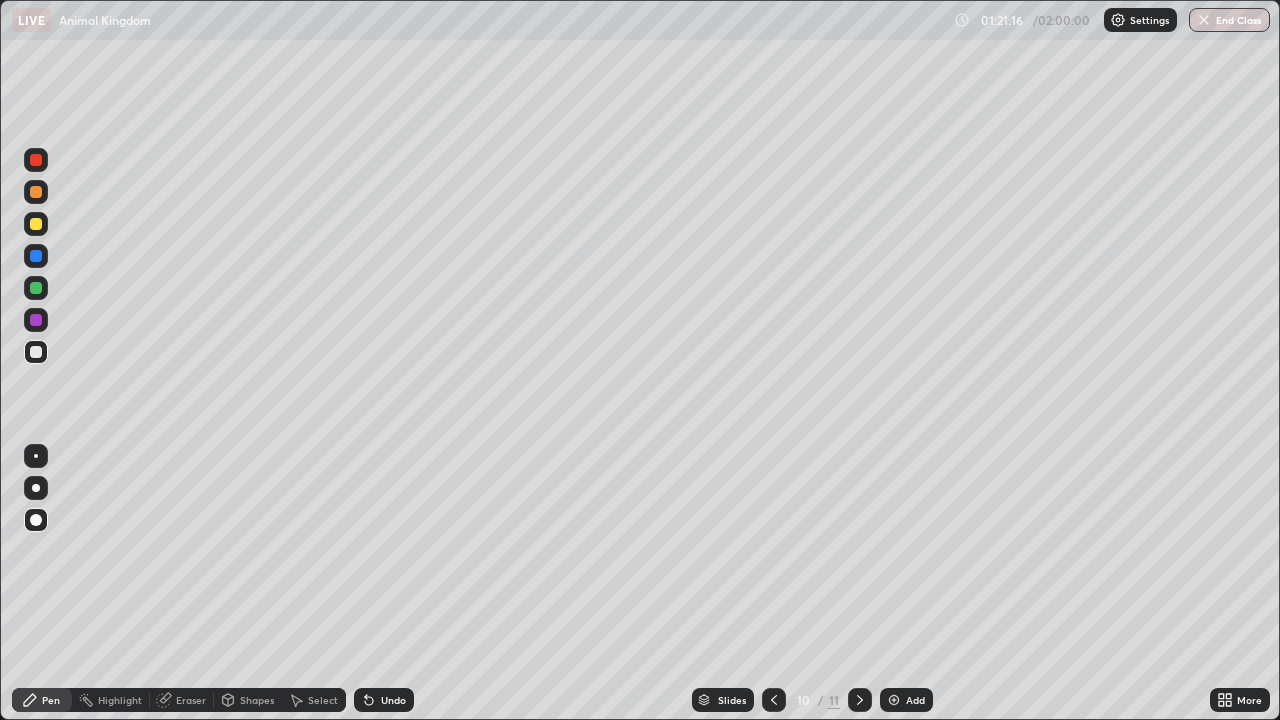 click 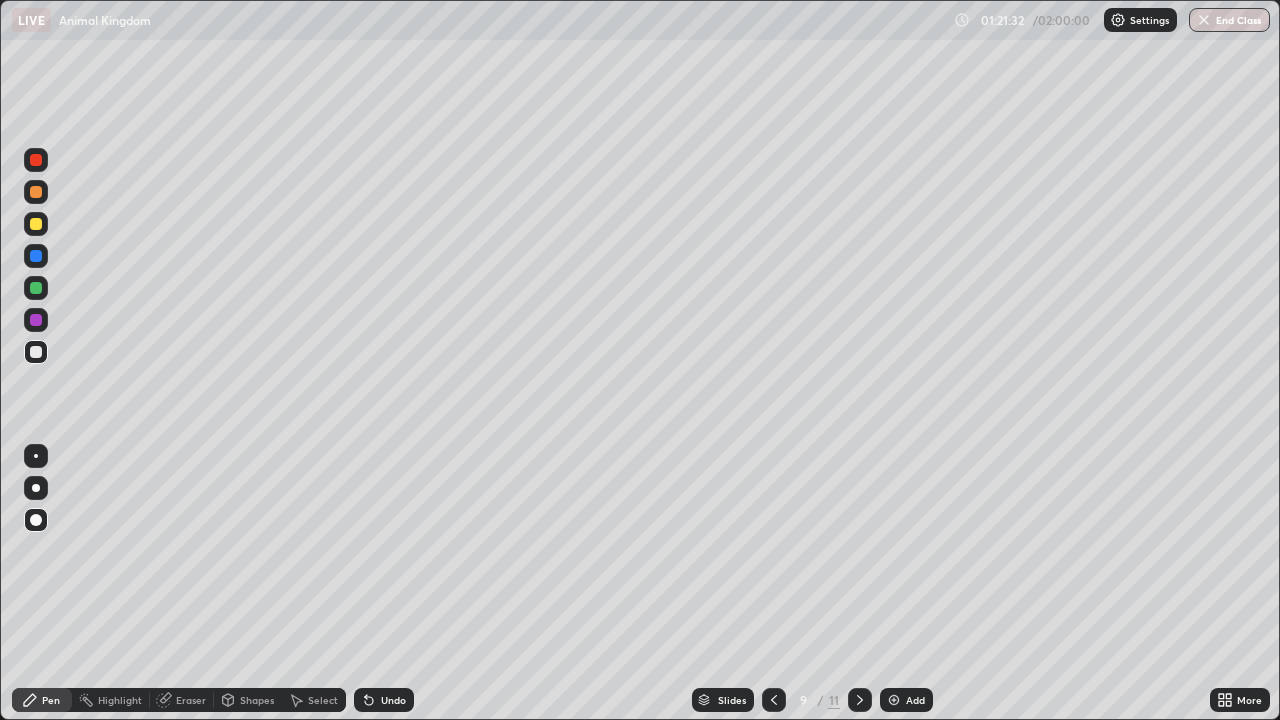 click 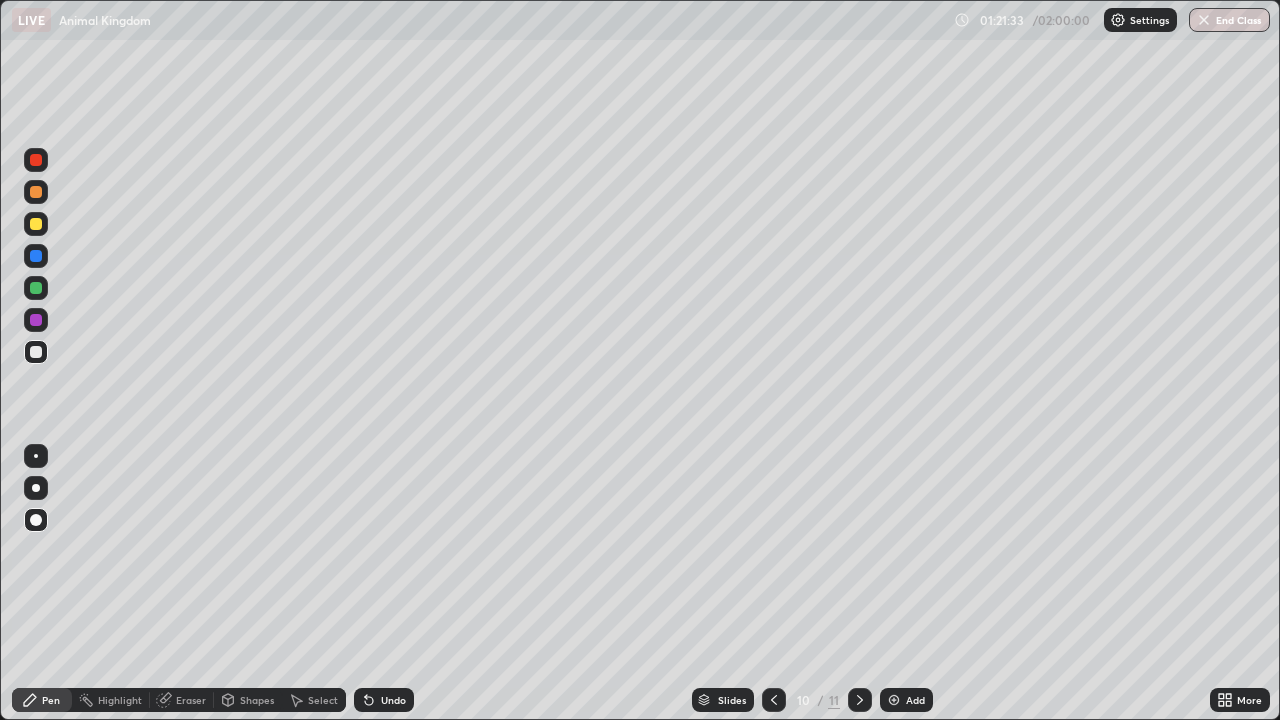 click 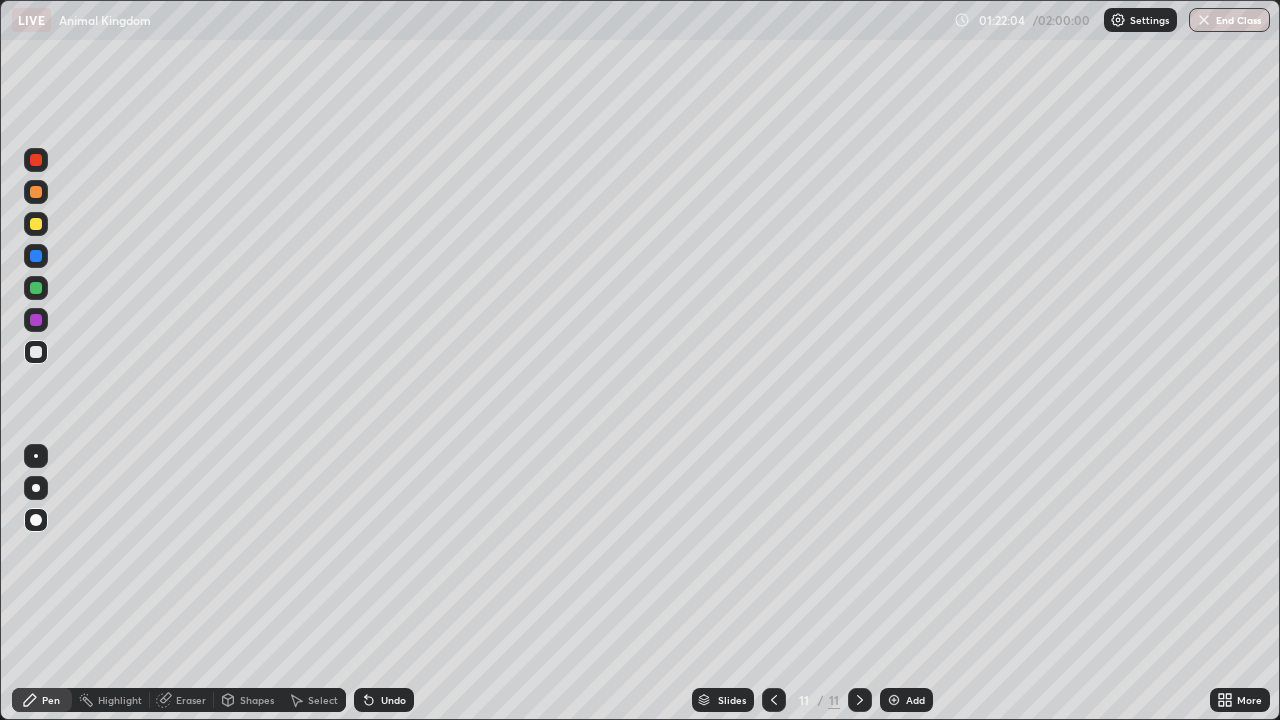 click at bounding box center [36, 224] 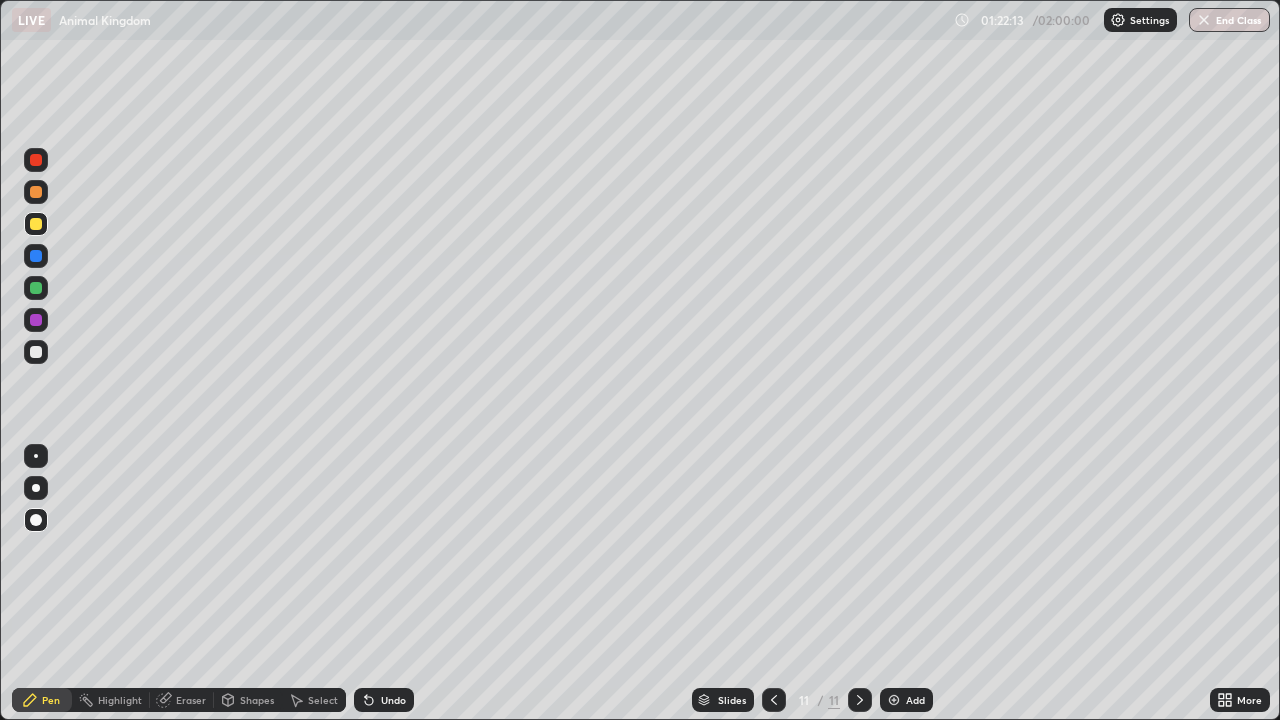 click at bounding box center [36, 288] 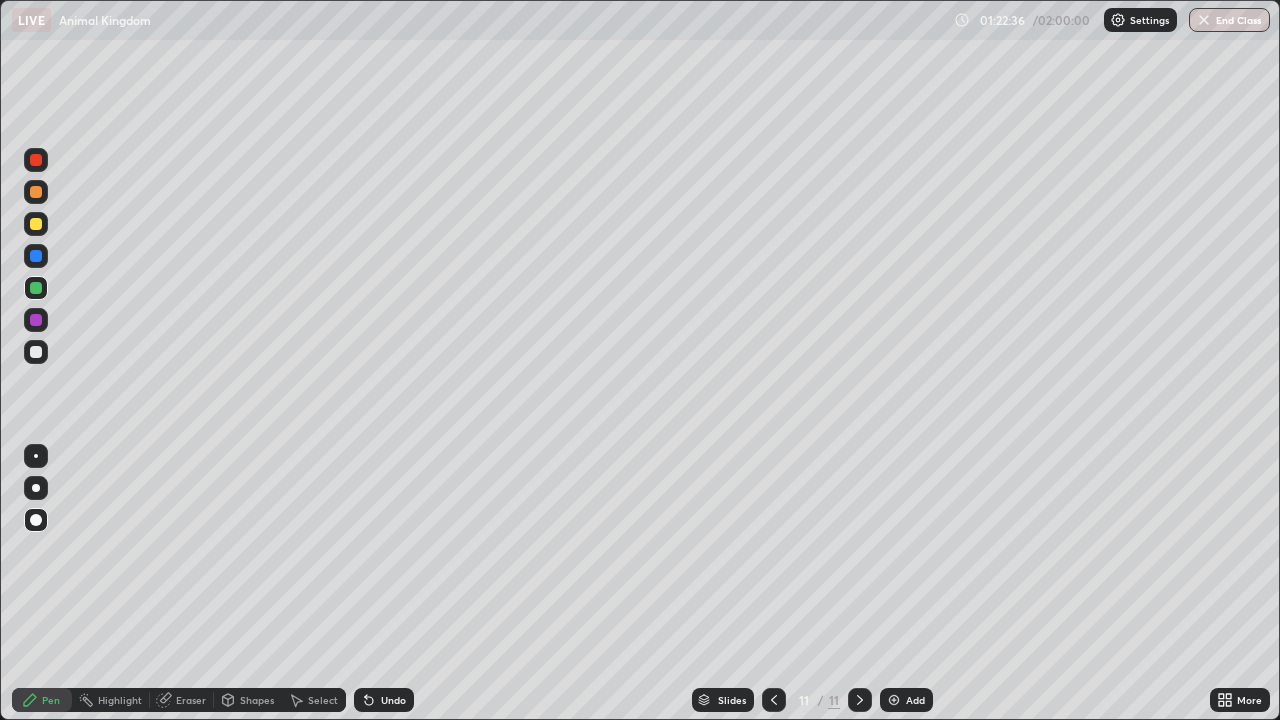 click at bounding box center [36, 256] 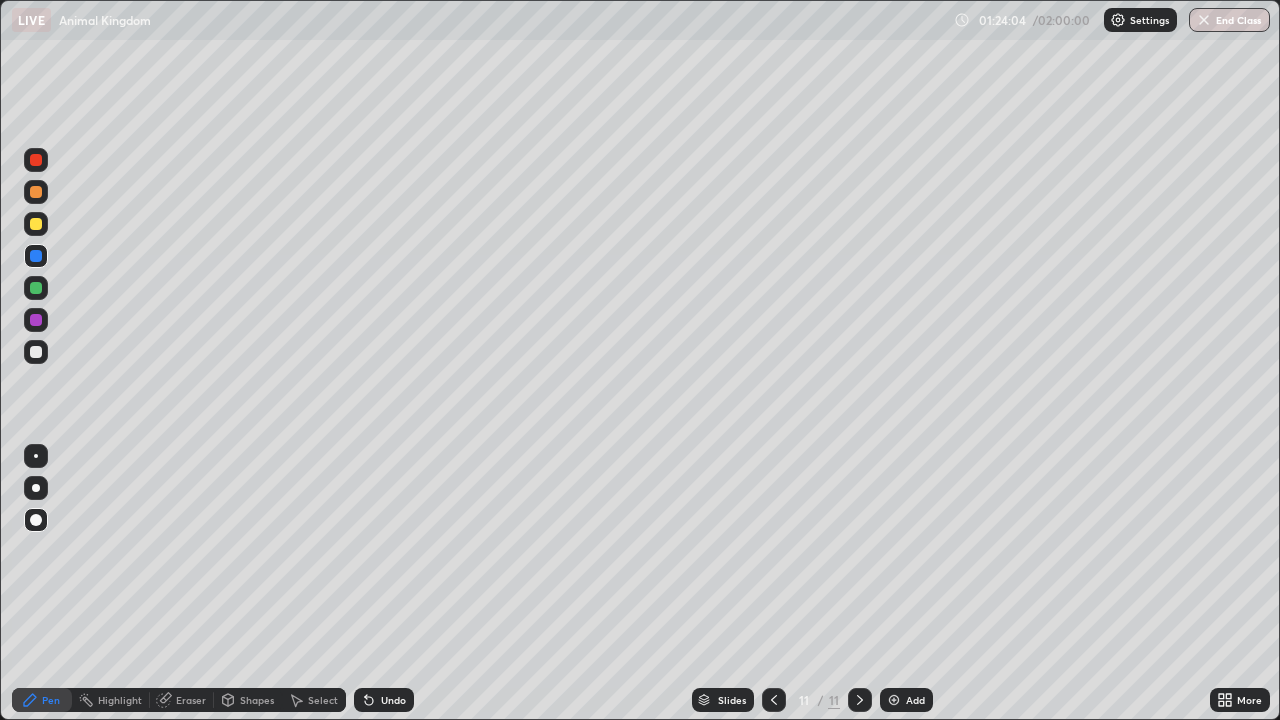 click 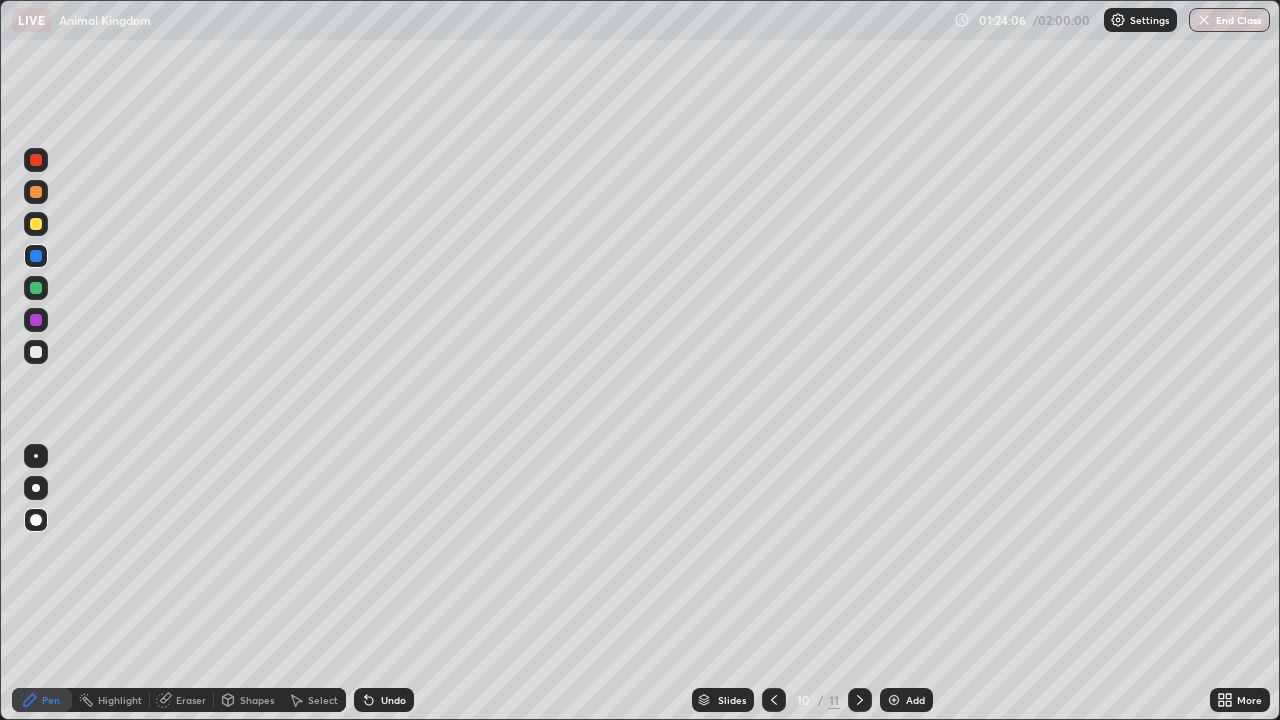 click 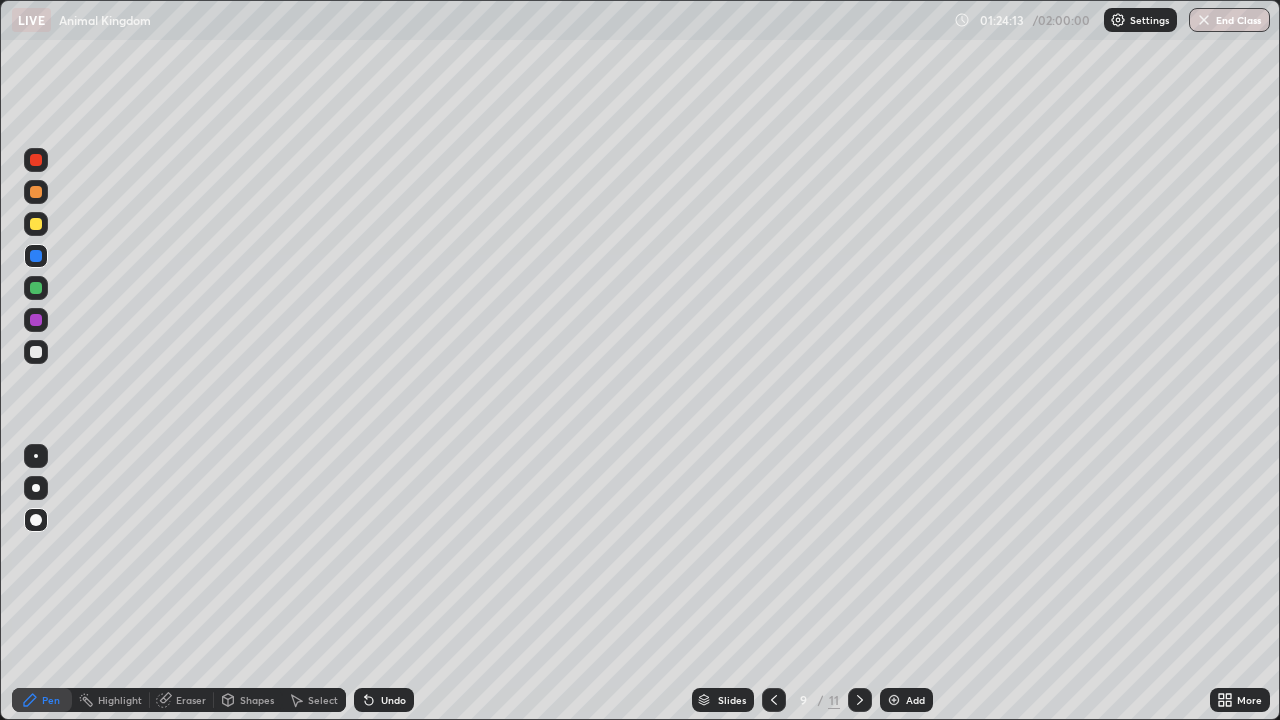 click 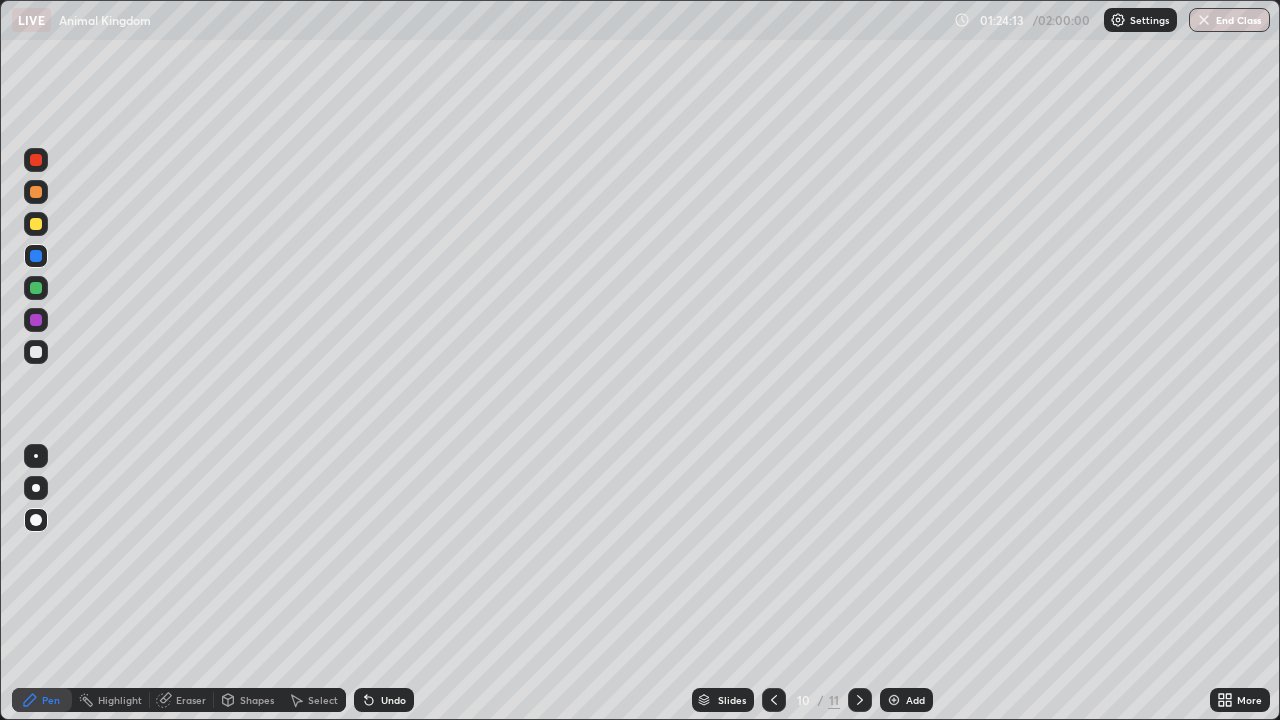 click 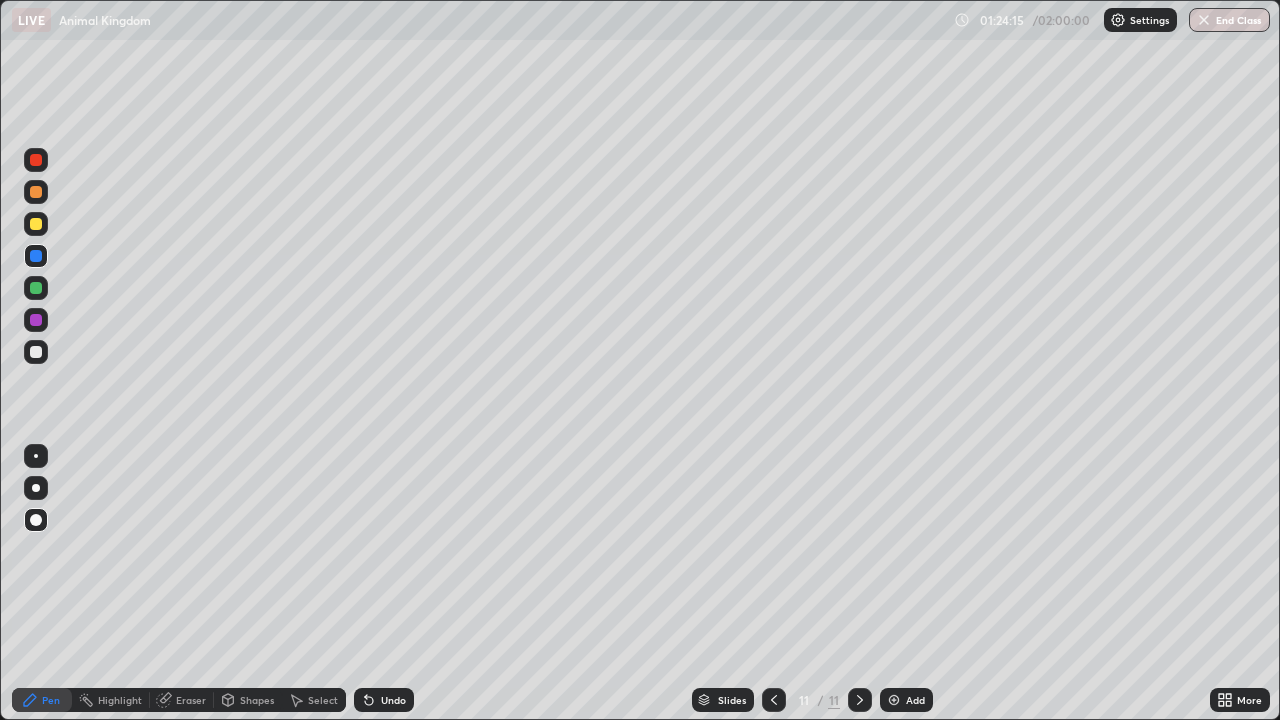 click 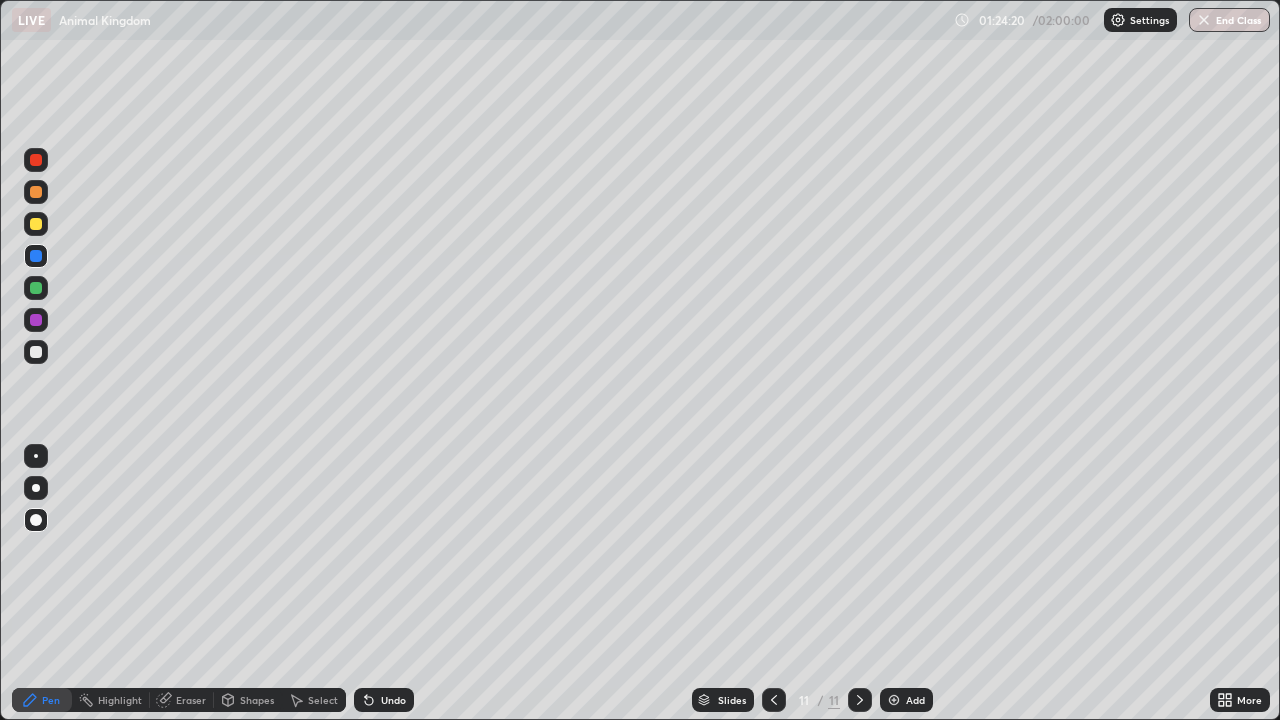 click at bounding box center (36, 352) 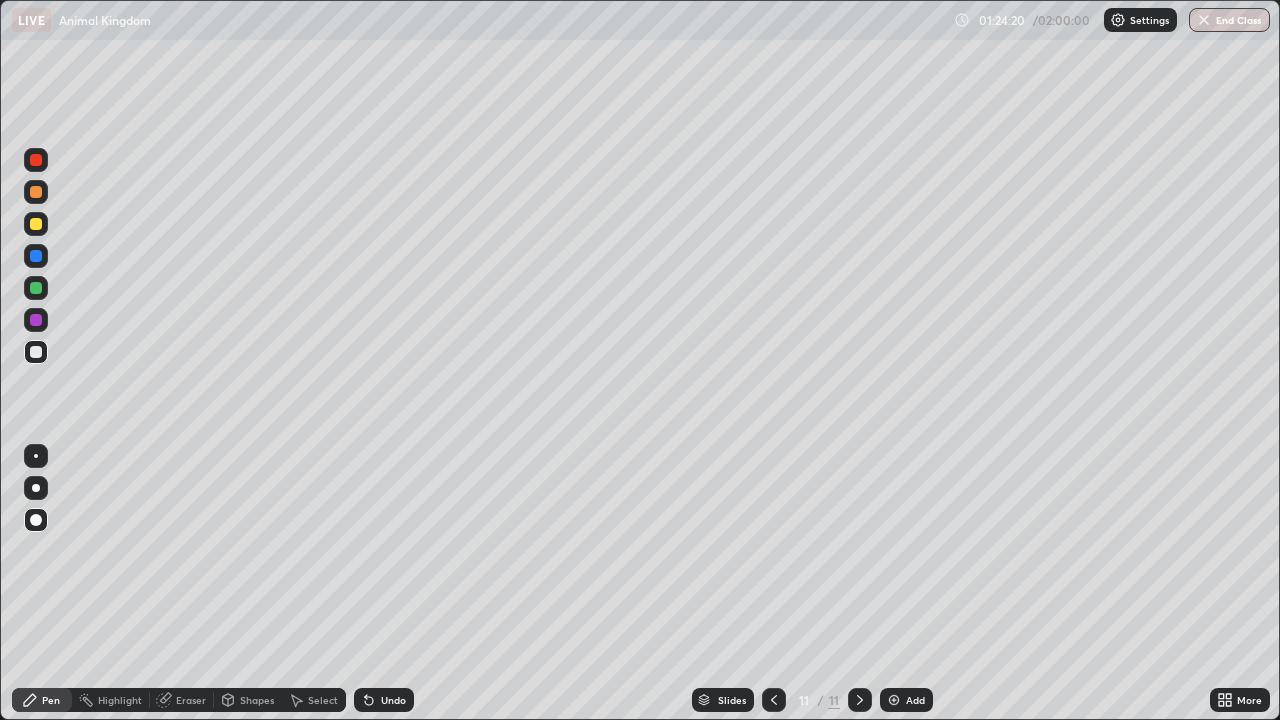 click on "Pen" at bounding box center [51, 700] 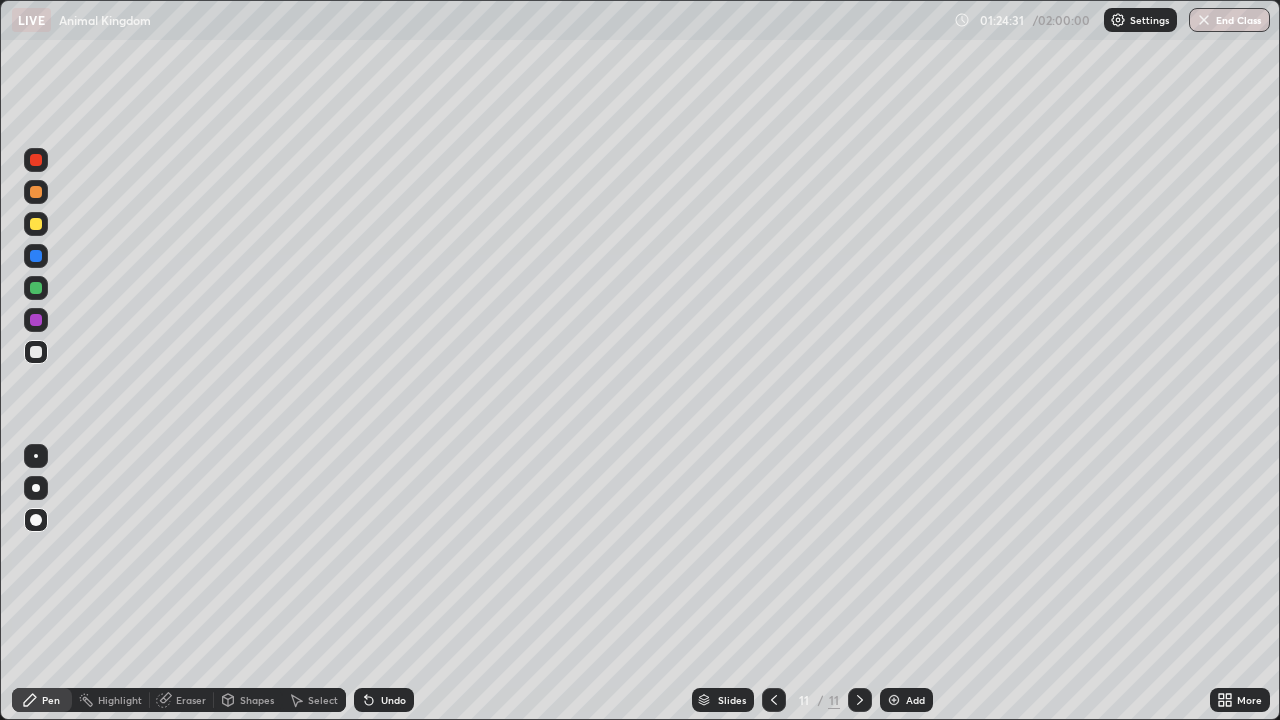 click on "Add" at bounding box center [906, 700] 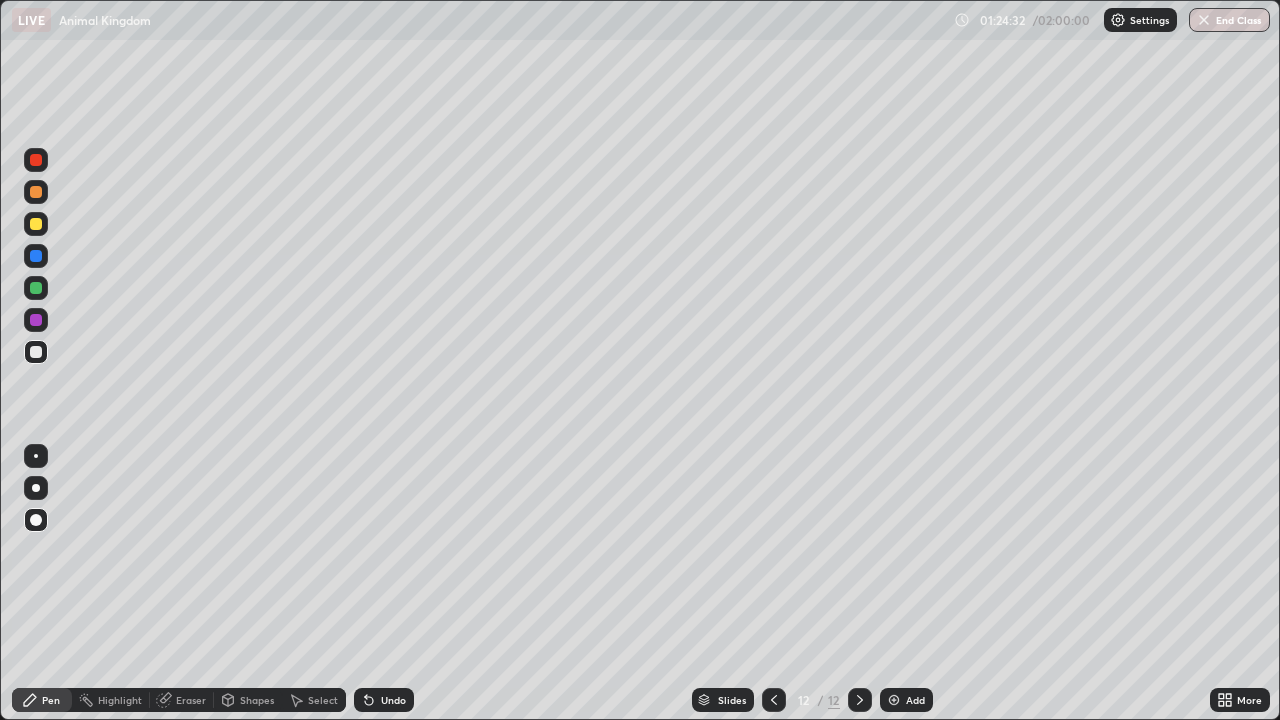 click at bounding box center (36, 224) 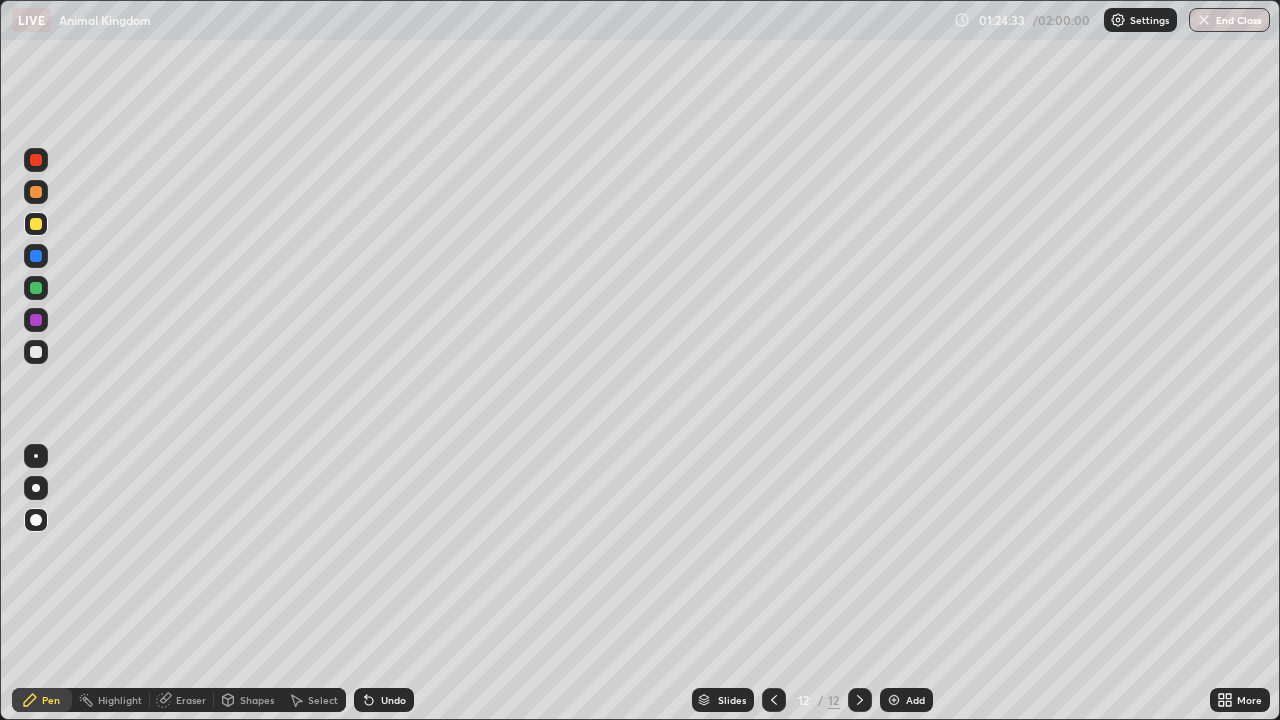 click on "Pen" at bounding box center (51, 700) 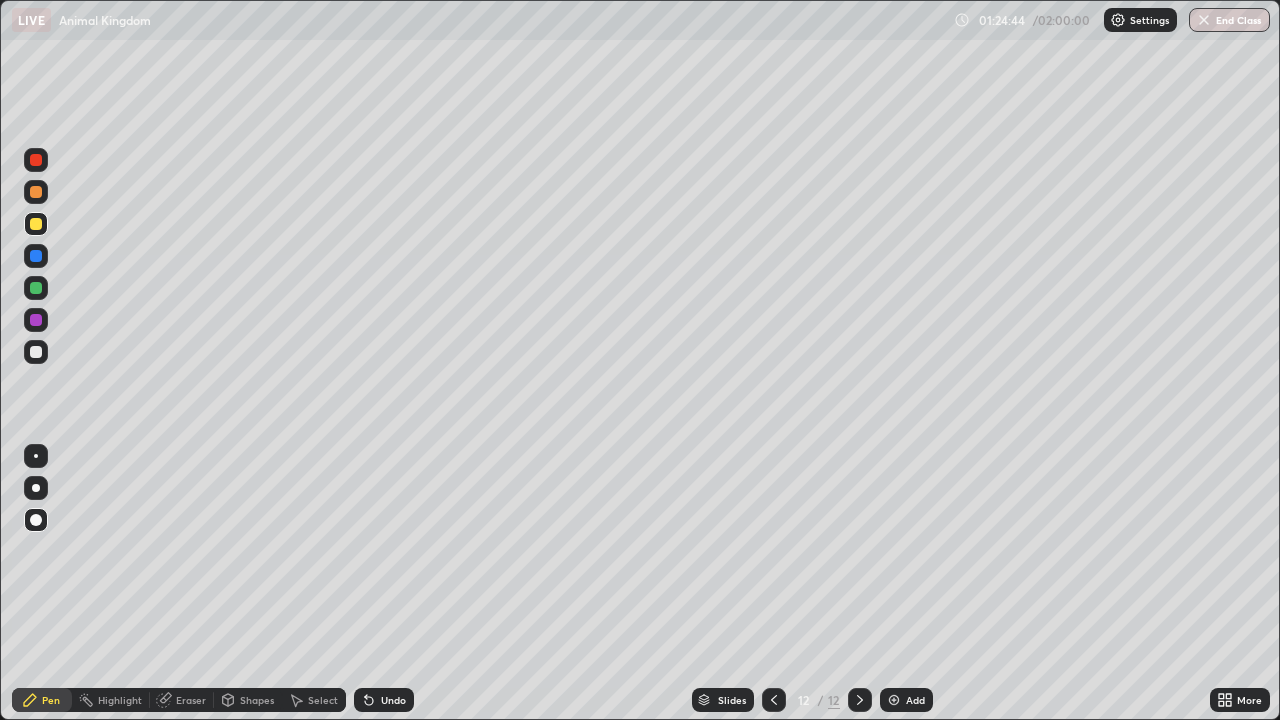 click on "Undo" at bounding box center [393, 700] 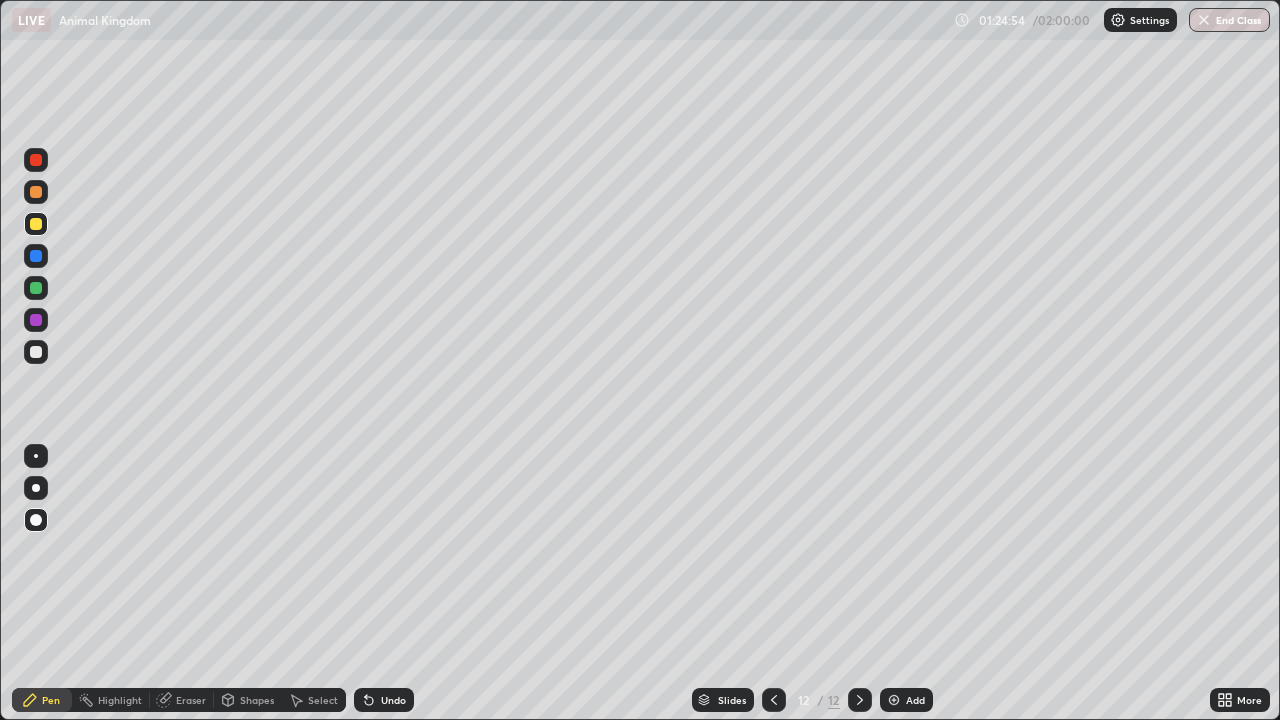 click at bounding box center [36, 352] 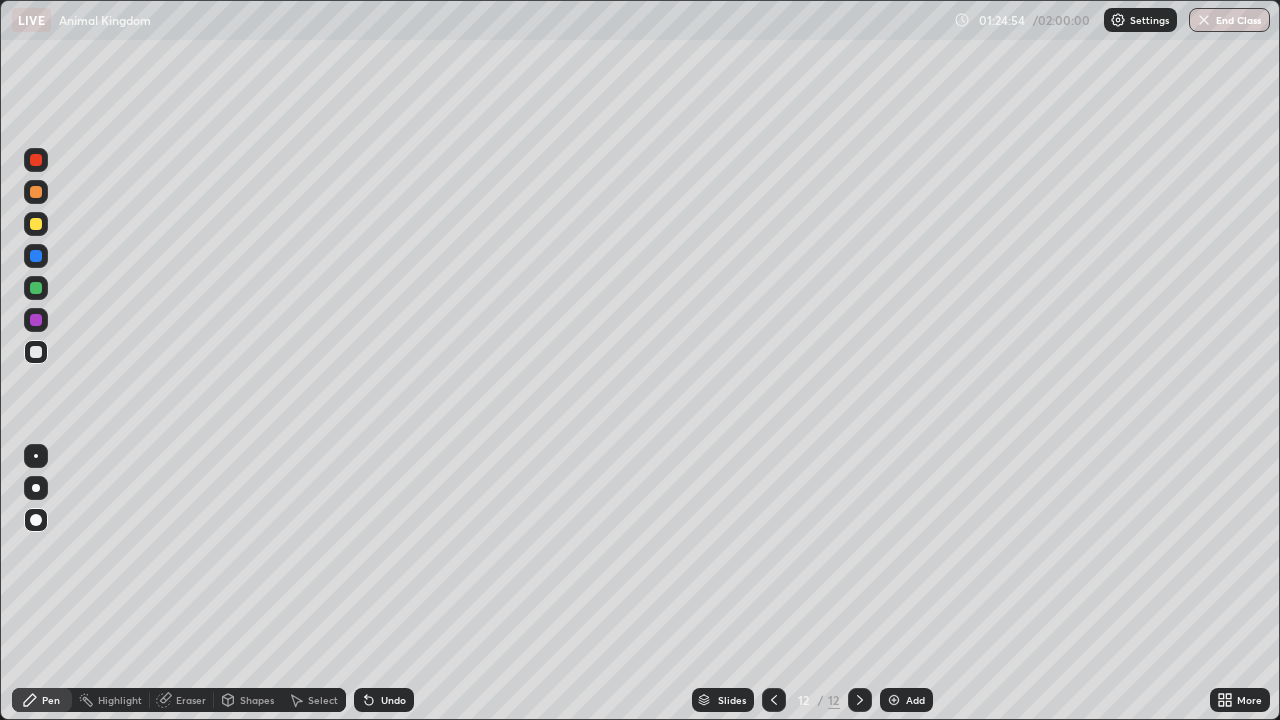 click on "Pen" at bounding box center [42, 700] 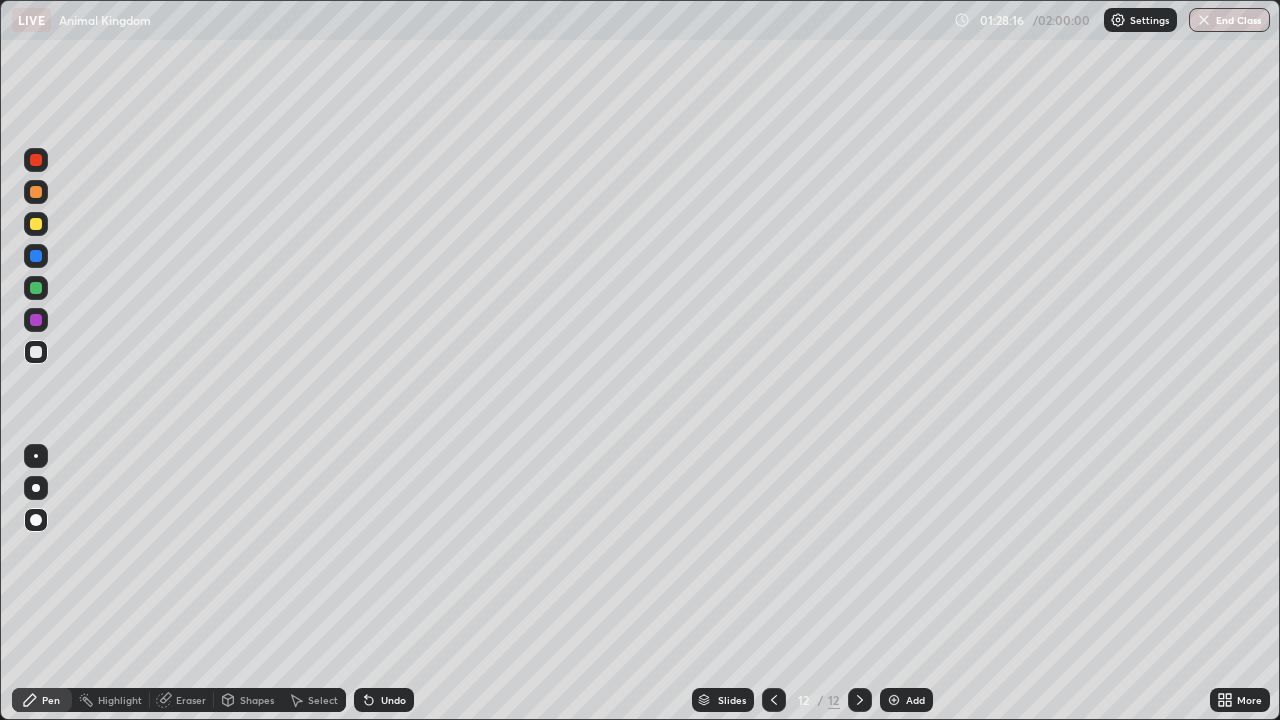 click at bounding box center [36, 224] 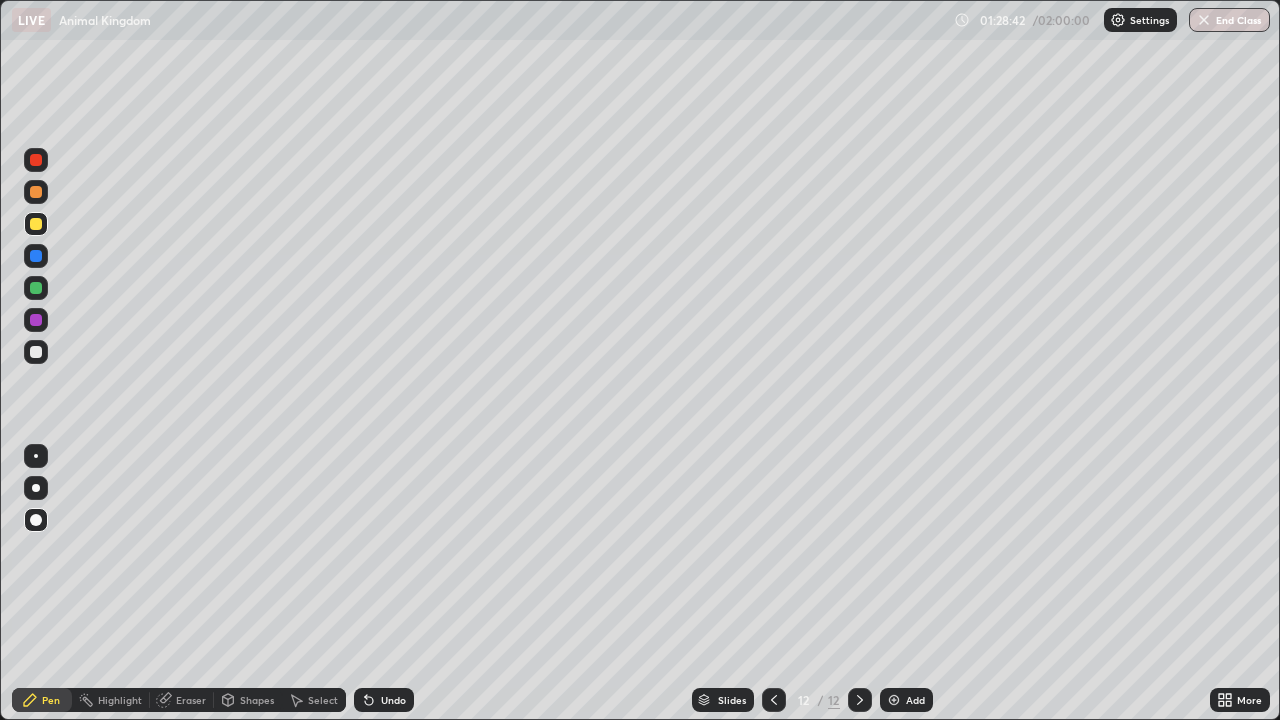 click on "Undo" at bounding box center (393, 700) 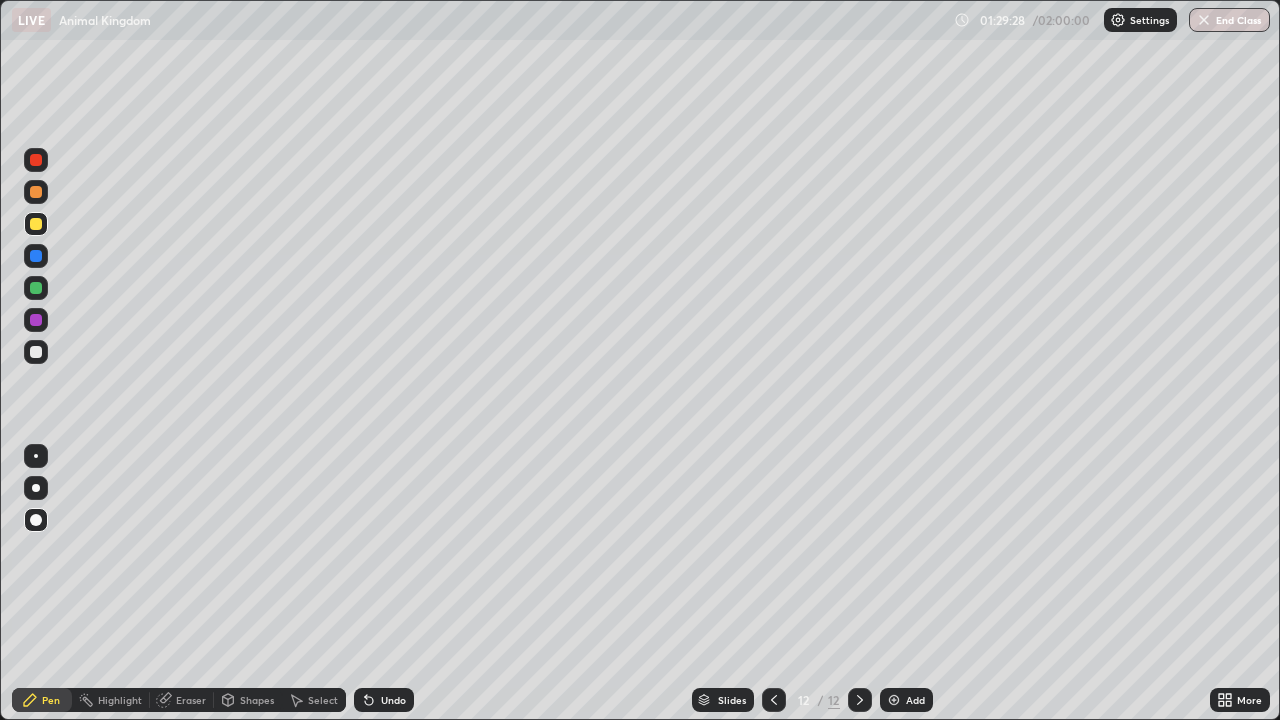 click on "Undo" at bounding box center [384, 700] 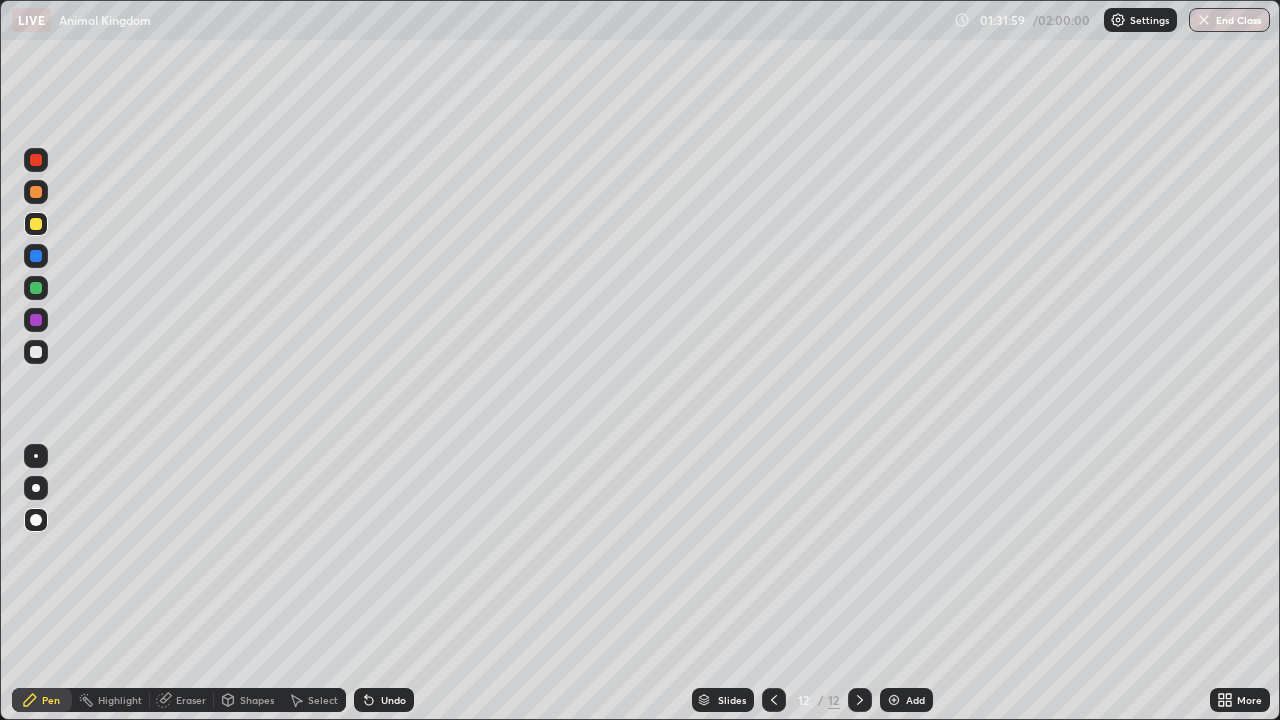 click on "Slides 12 / 12 Add" at bounding box center (812, 700) 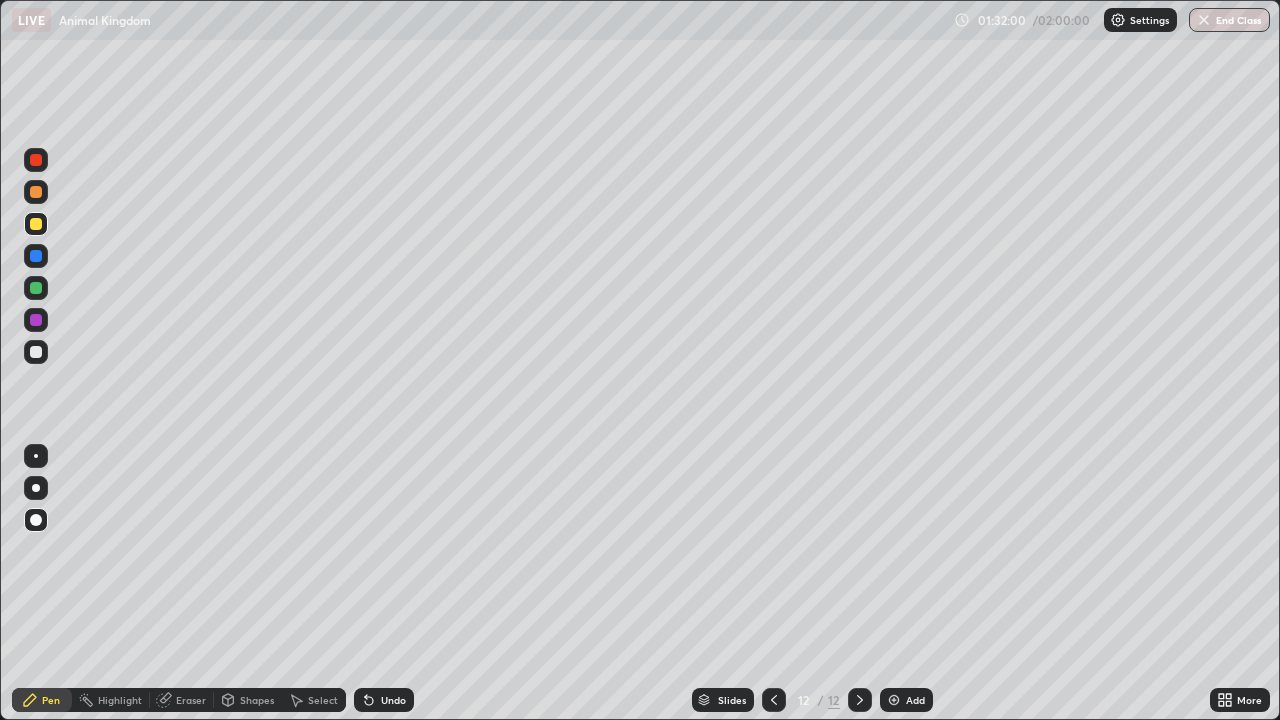 click on "Slides 12 / 12 Add" at bounding box center [812, 700] 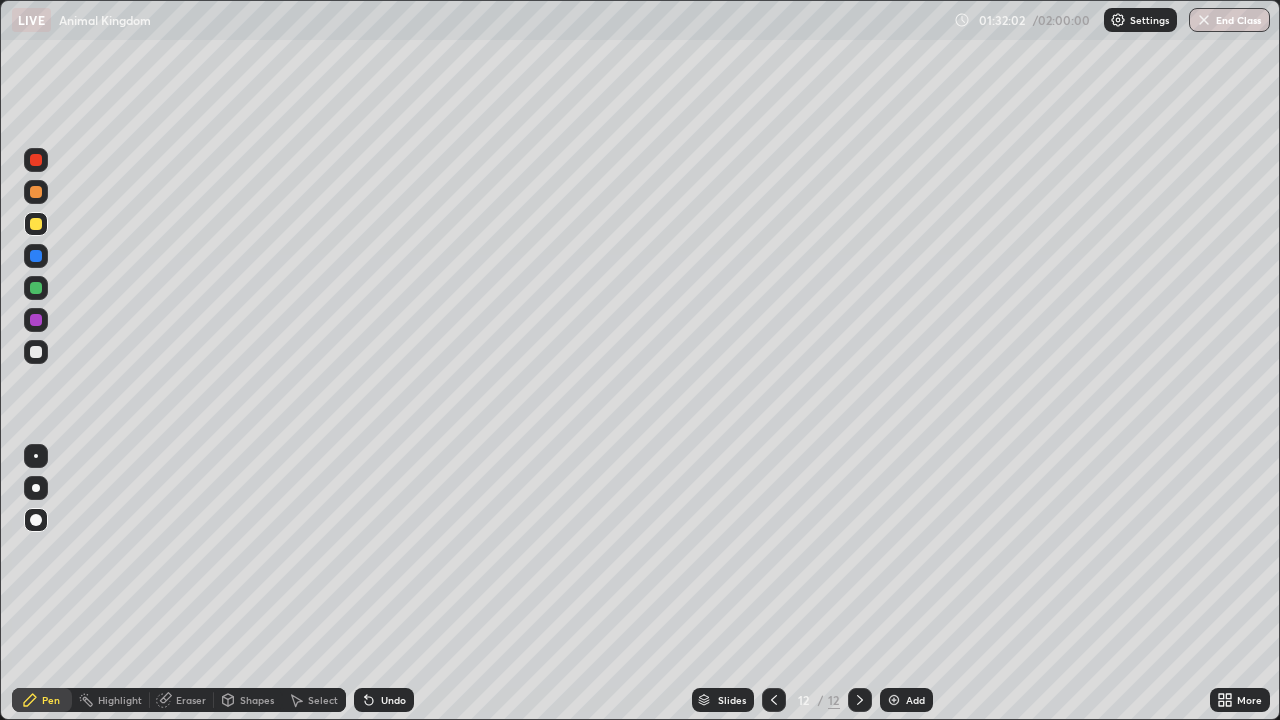 click on "Slides 12 / 12 Add" at bounding box center (812, 700) 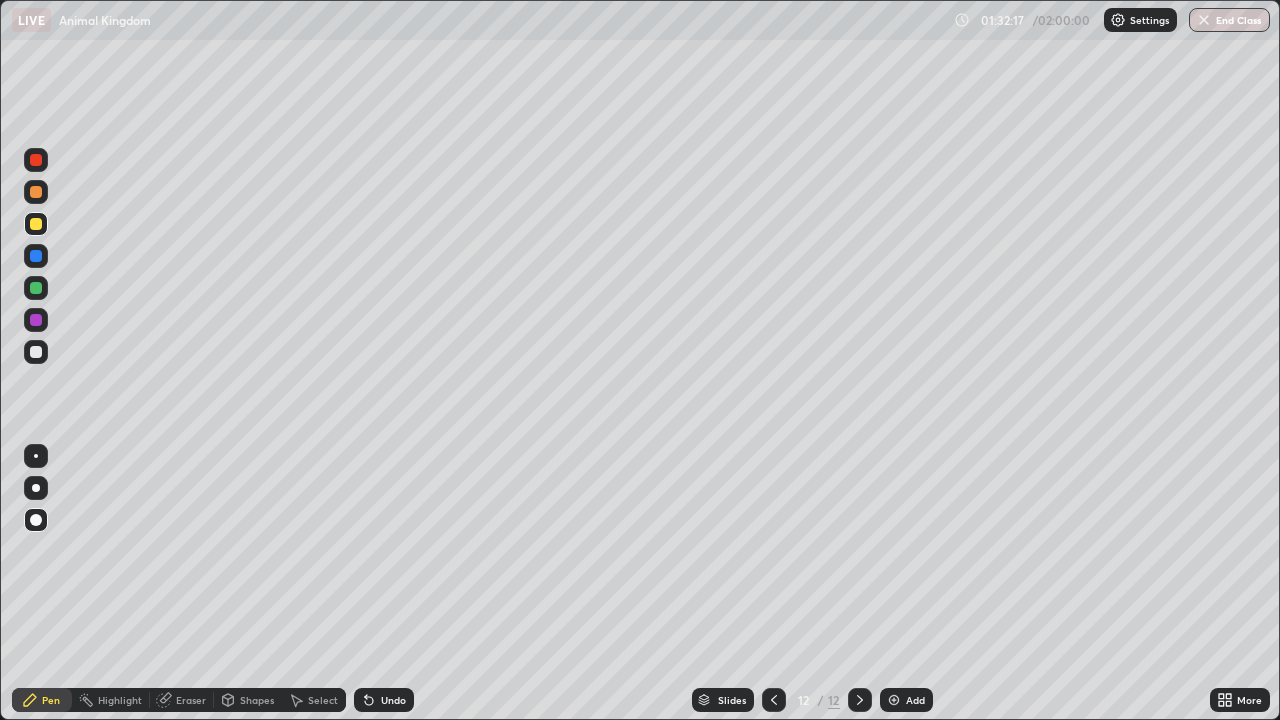 click on "Add" at bounding box center [906, 700] 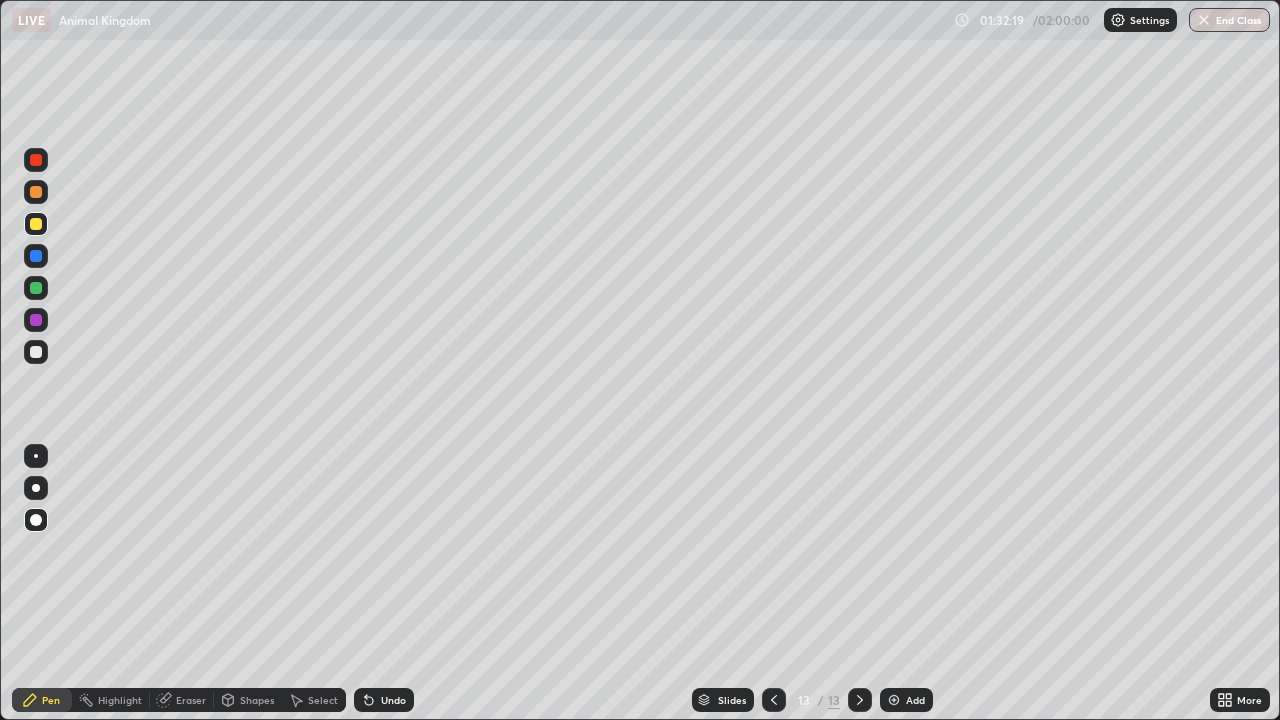 click at bounding box center [36, 192] 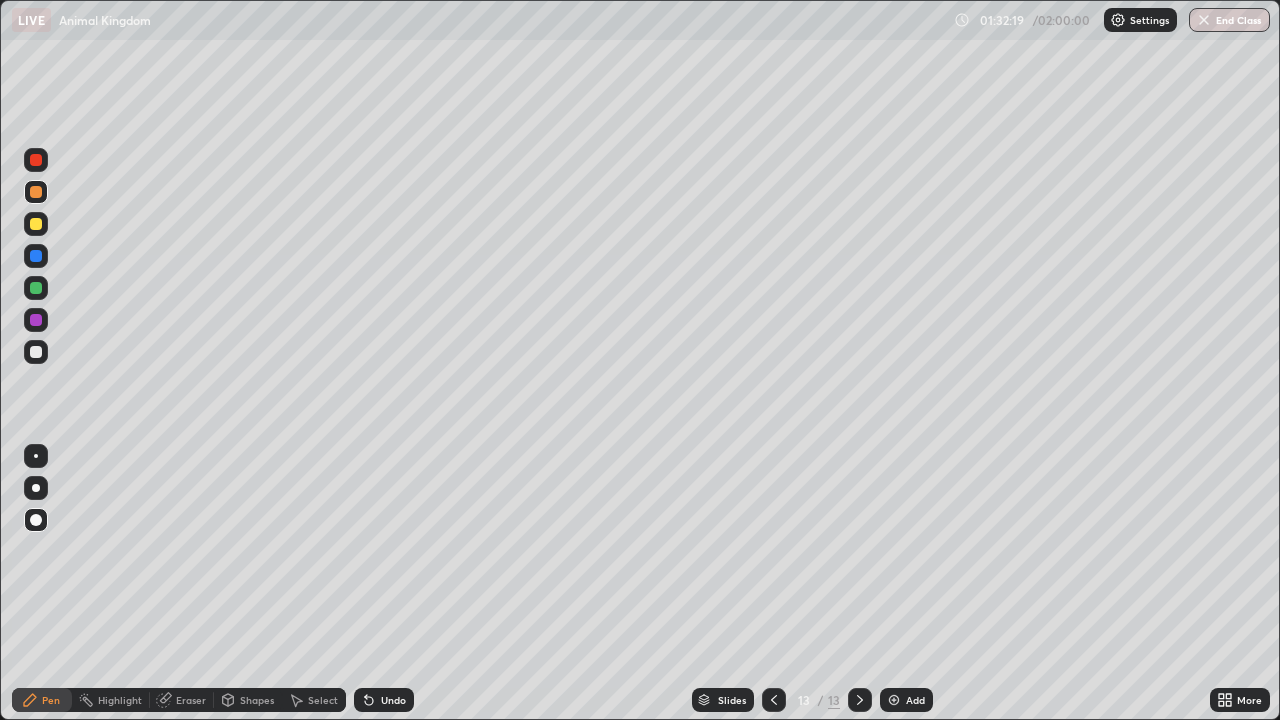 click at bounding box center (36, 520) 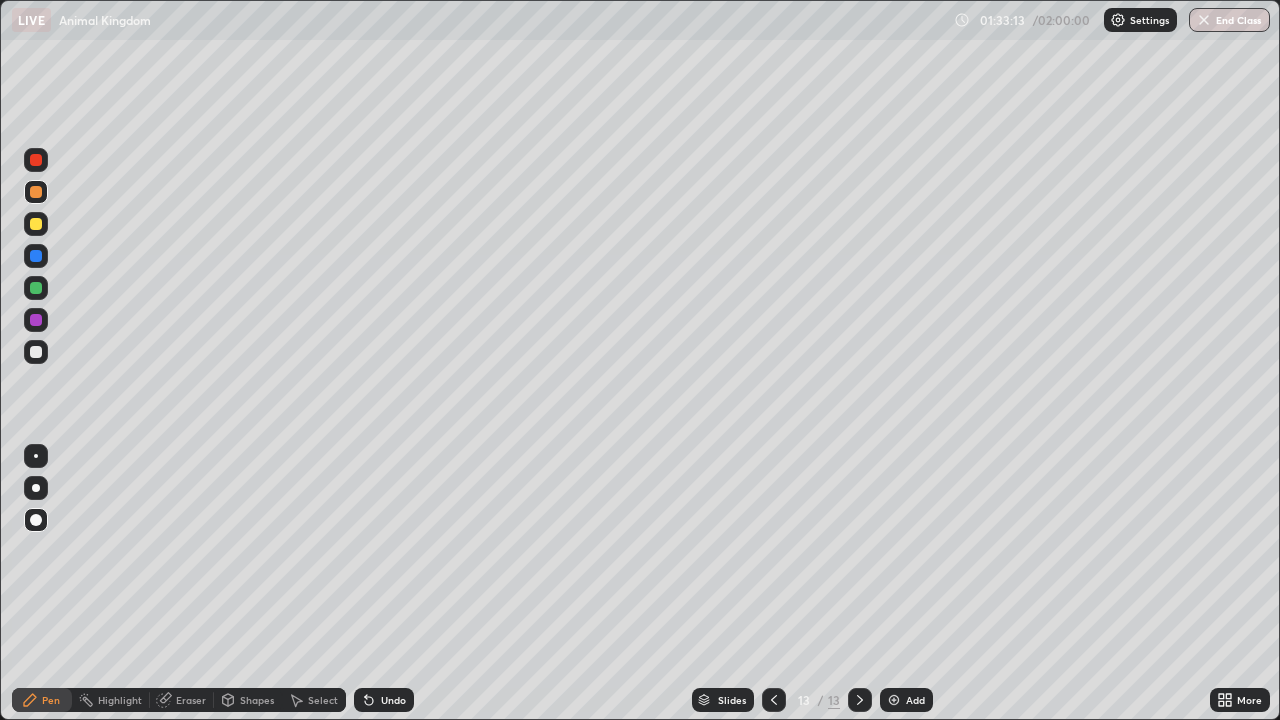 click at bounding box center (36, 256) 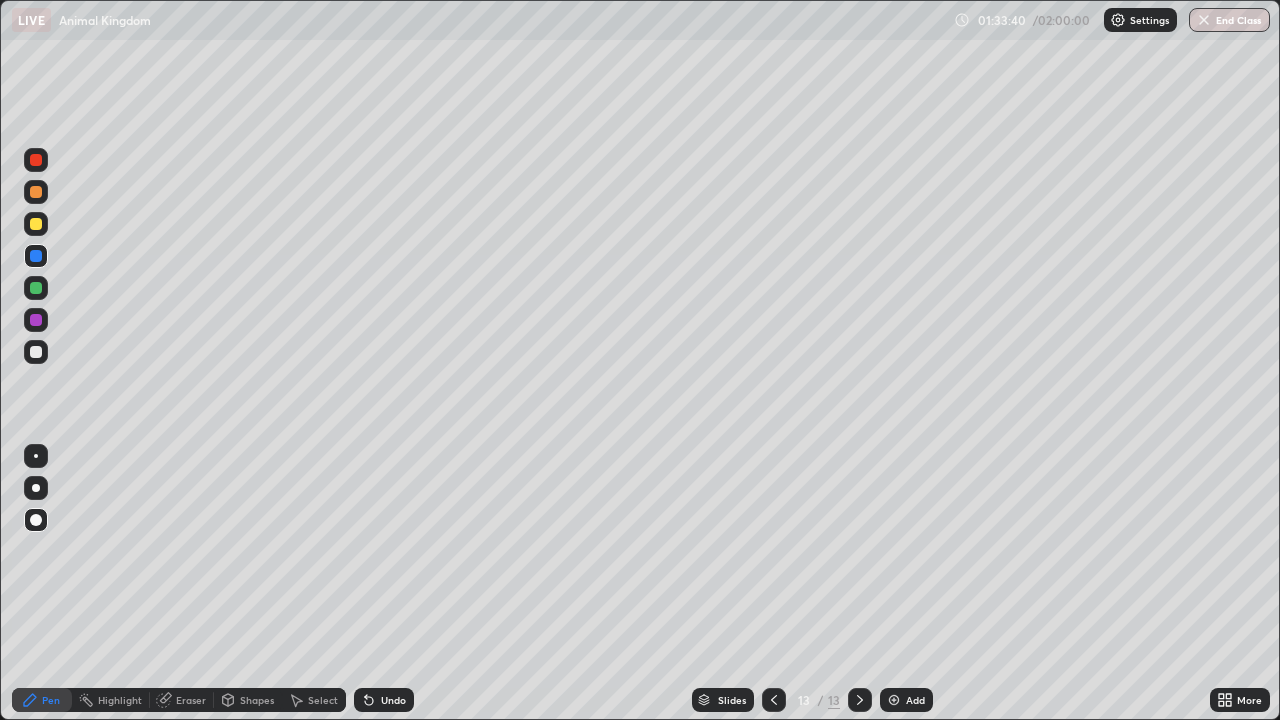 click at bounding box center [36, 352] 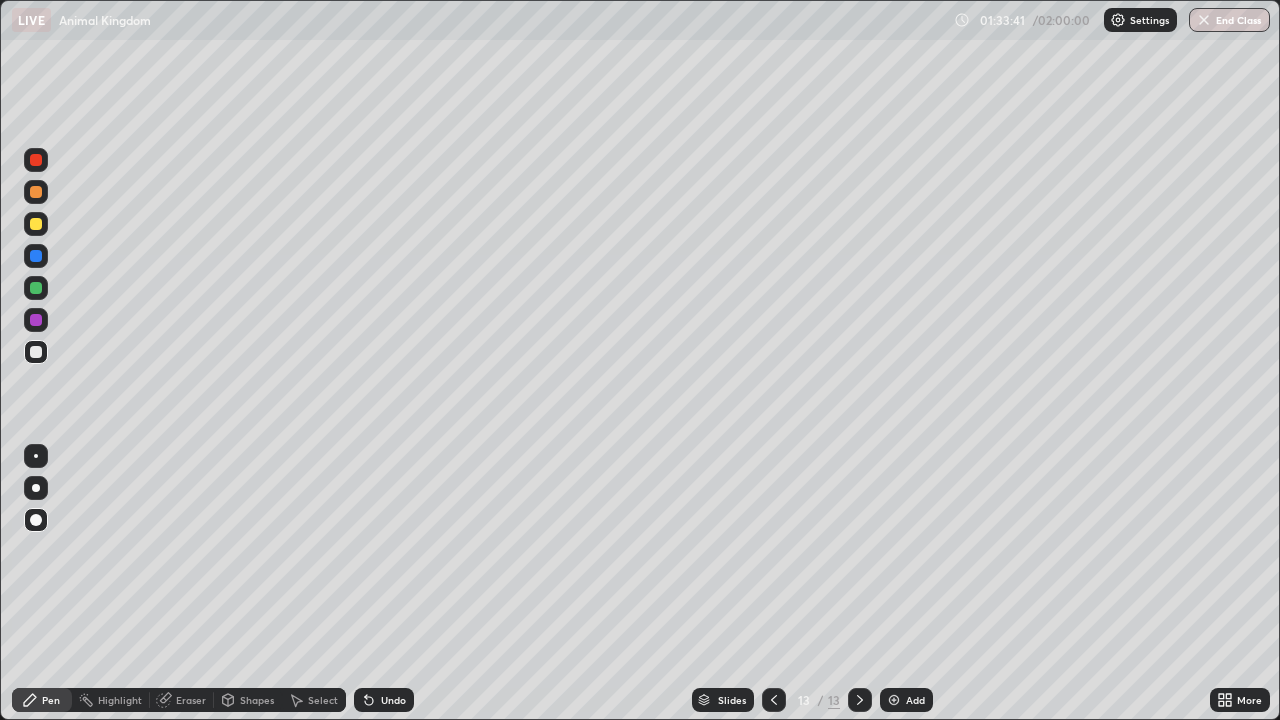 click on "Pen" at bounding box center (51, 700) 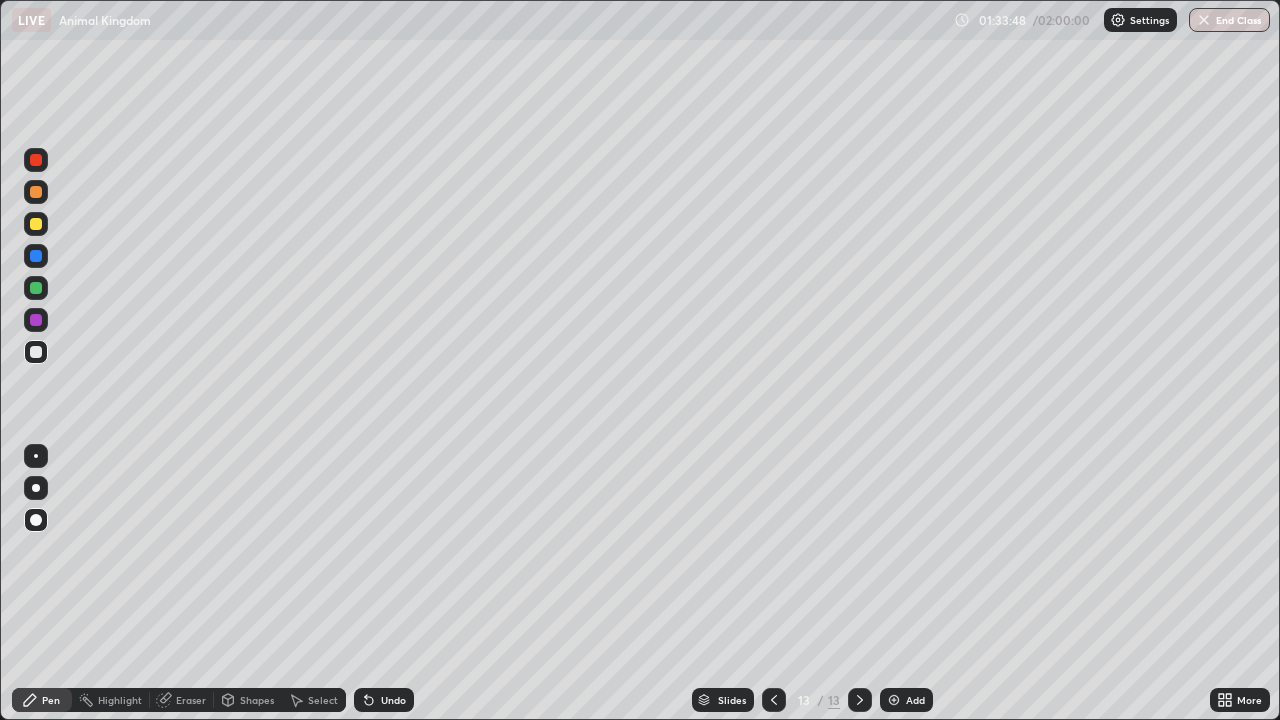 click on "Undo" at bounding box center [393, 700] 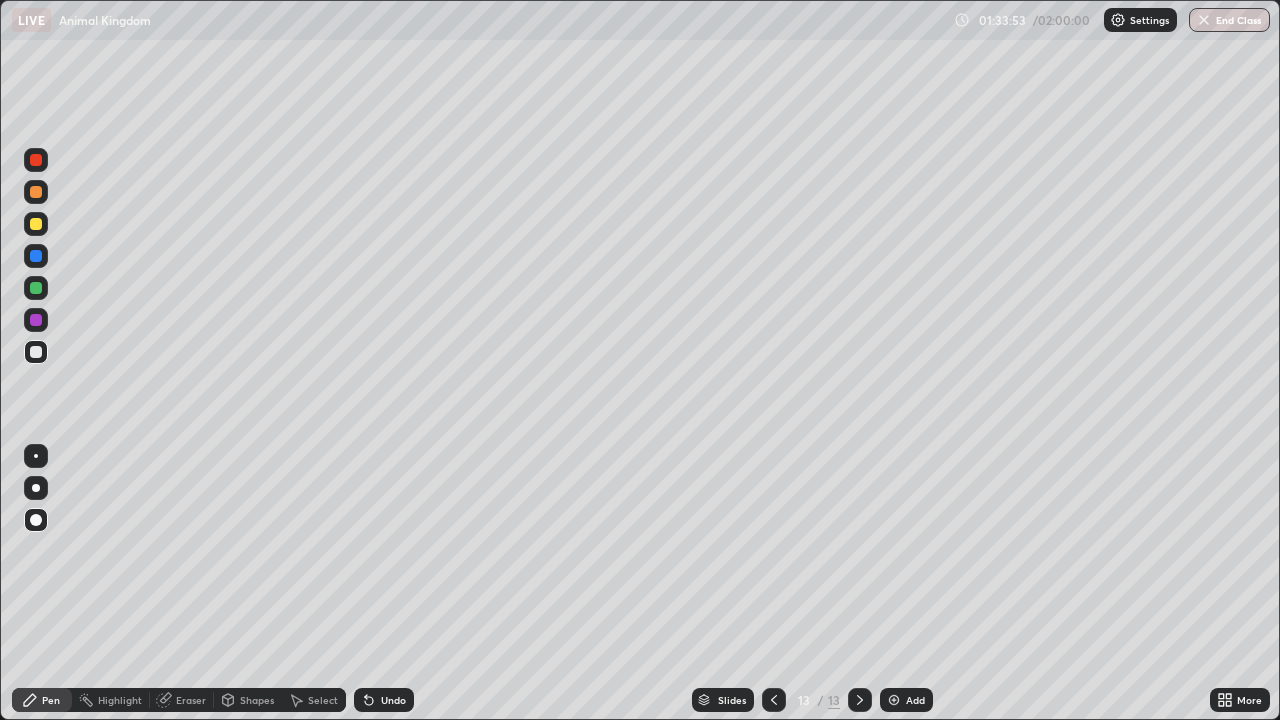 click on "Undo" at bounding box center (384, 700) 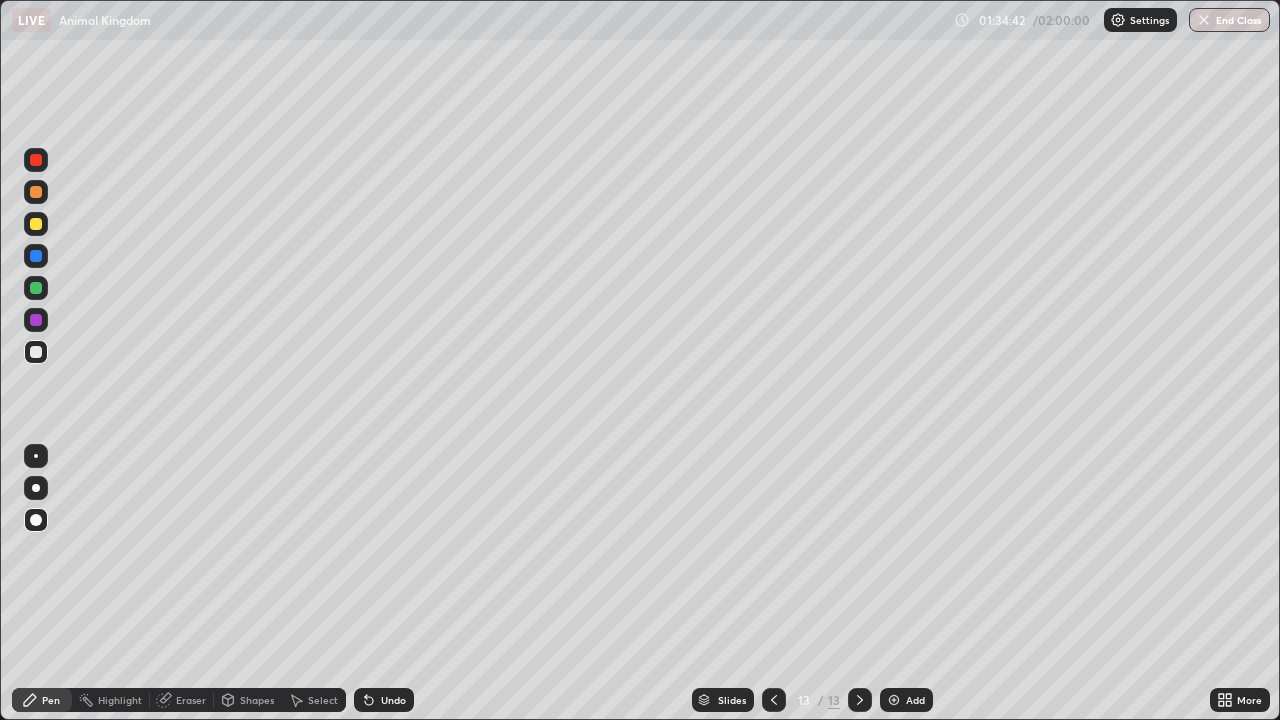 click at bounding box center [36, 192] 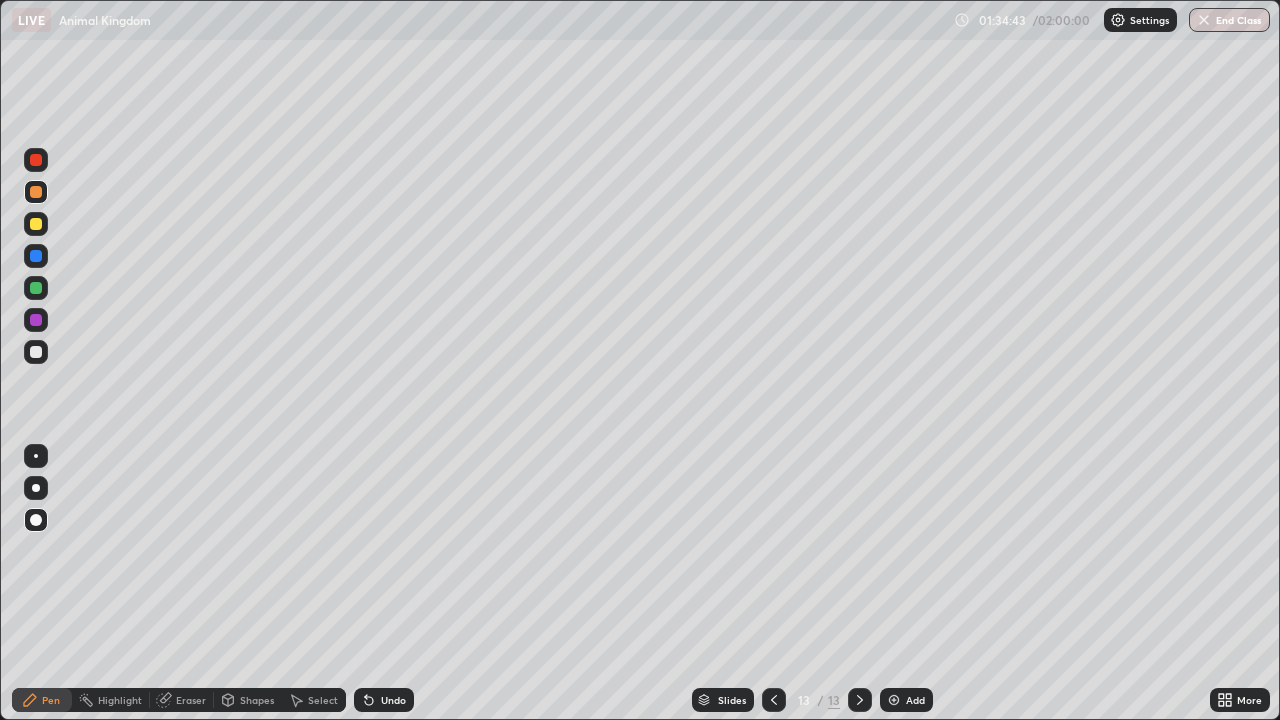 click at bounding box center (36, 520) 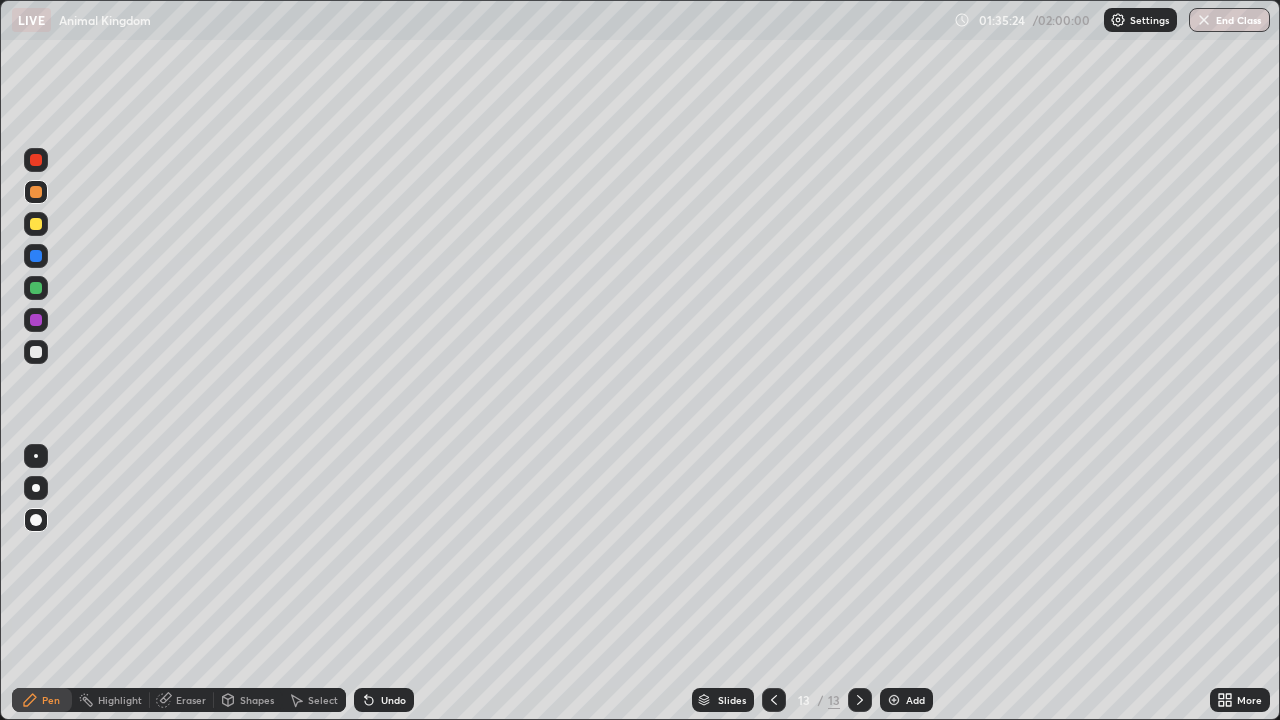 click at bounding box center [36, 352] 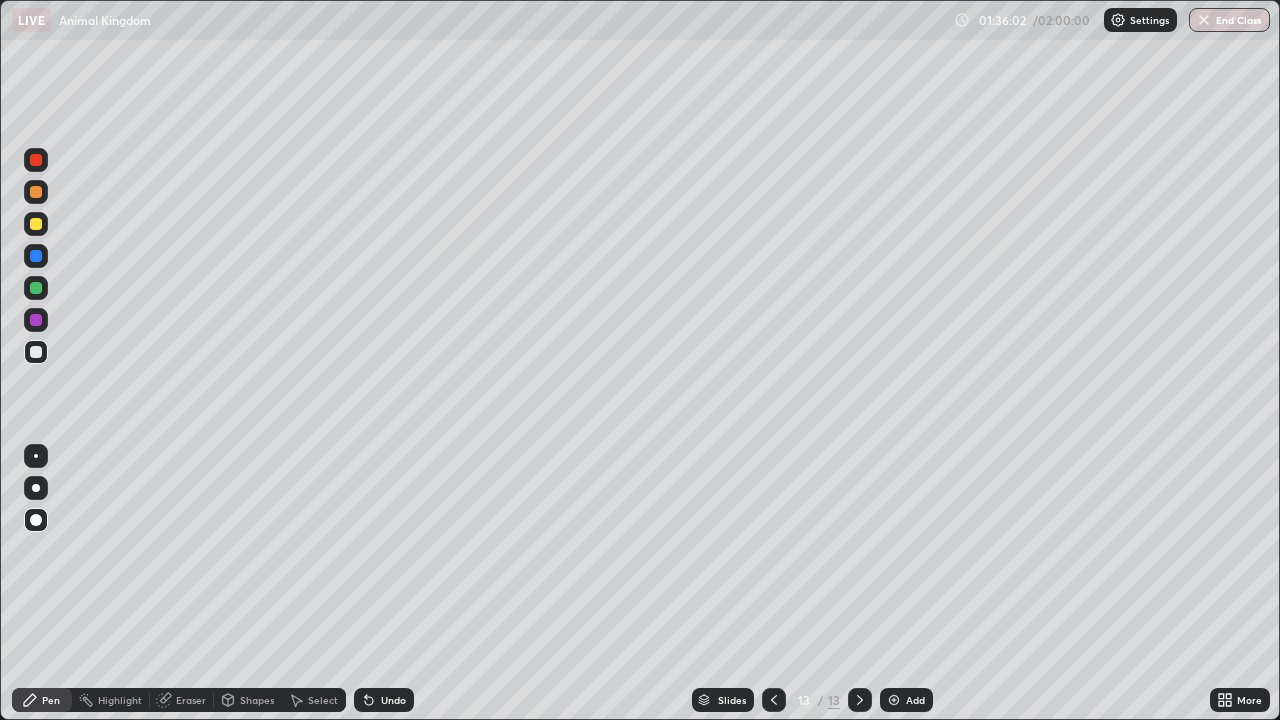 click on "Add" at bounding box center (915, 700) 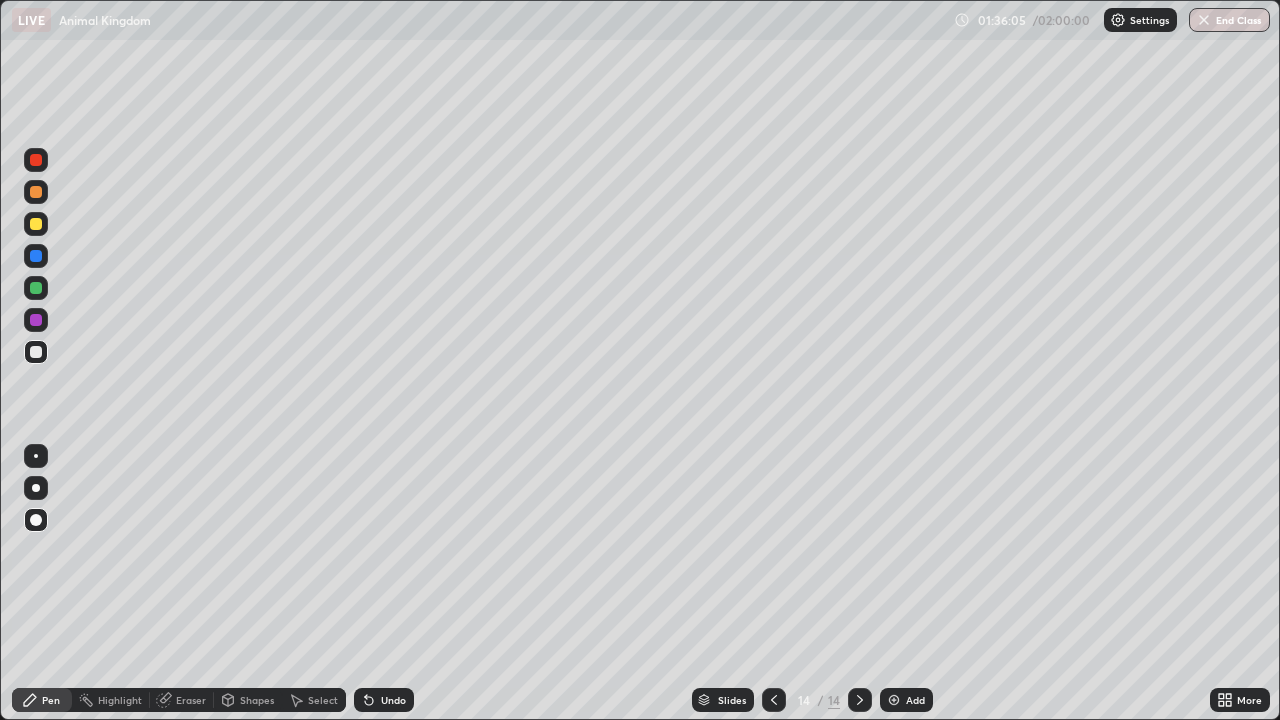 click 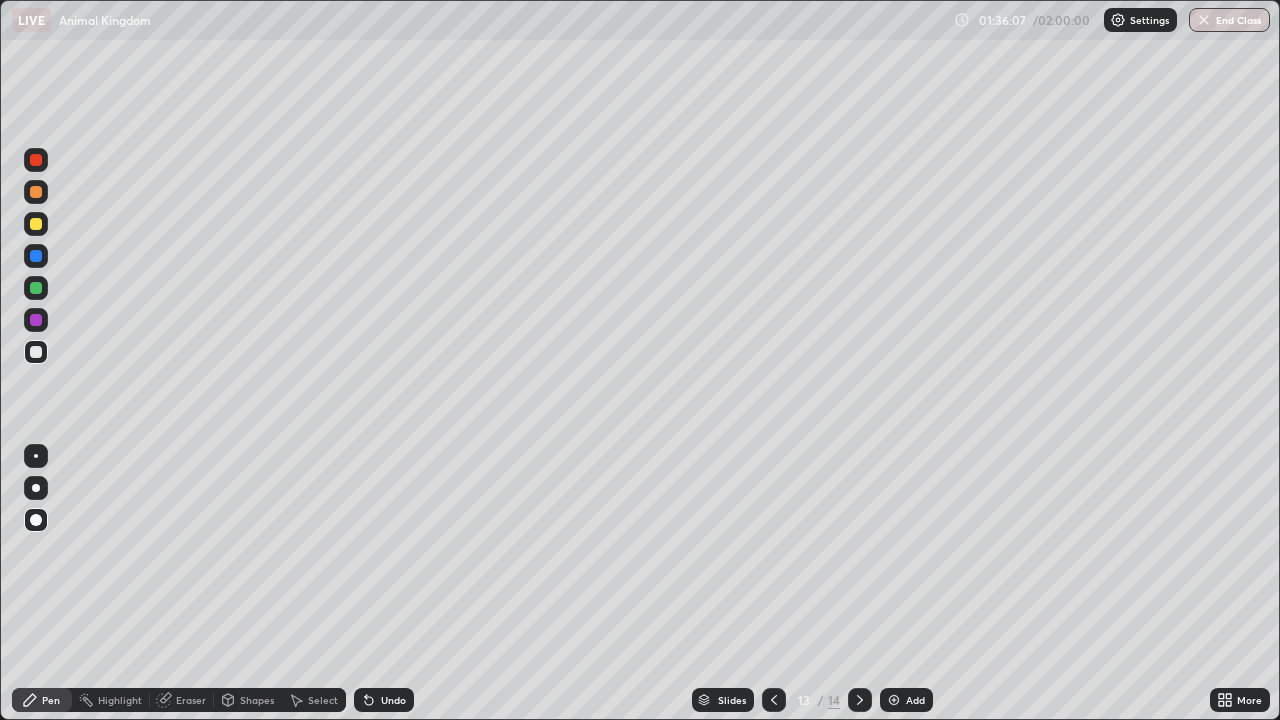 click at bounding box center [36, 192] 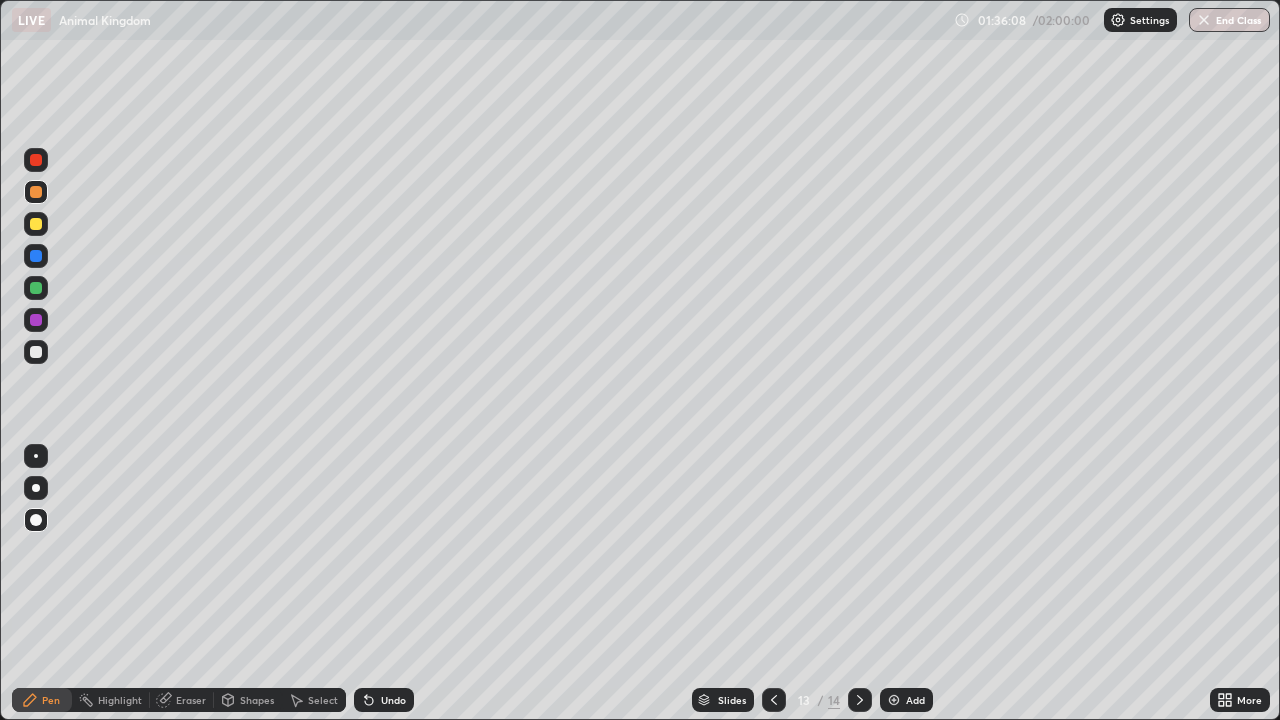click at bounding box center (36, 520) 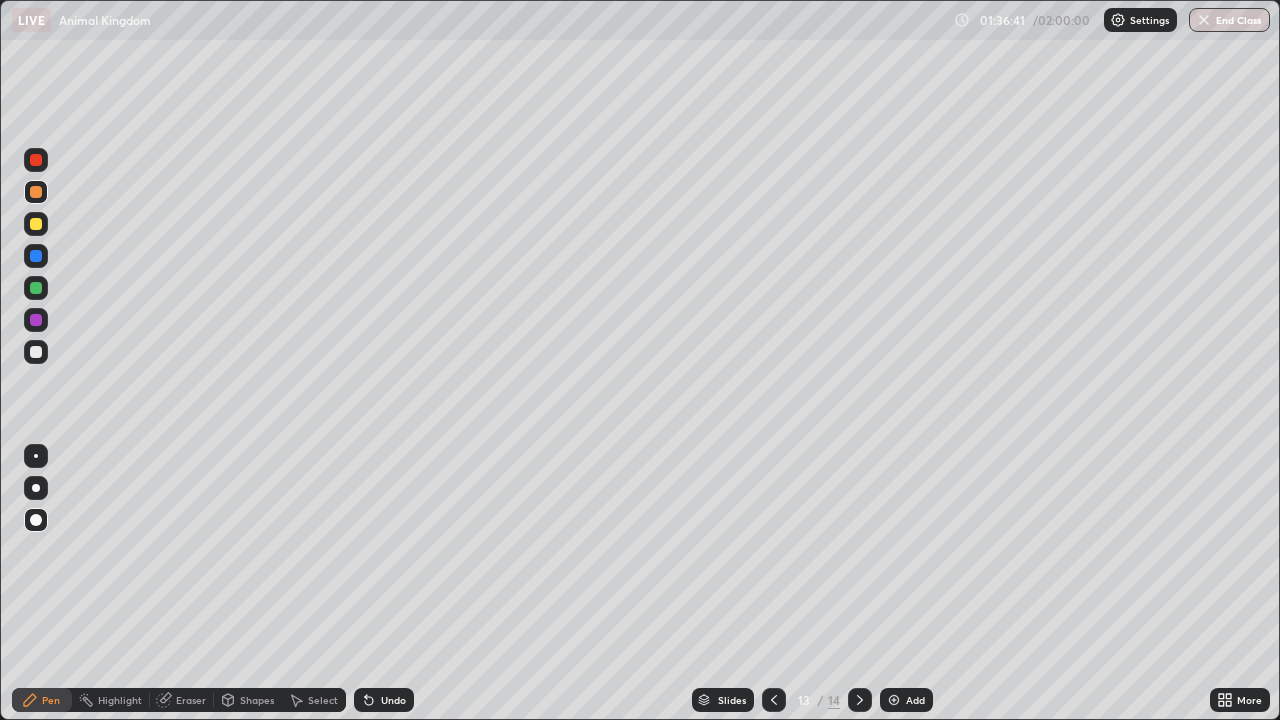 click on "Undo" at bounding box center [393, 700] 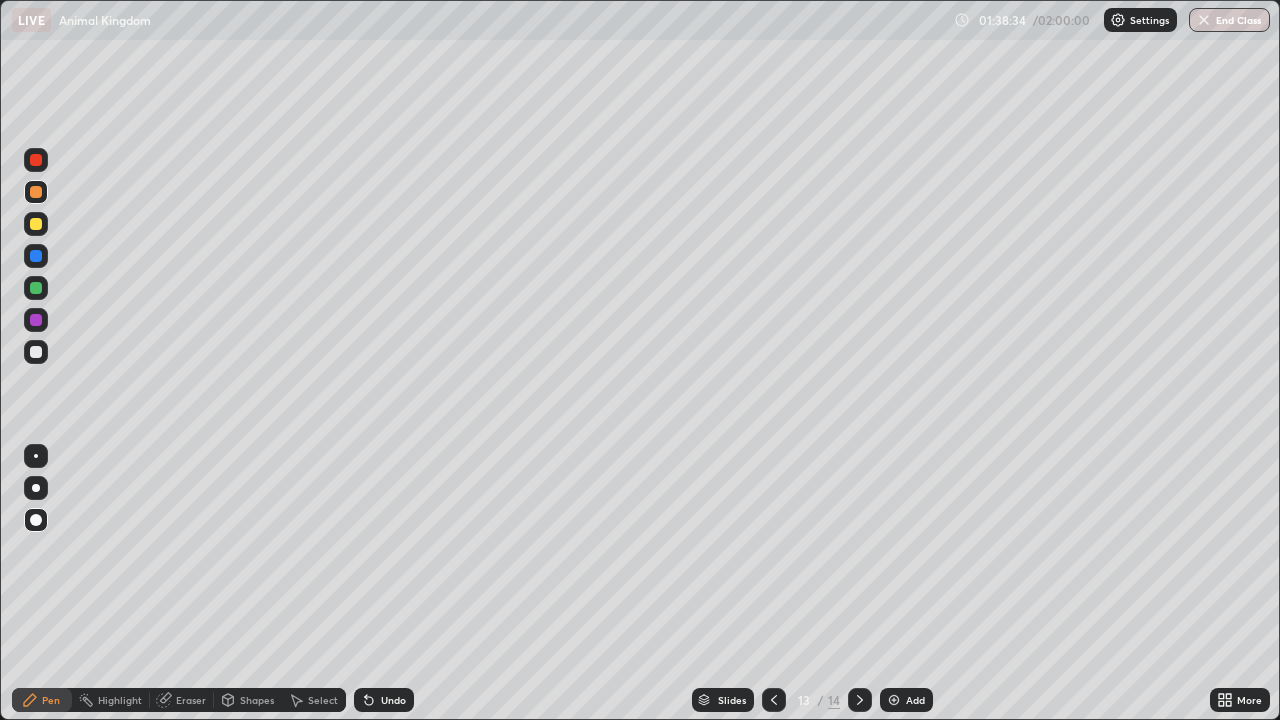 click 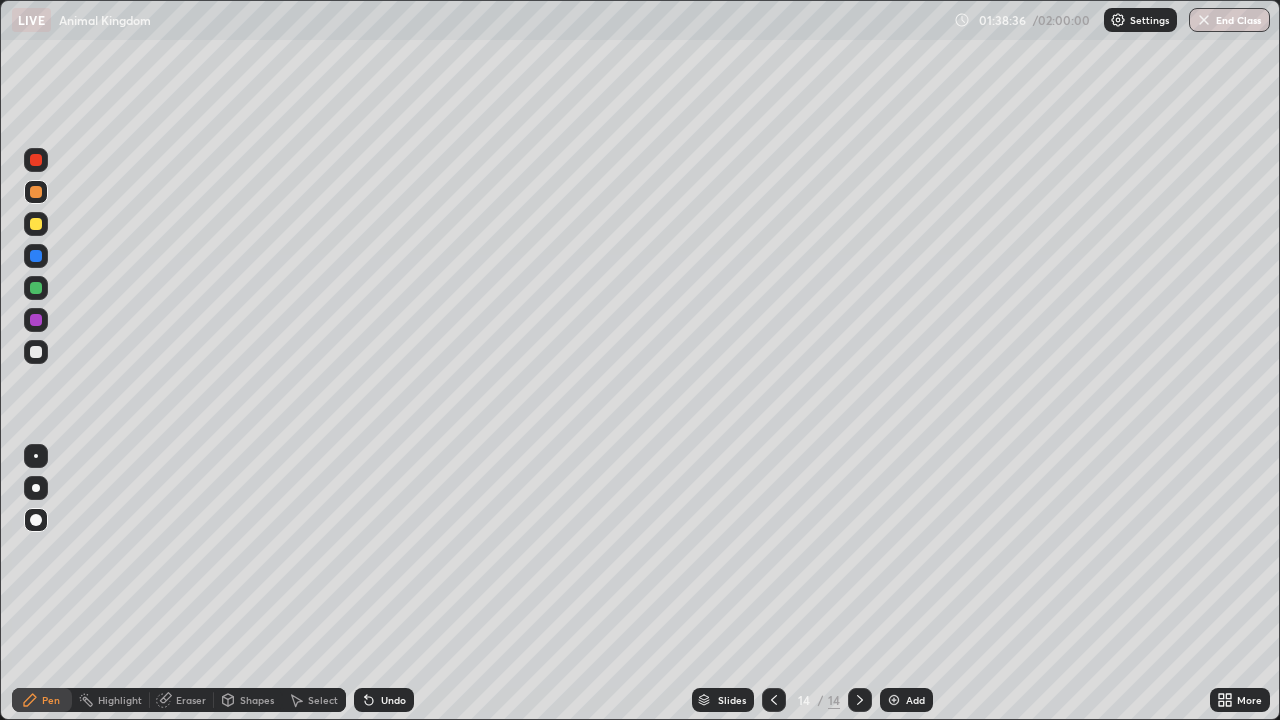 click at bounding box center (36, 224) 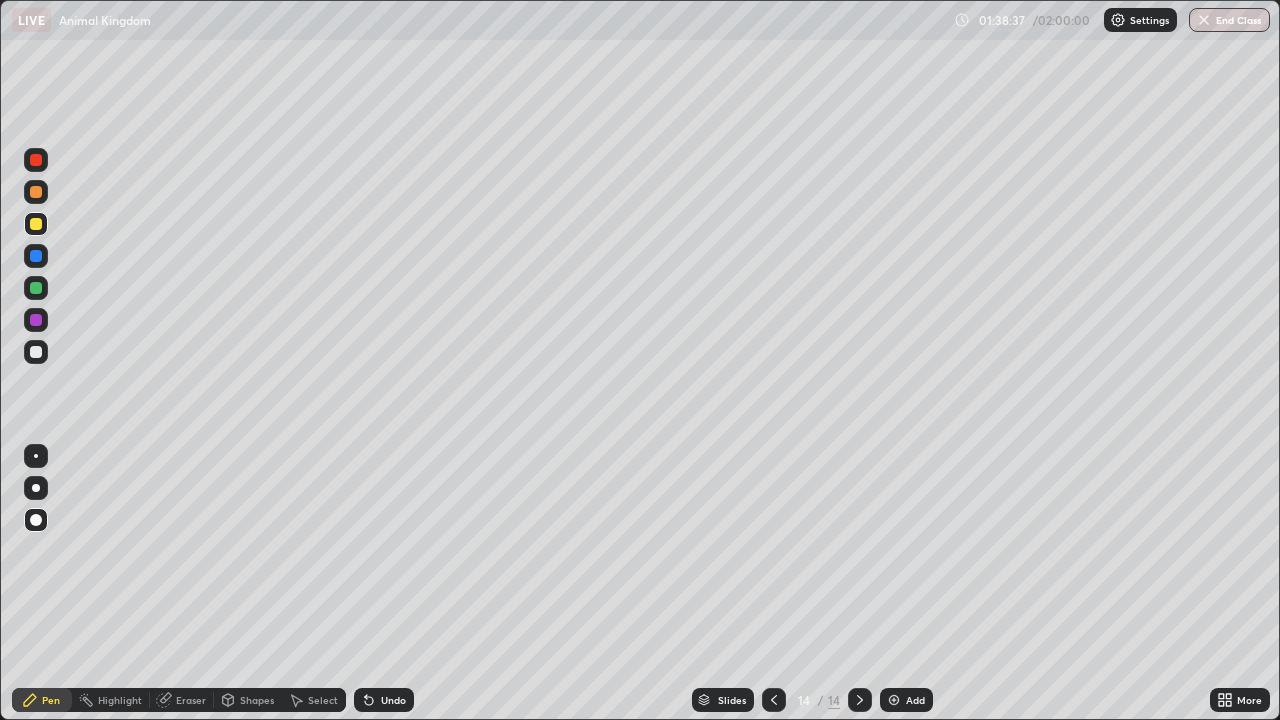 click at bounding box center (36, 520) 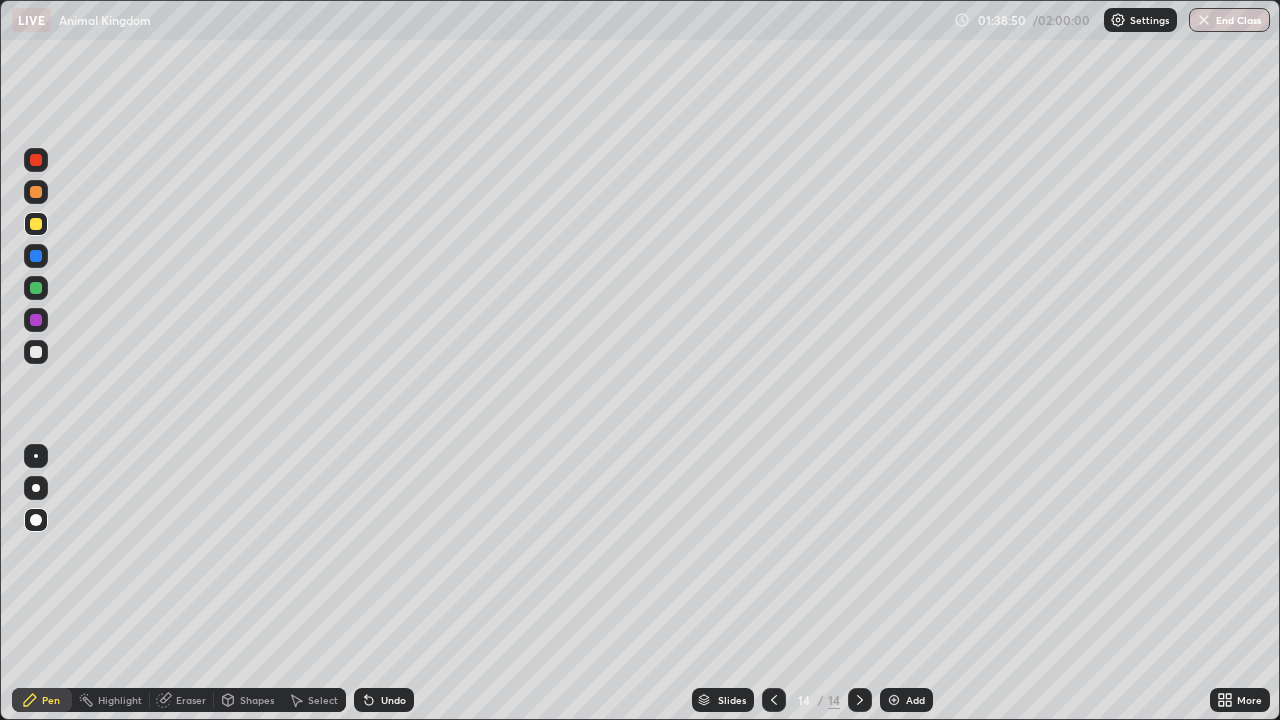 click at bounding box center (36, 352) 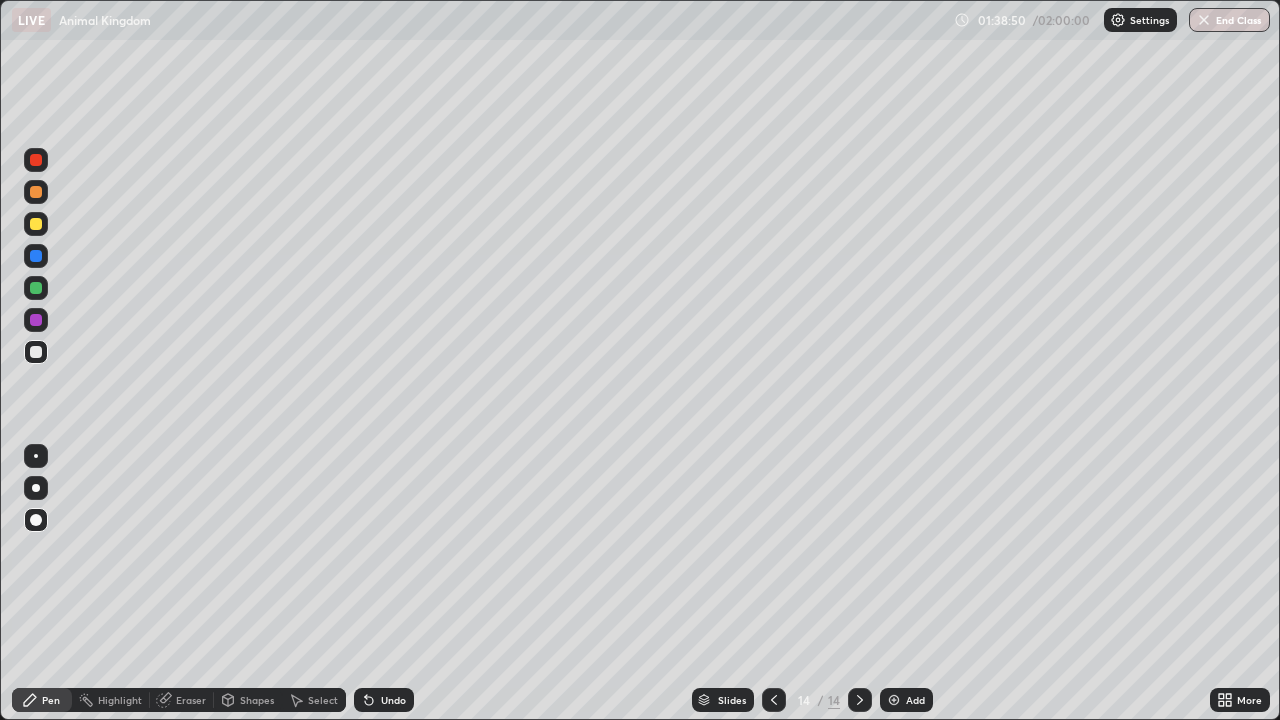 click at bounding box center (36, 192) 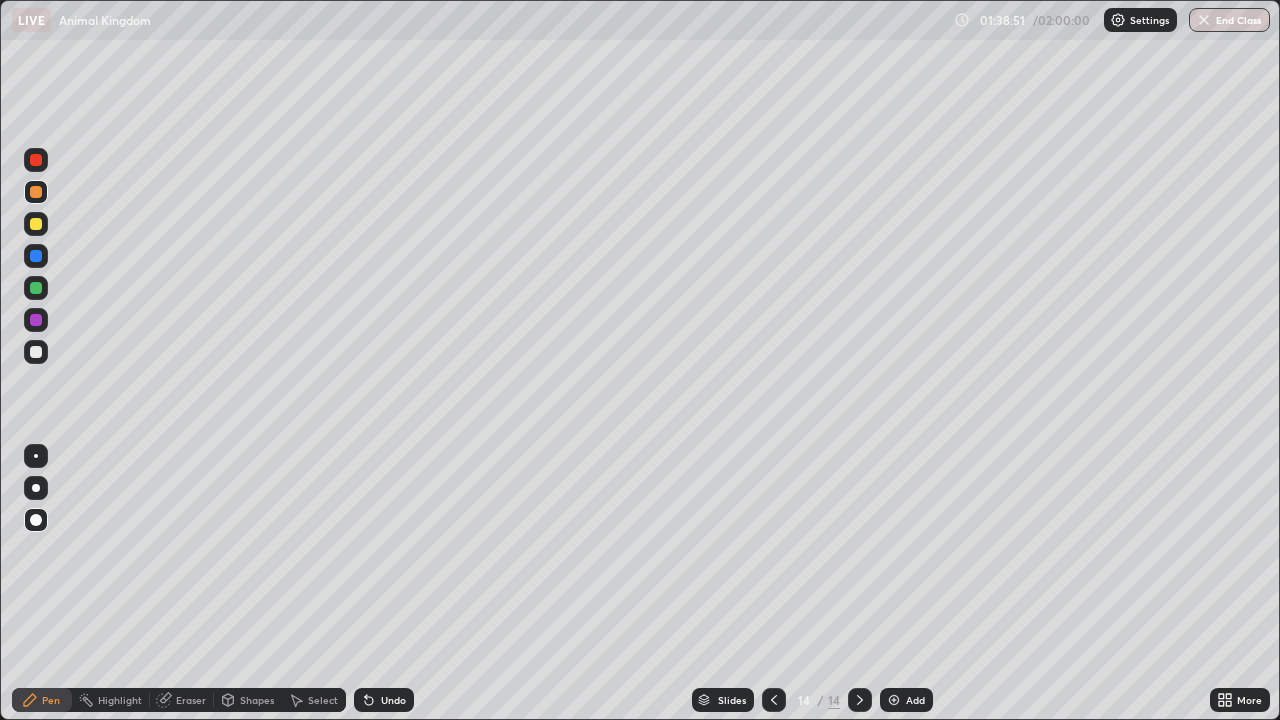 click at bounding box center (36, 520) 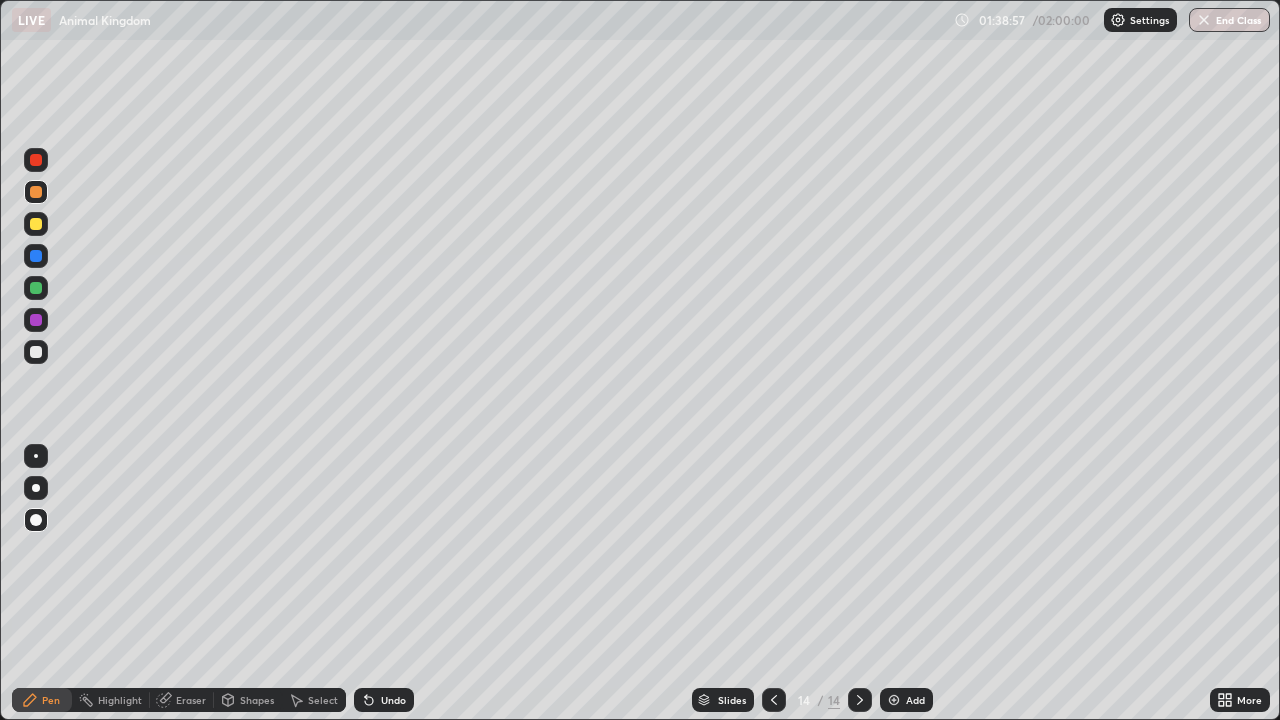 click 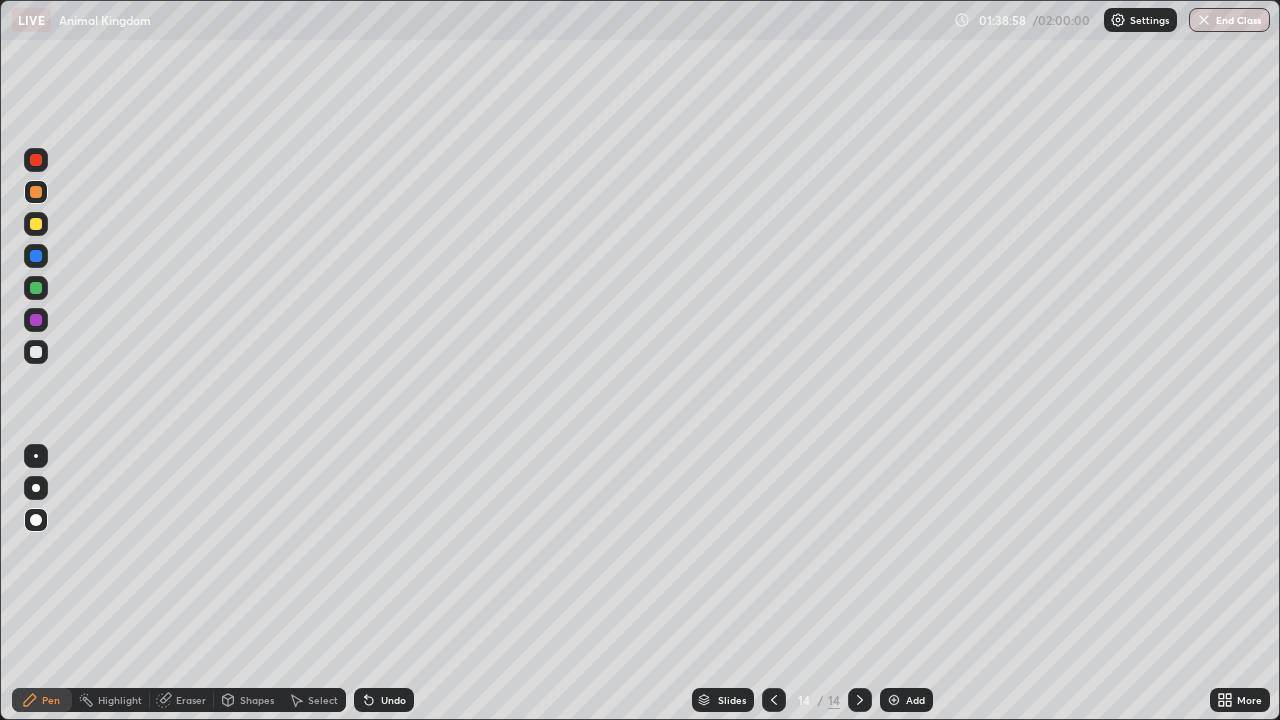 click at bounding box center (36, 224) 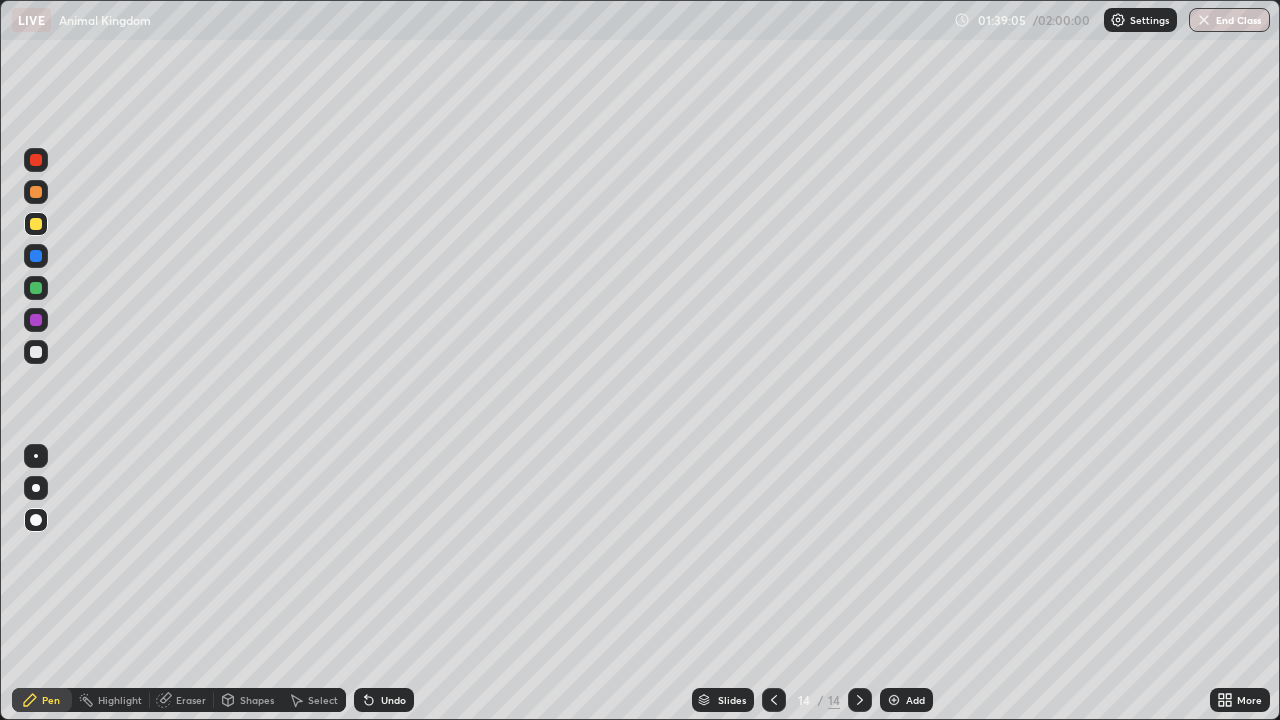click on "Shapes" at bounding box center (257, 700) 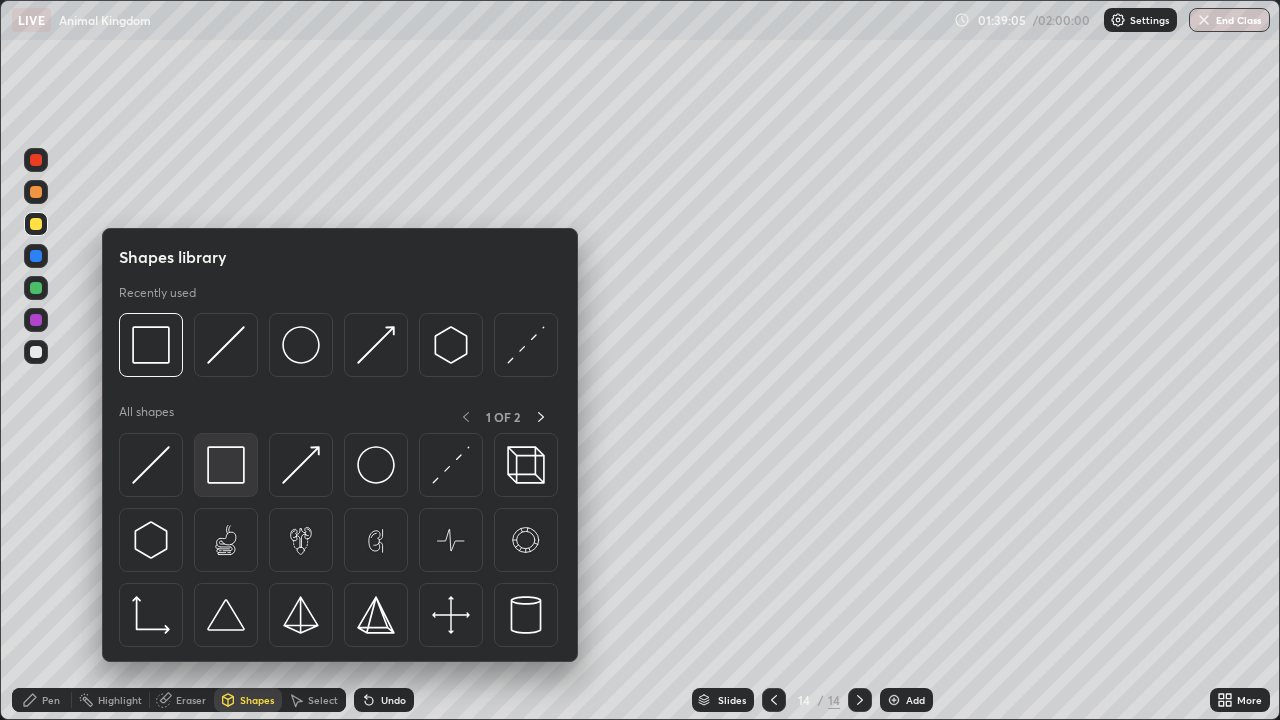 click at bounding box center [226, 465] 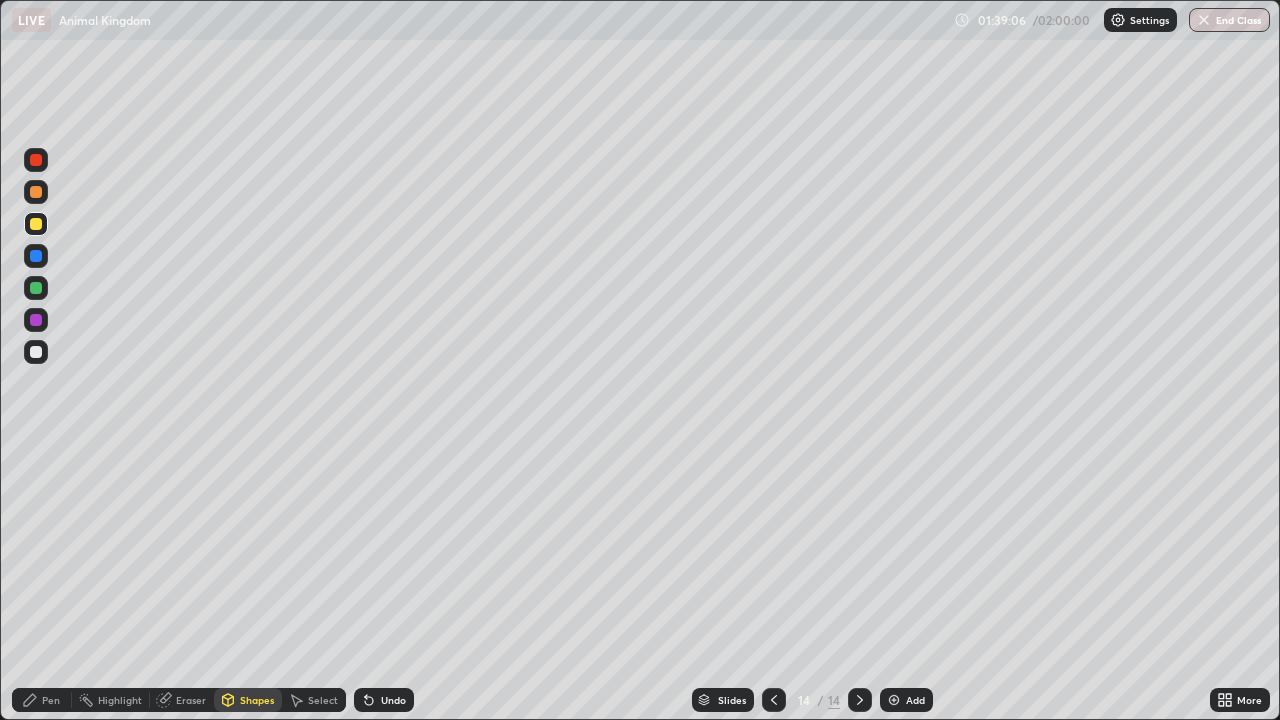 click at bounding box center [36, 192] 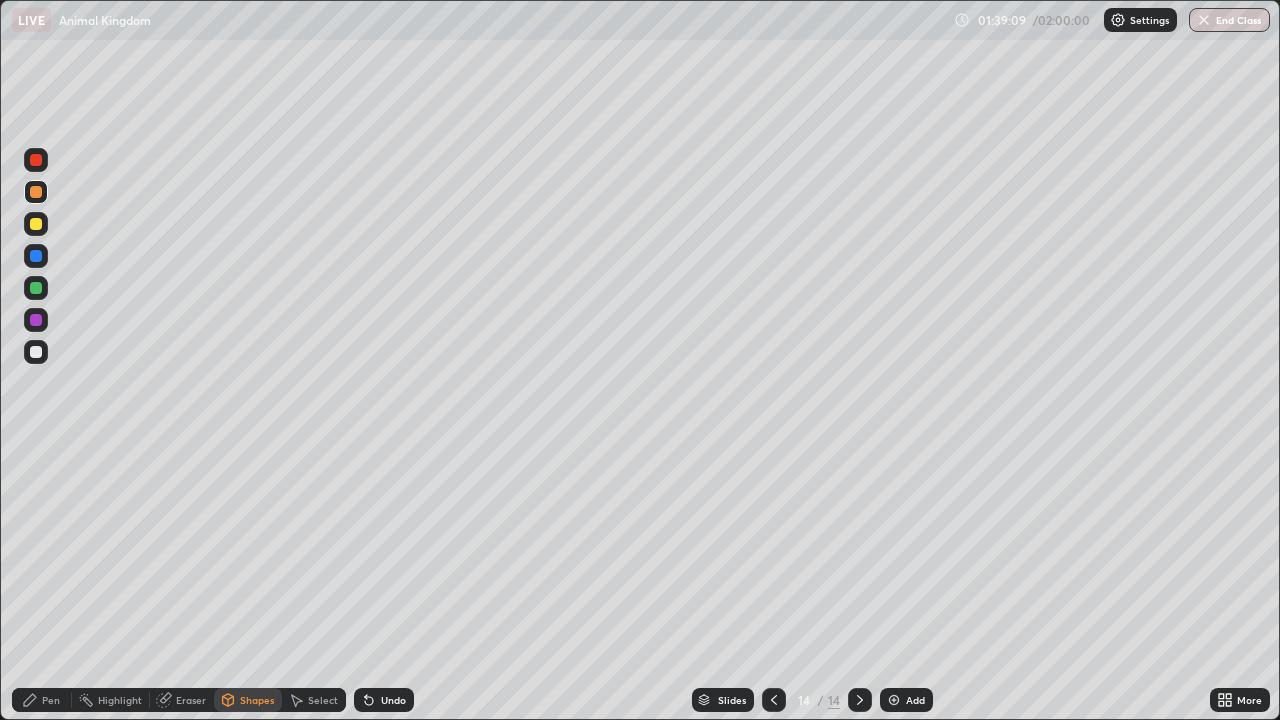 click on "Pen" at bounding box center [51, 700] 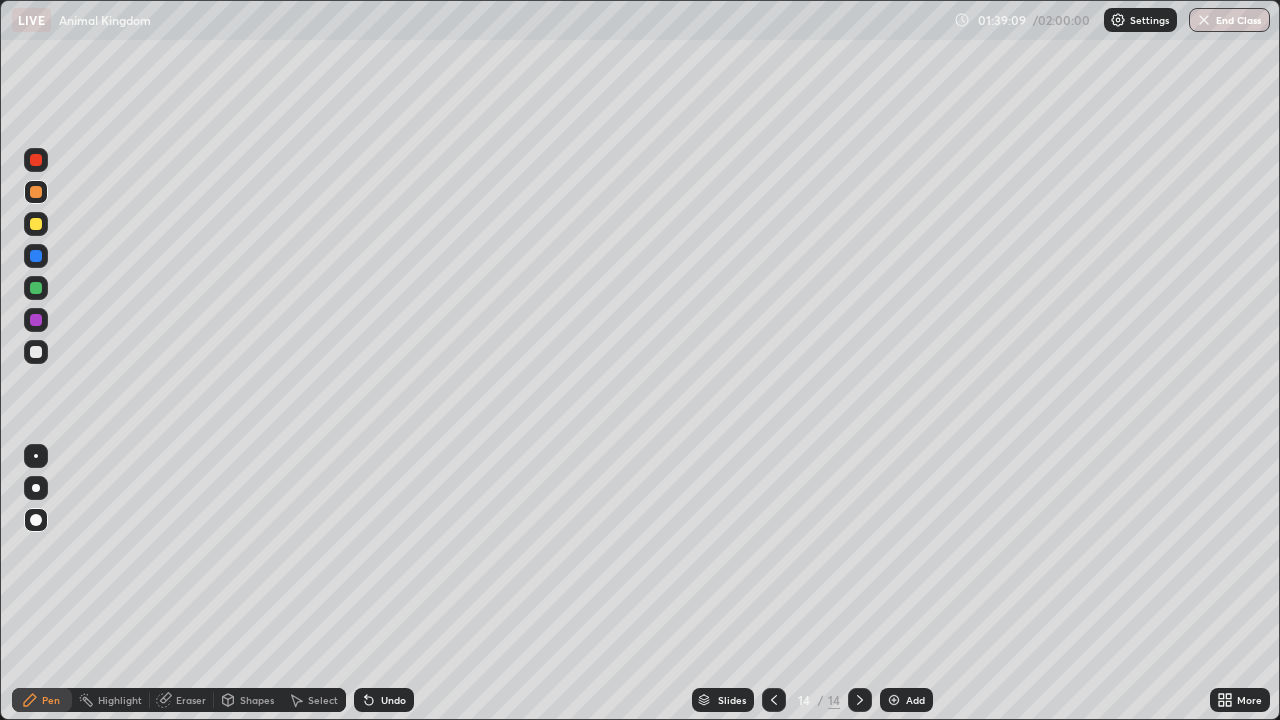 click at bounding box center (36, 352) 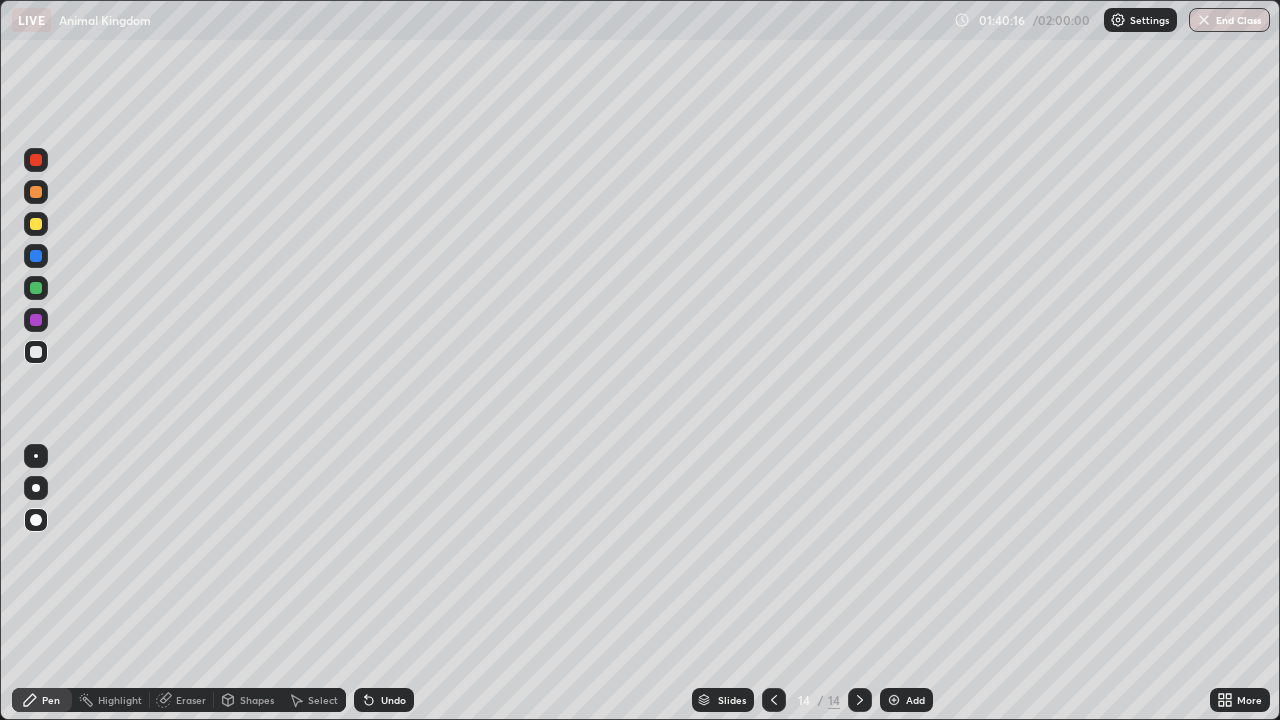 click on "Shapes" at bounding box center (257, 700) 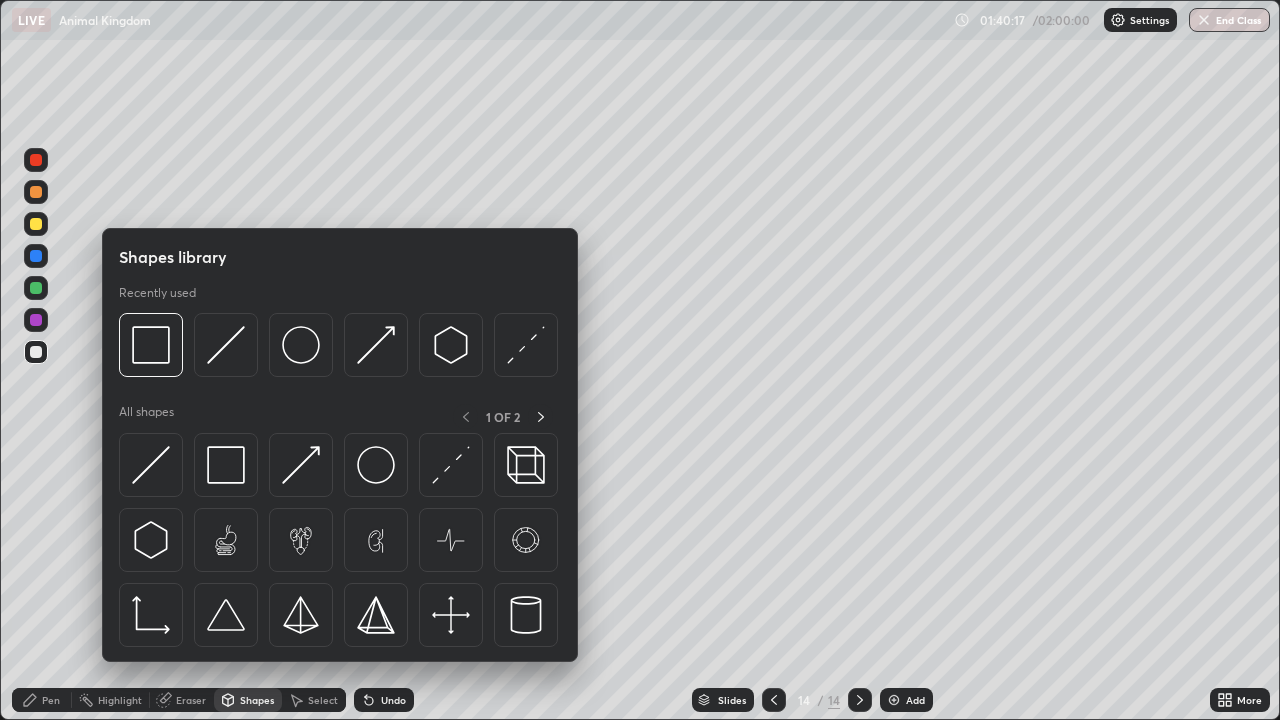 click at bounding box center [36, 256] 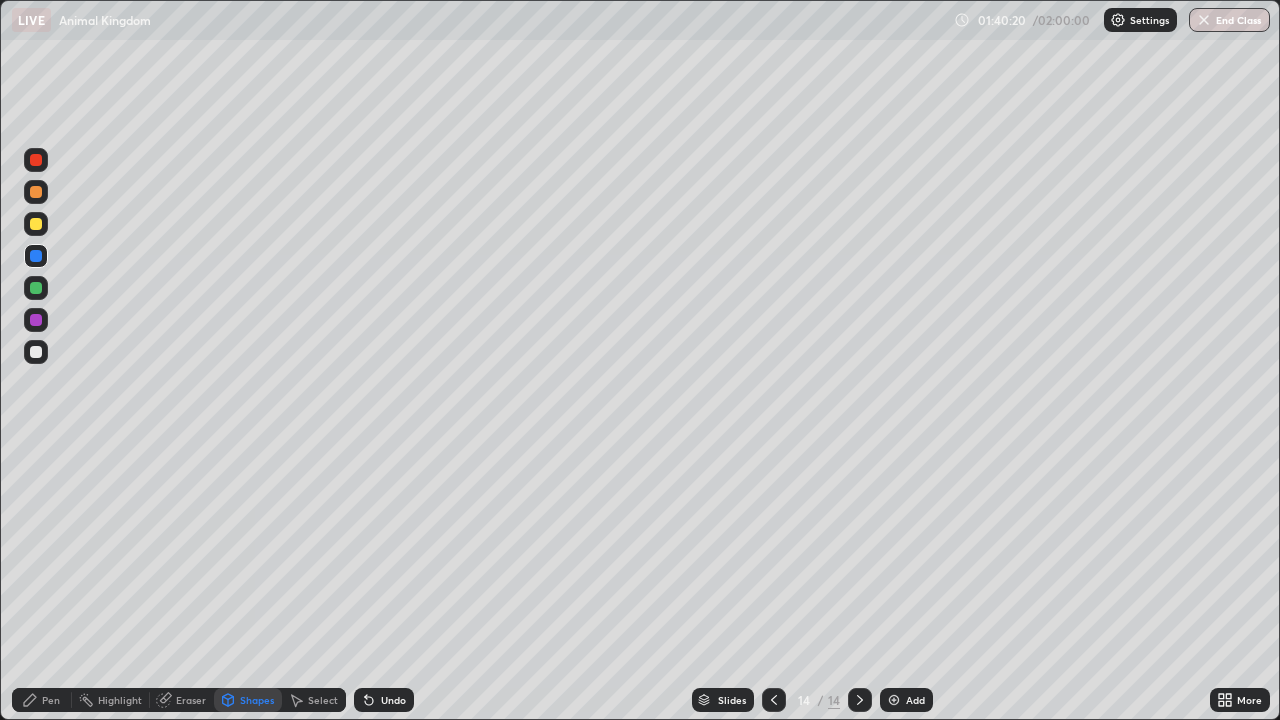 click on "Undo" at bounding box center [393, 700] 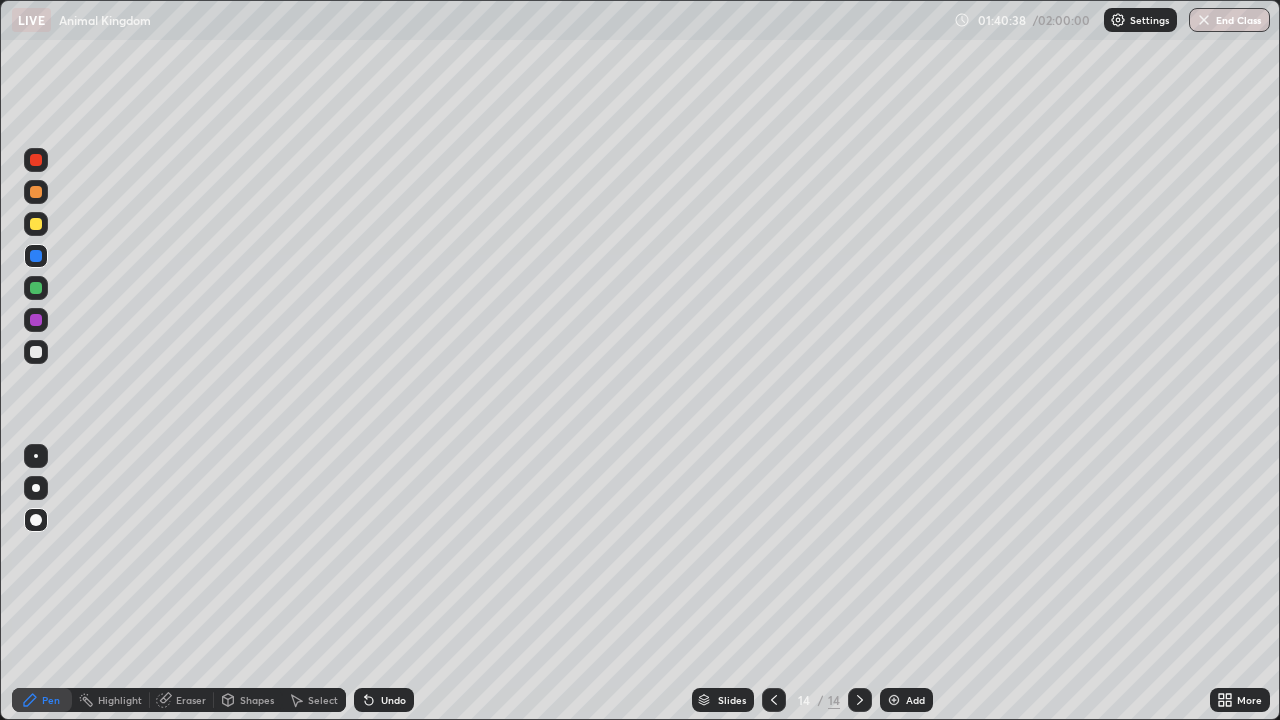 click at bounding box center (36, 352) 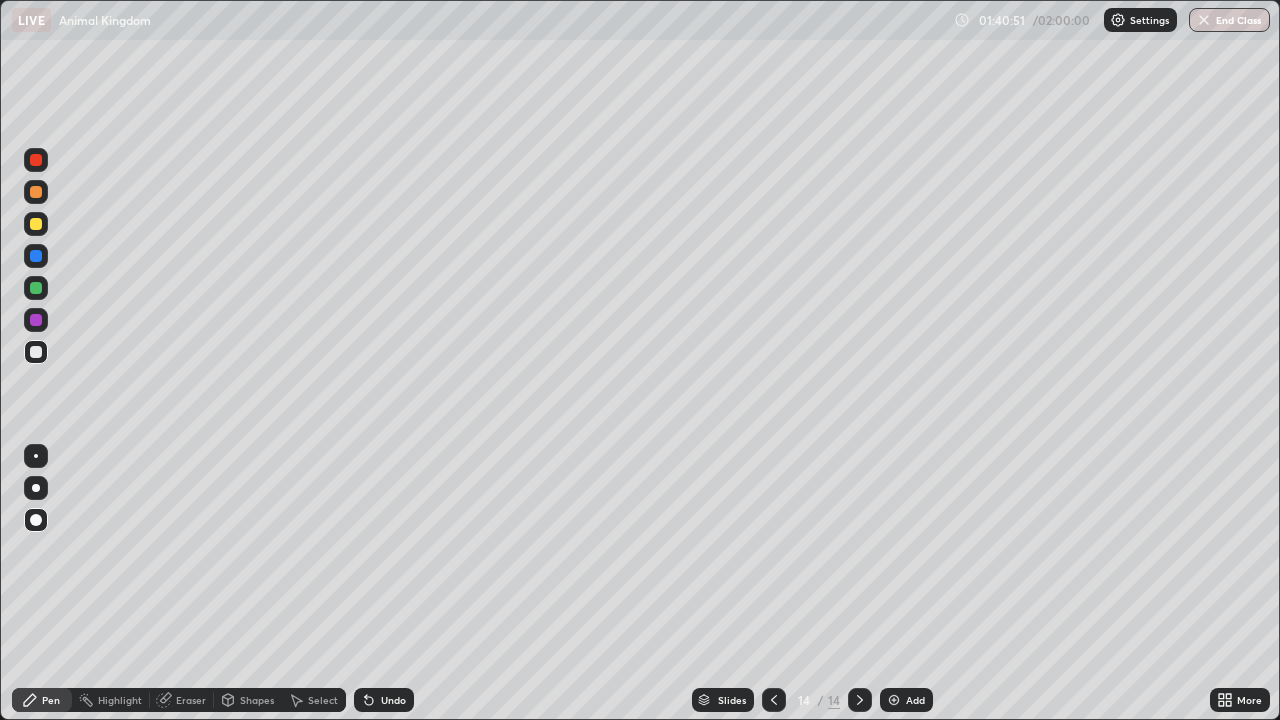 click at bounding box center [36, 224] 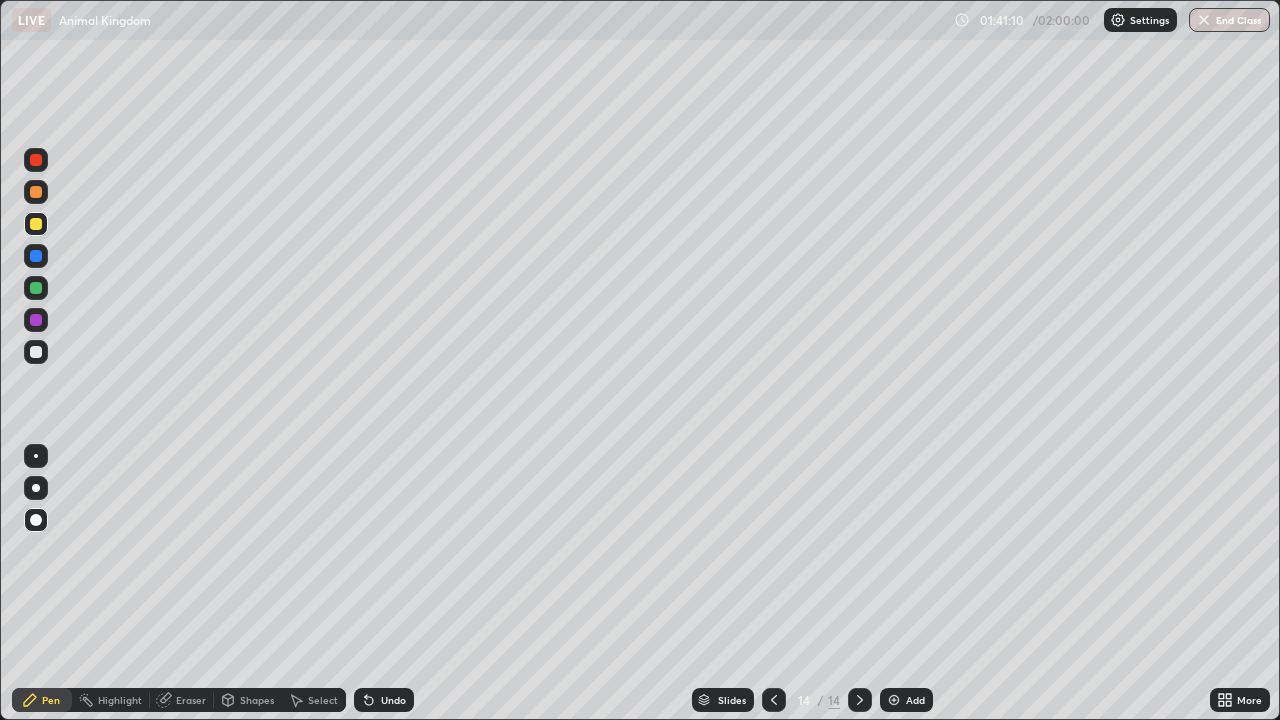 click at bounding box center (36, 256) 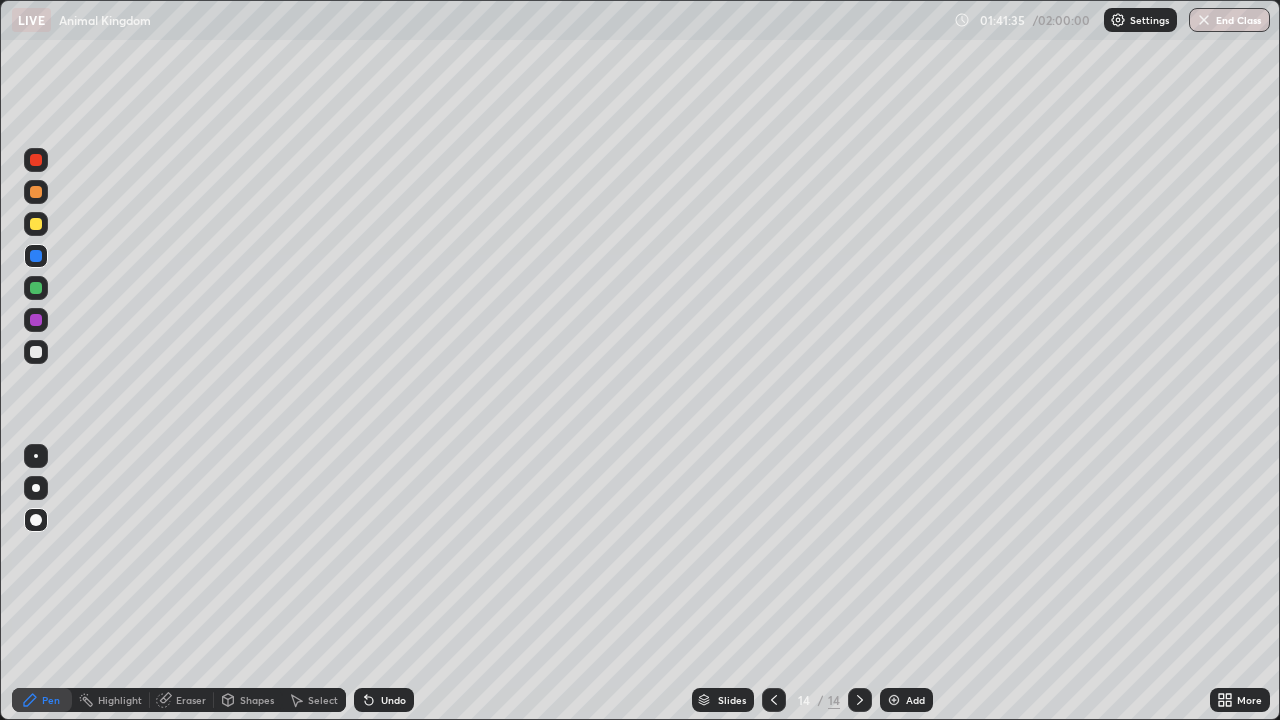 click at bounding box center (36, 192) 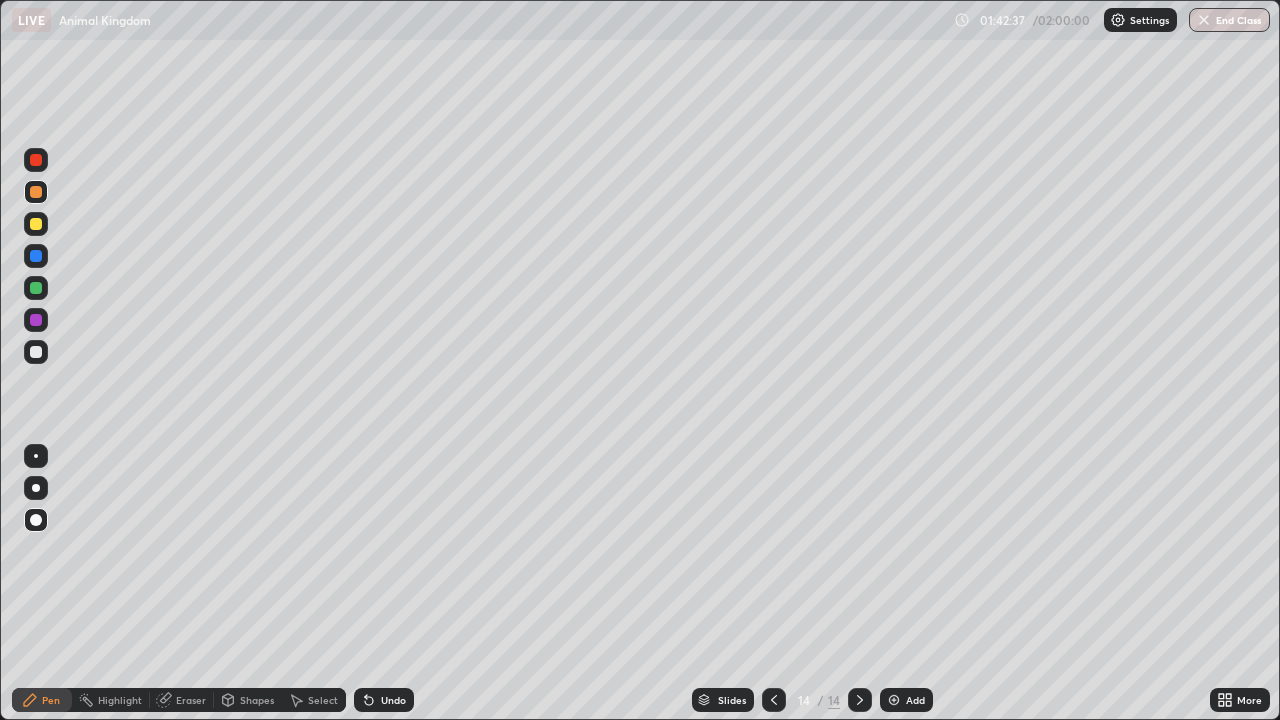 click at bounding box center (36, 320) 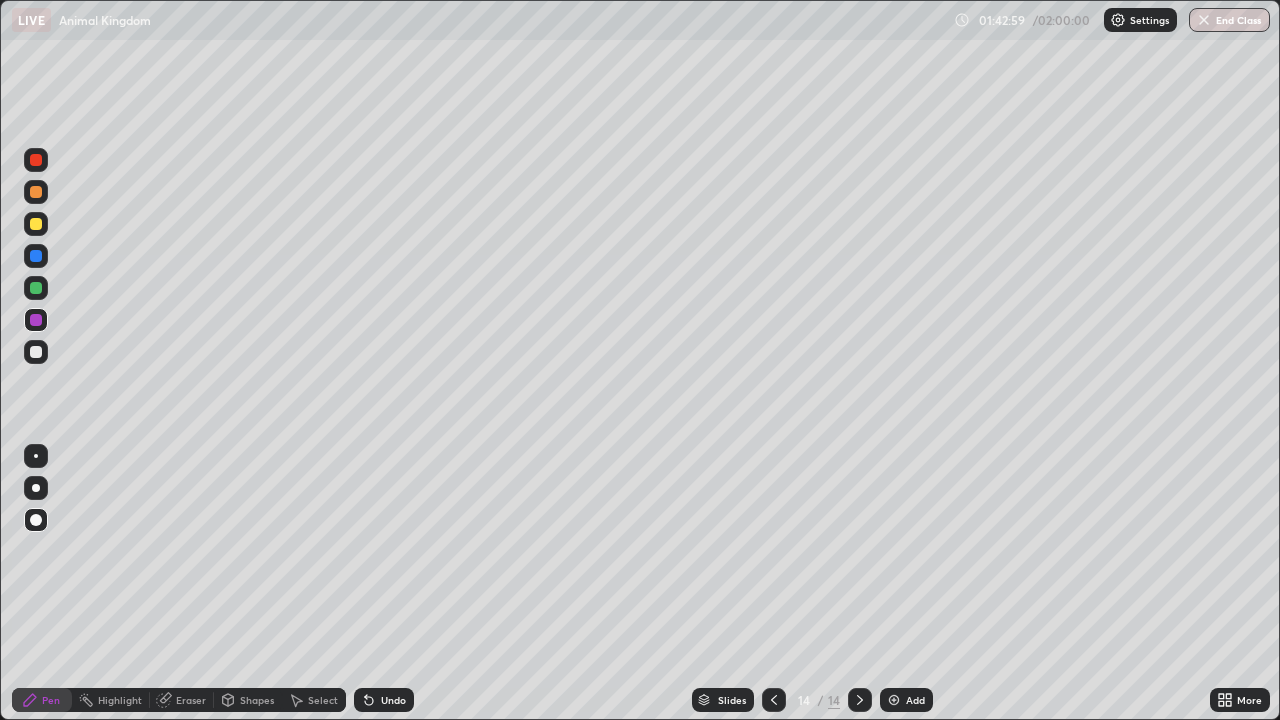 click at bounding box center (36, 352) 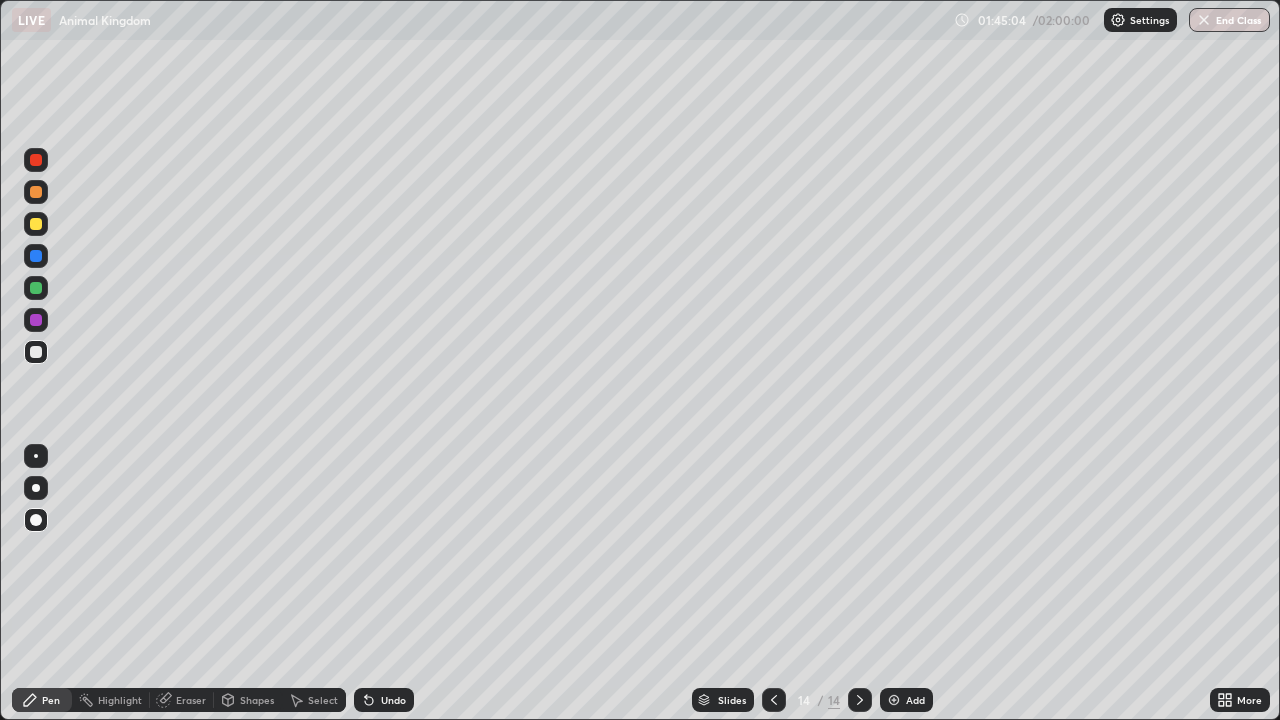click at bounding box center [36, 224] 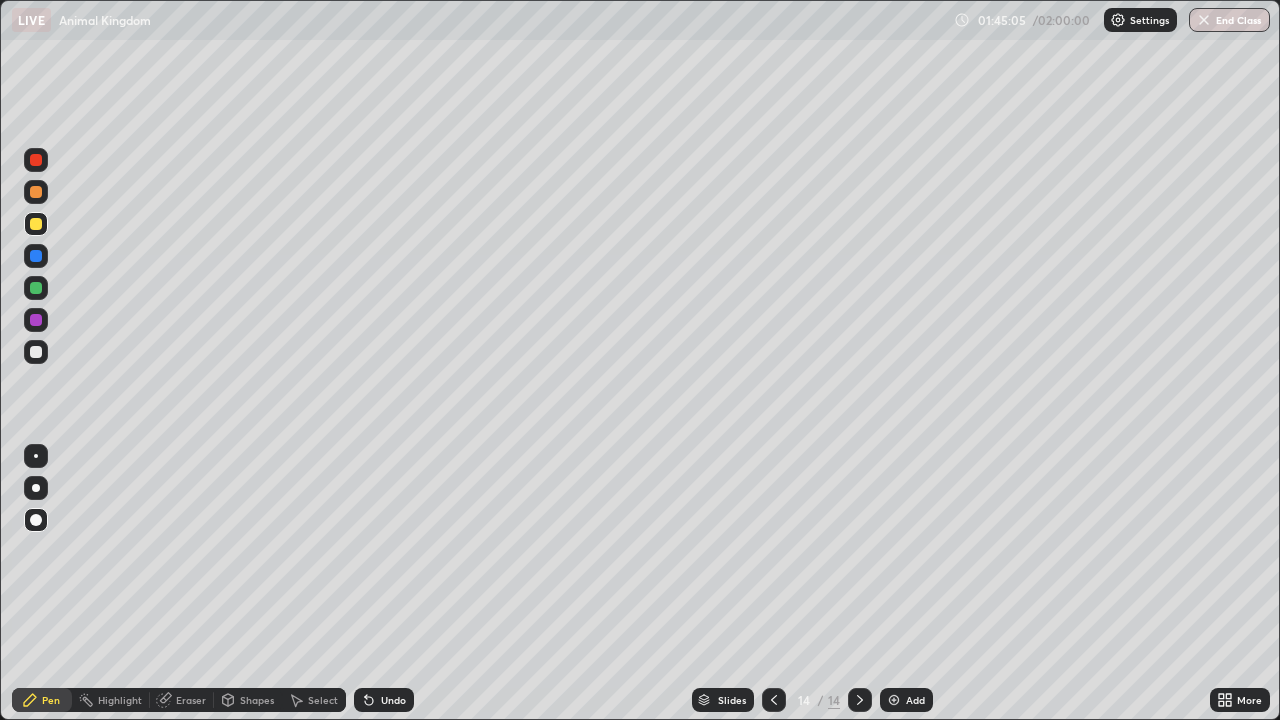 click on "Pen" at bounding box center [51, 700] 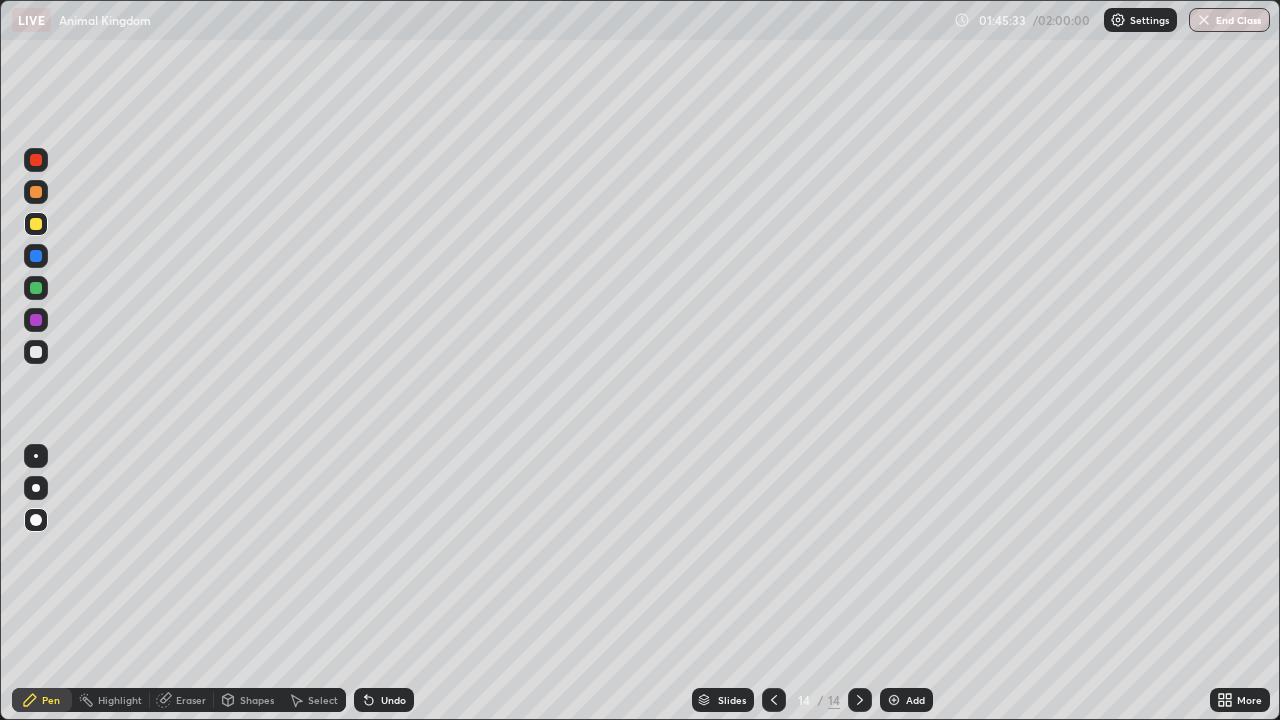 click on "Undo" at bounding box center [384, 700] 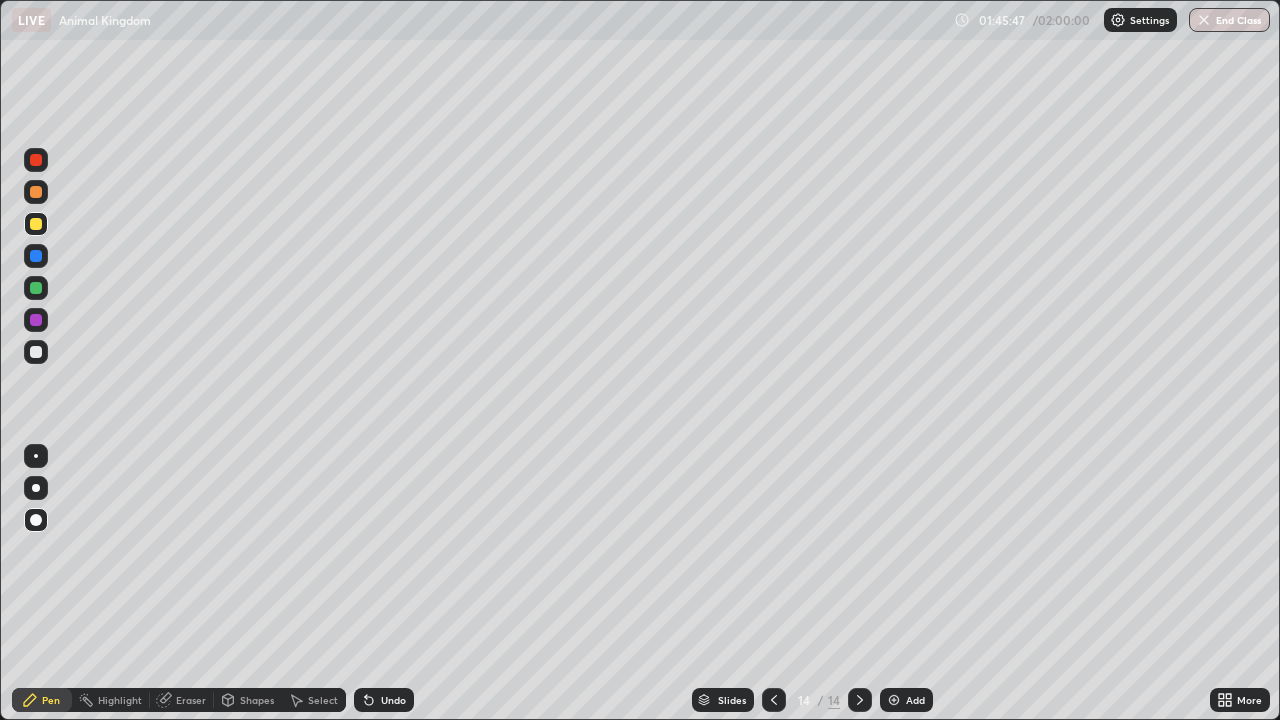 click at bounding box center (36, 352) 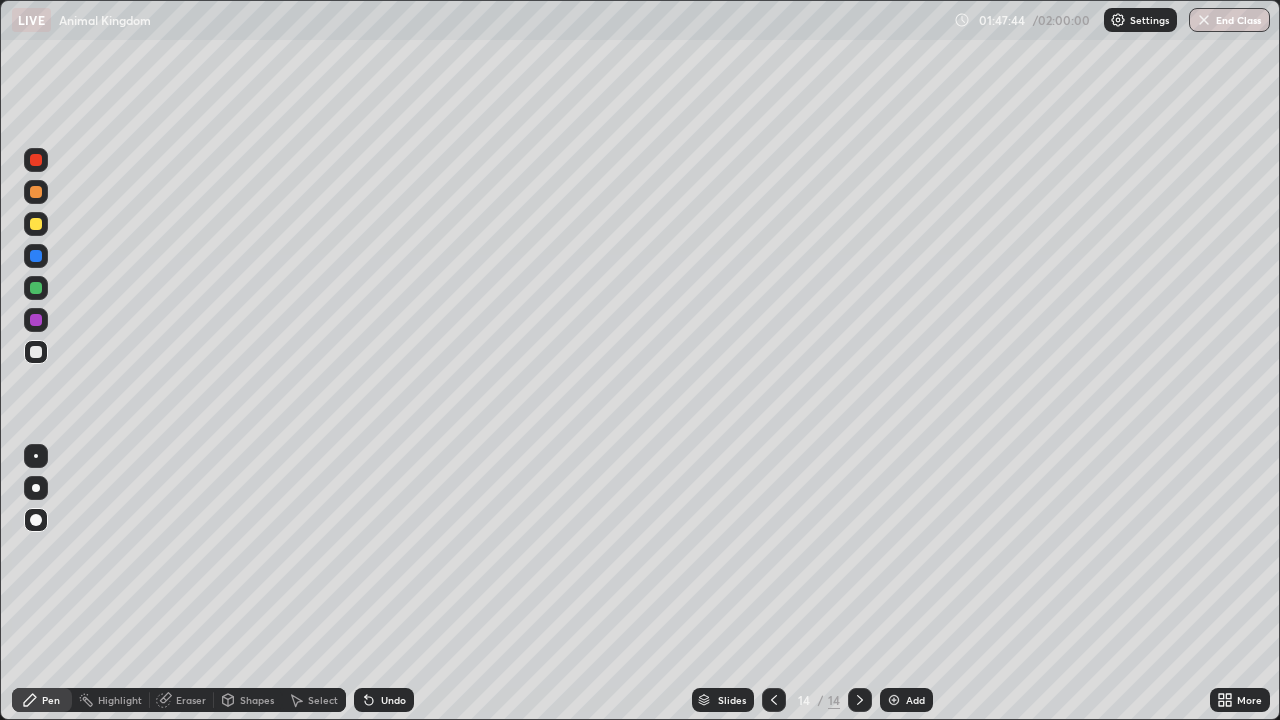 click on "Add" at bounding box center (906, 700) 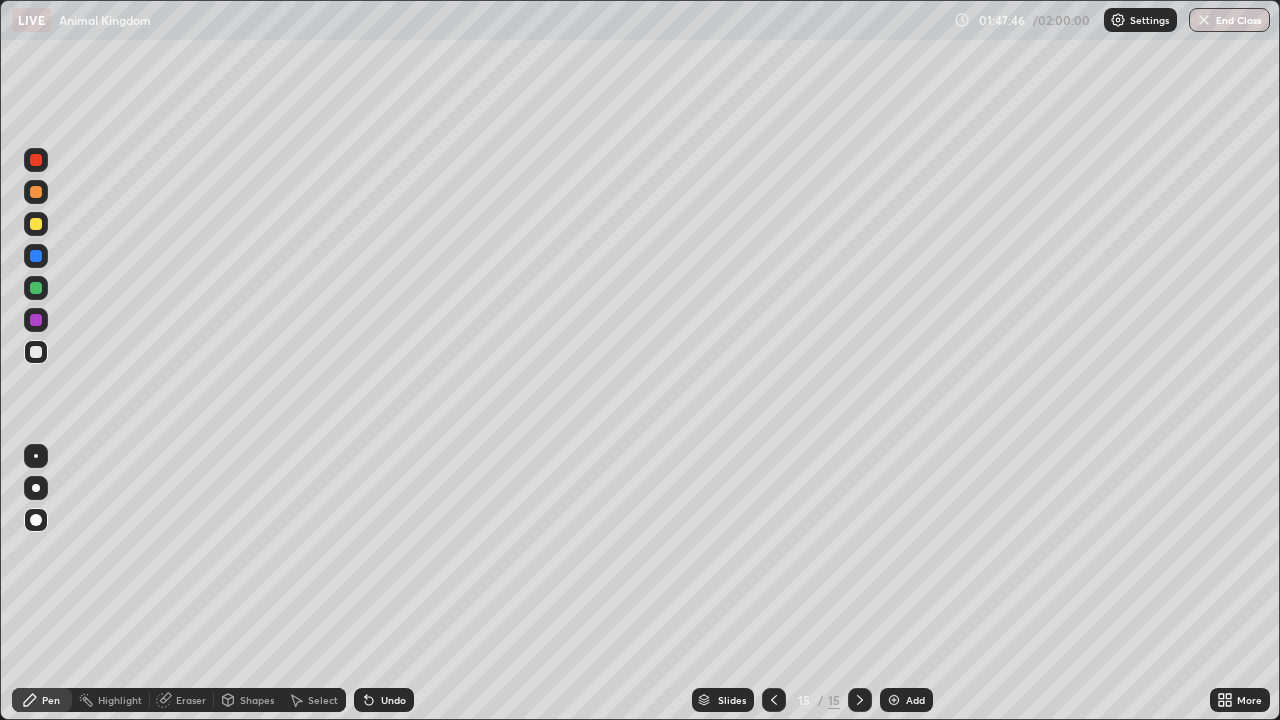 click at bounding box center [36, 224] 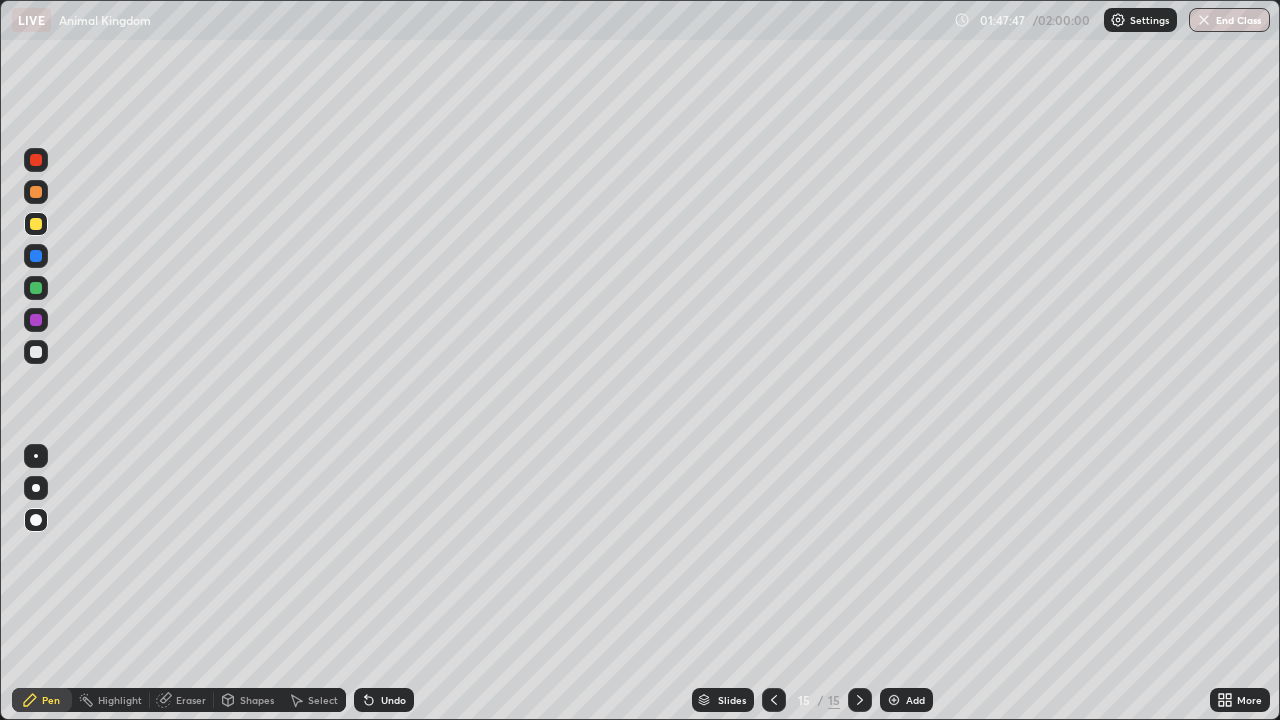 click on "Pen" at bounding box center [51, 700] 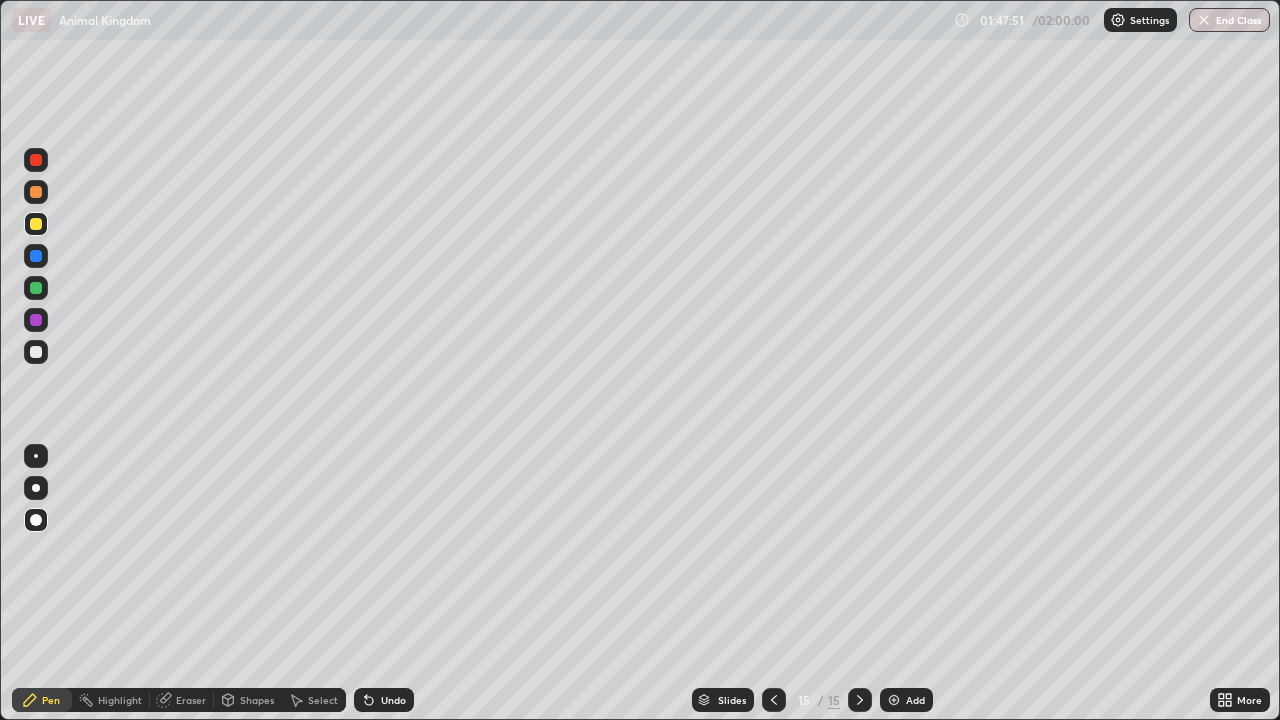 click 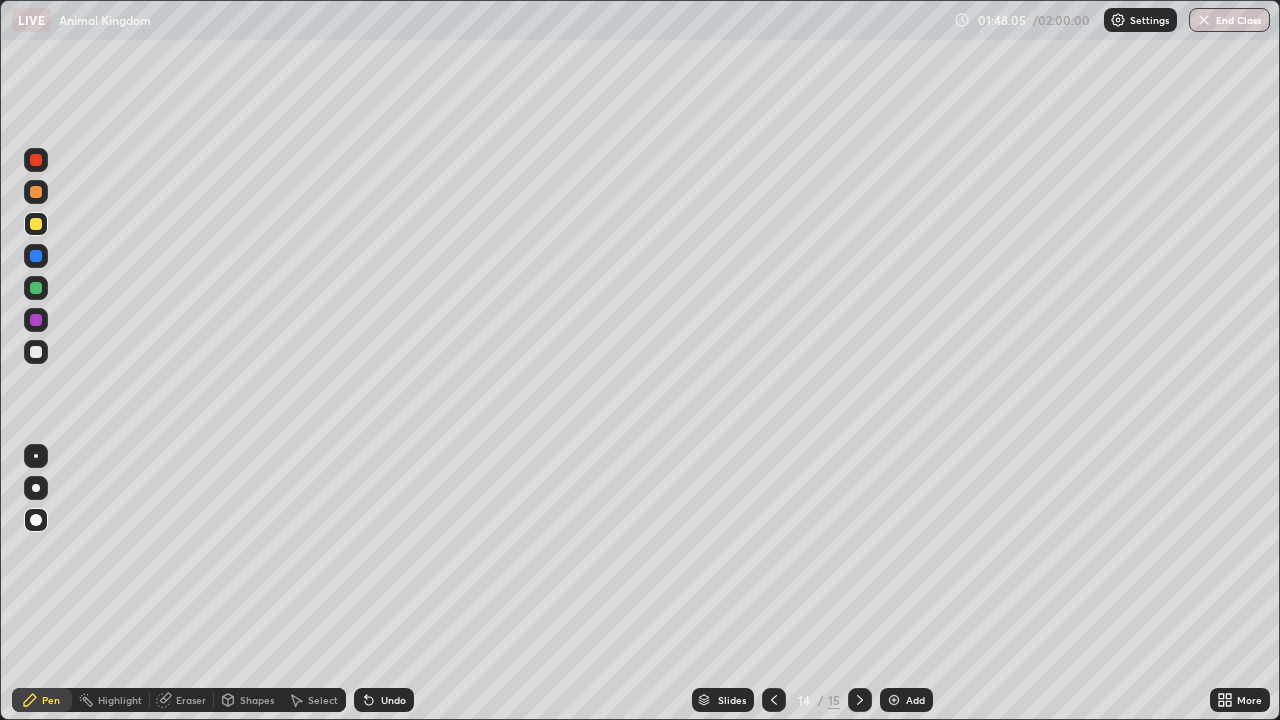 click 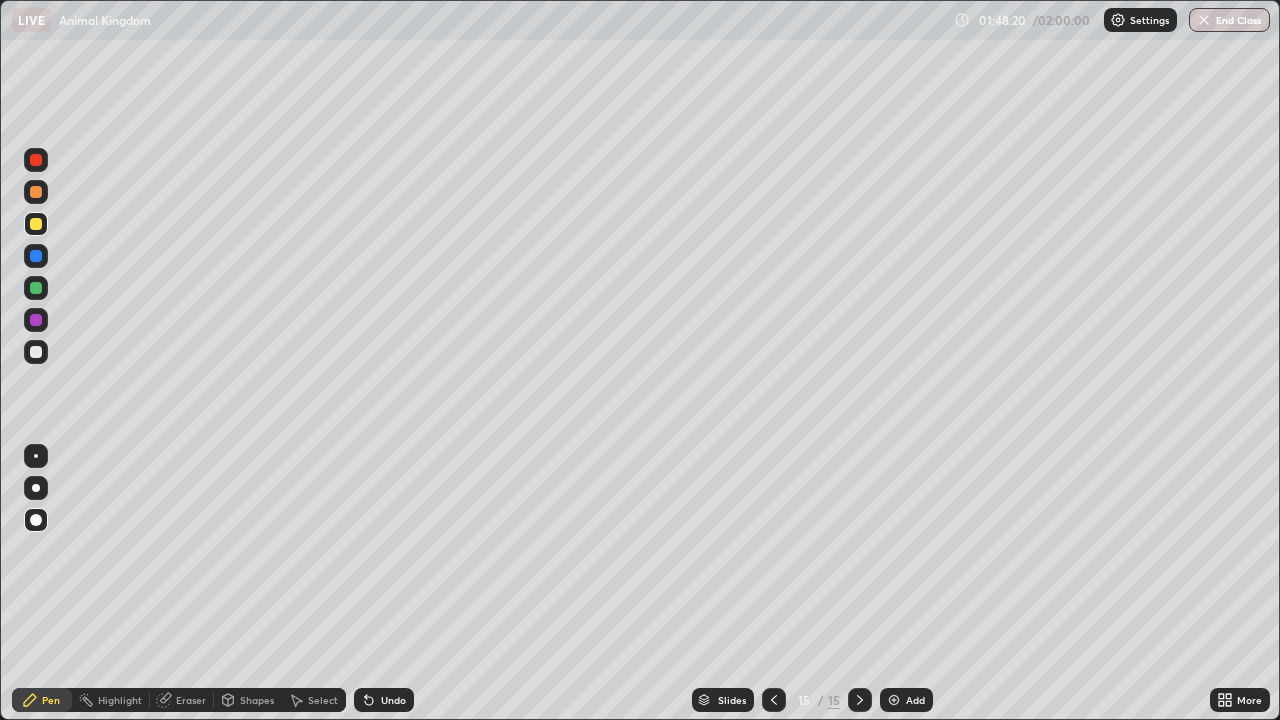 click at bounding box center [36, 256] 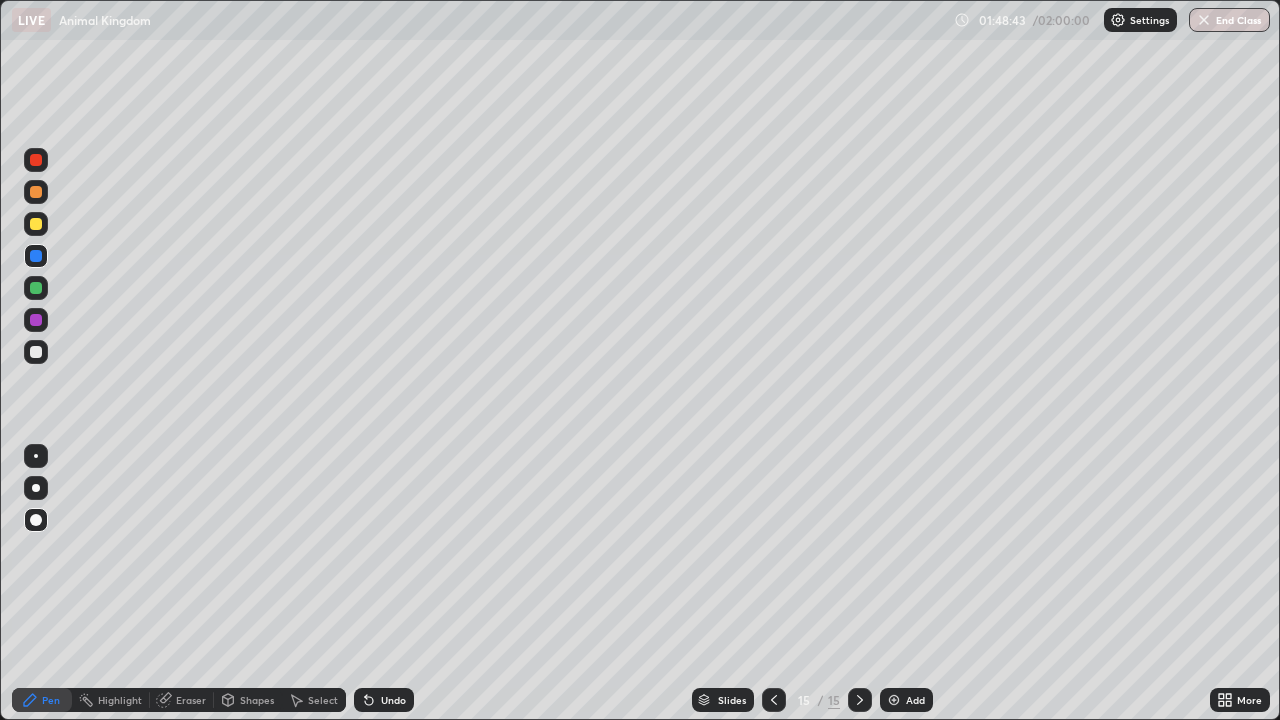 click at bounding box center [36, 288] 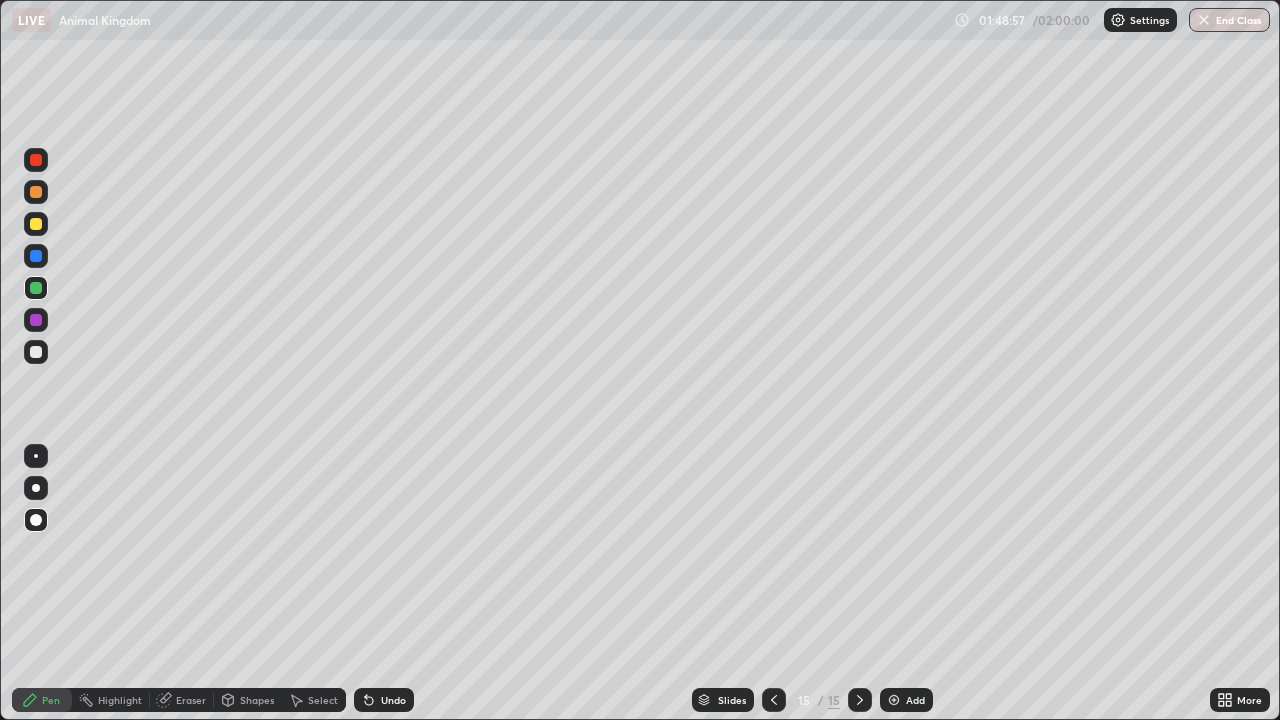 click at bounding box center (36, 320) 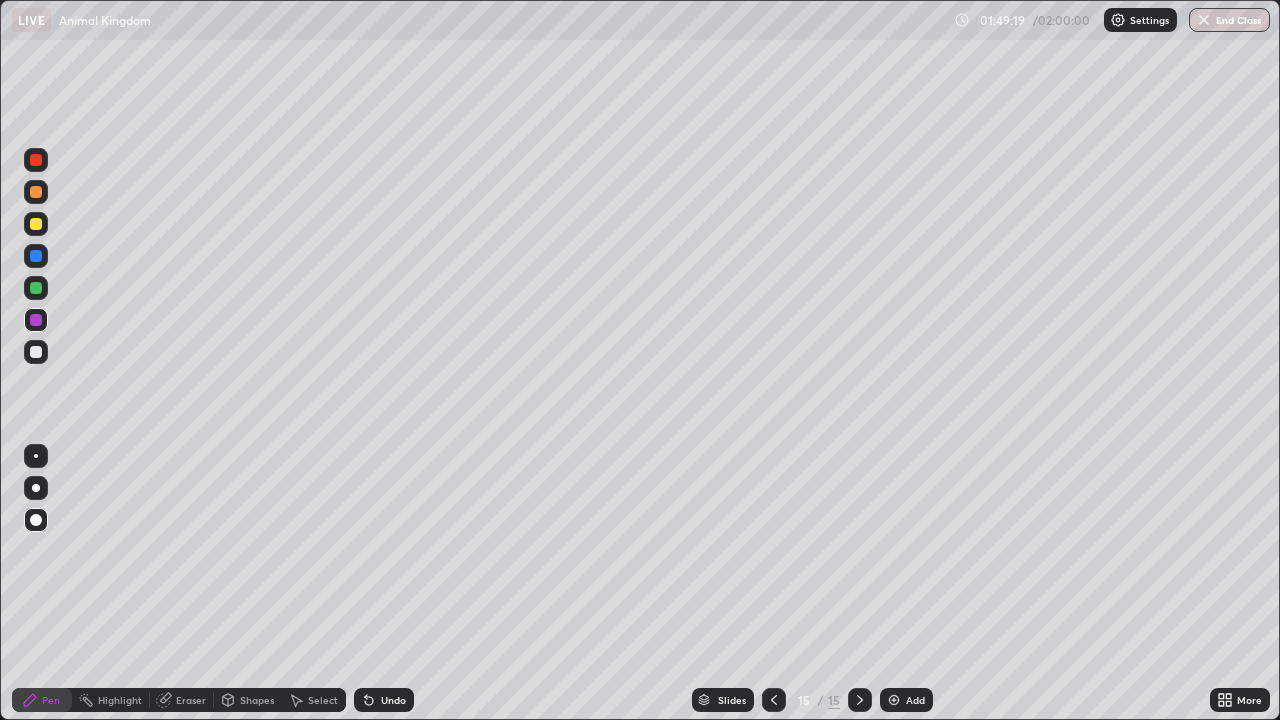 click at bounding box center [36, 352] 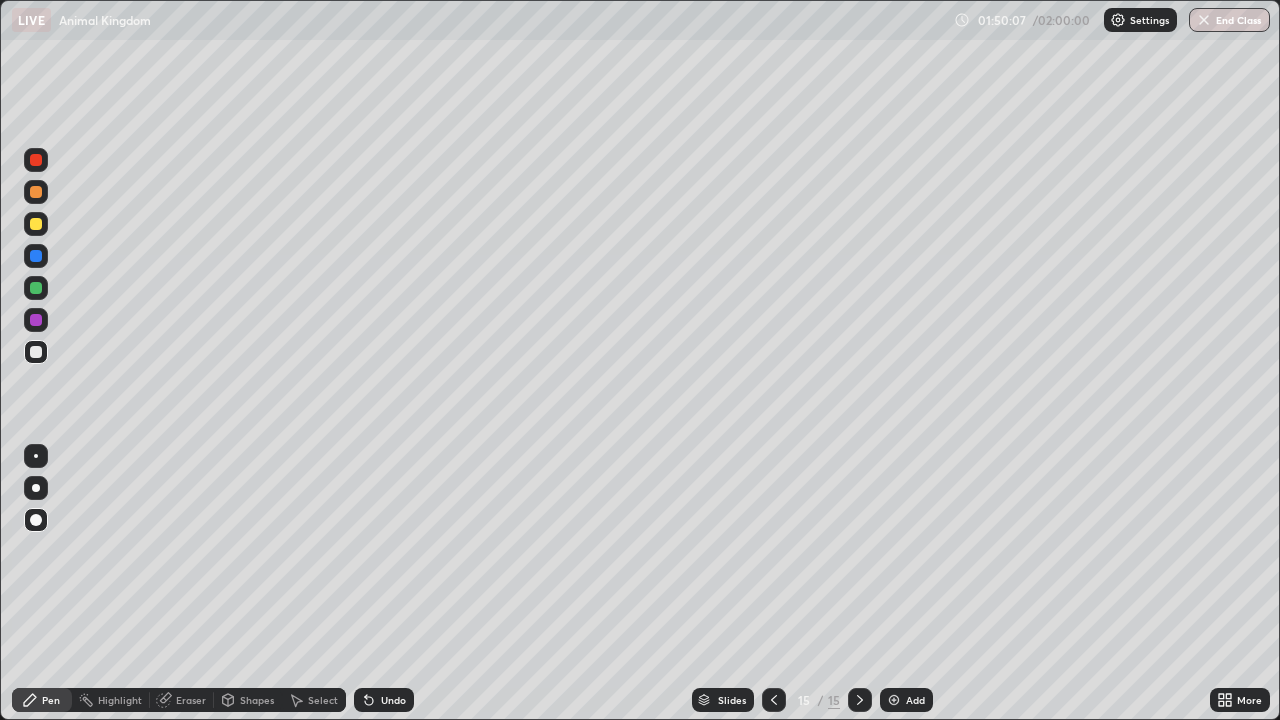 click at bounding box center [36, 224] 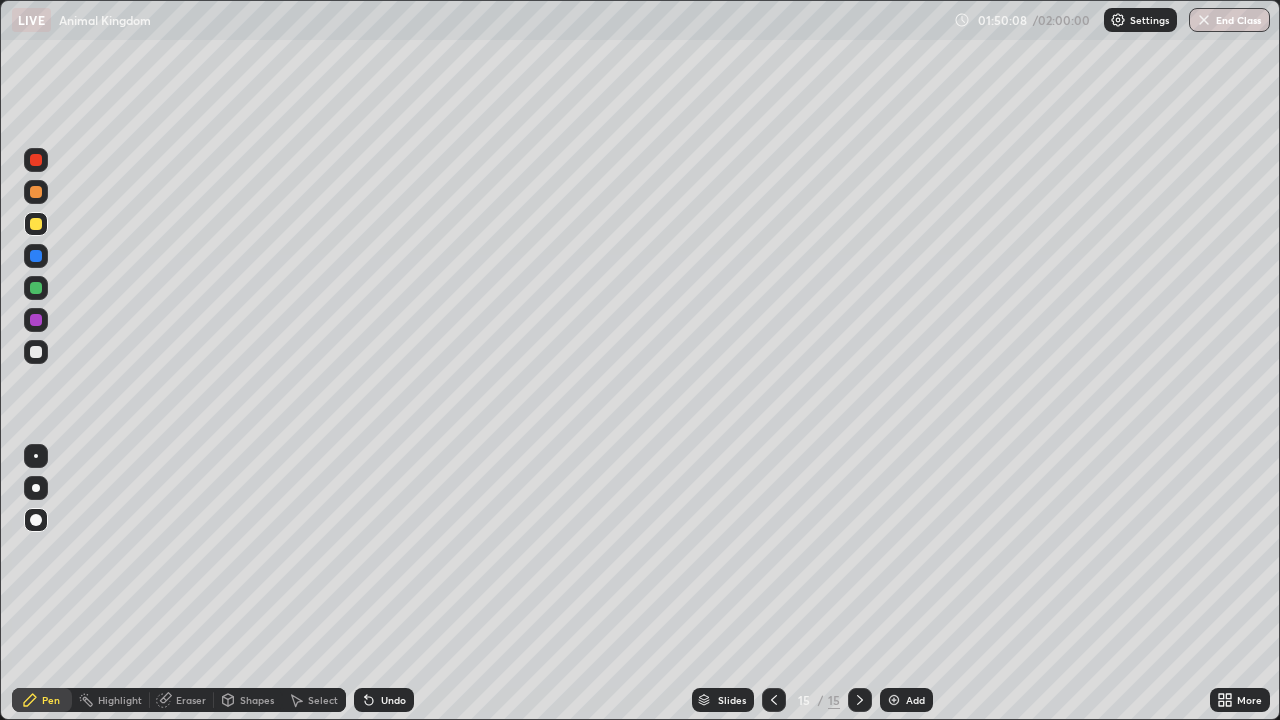 click on "Shapes" at bounding box center [257, 700] 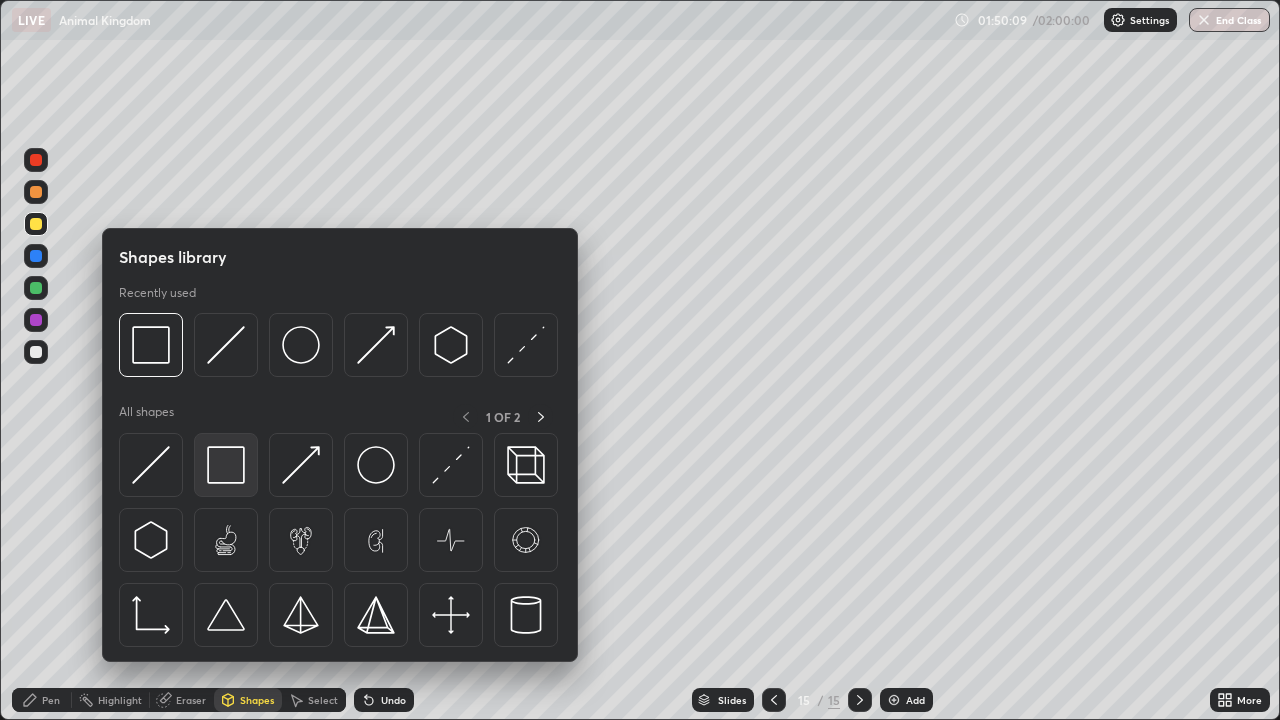 click at bounding box center [226, 465] 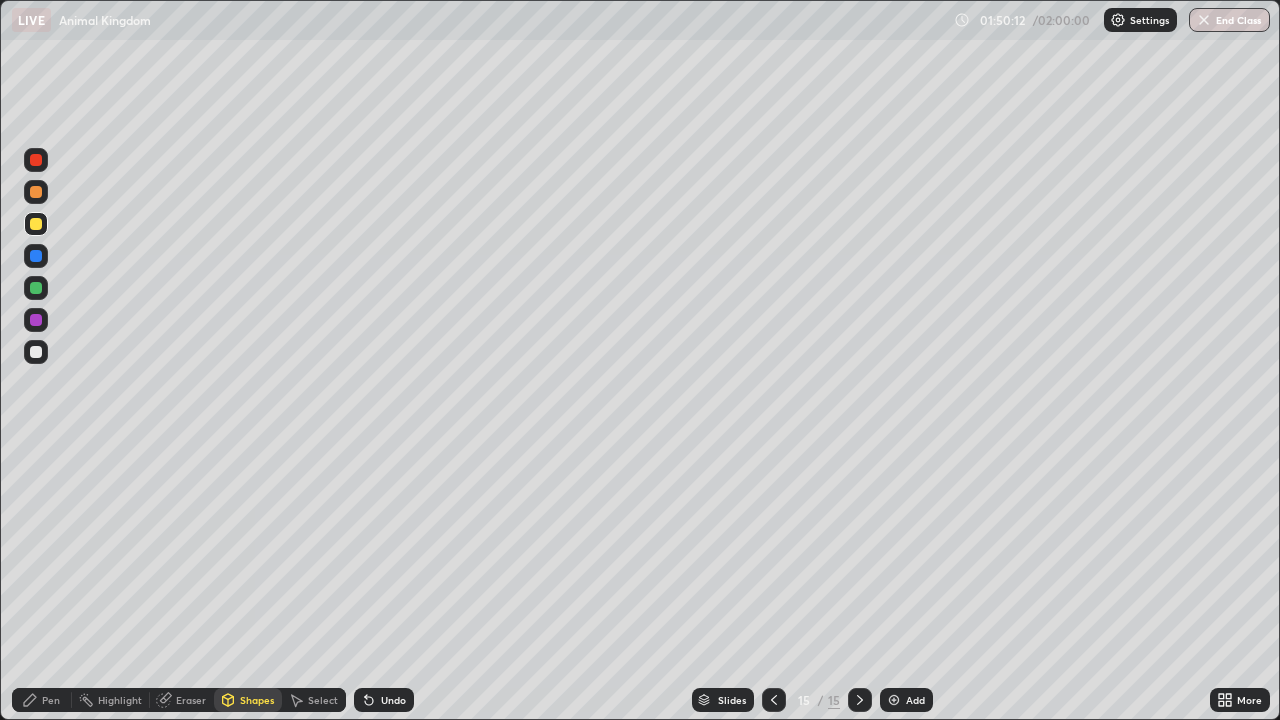 click on "Pen" at bounding box center (42, 700) 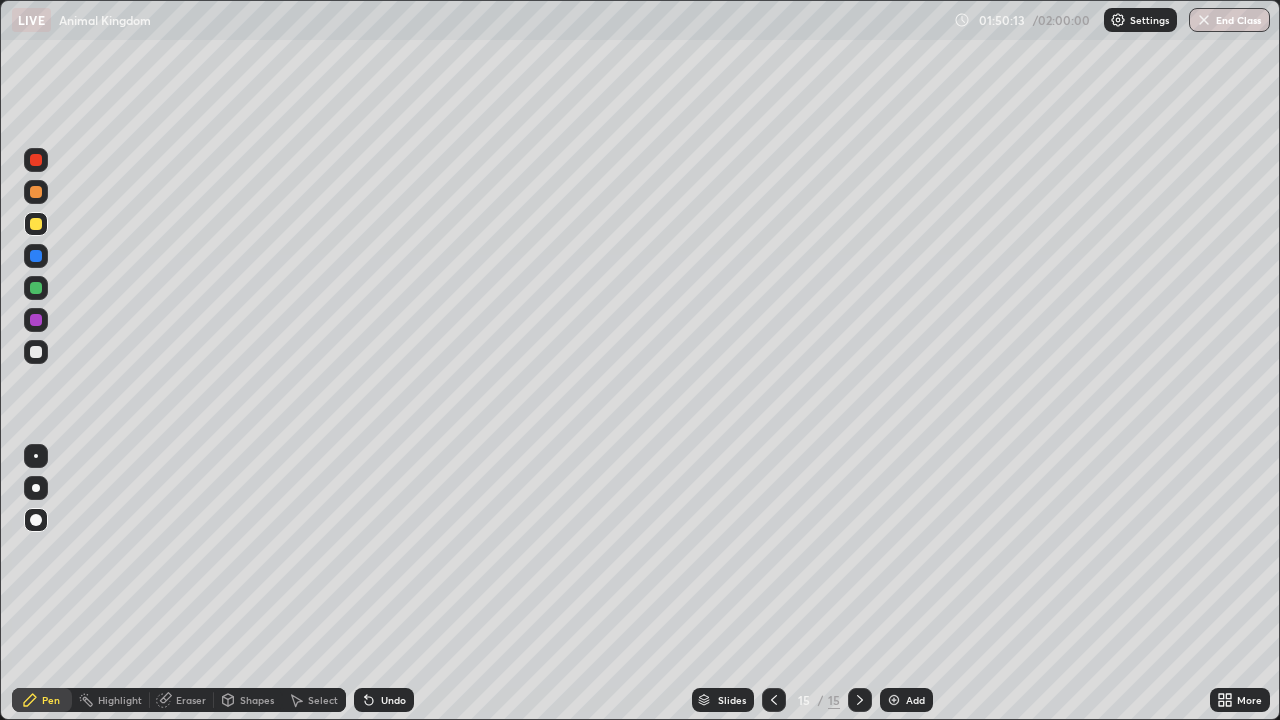 click at bounding box center [36, 256] 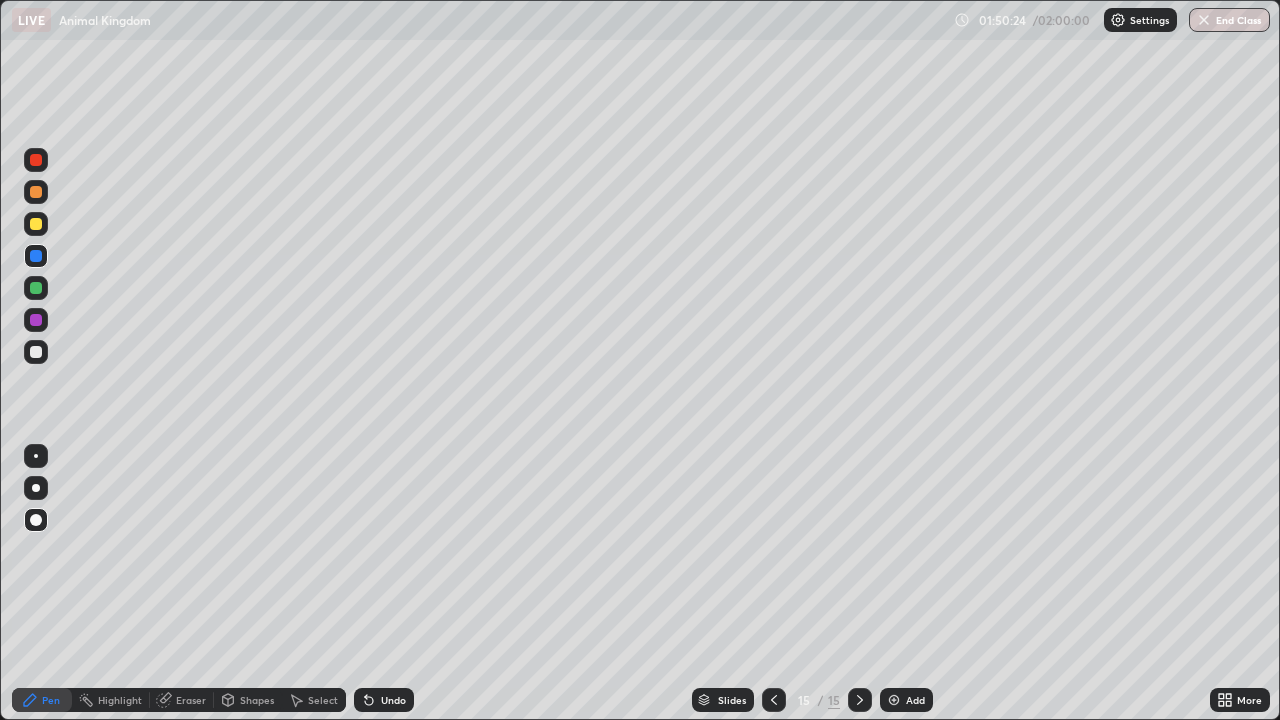 click at bounding box center [36, 224] 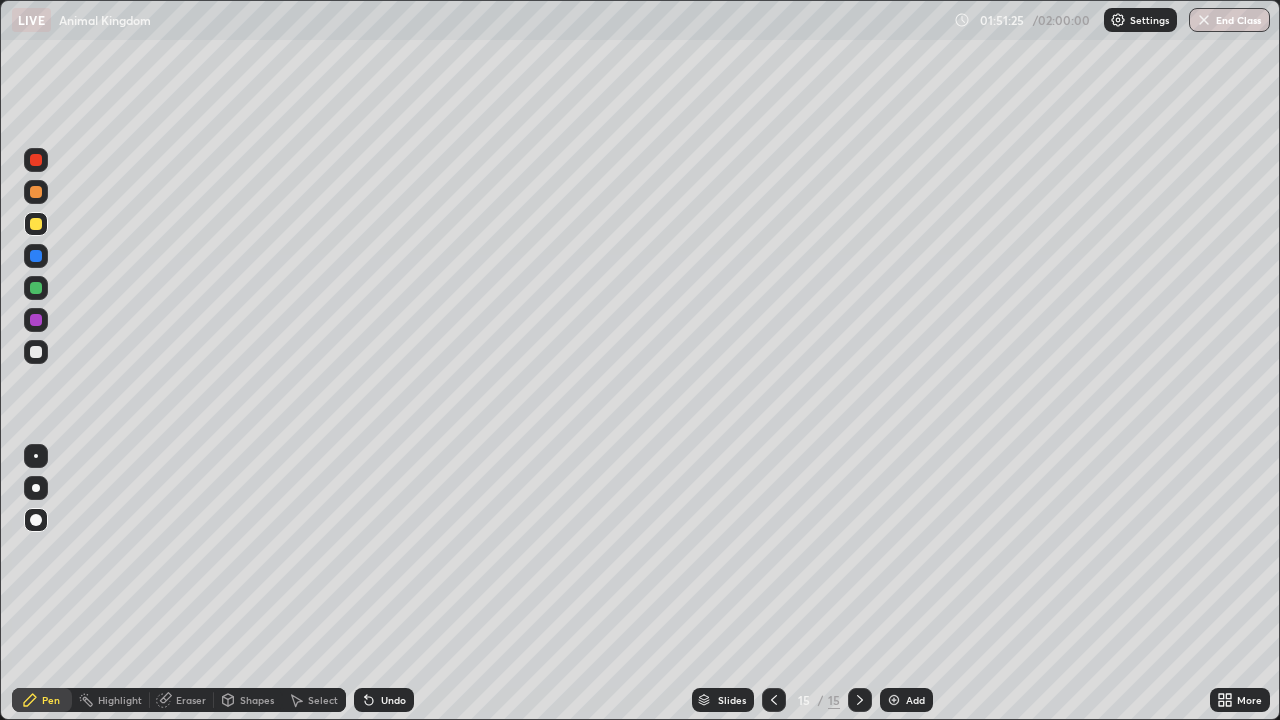click at bounding box center [36, 320] 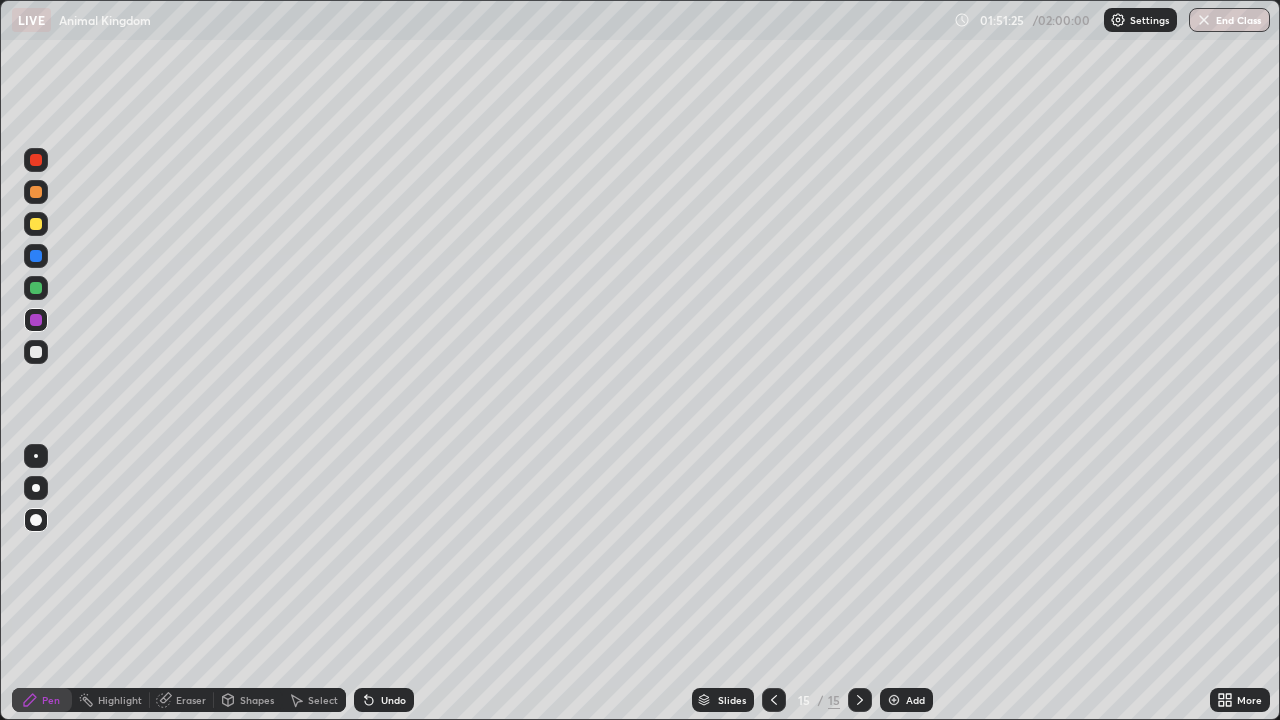 click at bounding box center [36, 352] 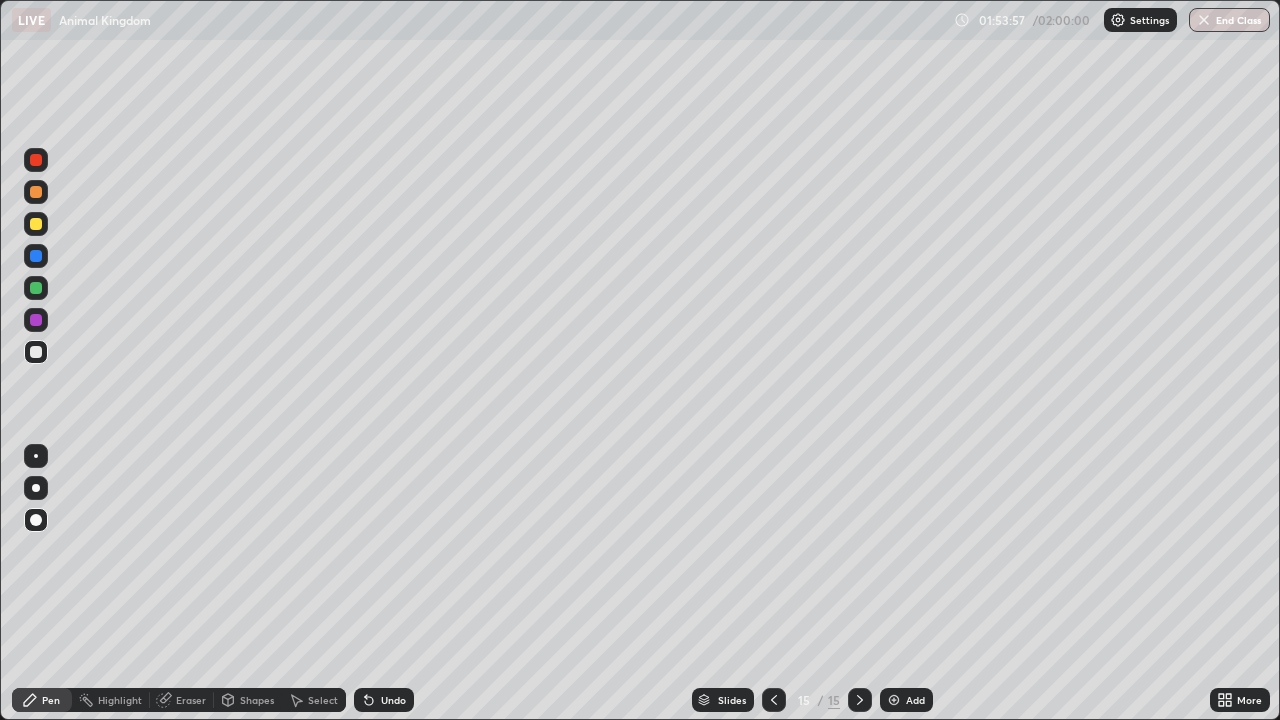 click at bounding box center [894, 700] 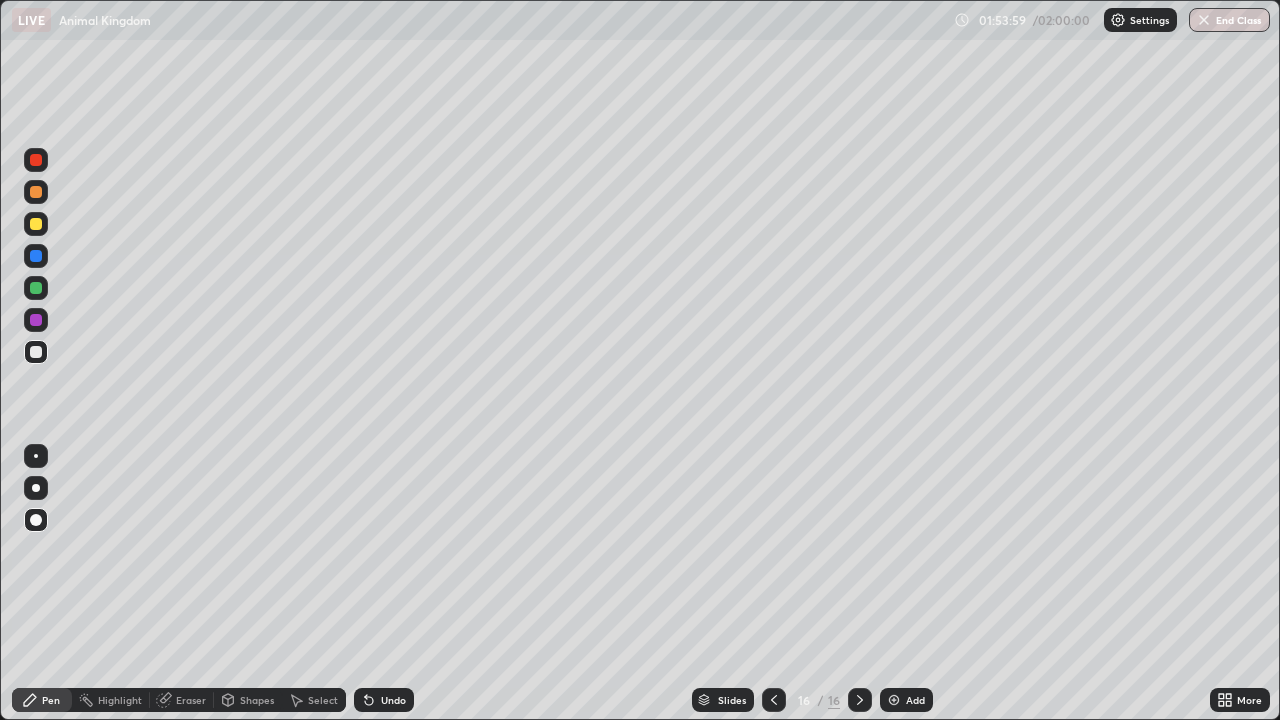 click at bounding box center [36, 224] 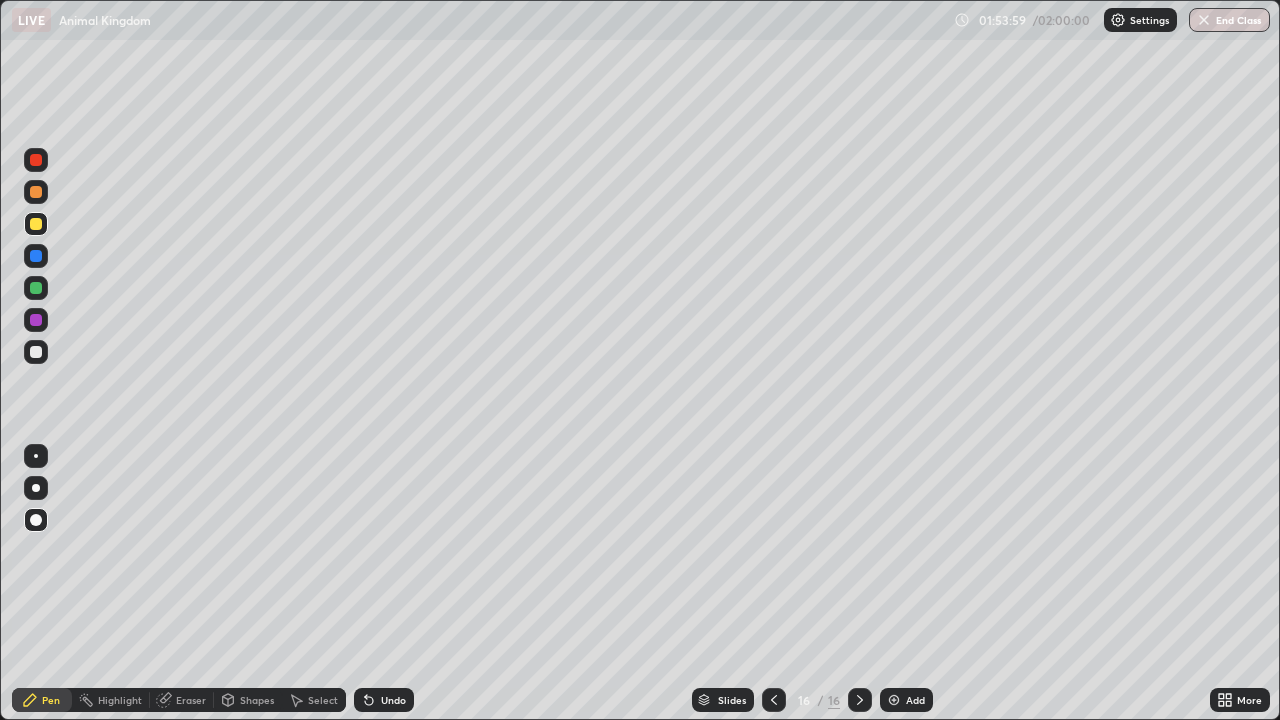 click on "Pen" at bounding box center [51, 700] 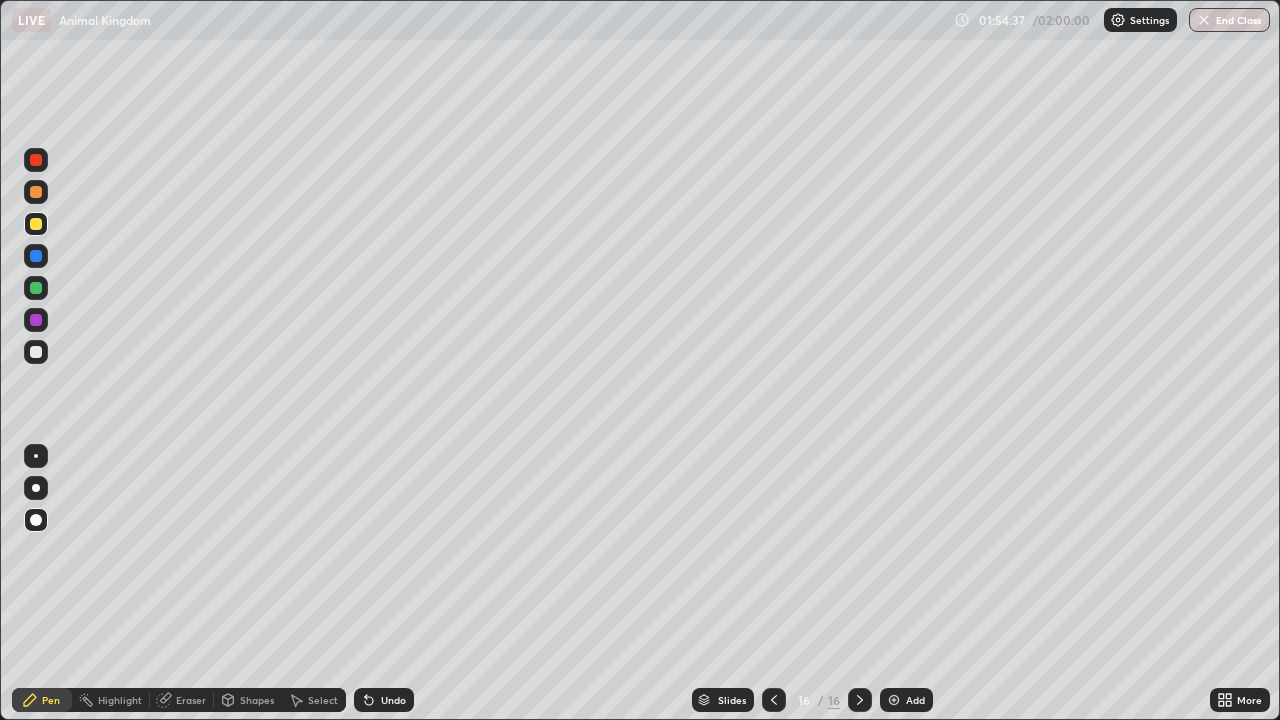 click at bounding box center (36, 256) 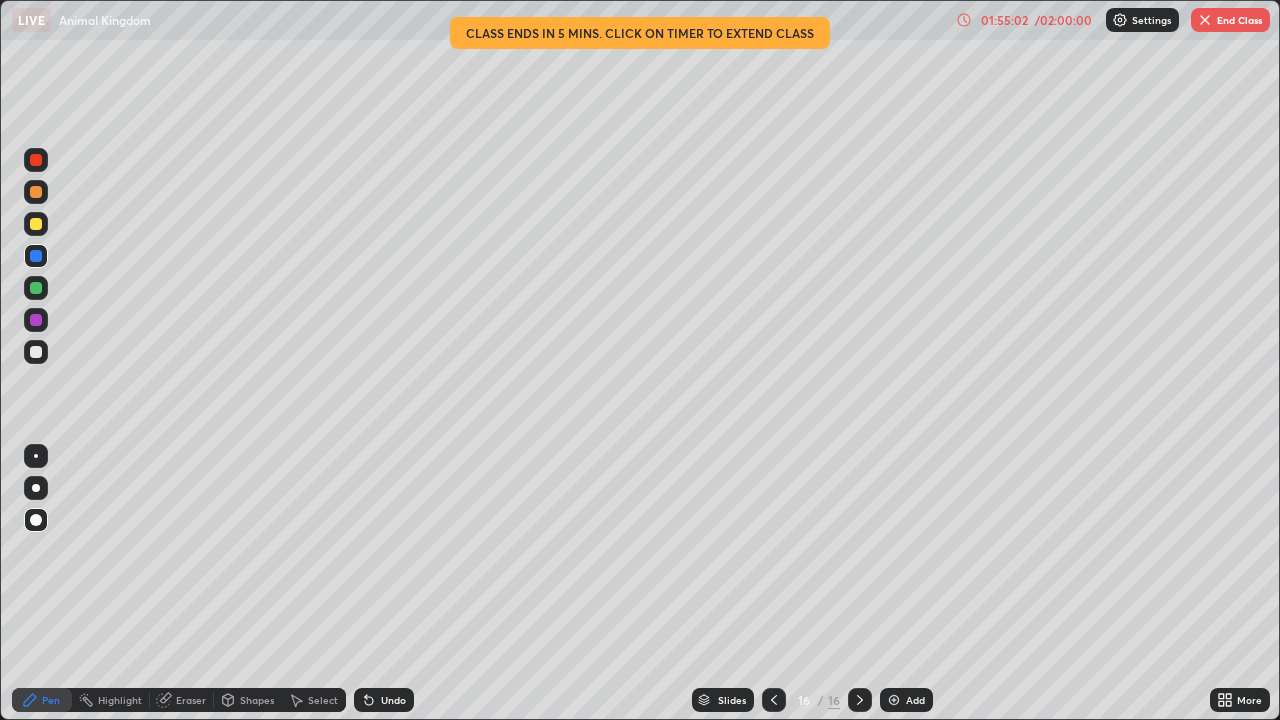 click at bounding box center [36, 192] 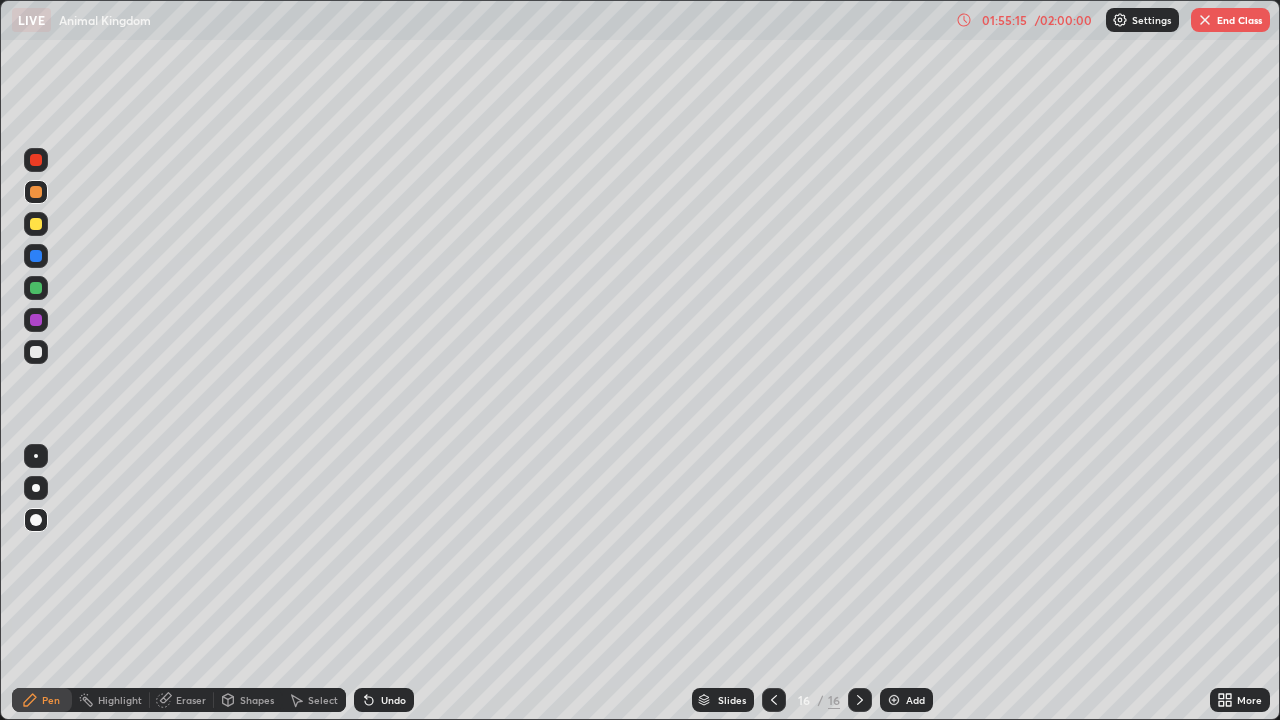 click at bounding box center [36, 352] 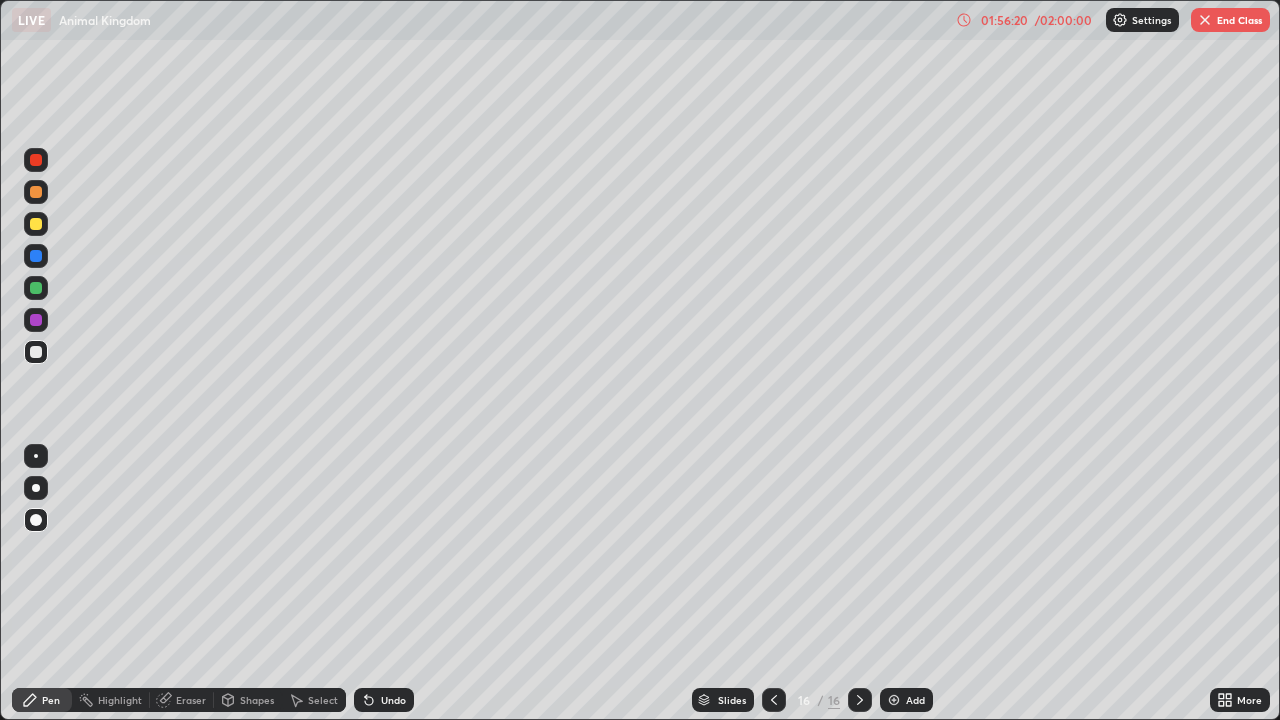 click at bounding box center [36, 192] 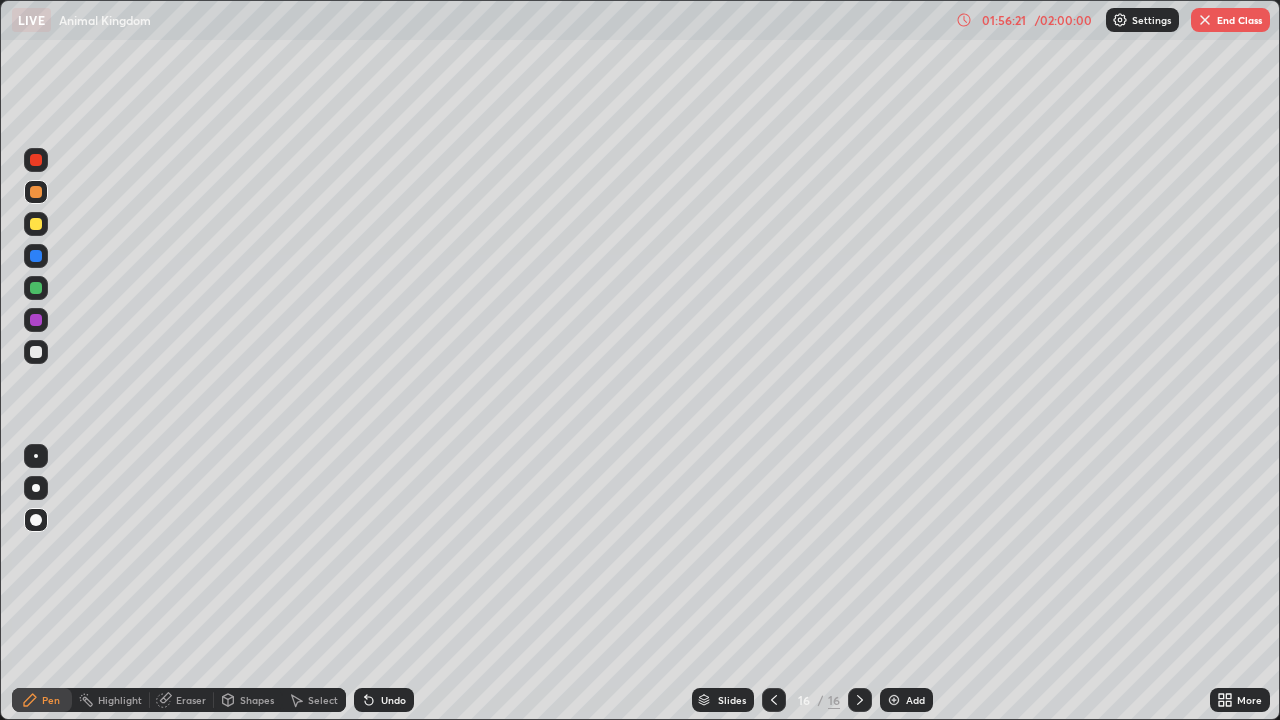 click on "Pen" at bounding box center [42, 700] 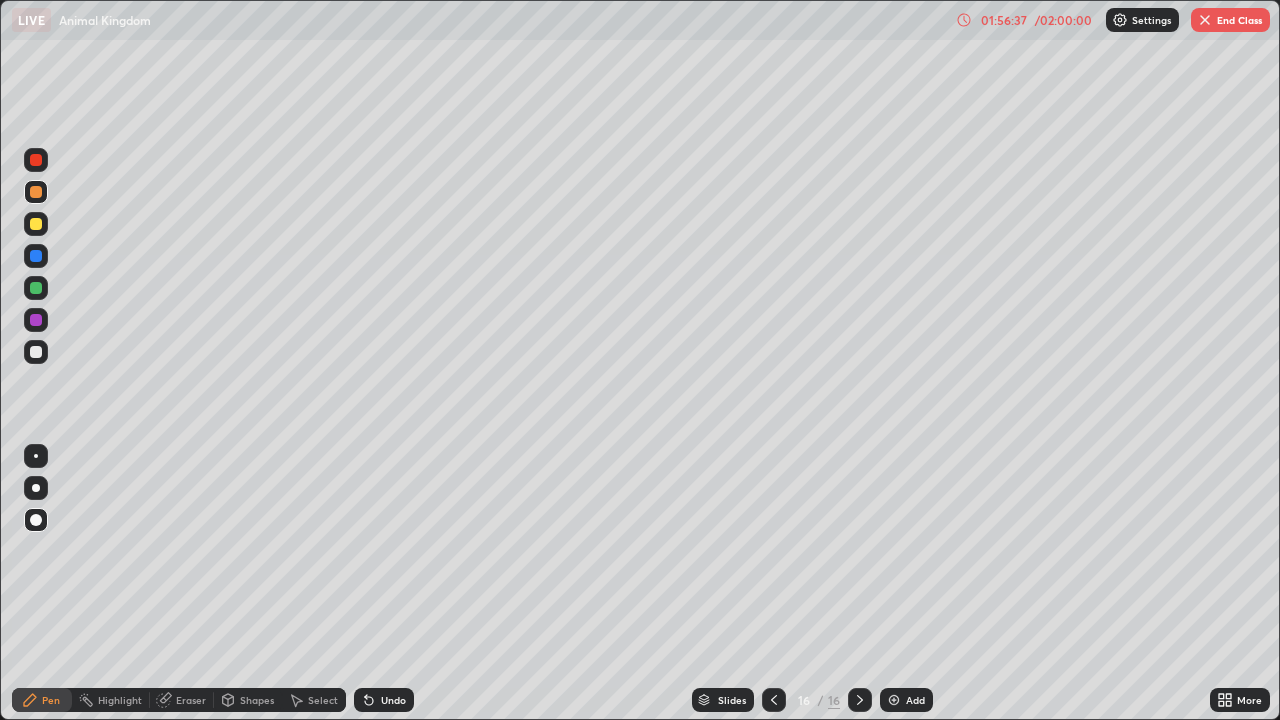 click at bounding box center (36, 352) 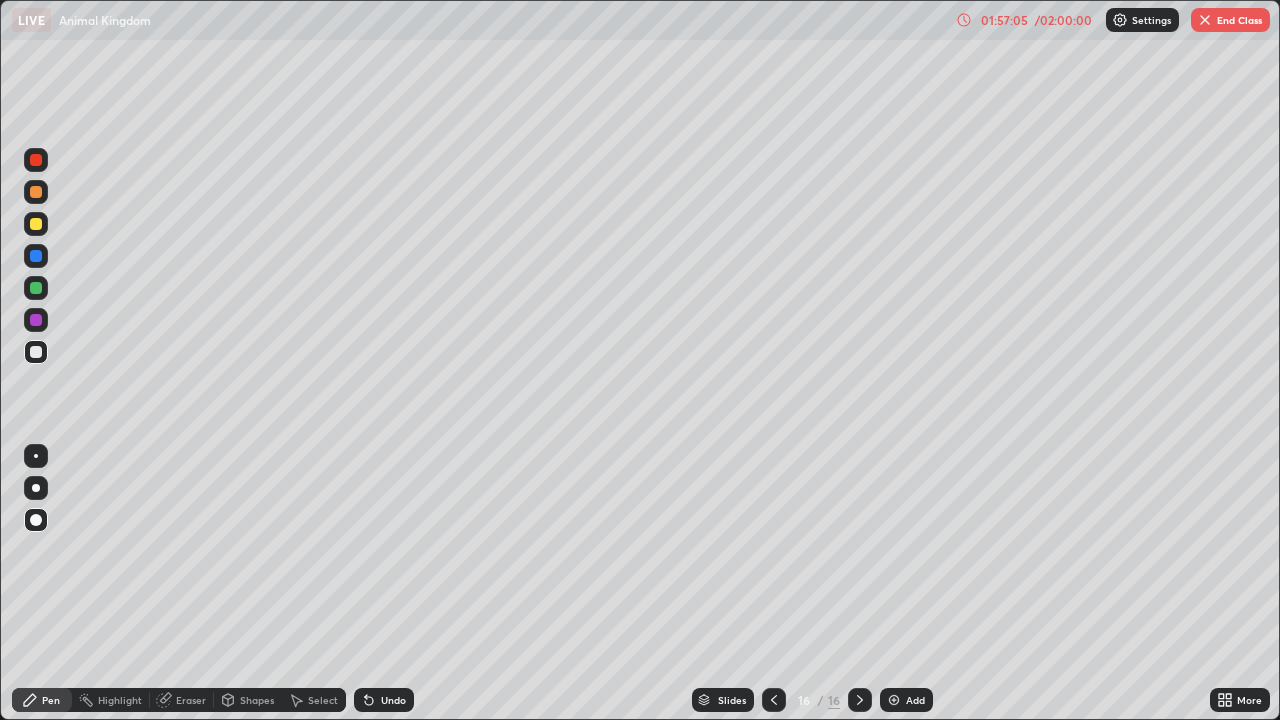 click at bounding box center [36, 224] 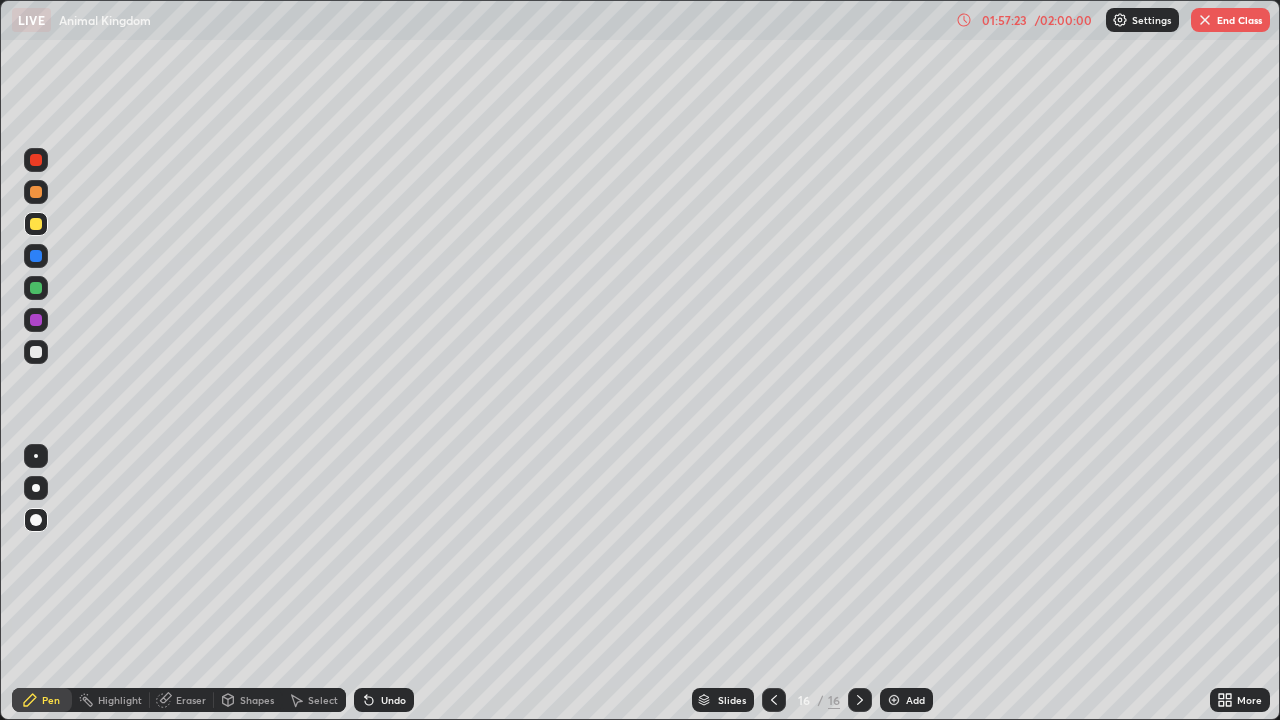click at bounding box center (36, 352) 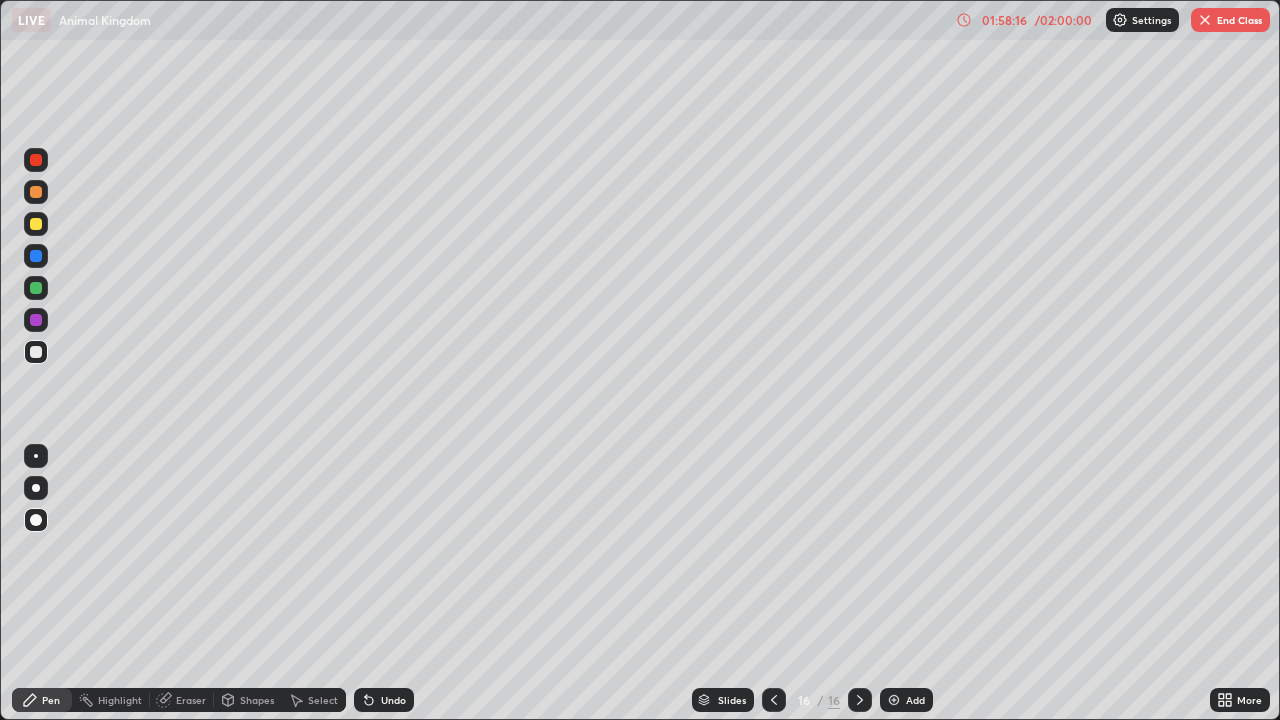 click on "Undo" at bounding box center [393, 700] 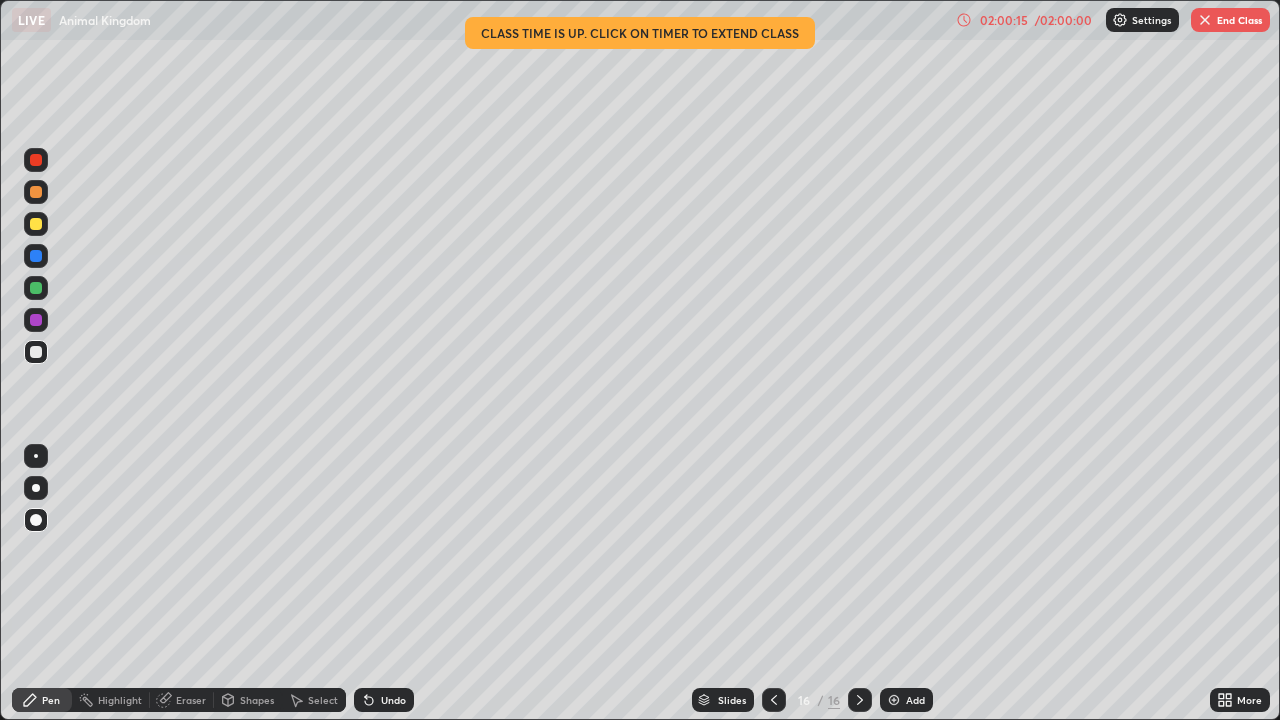 click at bounding box center [1205, 20] 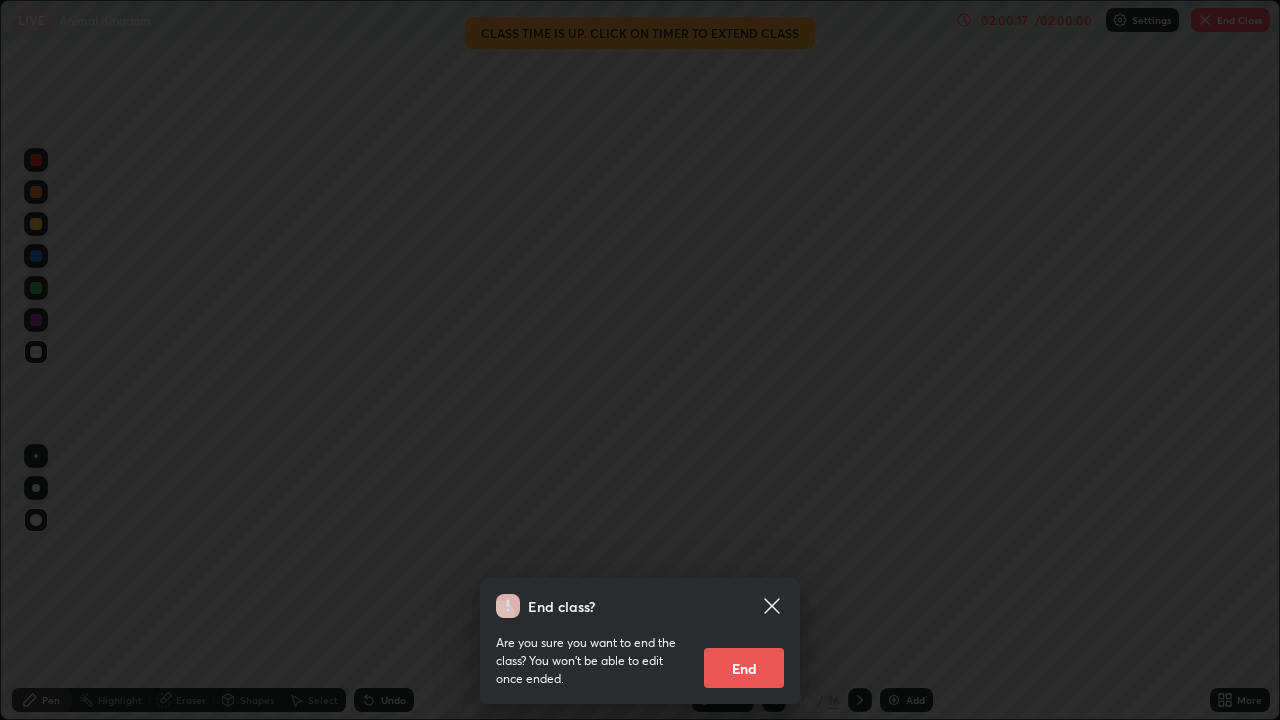 click on "End" at bounding box center [744, 668] 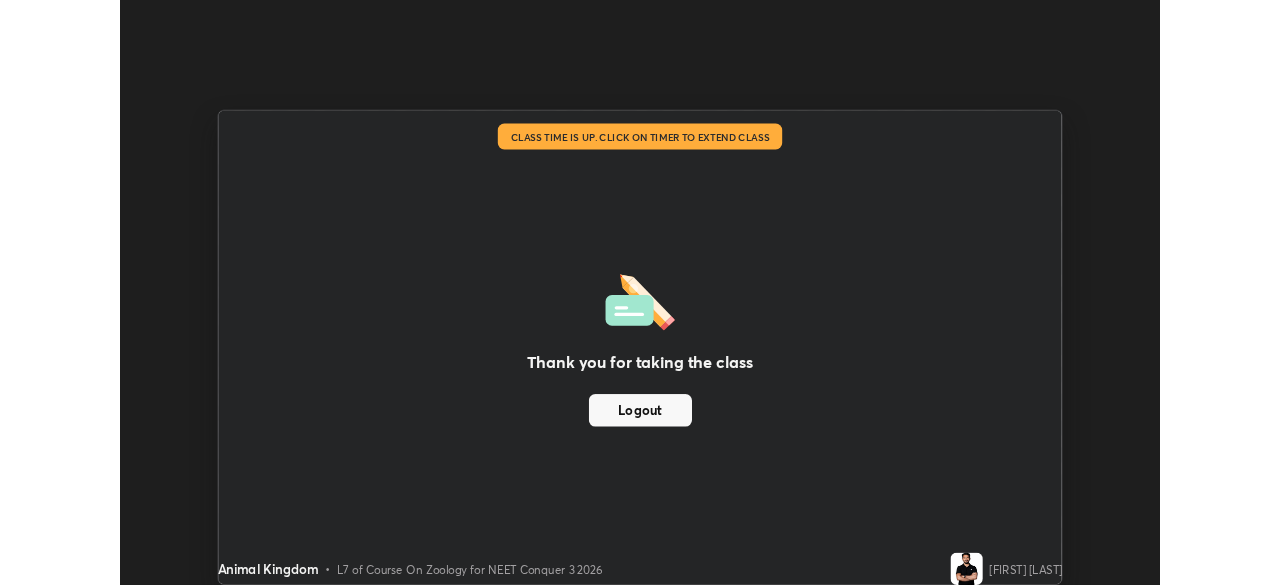 scroll, scrollTop: 585, scrollLeft: 1280, axis: both 